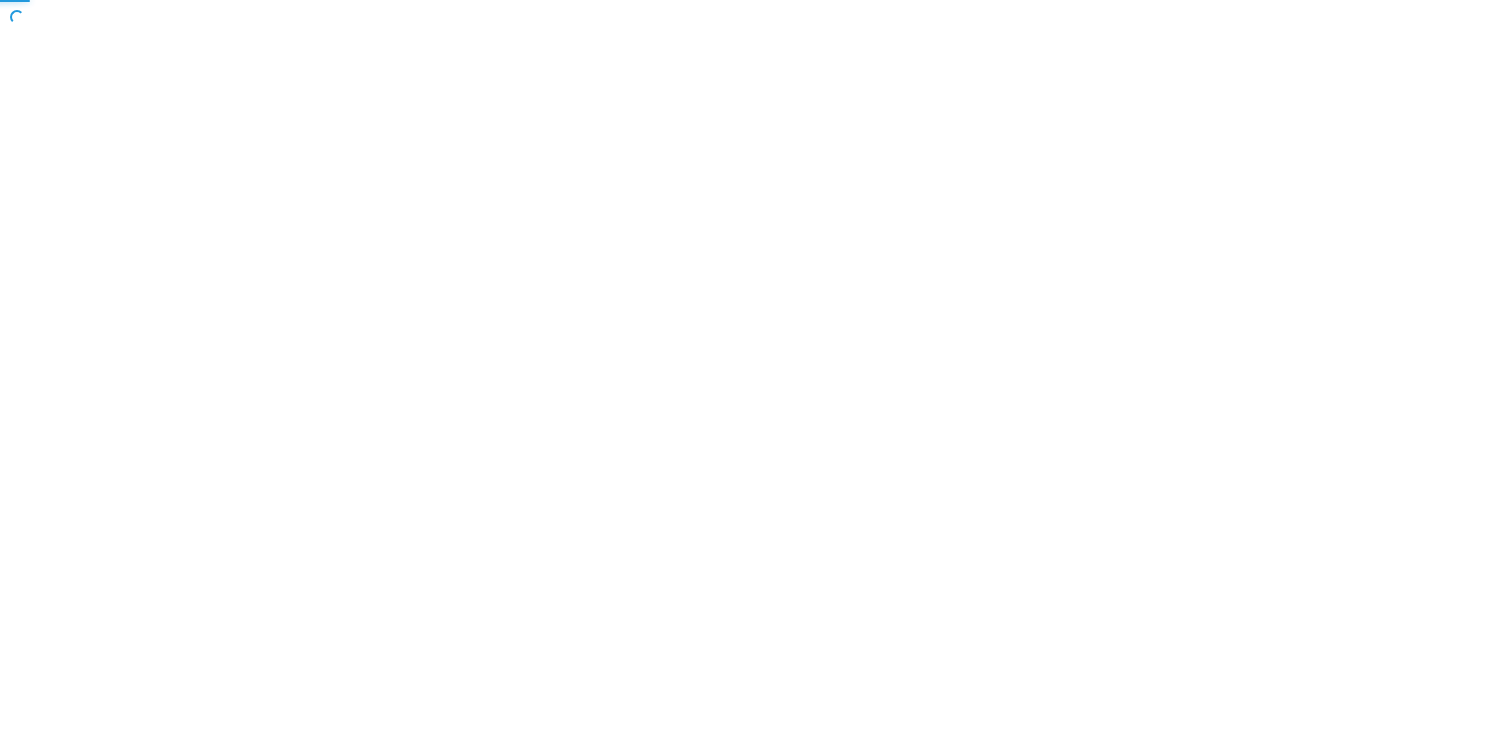 scroll, scrollTop: 0, scrollLeft: 0, axis: both 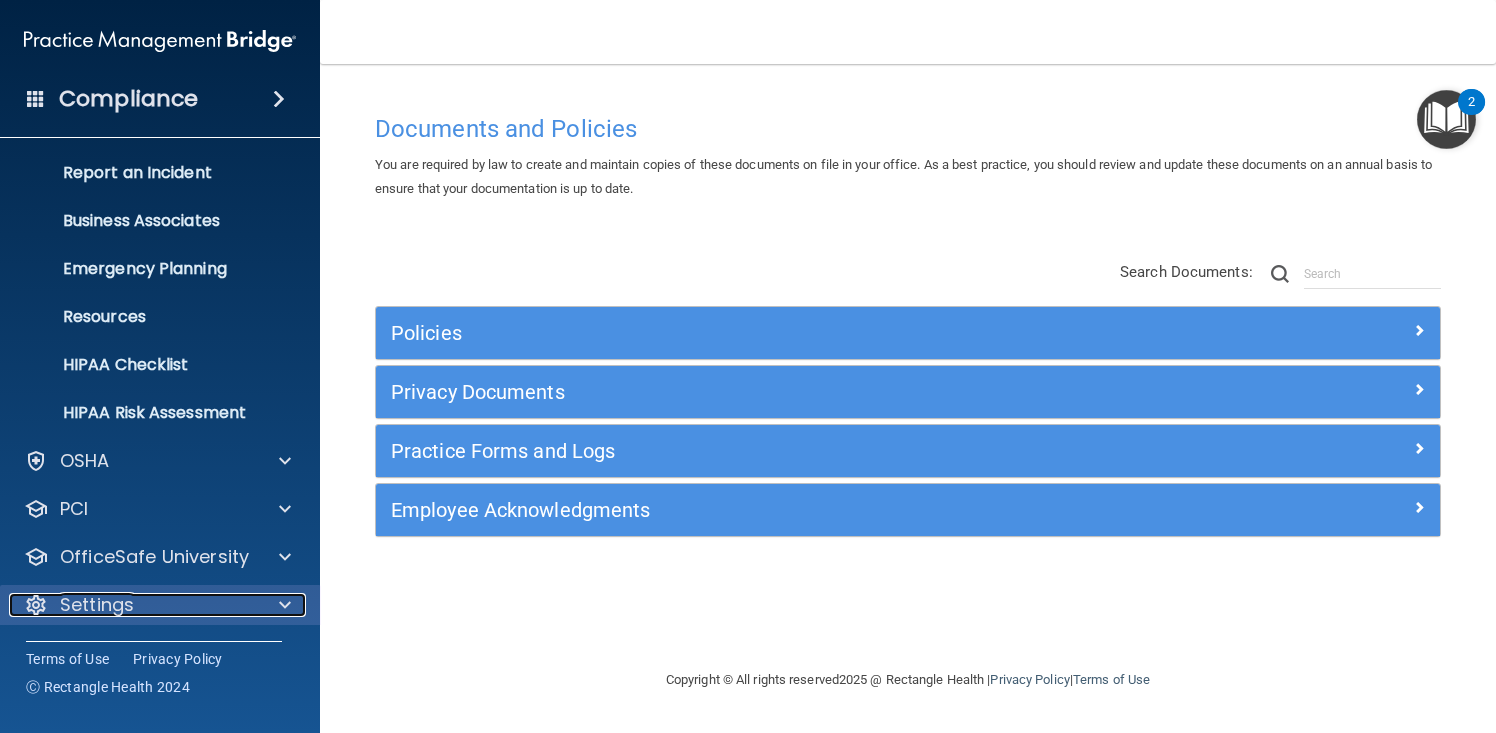 click on "Settings" at bounding box center [133, 605] 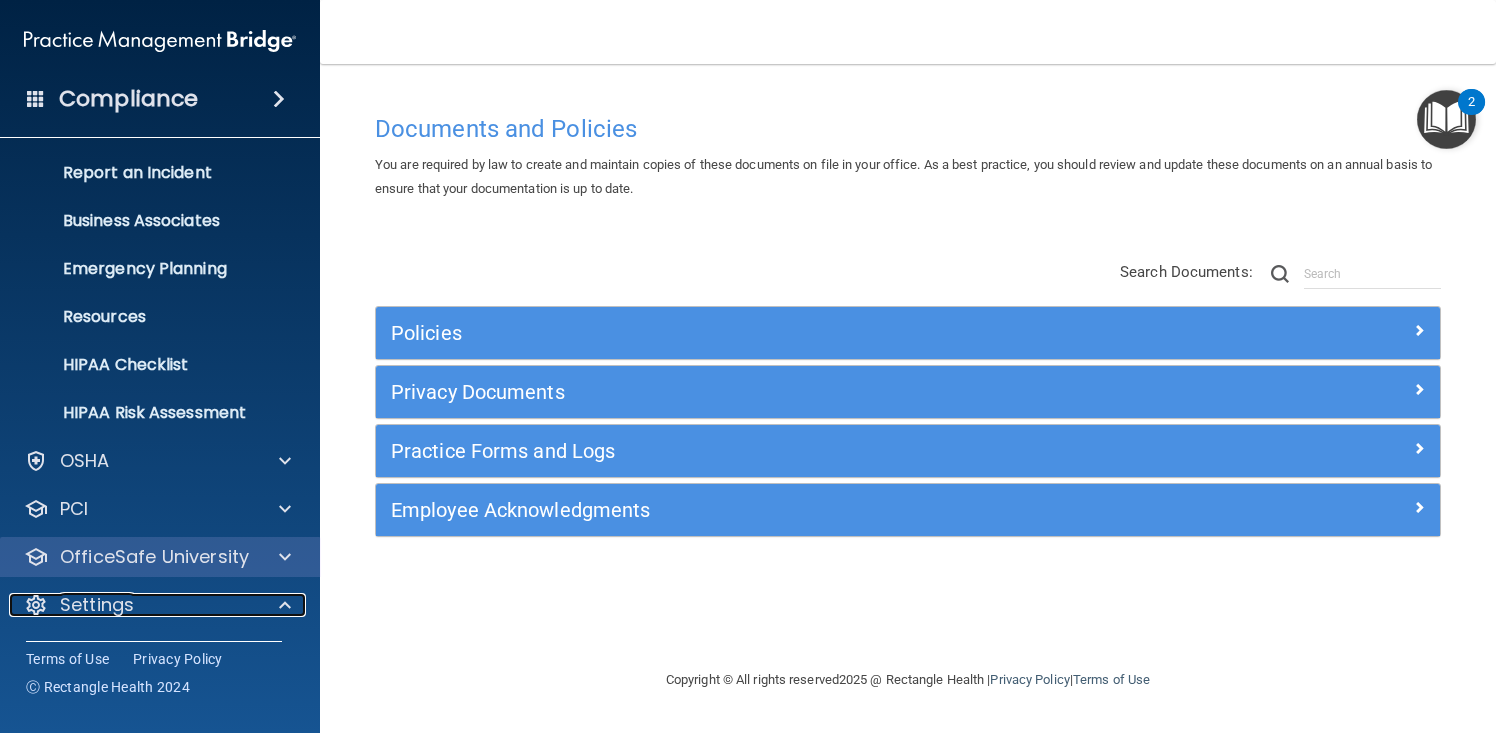 scroll, scrollTop: 288, scrollLeft: 0, axis: vertical 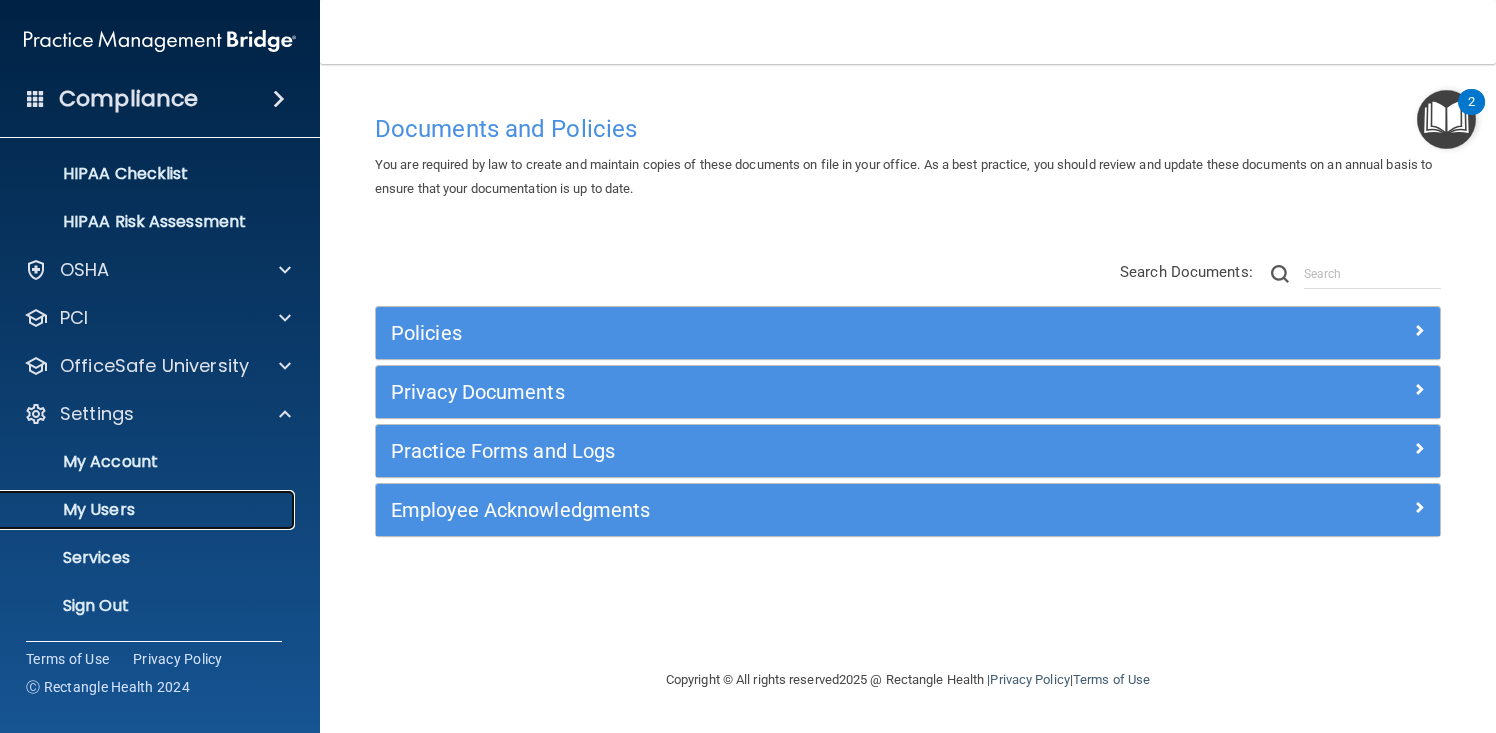 click on "My Users" at bounding box center (149, 510) 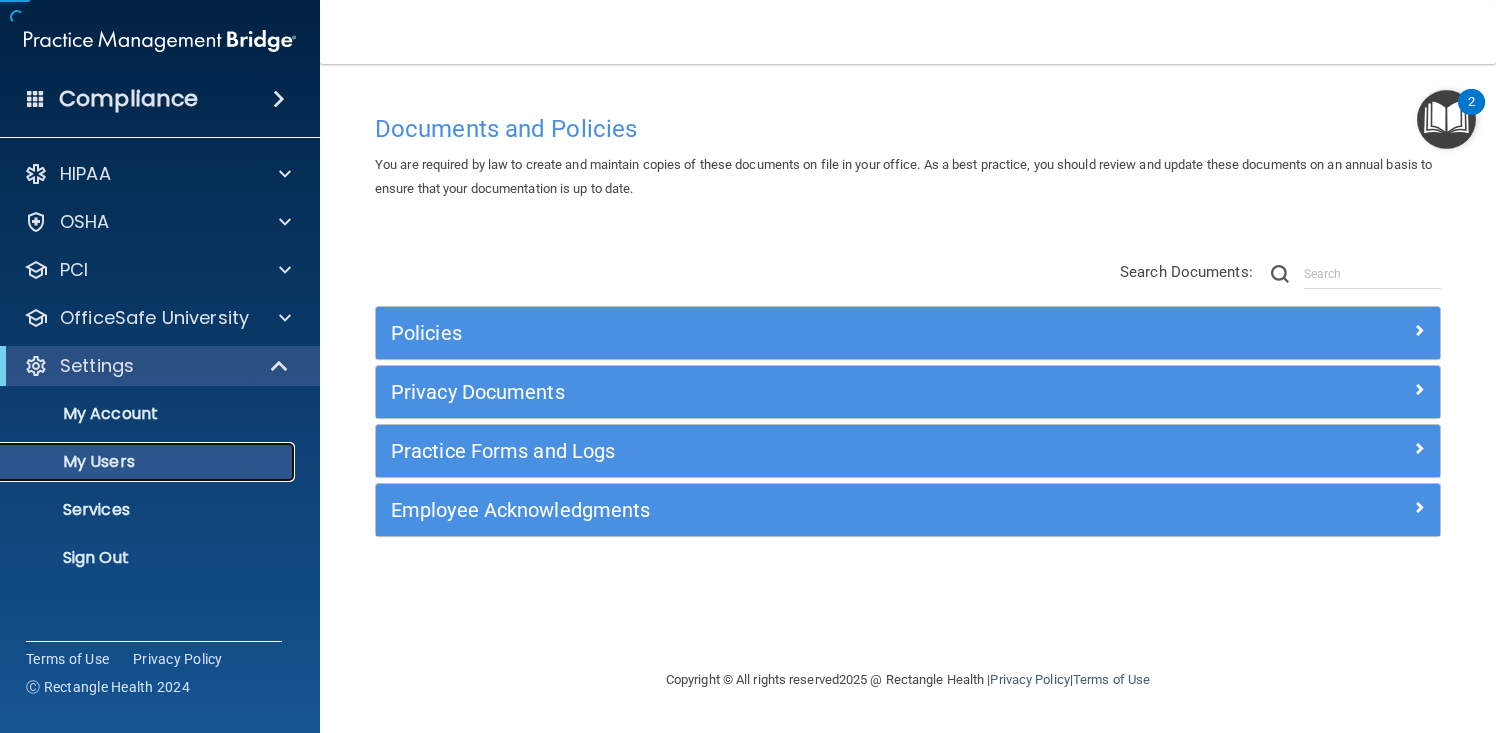 scroll, scrollTop: 0, scrollLeft: 0, axis: both 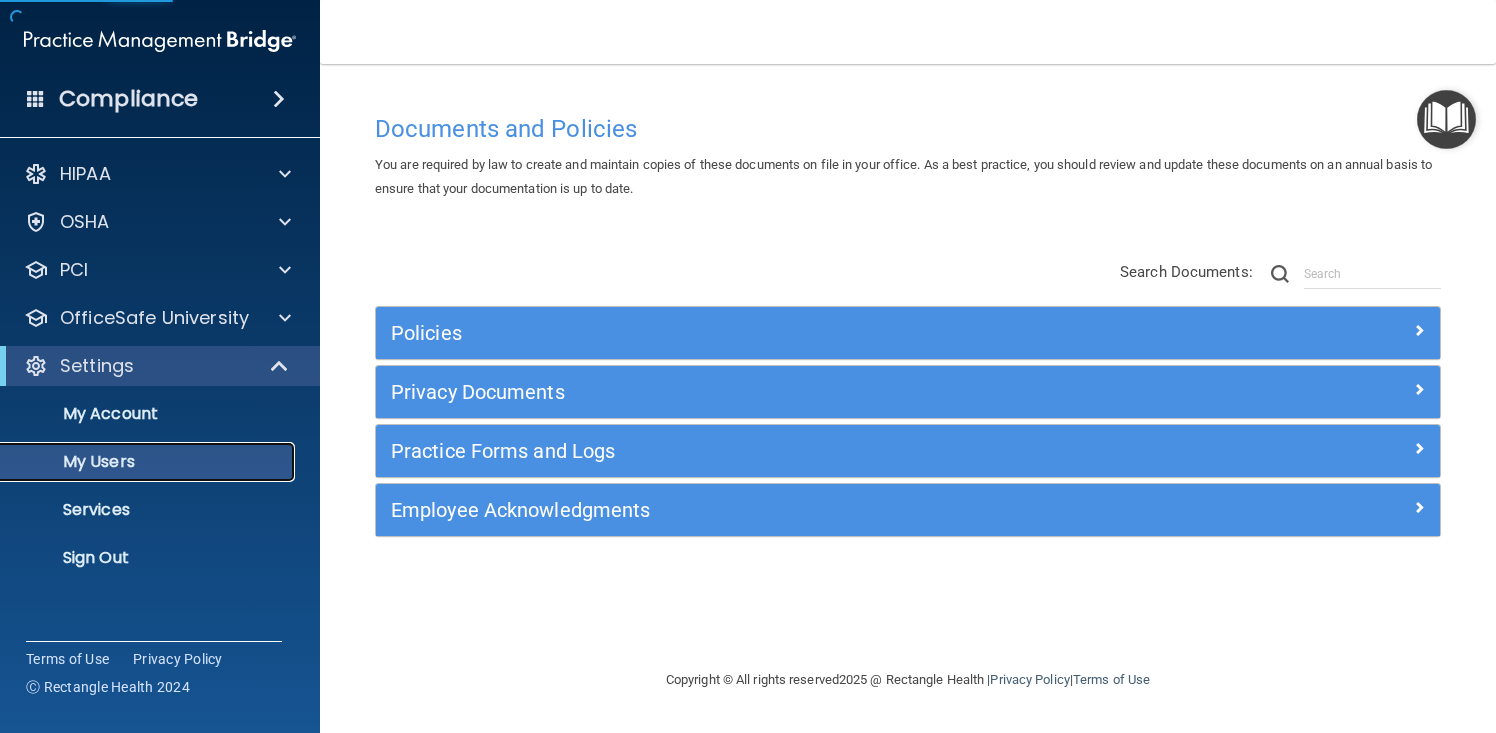 select on "20" 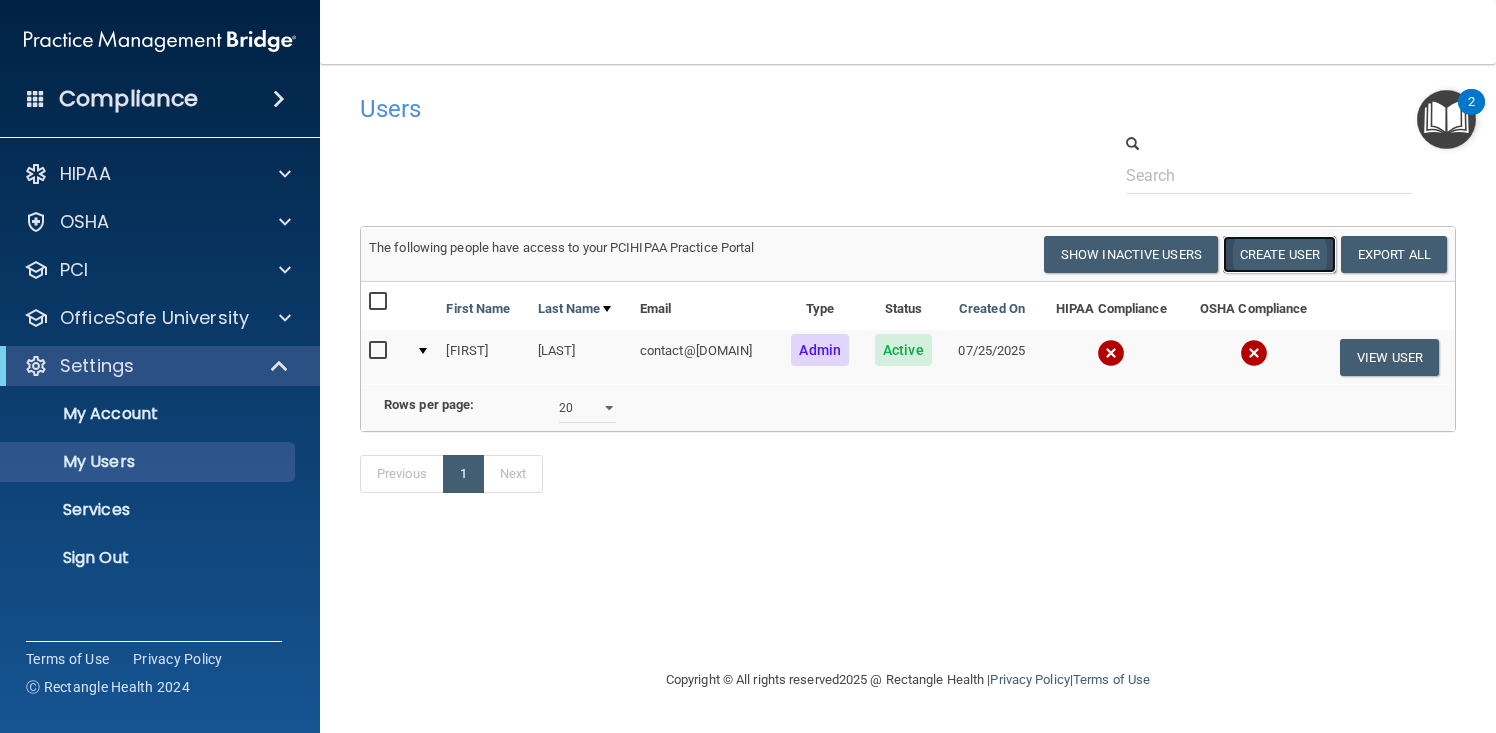 click on "Create User" at bounding box center (1279, 254) 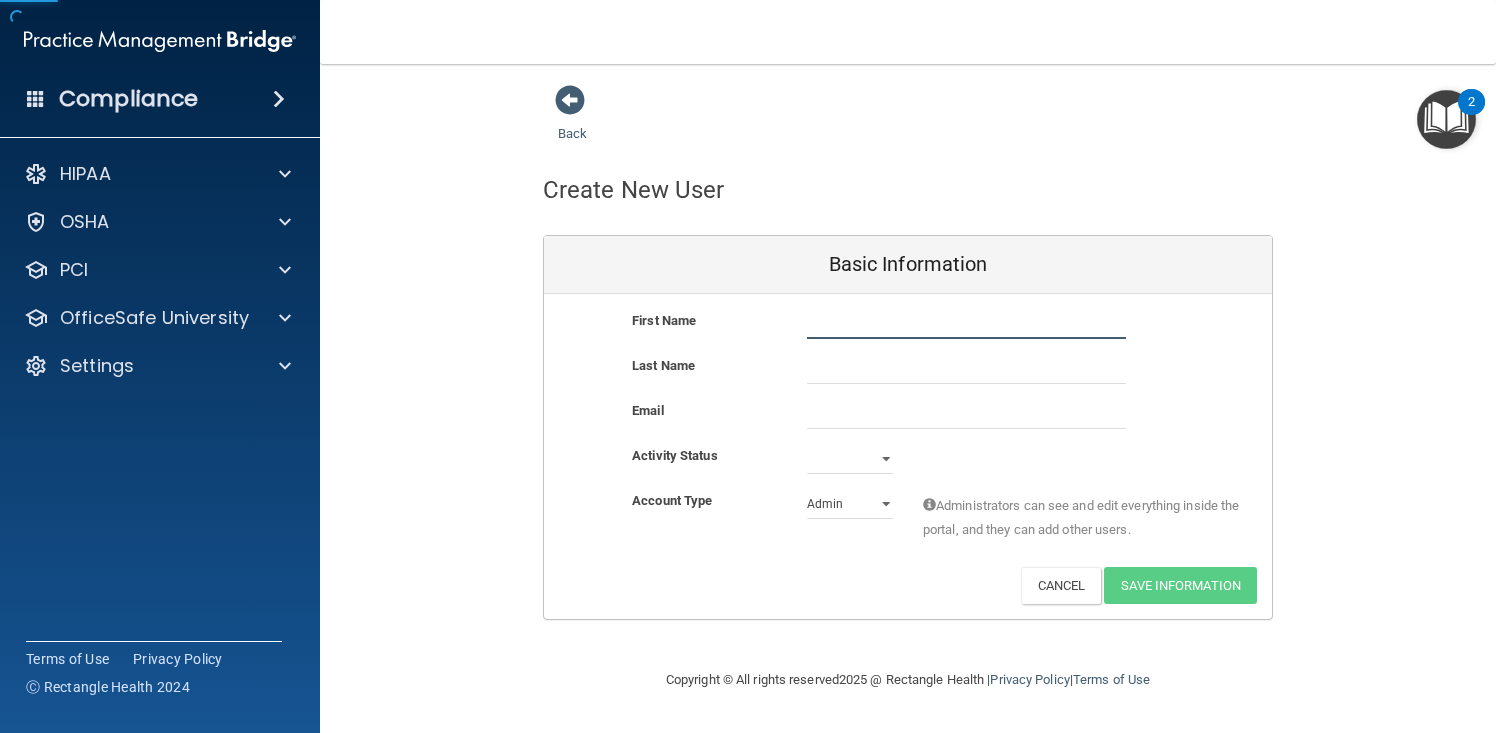 click at bounding box center [966, 324] 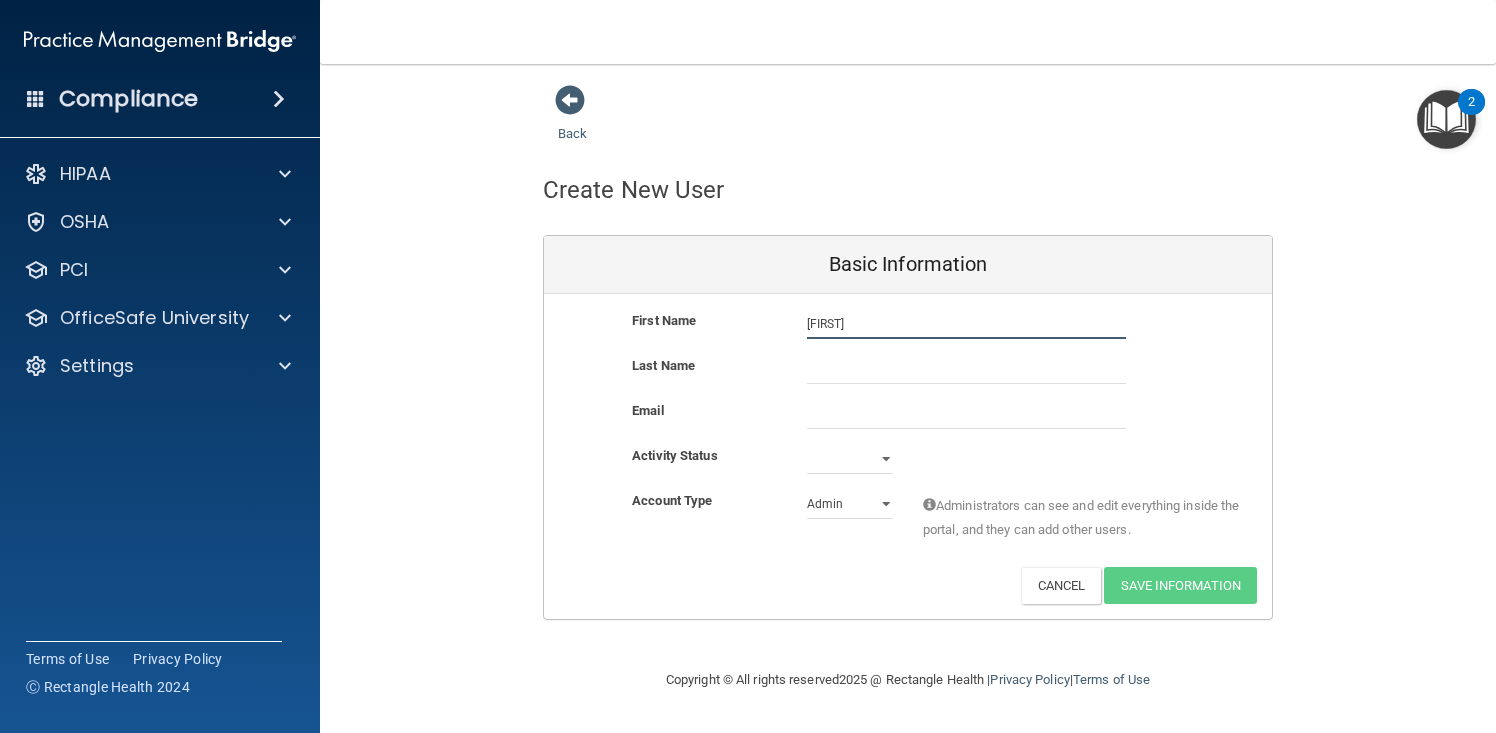 type on "Kelly" 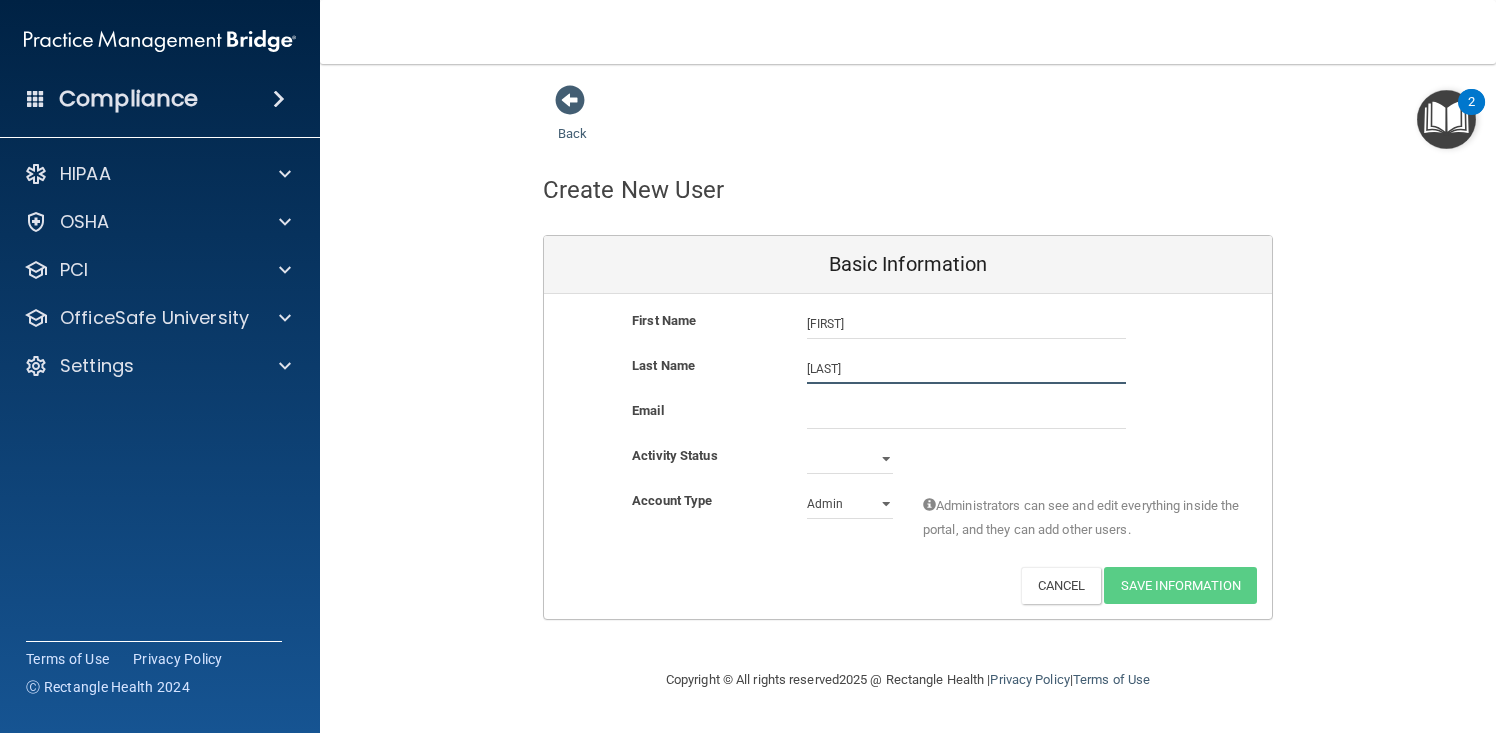 type on "Vanover" 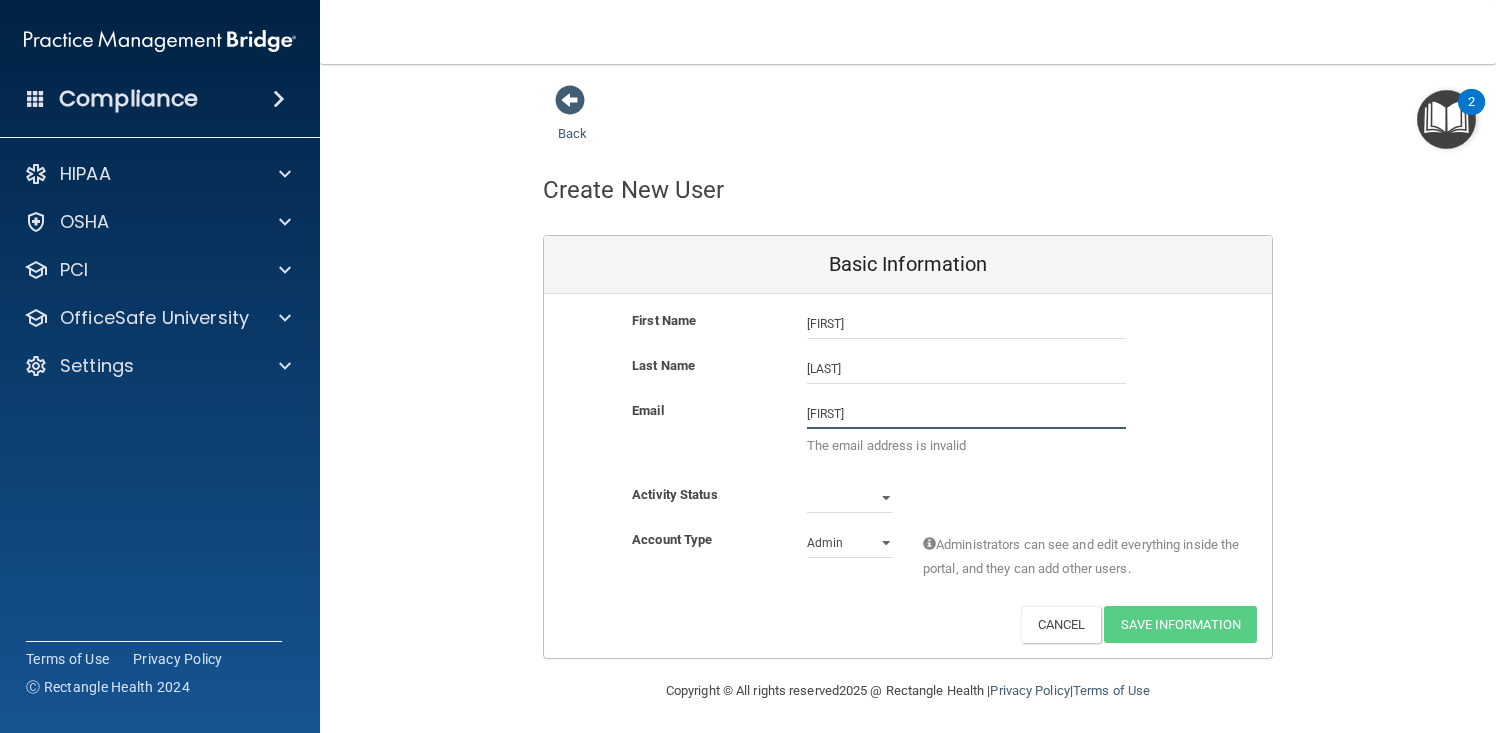type on "kelly@richmondimplantstudio.com" 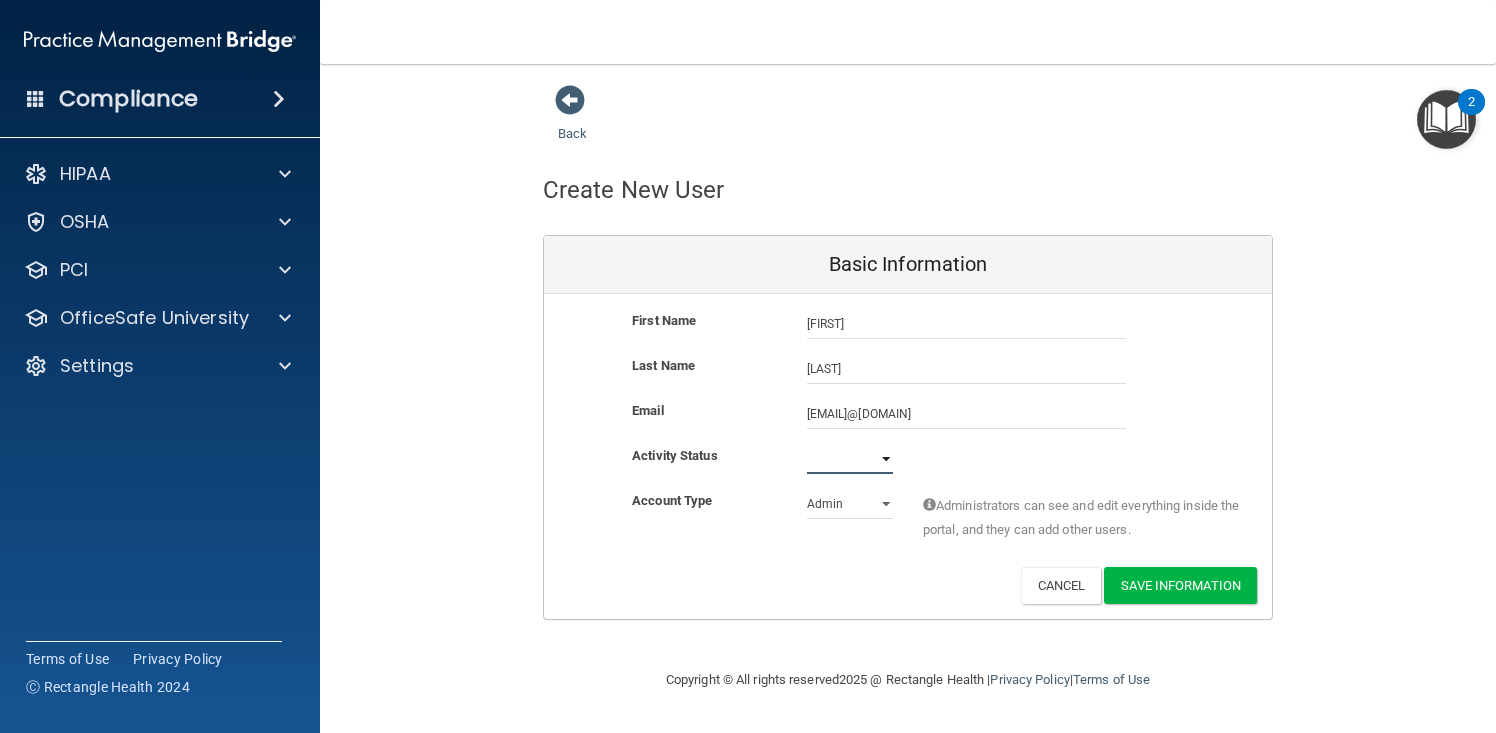 click on "Active  Inactive" at bounding box center (850, 459) 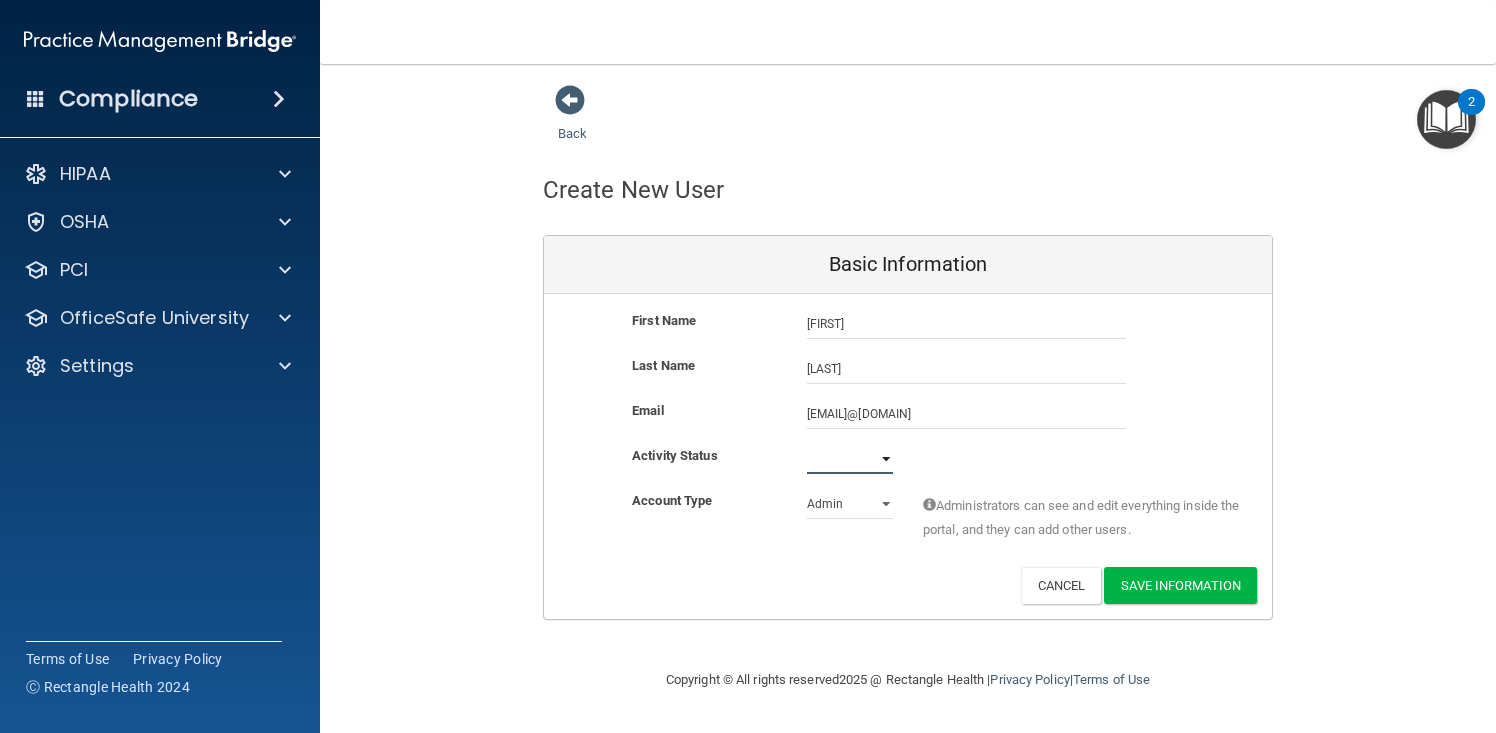 select on "active" 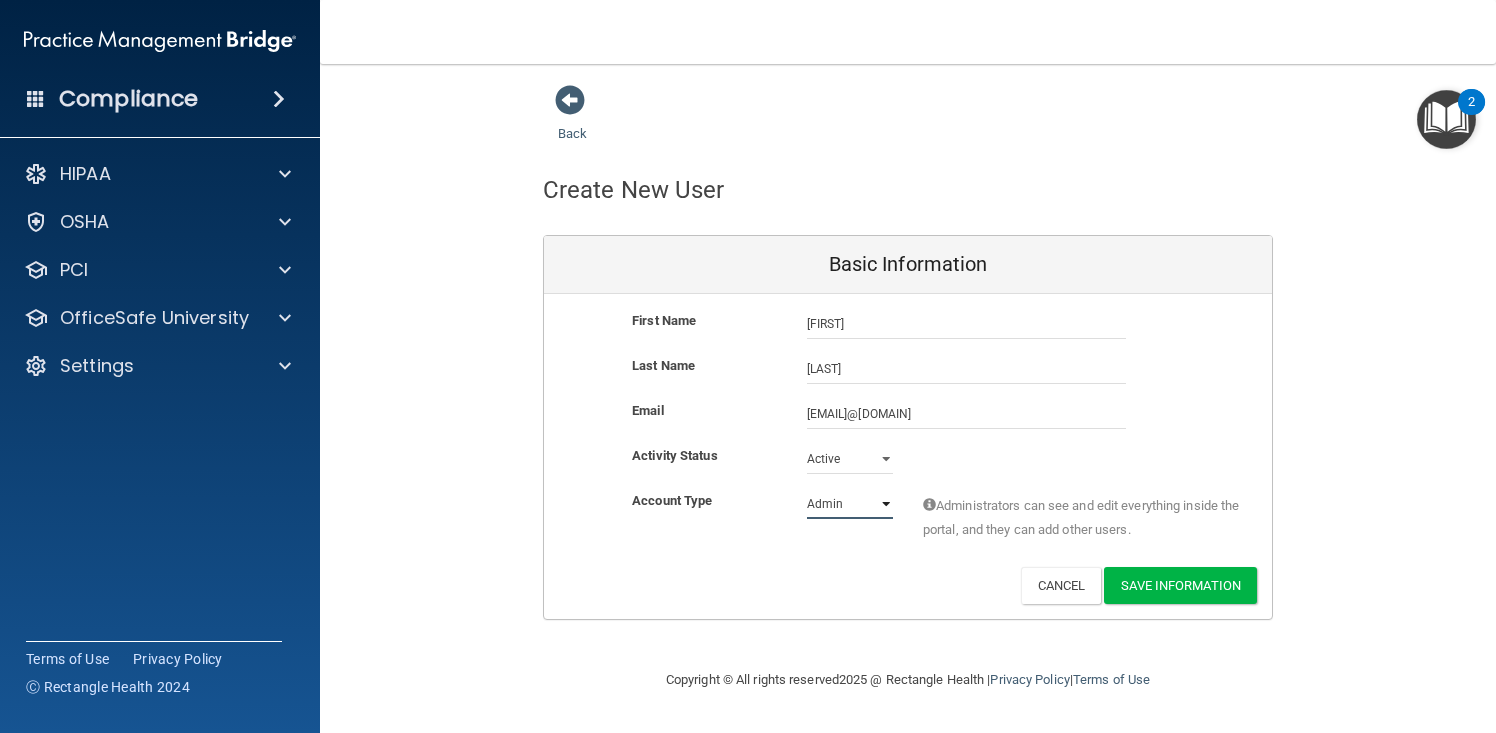 click on "Admin  Member" at bounding box center [850, 504] 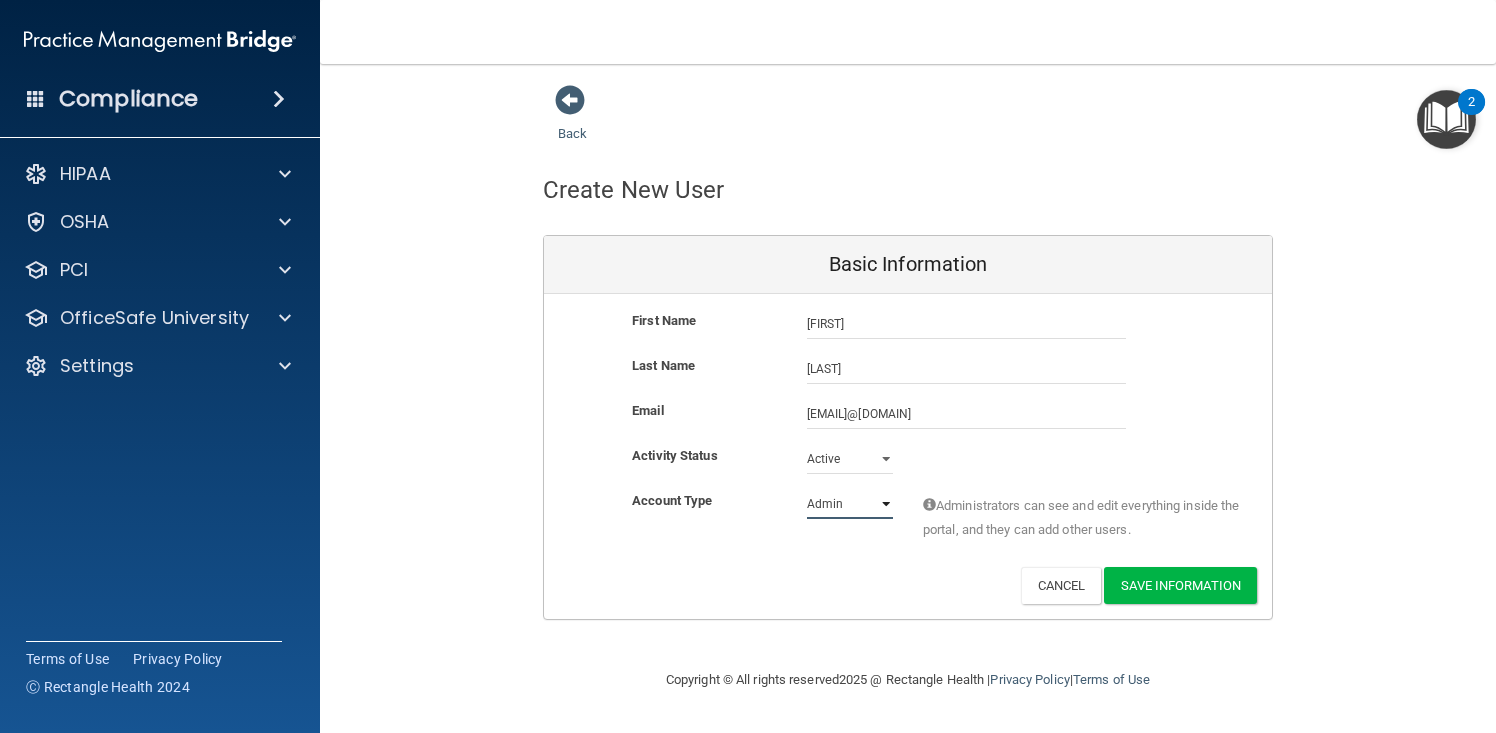 select on "practice_member" 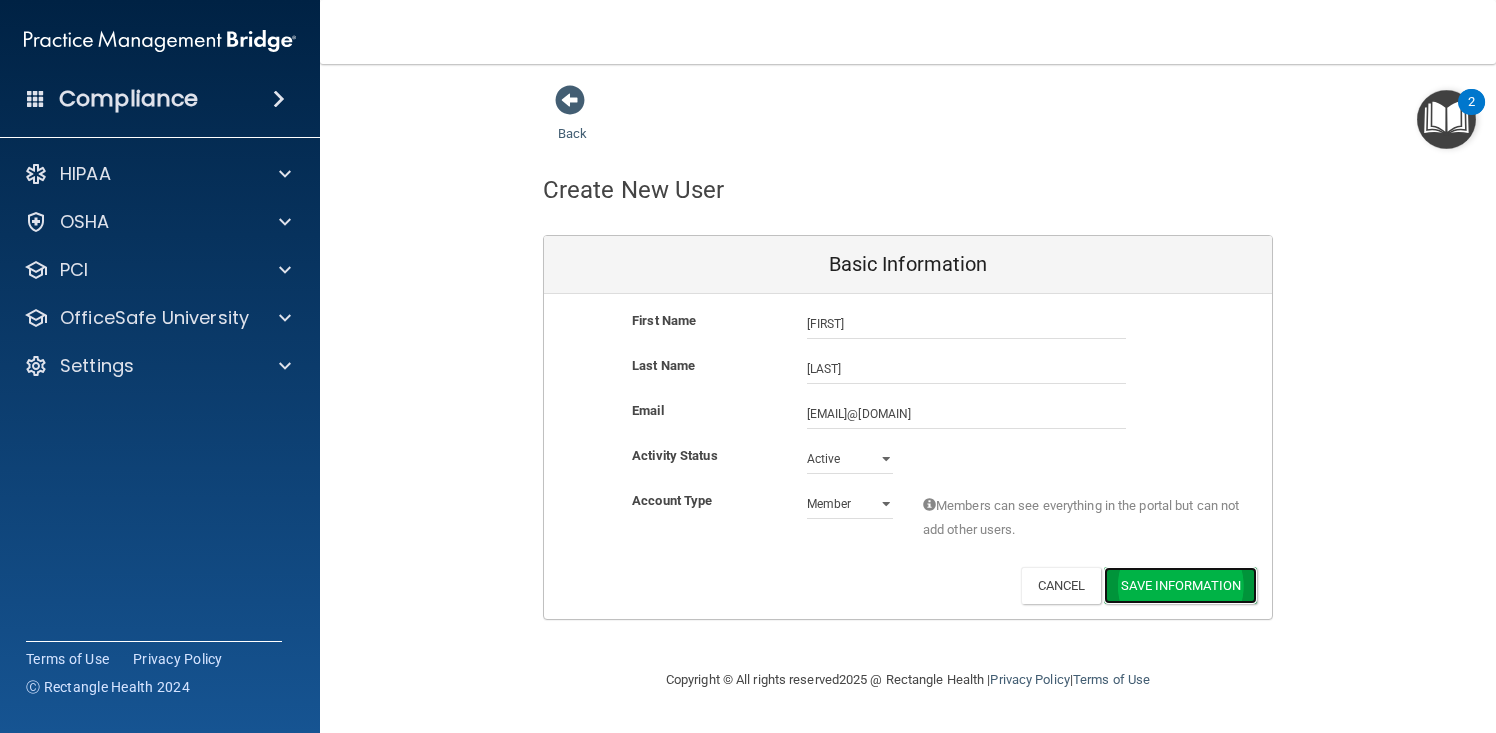 click on "Save Information" at bounding box center (1180, 585) 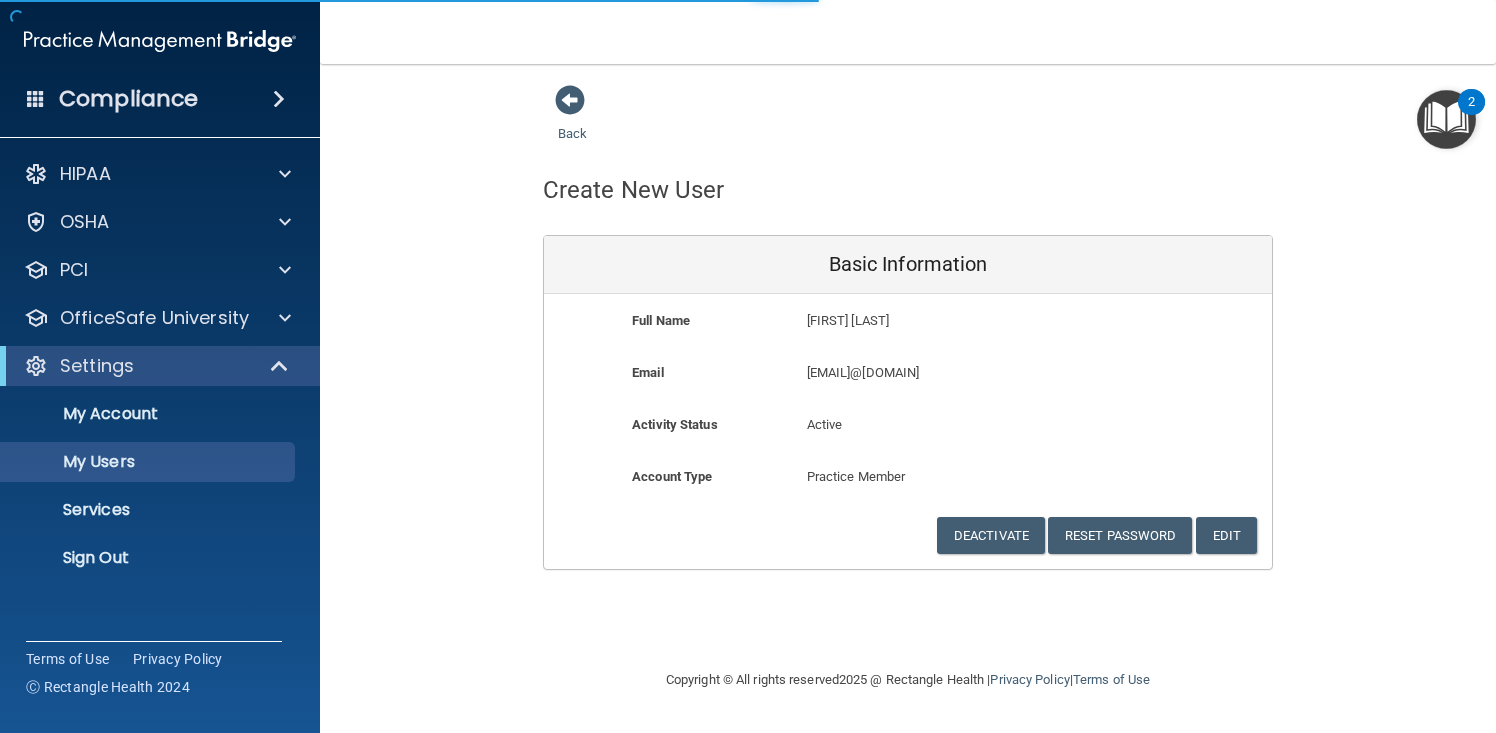 select on "20" 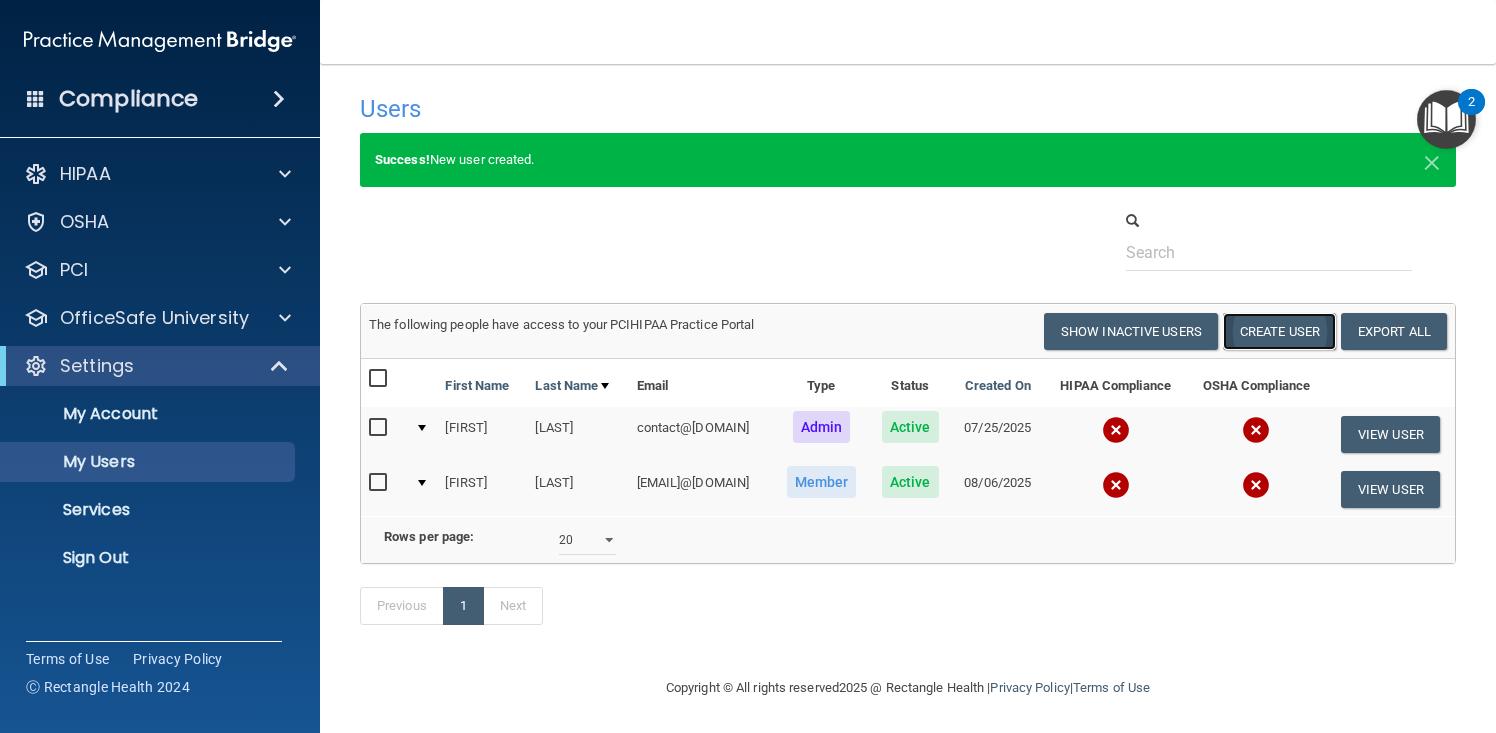 click on "Create User" at bounding box center [1279, 331] 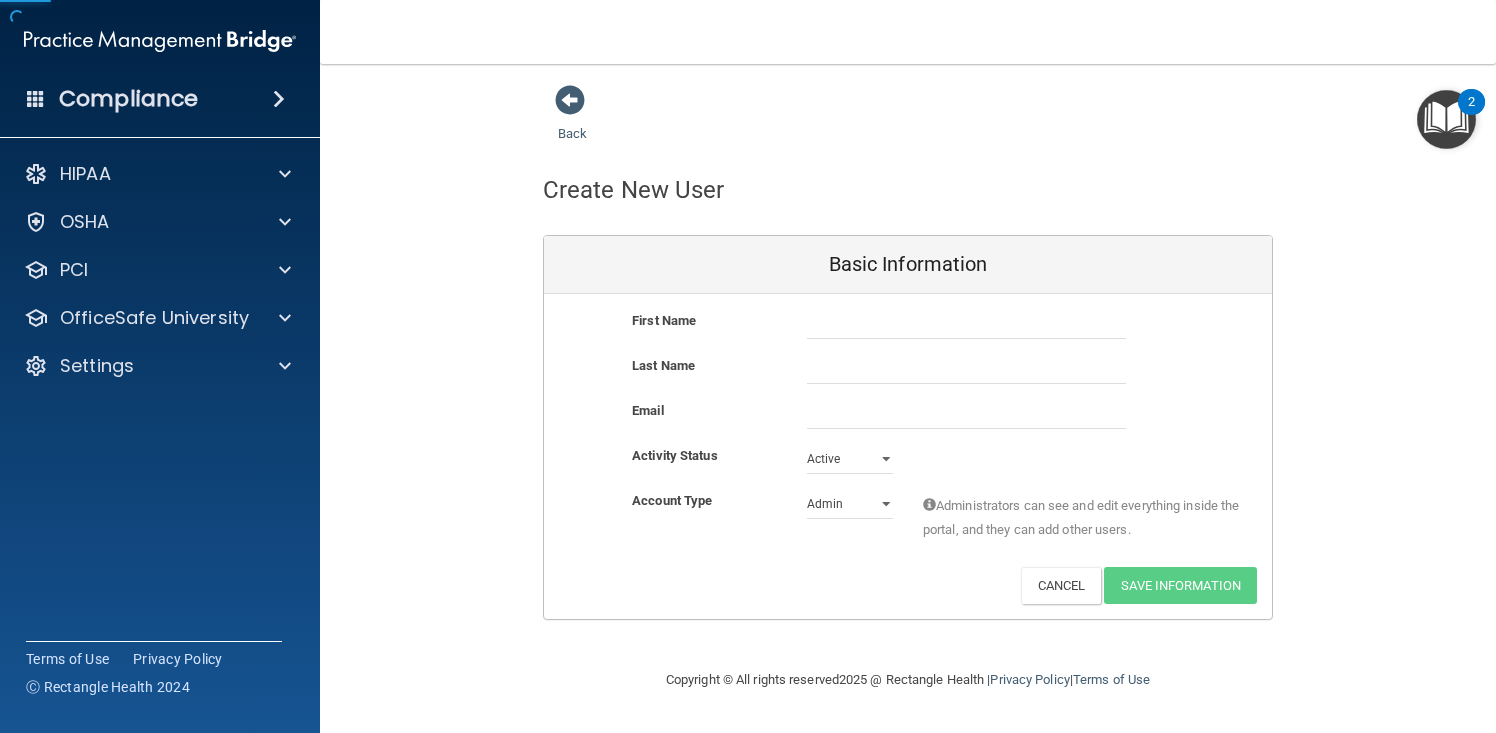 click on "First Name" at bounding box center [908, 331] 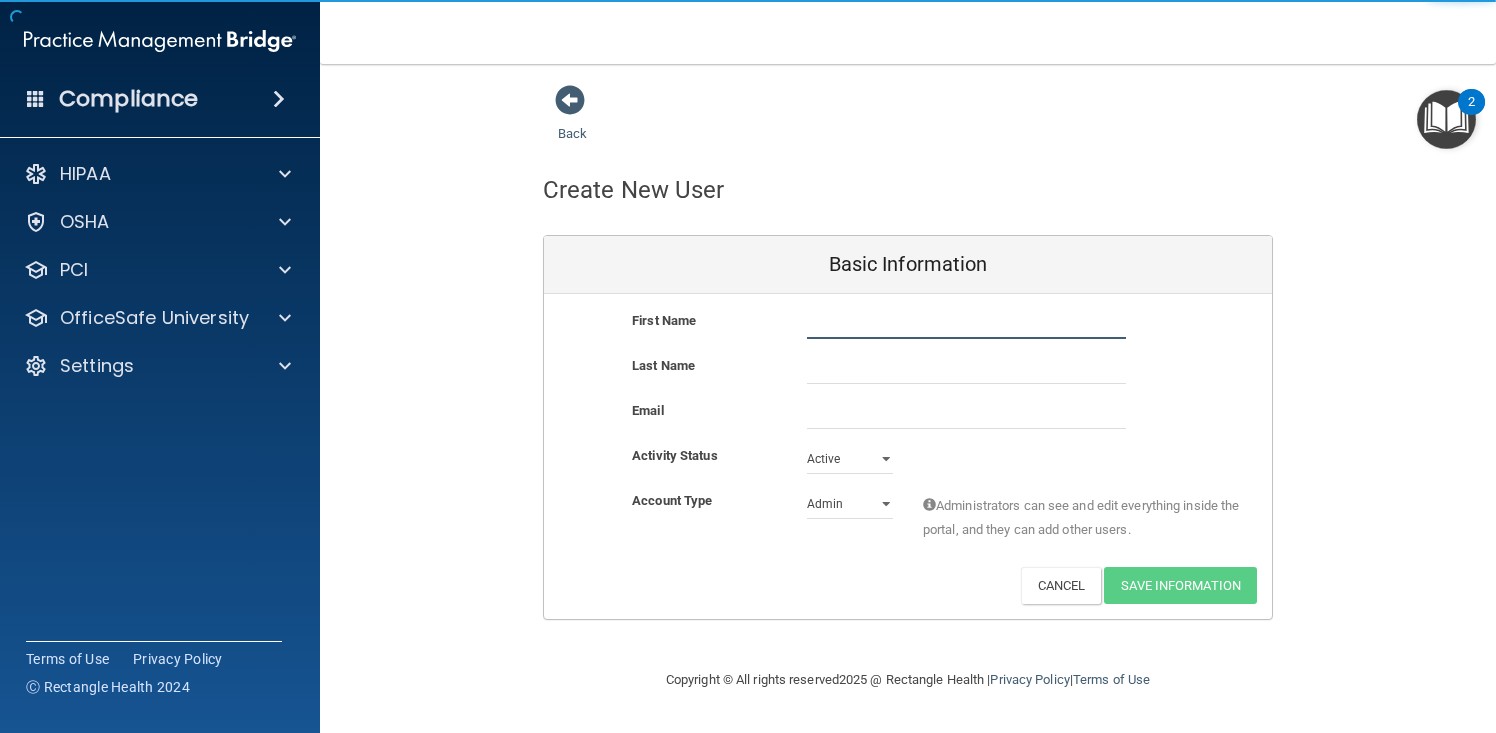 click at bounding box center (966, 324) 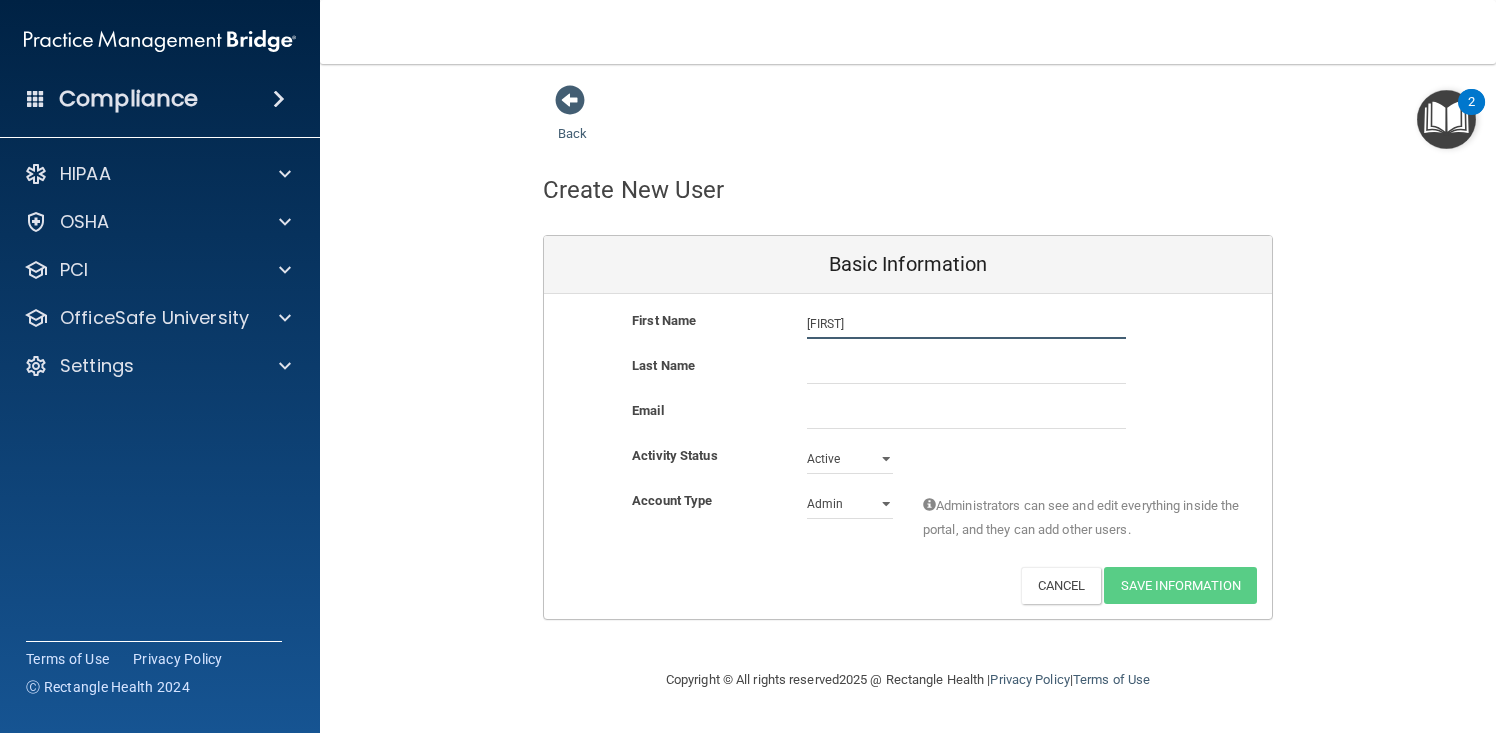 type on "Taylar" 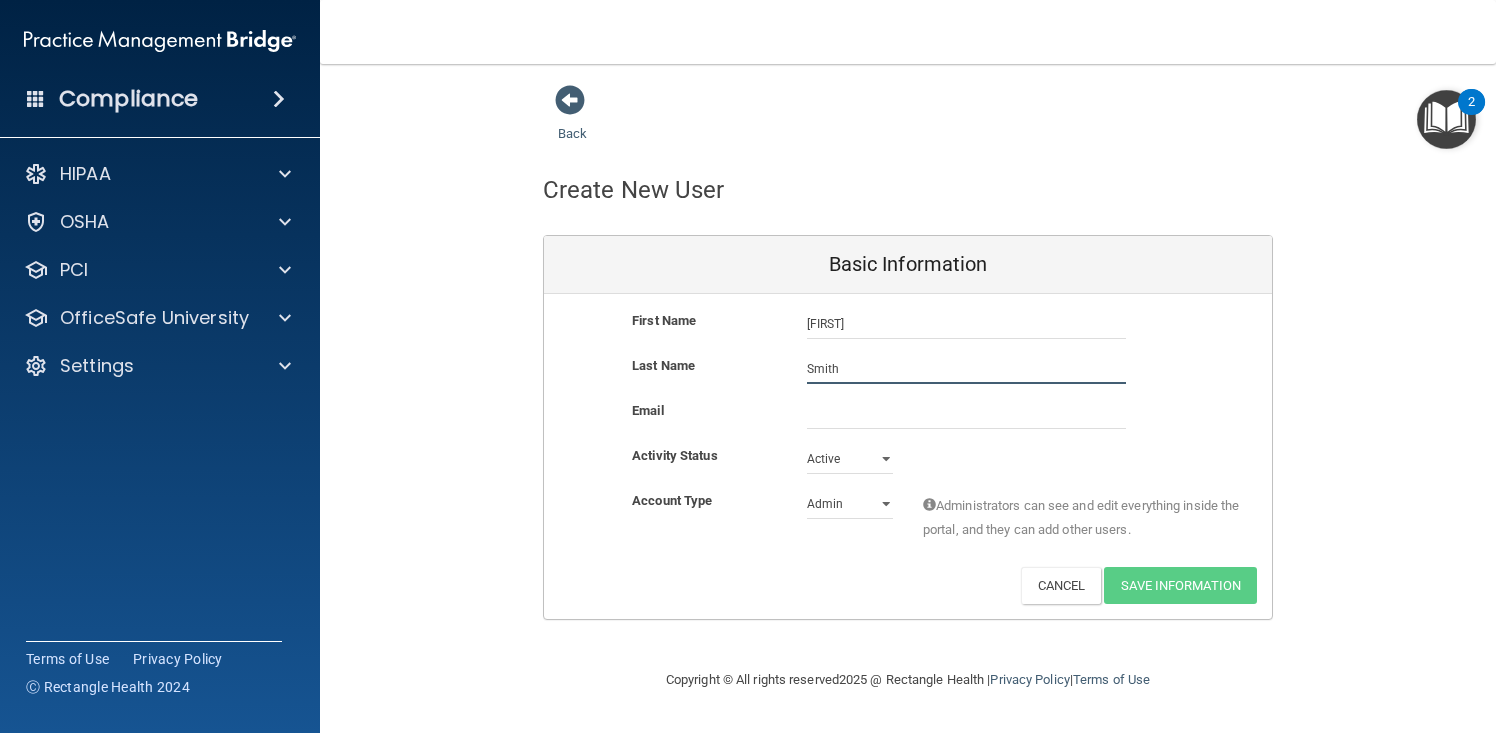 type on "Smith" 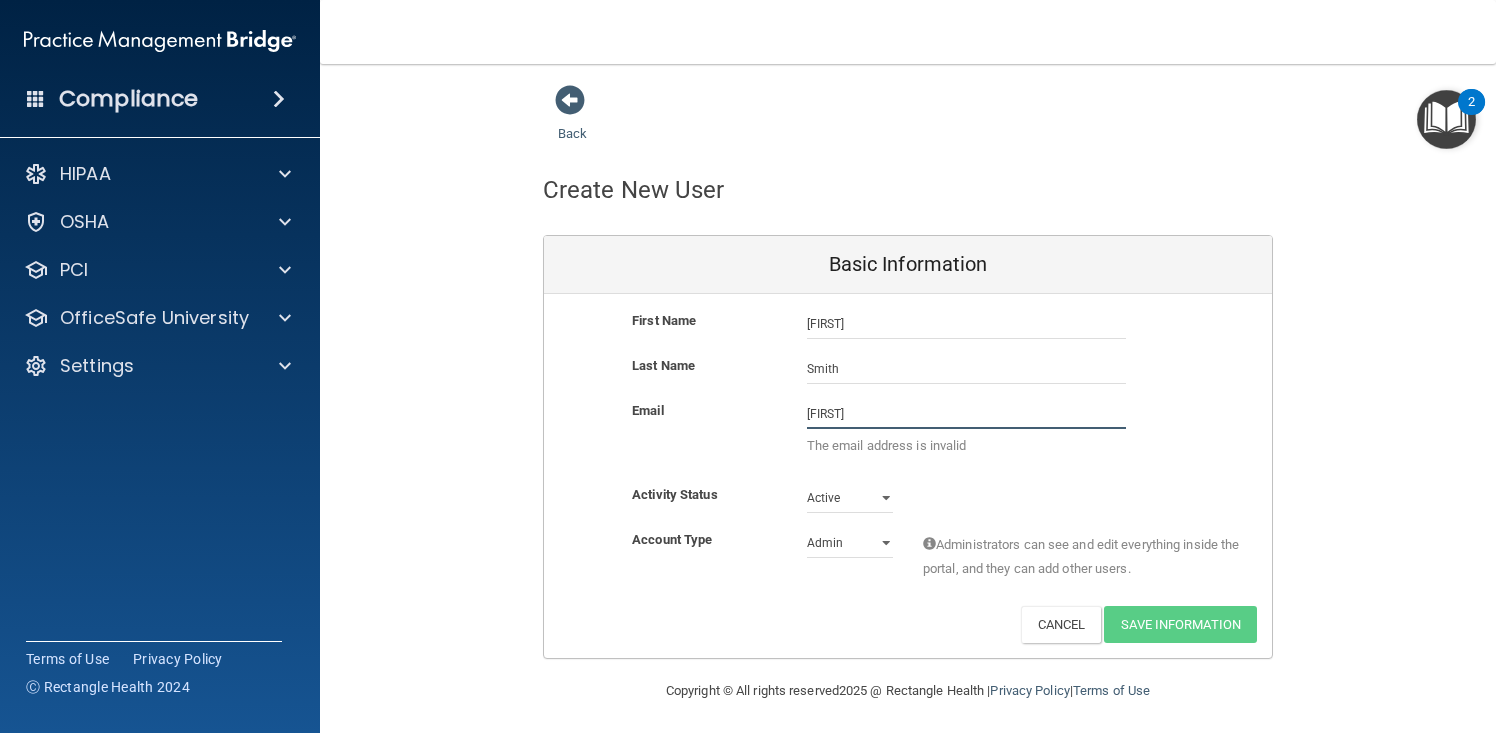 type on "[EMAIL]" 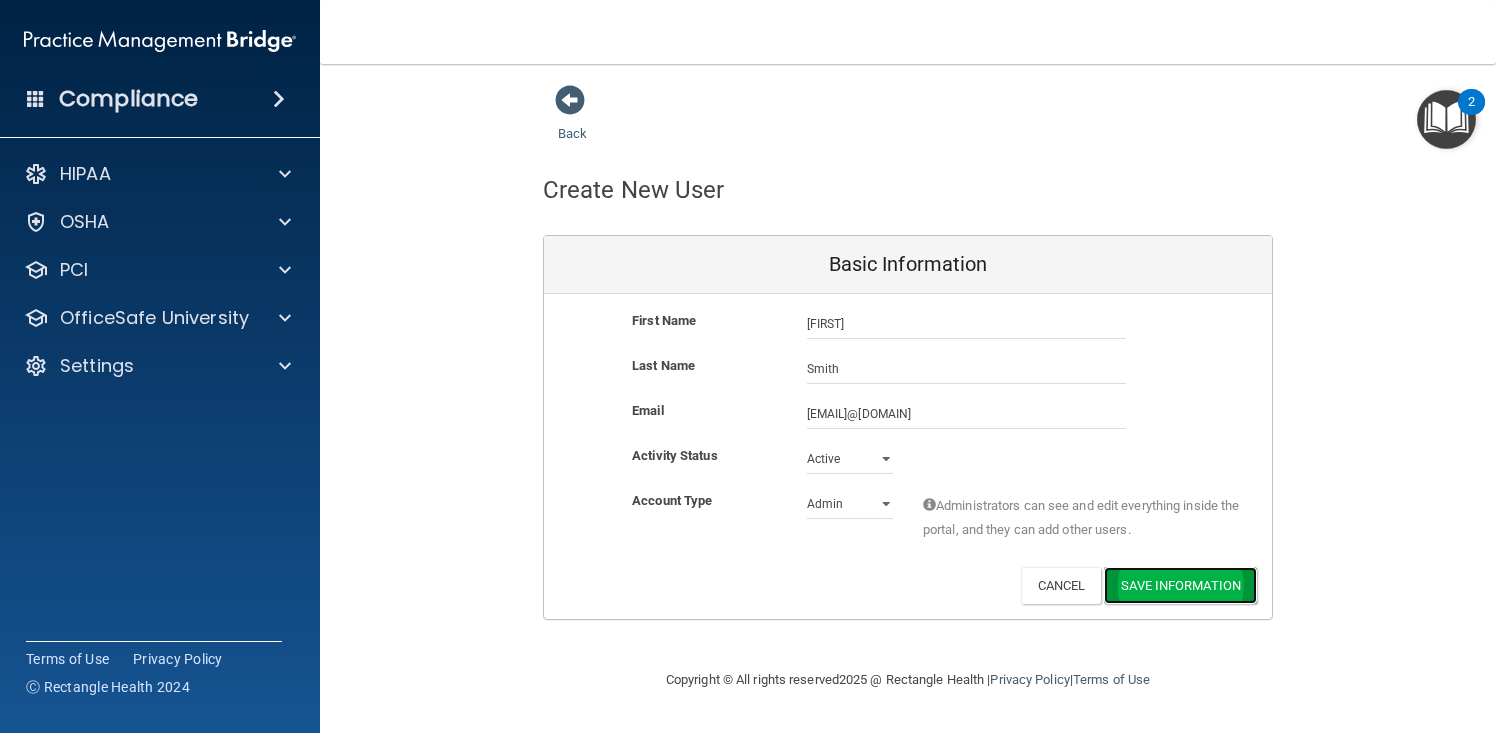 click on "Save Information" at bounding box center [1180, 585] 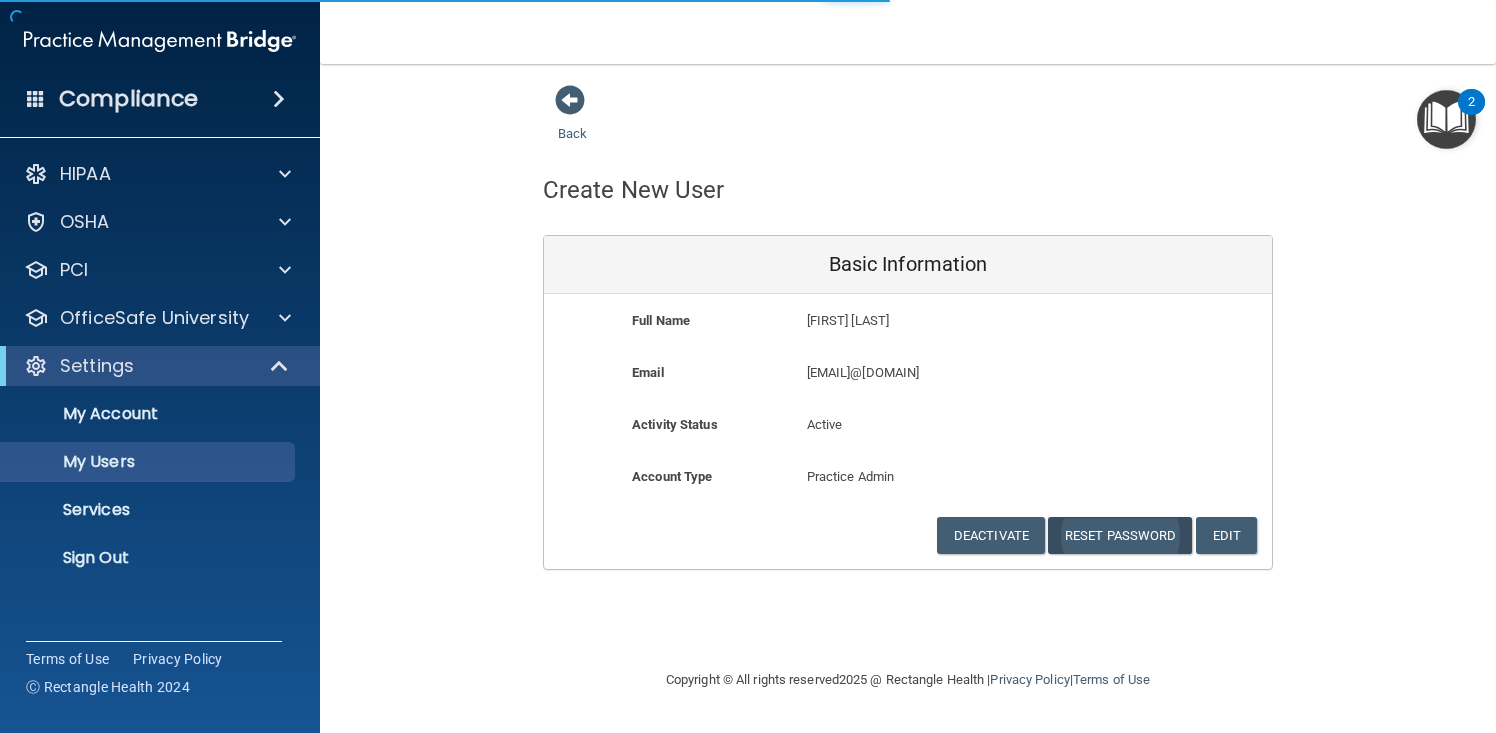 select on "20" 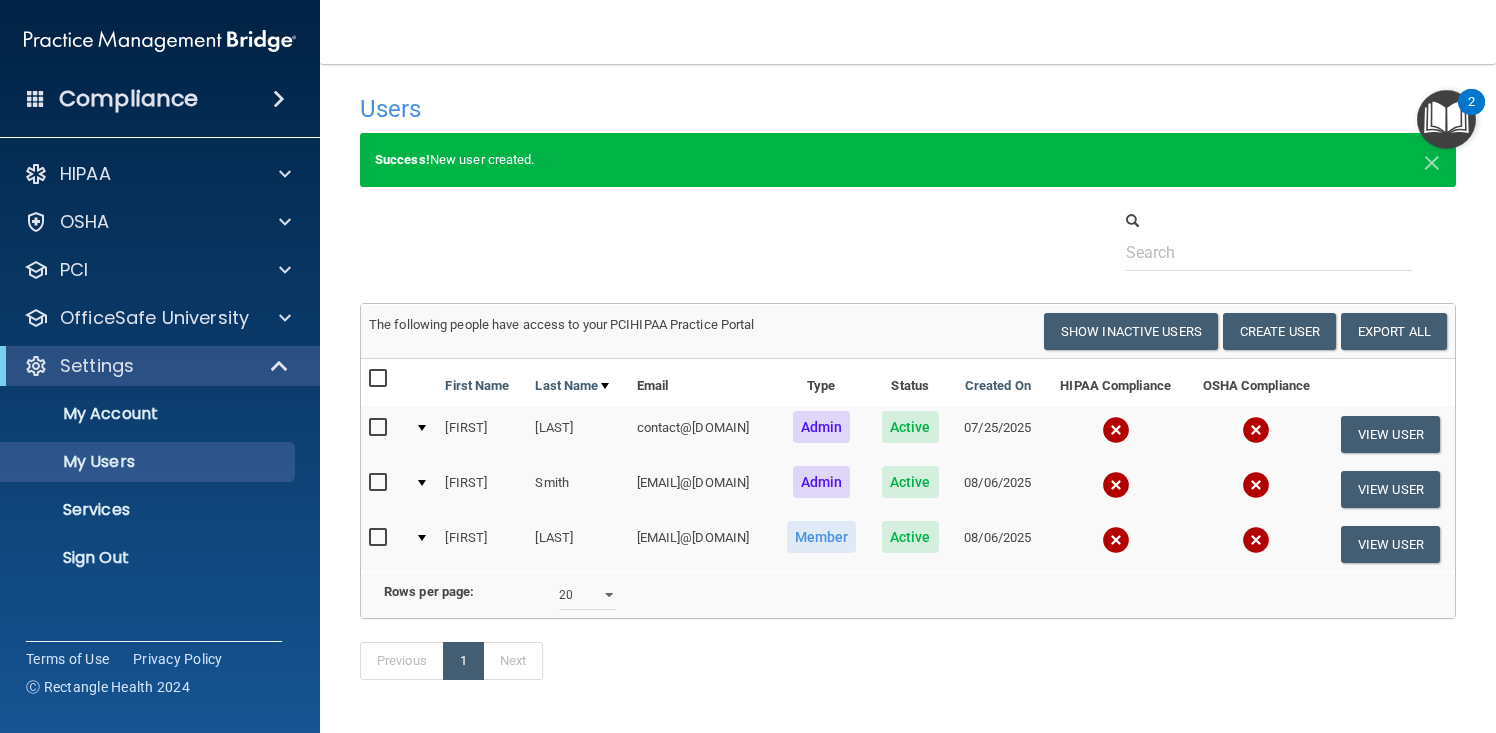 click on "[EMAIL]" at bounding box center (701, 489) 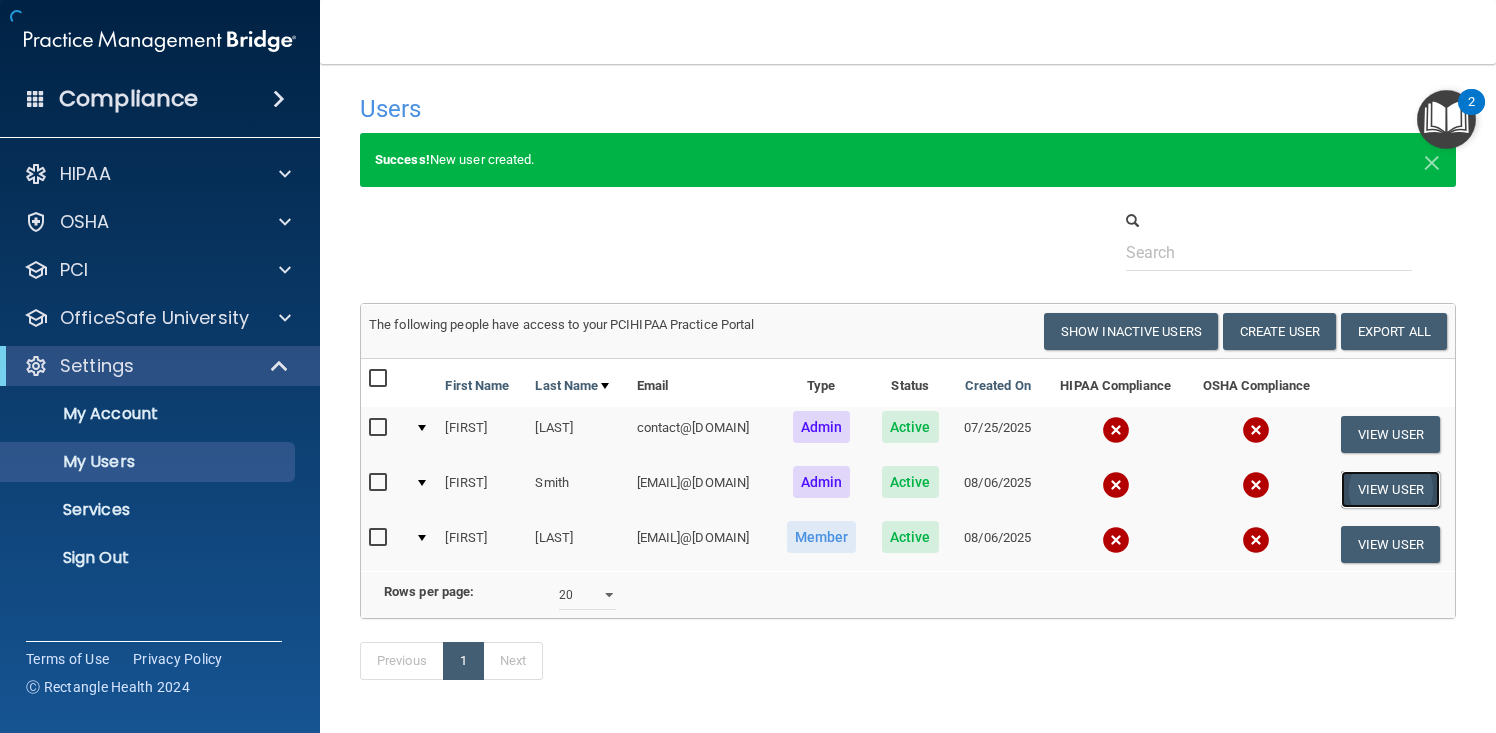 click on "View User" at bounding box center [1390, 489] 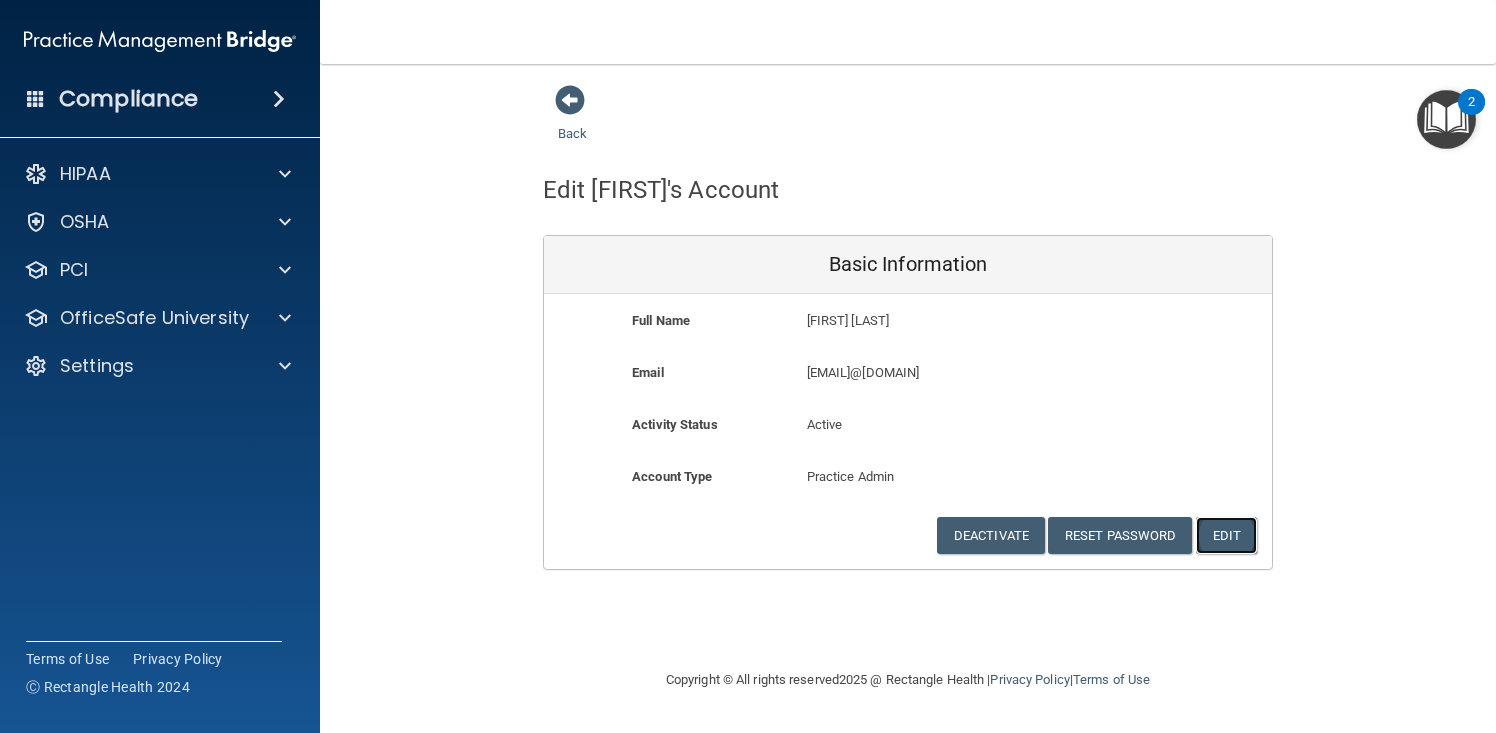 click on "Edit" at bounding box center [1226, 535] 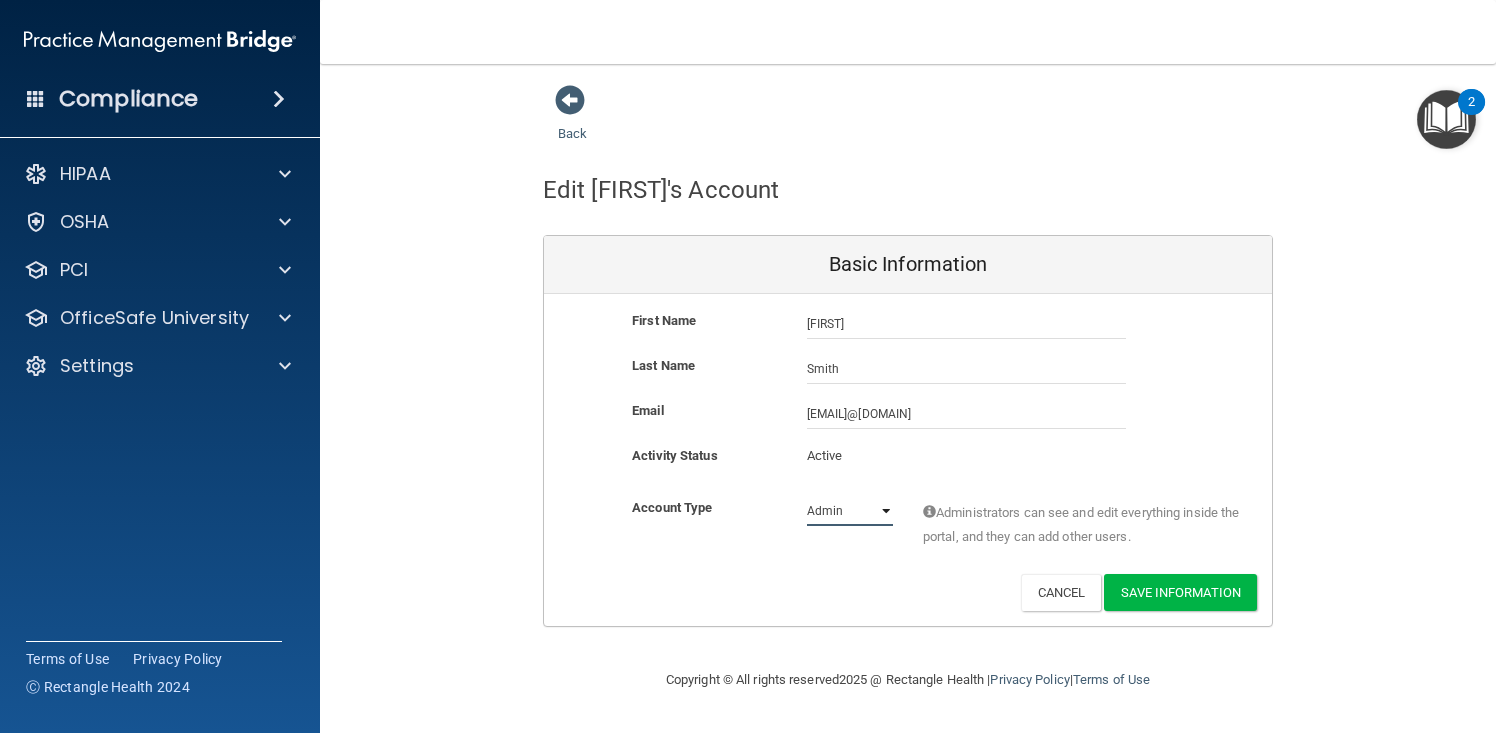 click on "Admin  Member" at bounding box center (850, 511) 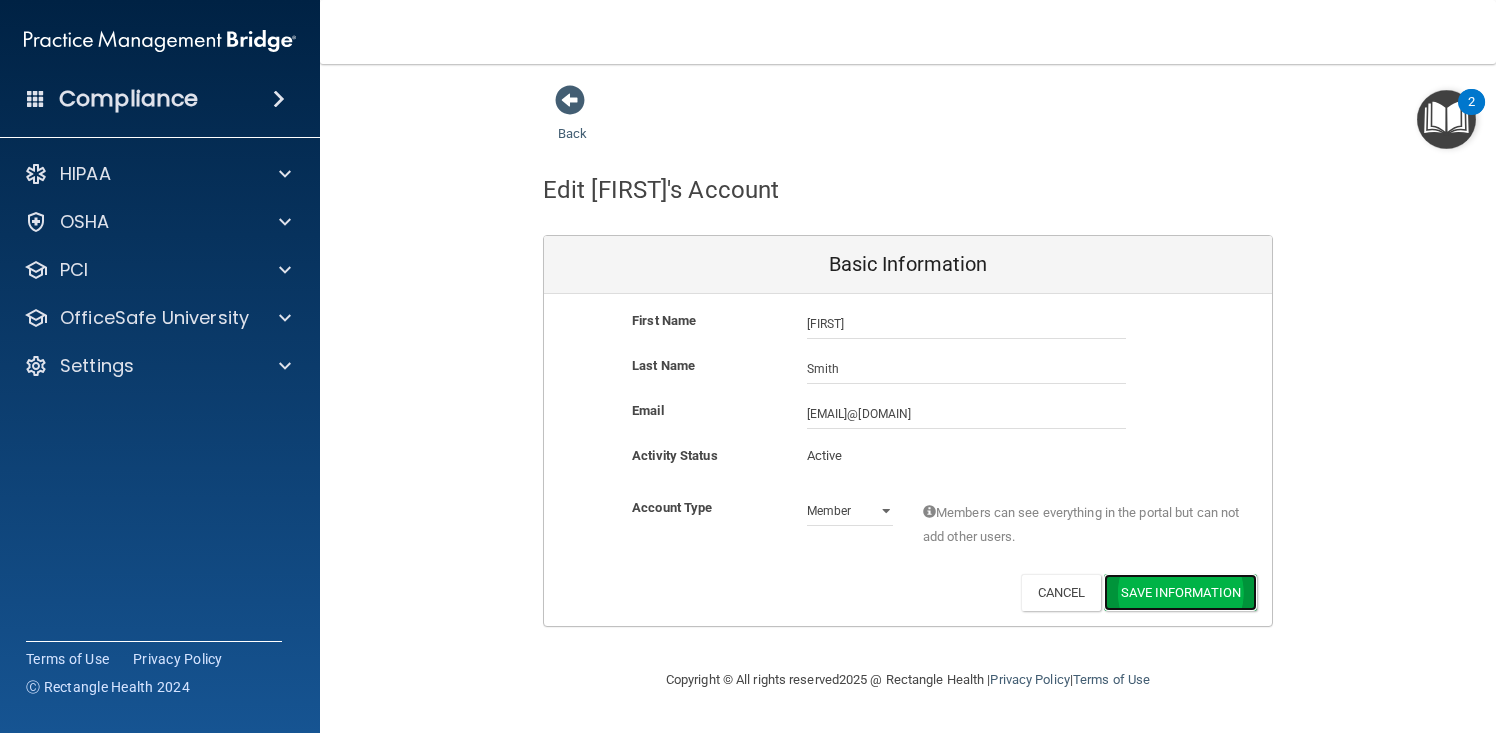 click on "Save Information" at bounding box center (1180, 592) 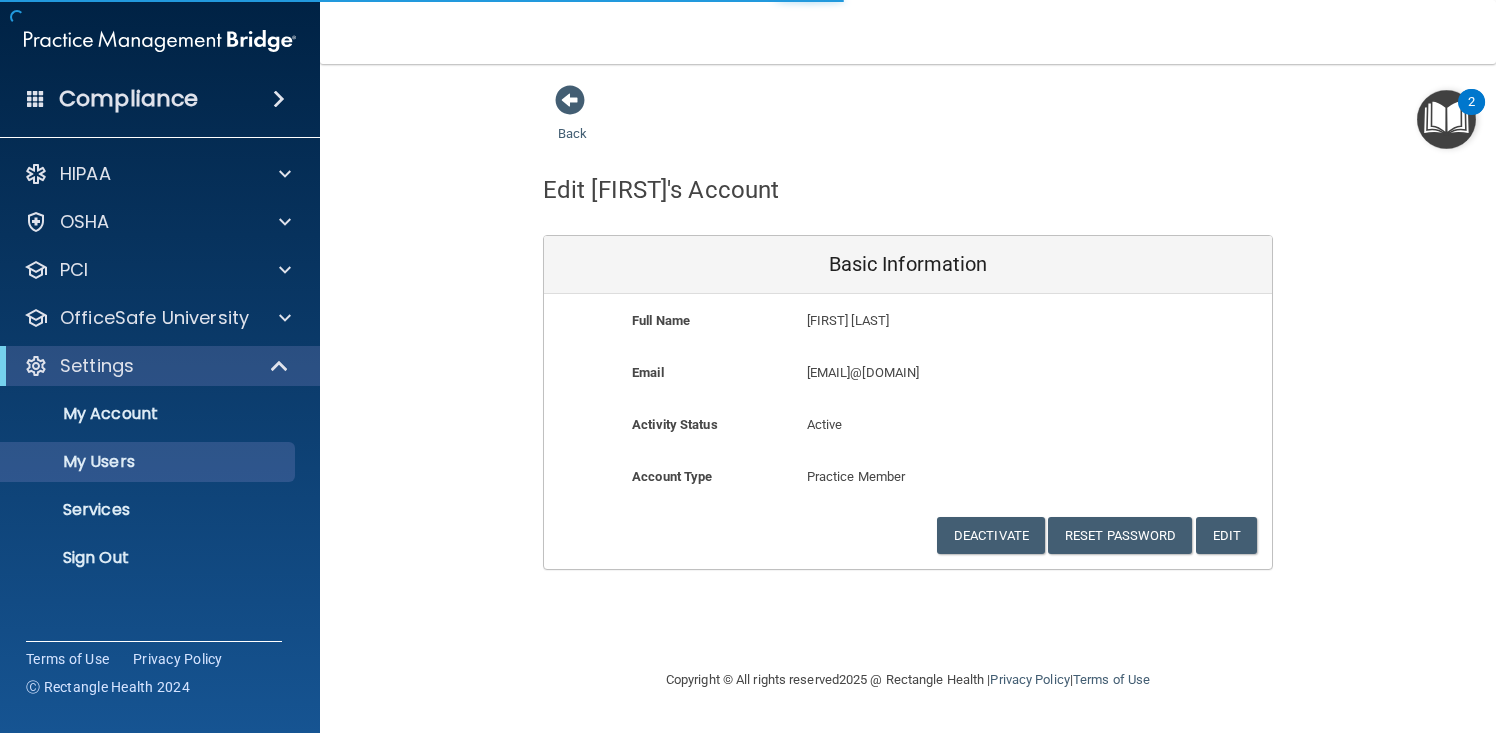 select on "20" 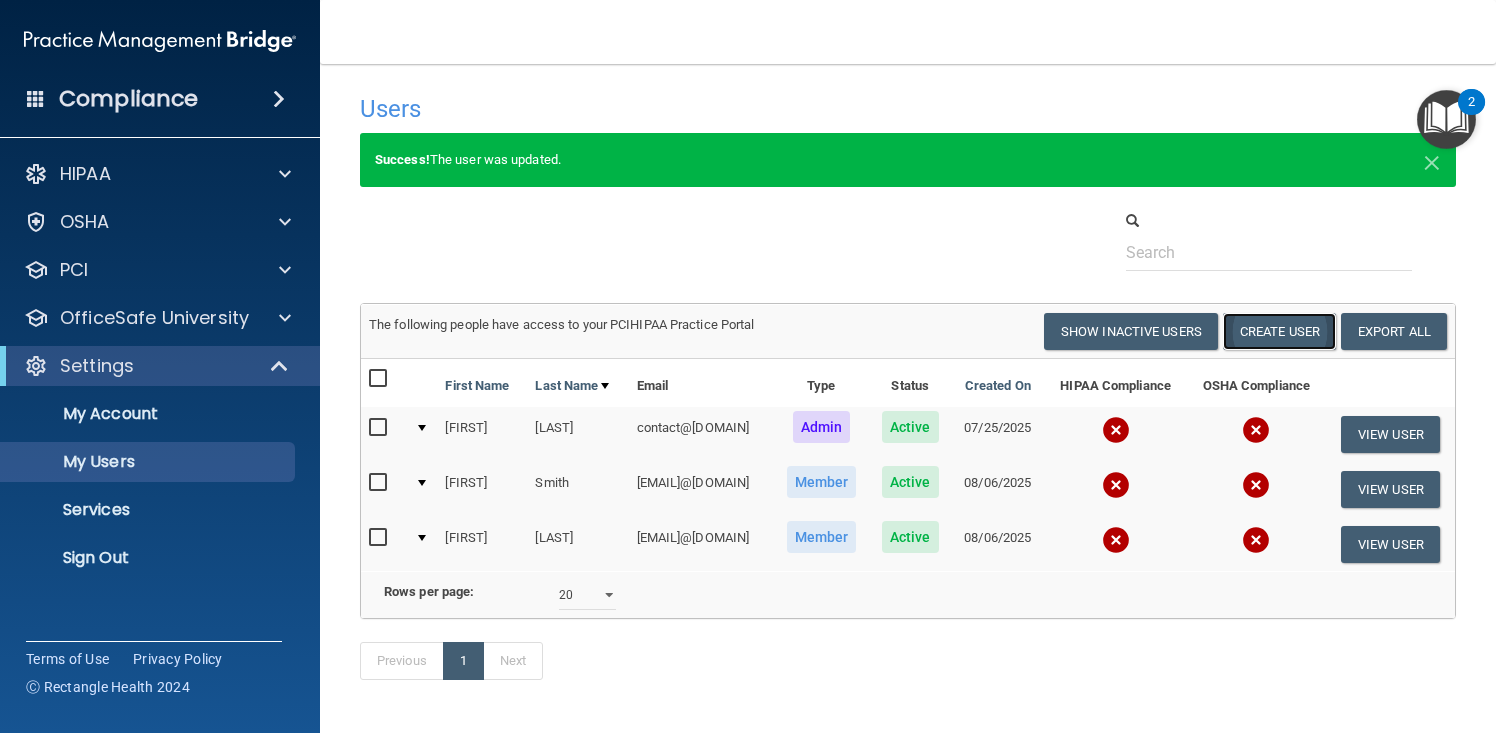 click on "Create User" at bounding box center (1279, 331) 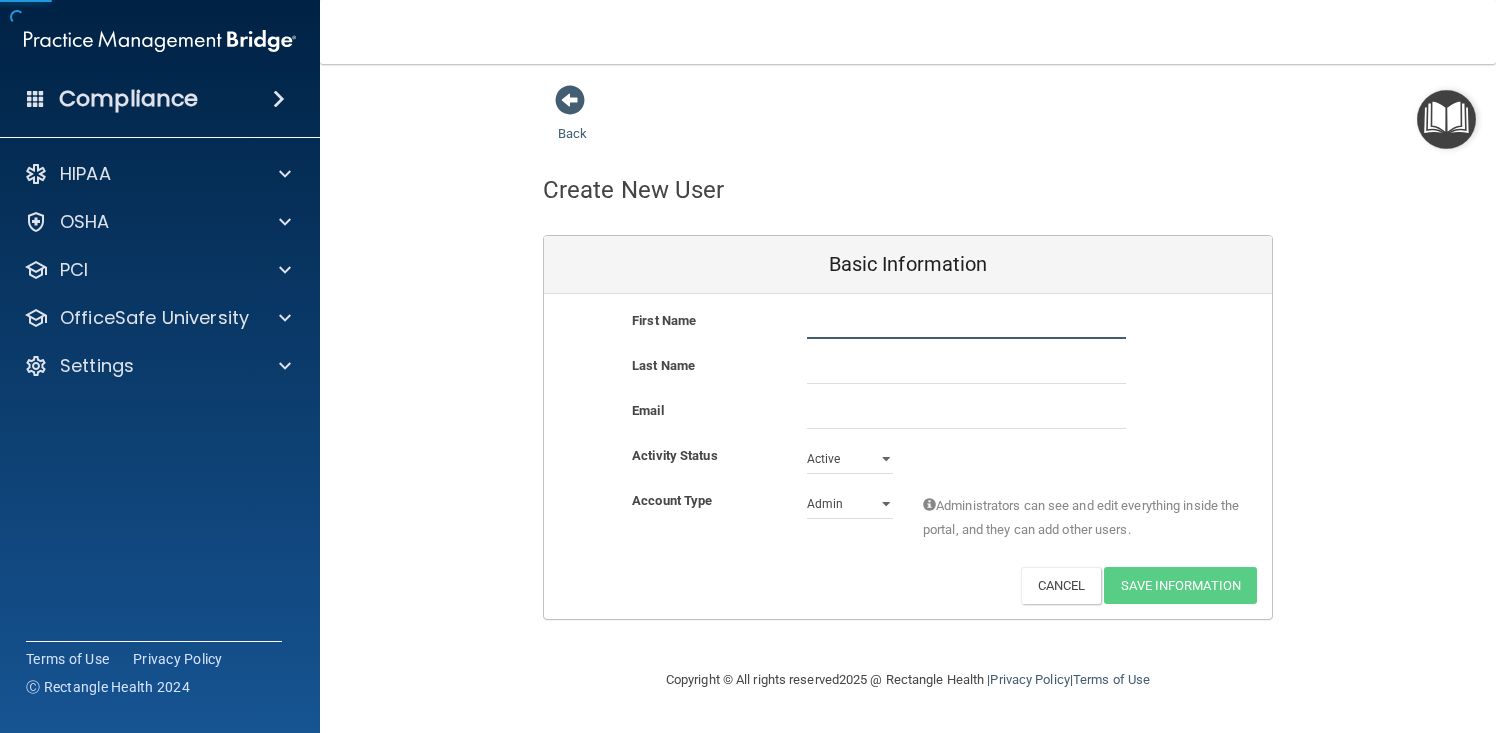 click at bounding box center (966, 324) 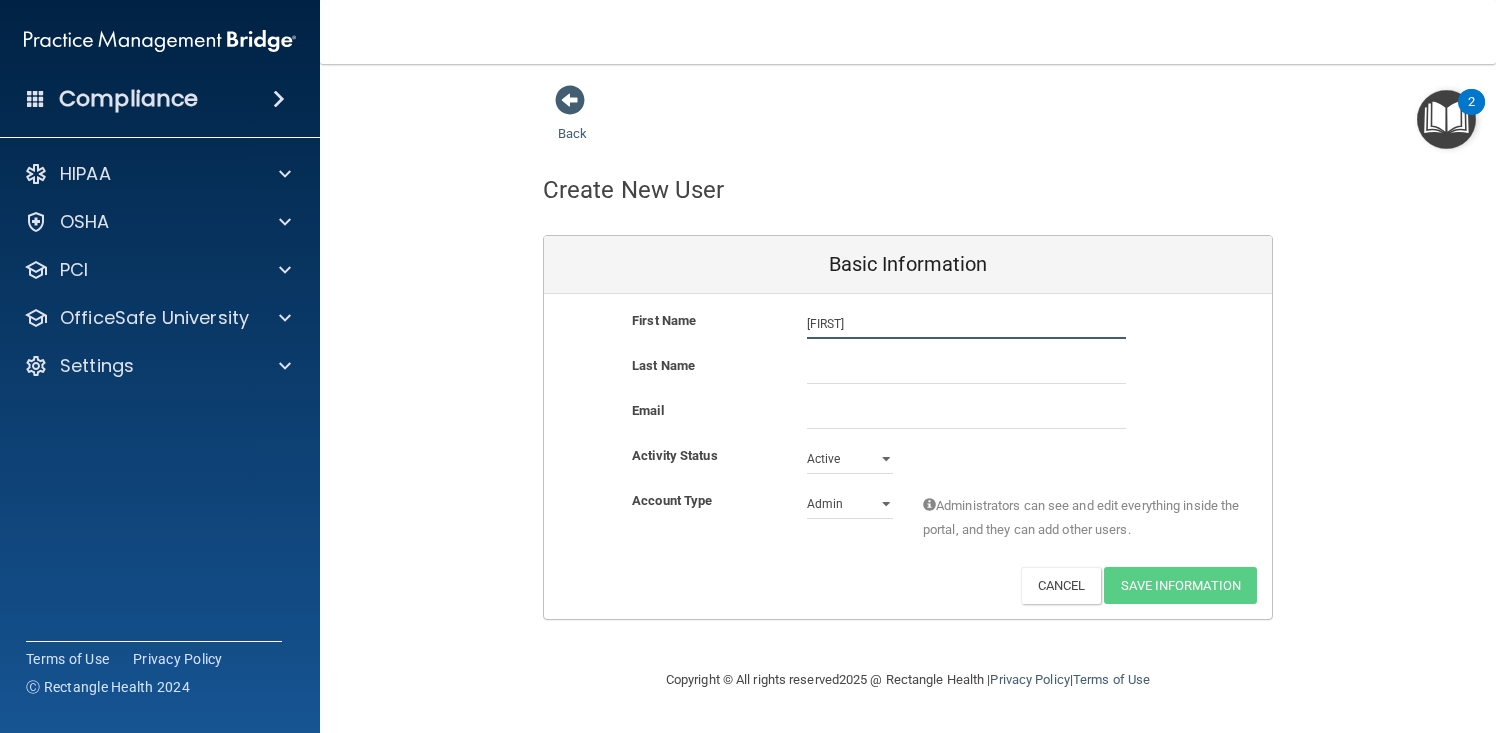 type on "Jenna" 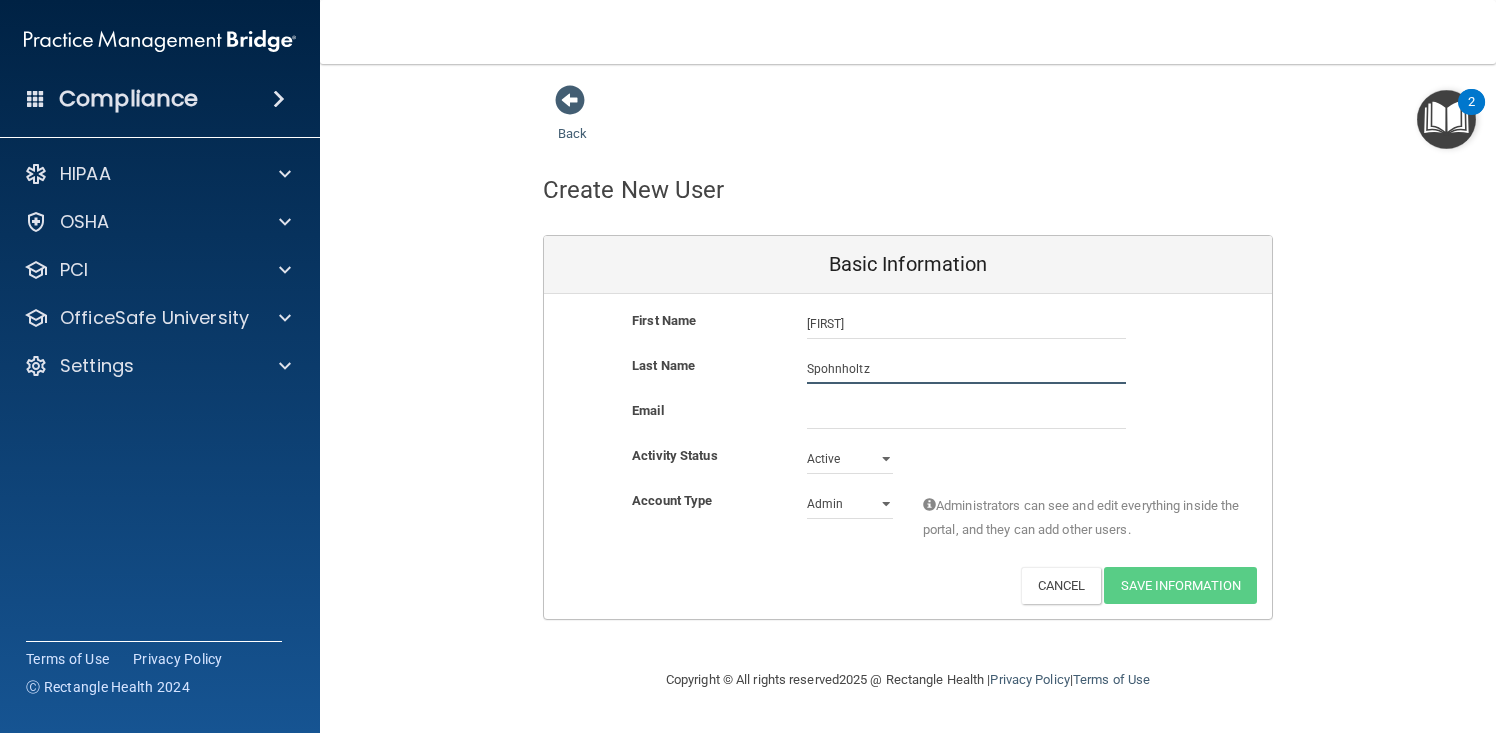 type on "Spohnholtz" 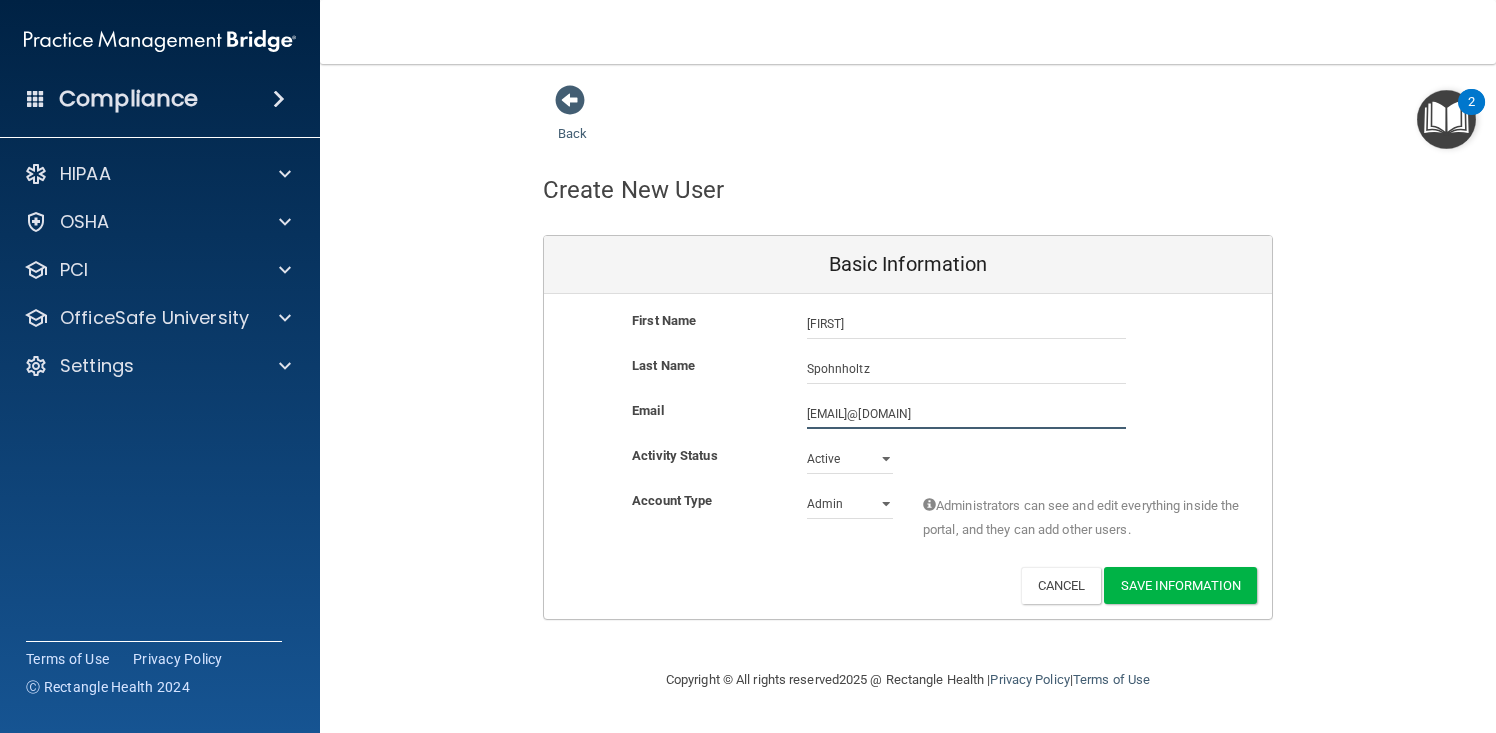 type on "jenna@richmondimplantstudio.com" 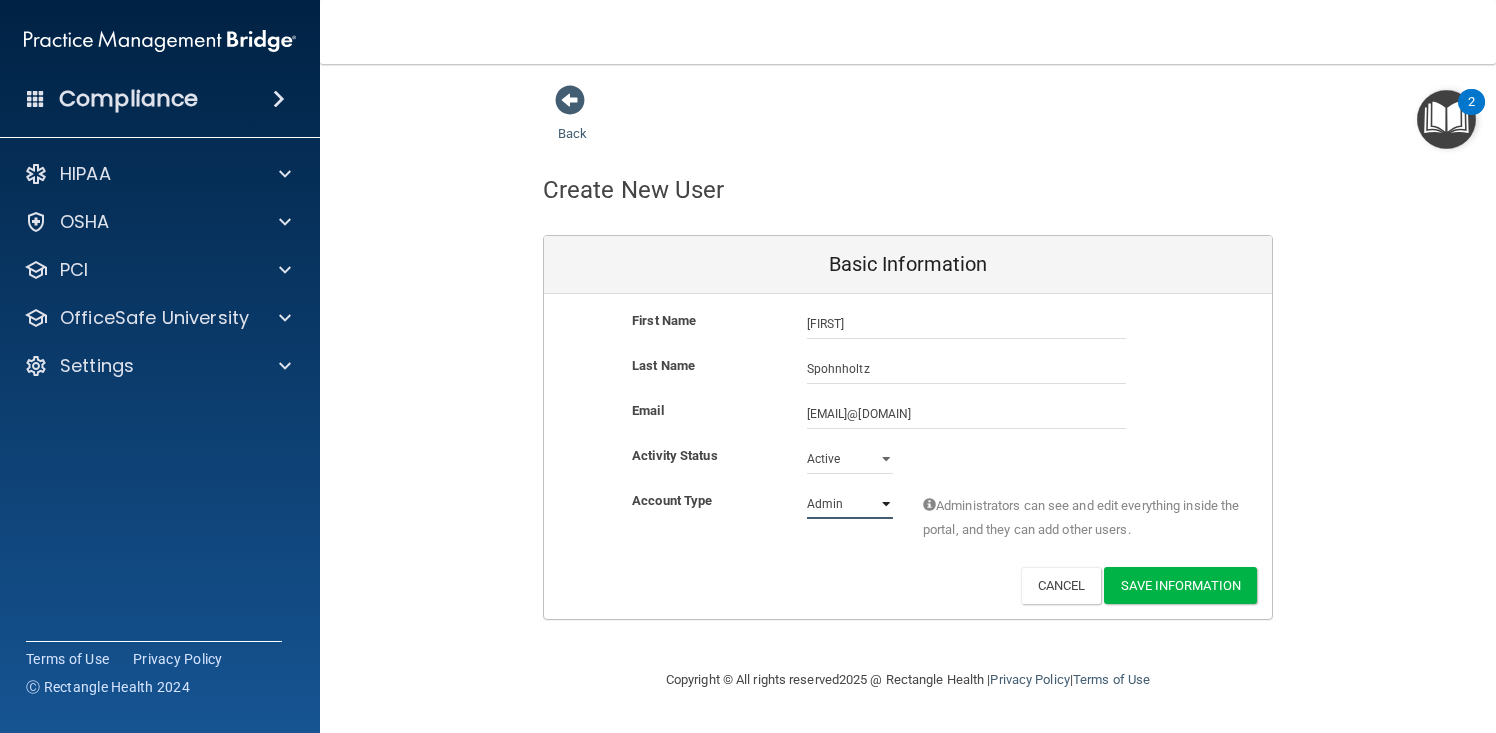 click on "Admin  Member" at bounding box center [850, 504] 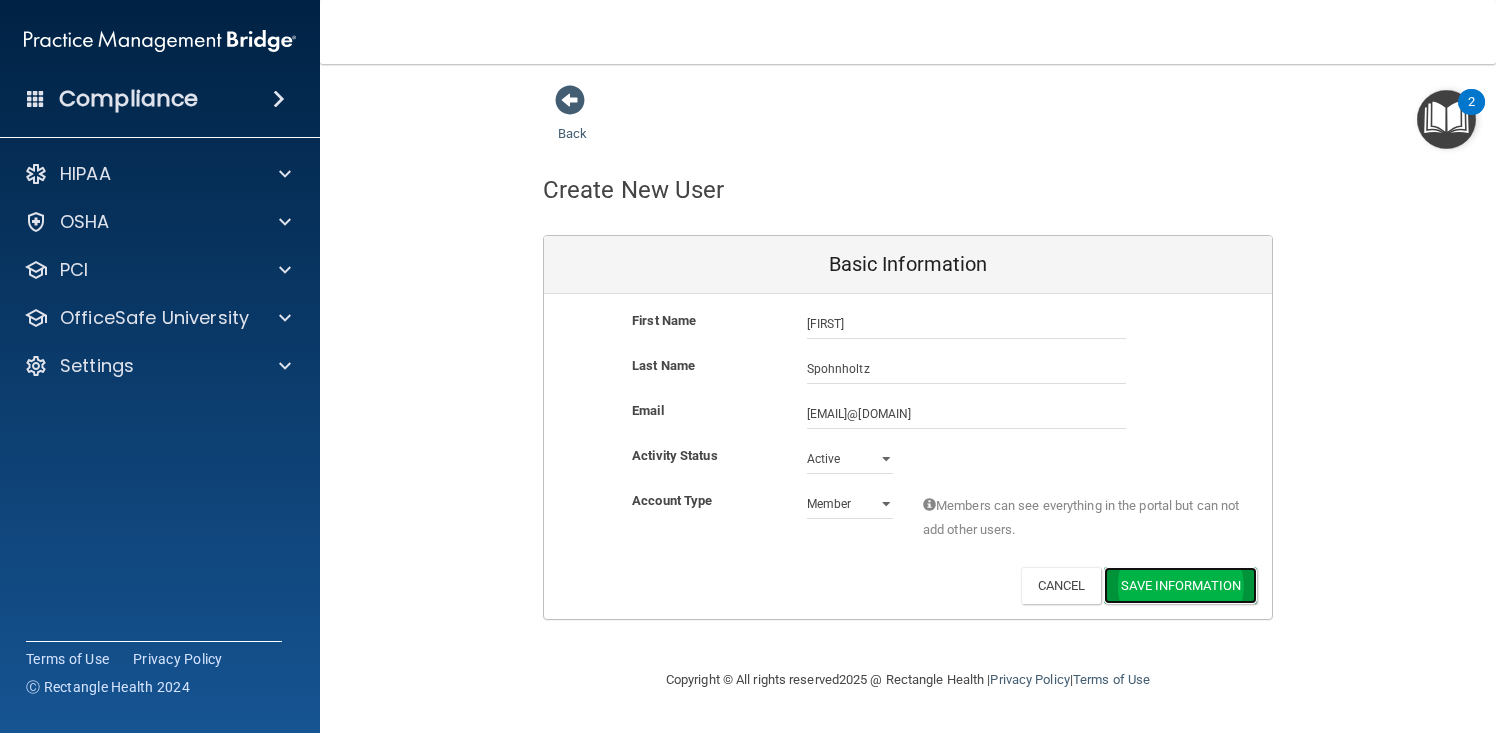 click on "Save Information" at bounding box center [1180, 585] 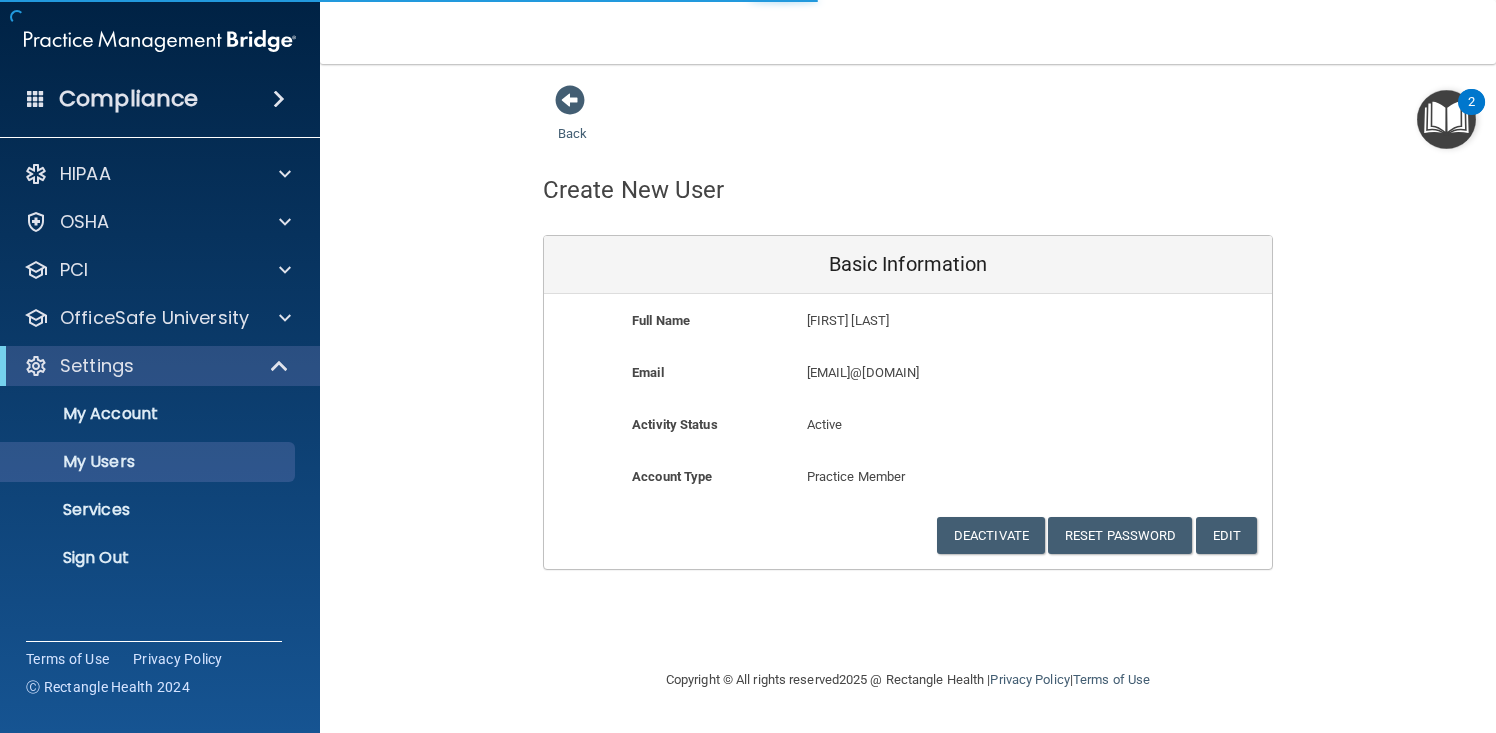 select on "20" 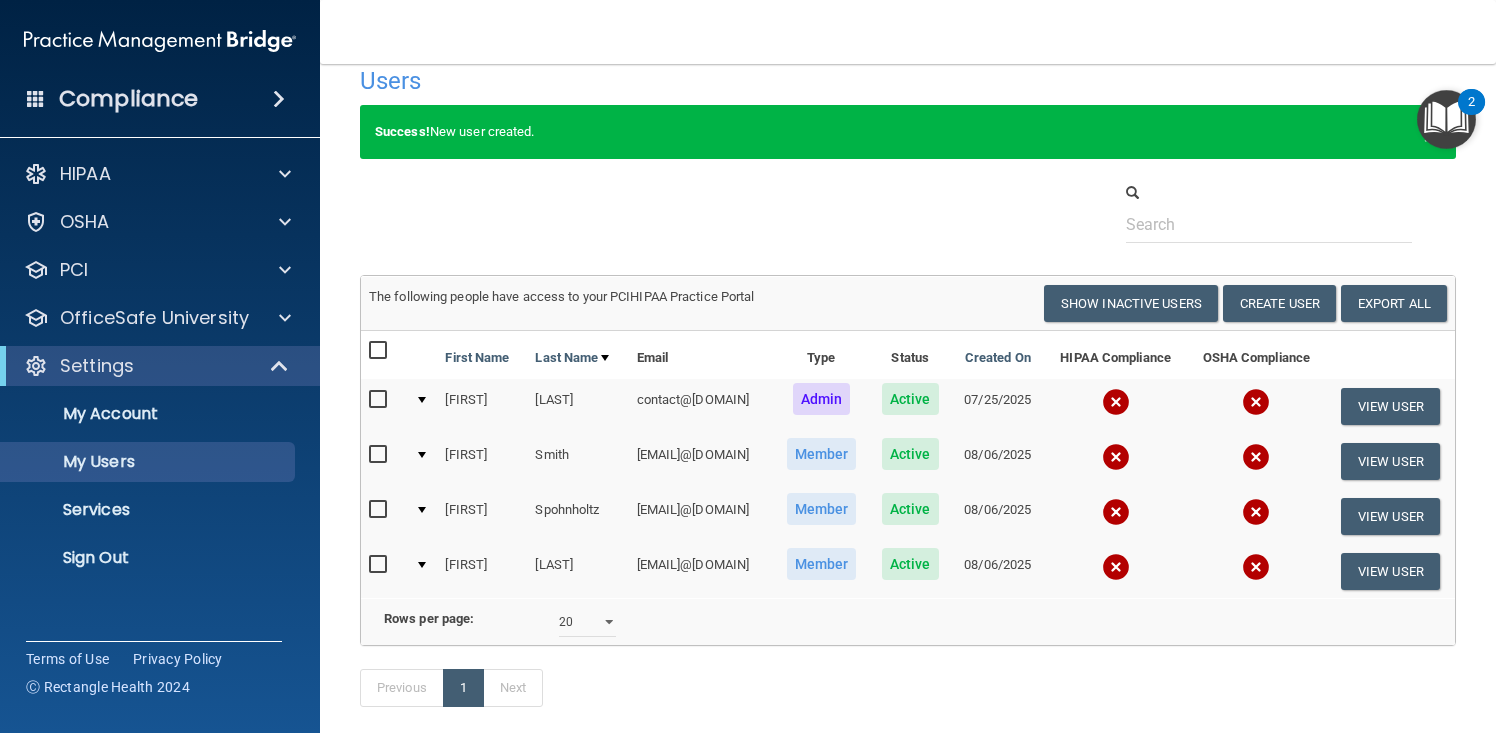 scroll, scrollTop: 34, scrollLeft: 0, axis: vertical 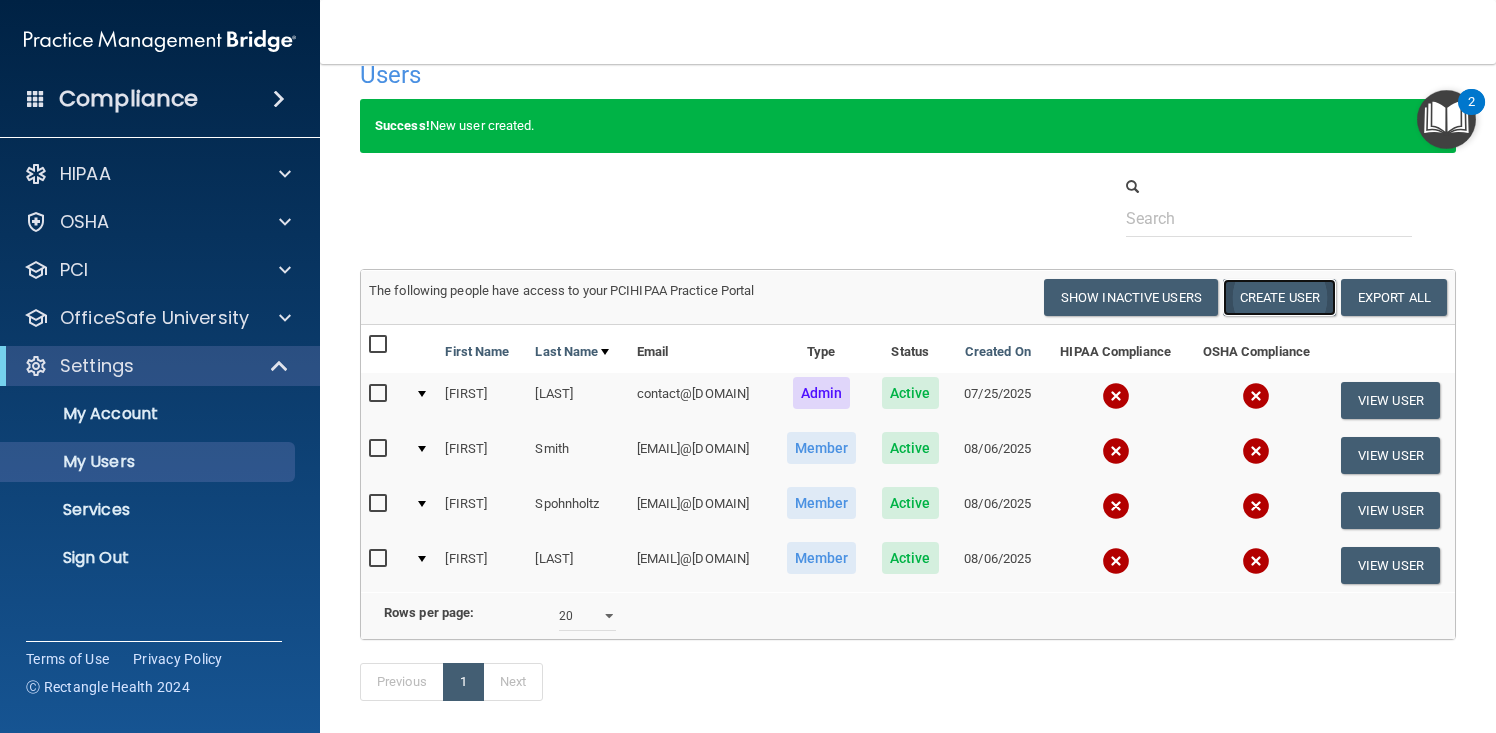 click on "Create User" at bounding box center [1279, 297] 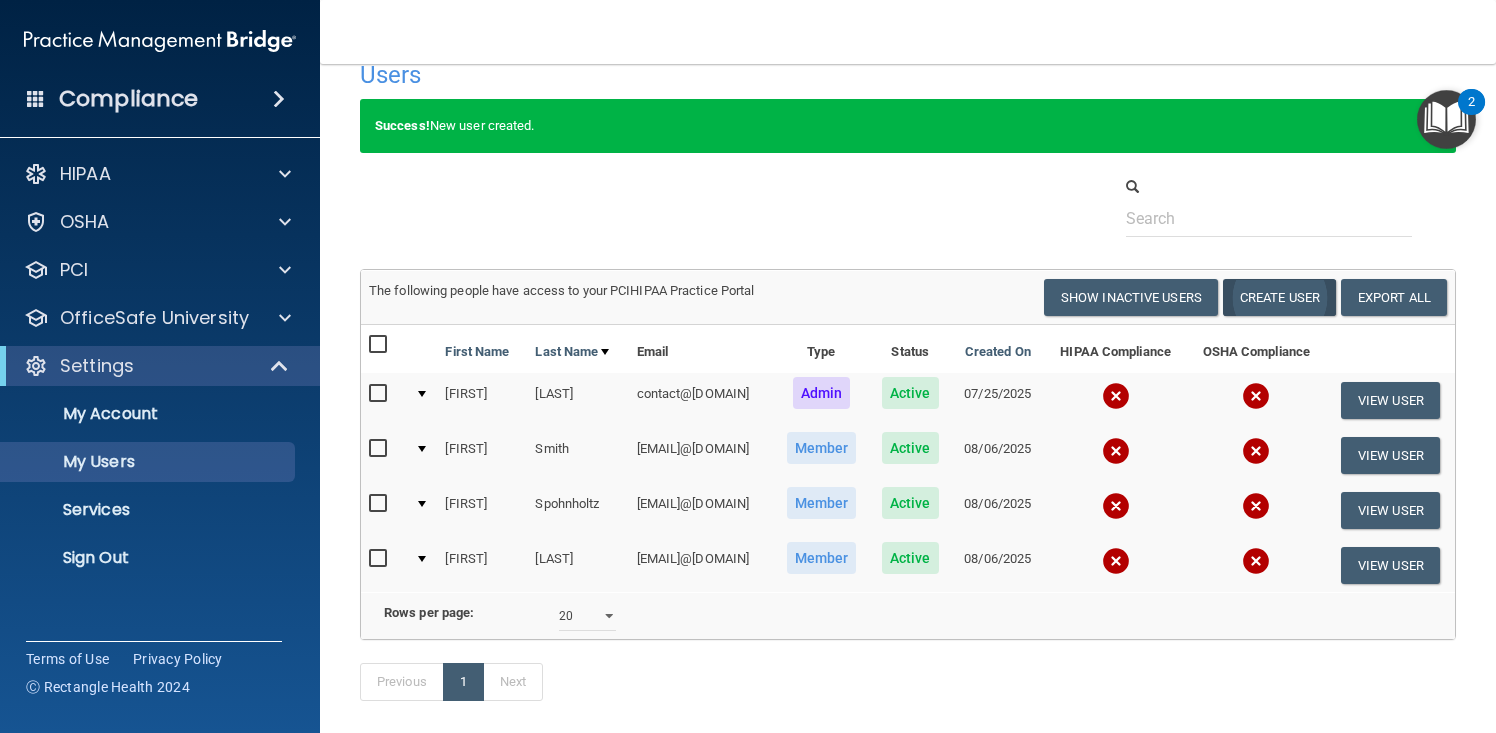 scroll, scrollTop: 0, scrollLeft: 0, axis: both 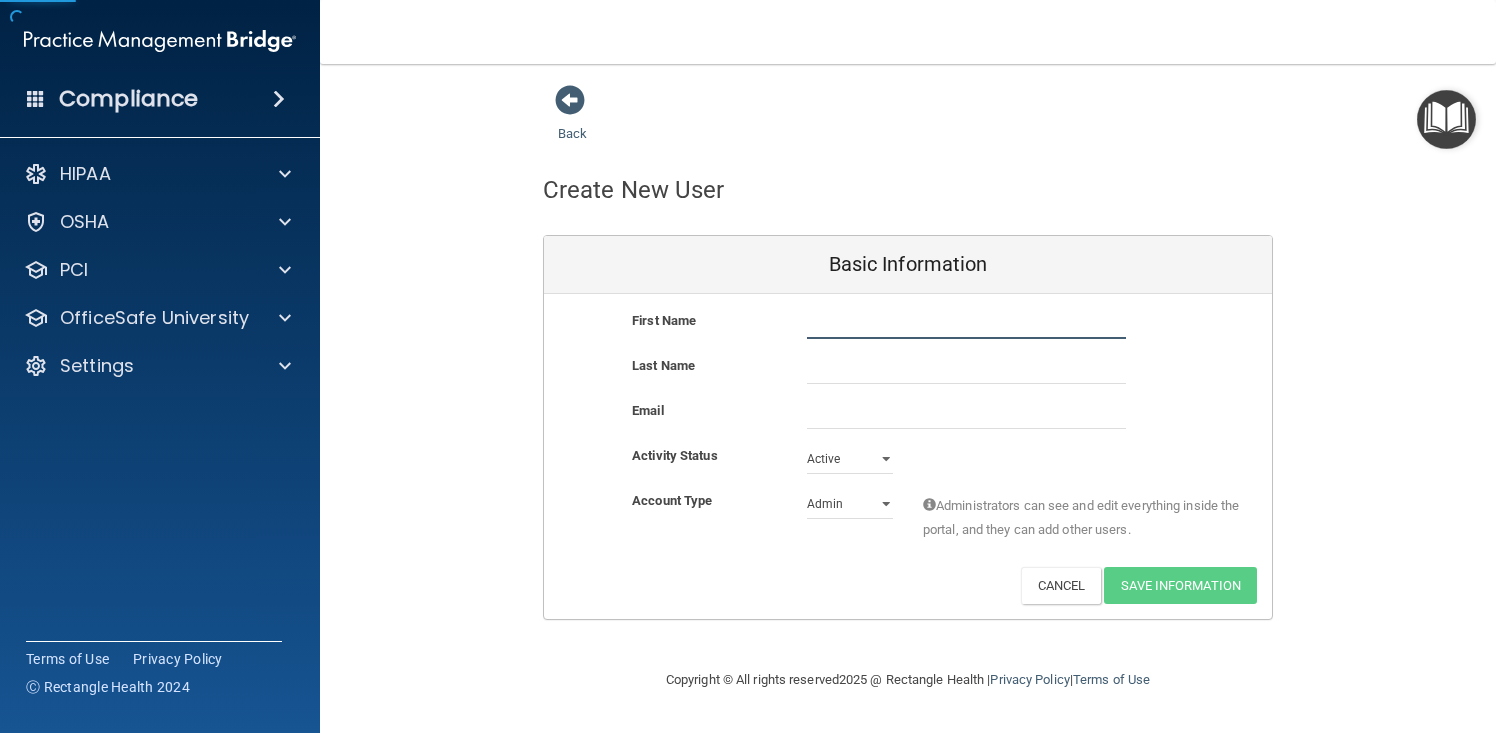 click at bounding box center [966, 324] 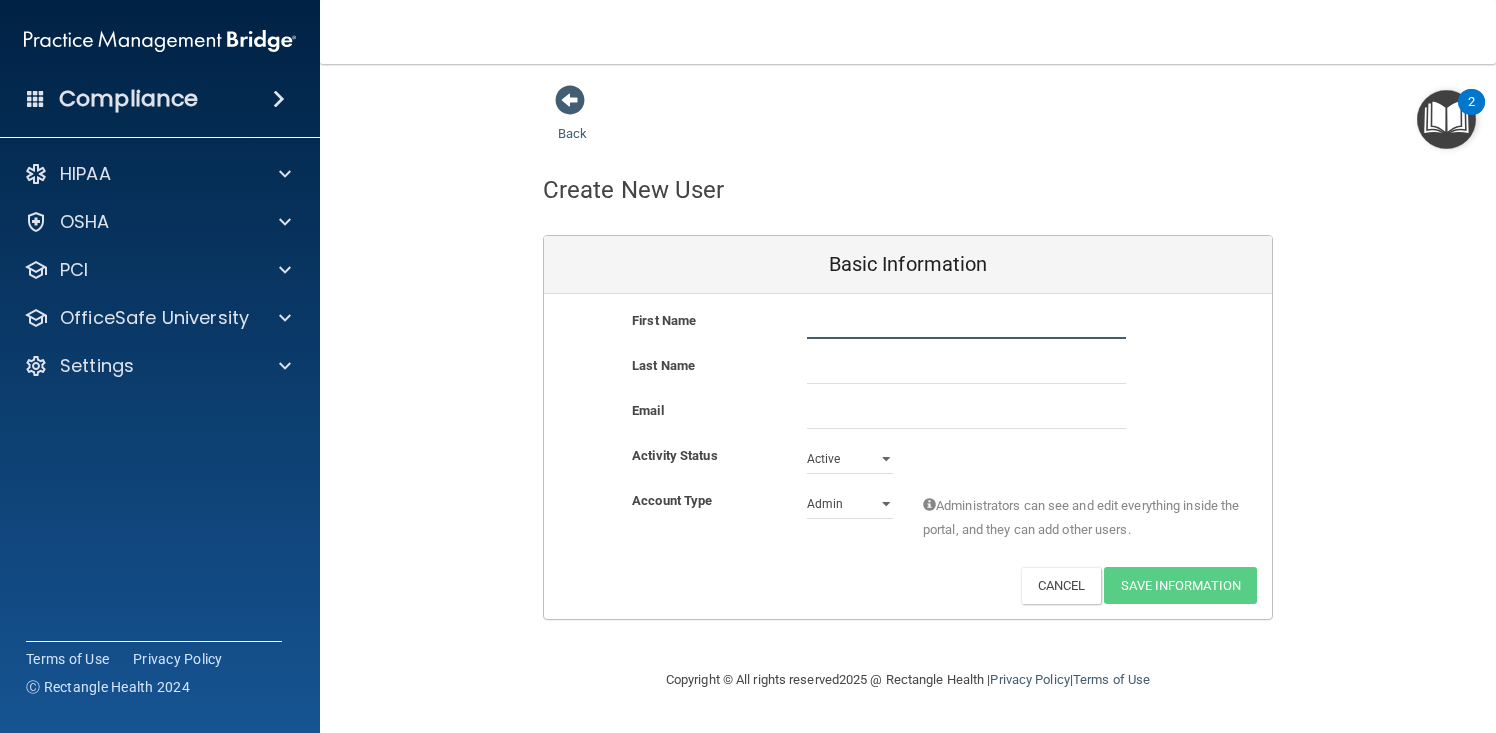 type on "j" 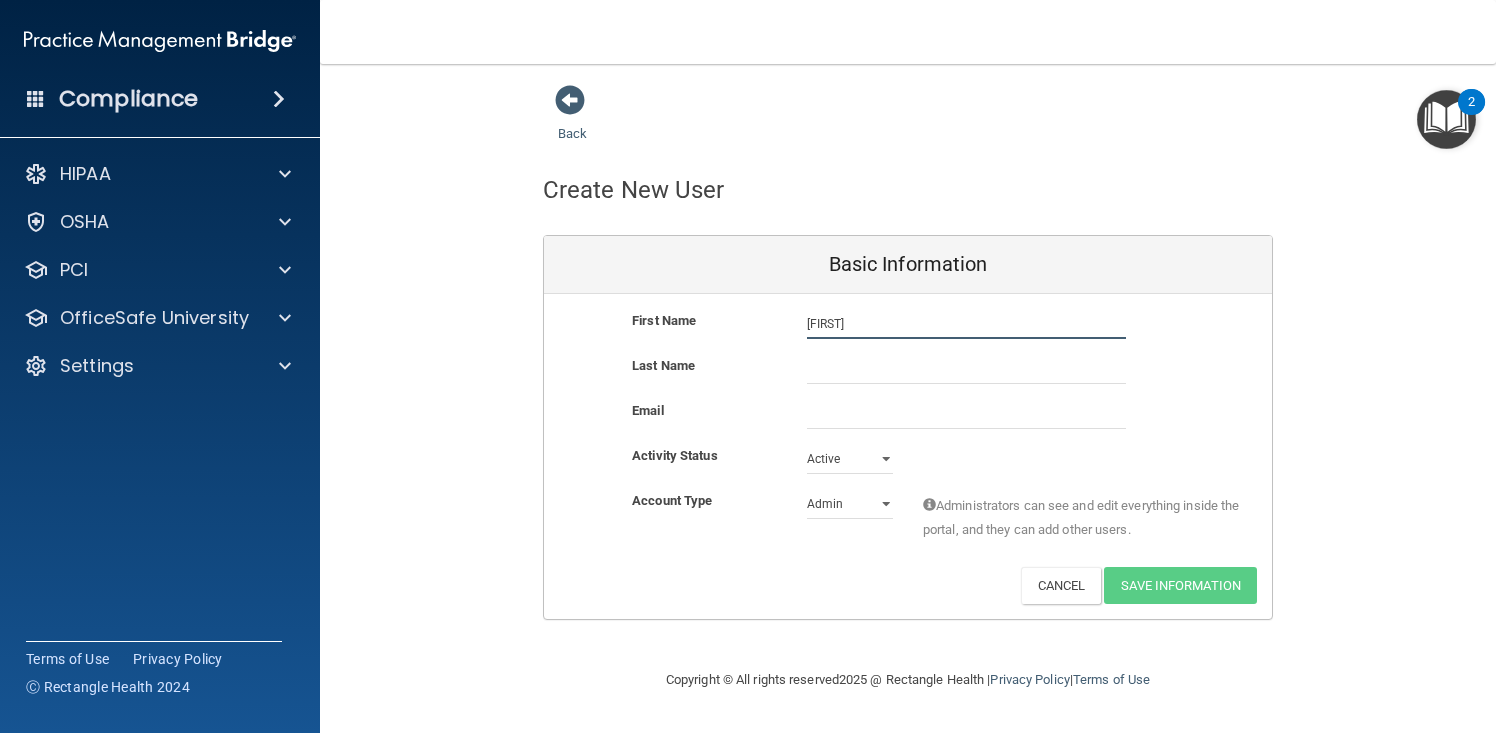 type on "James" 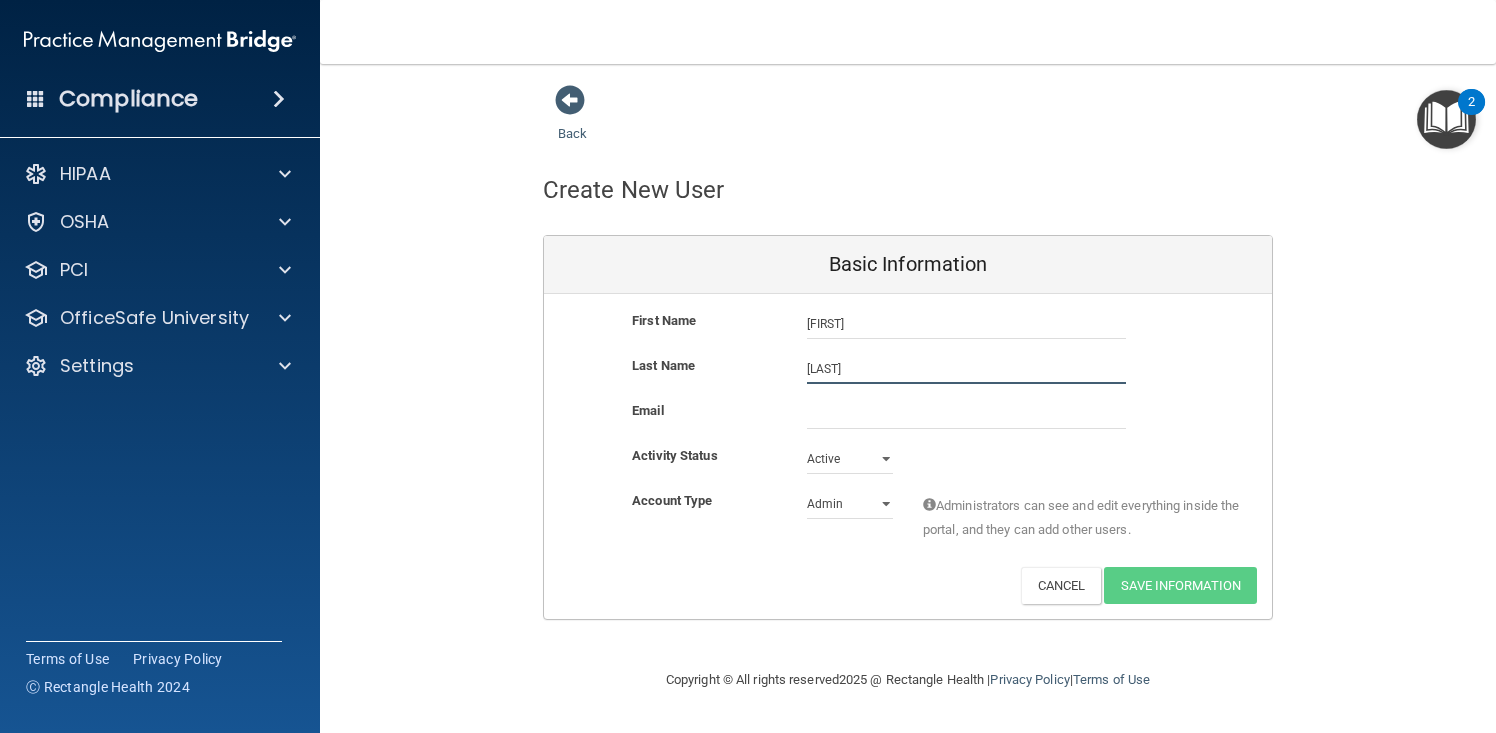 type on "Burchfirled" 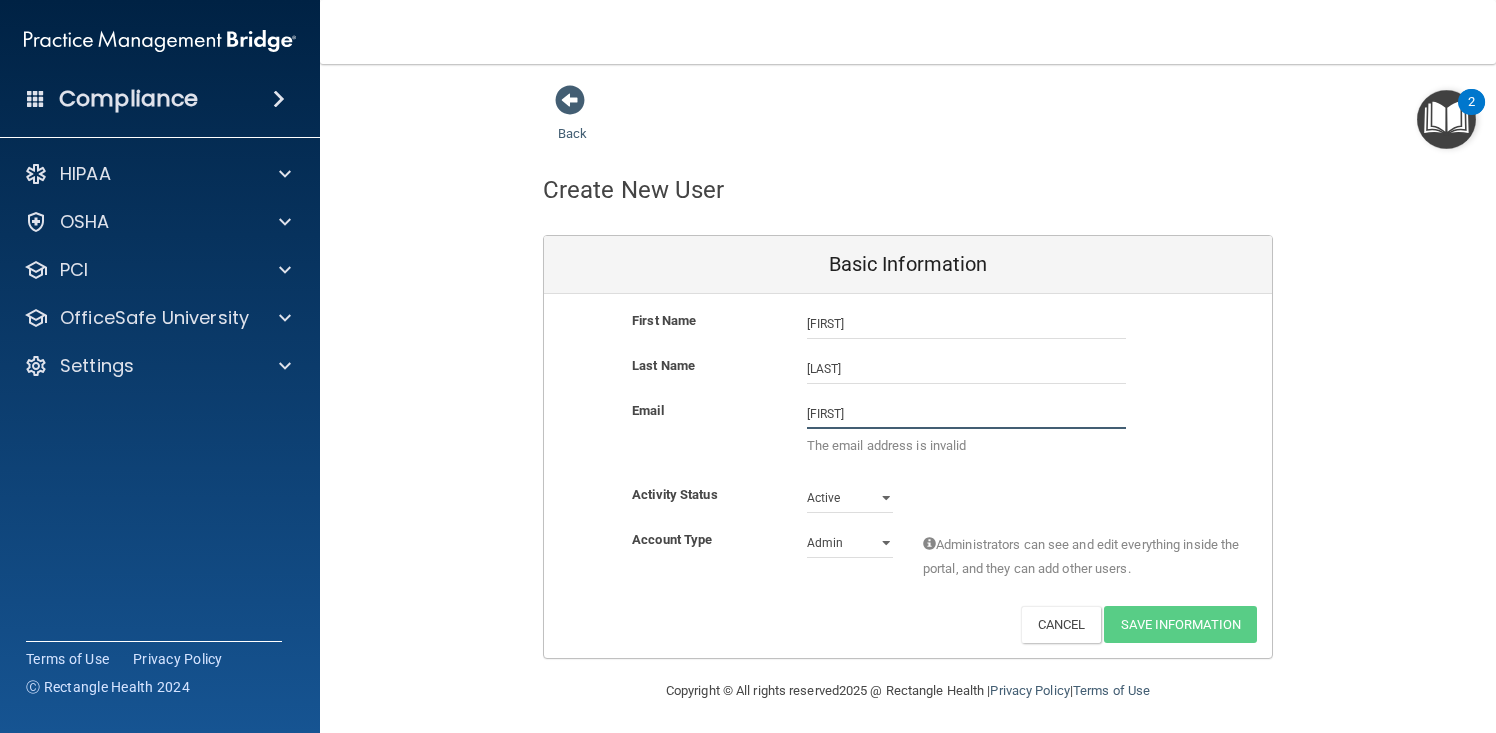 type on "james@richmondimplantstudio.com" 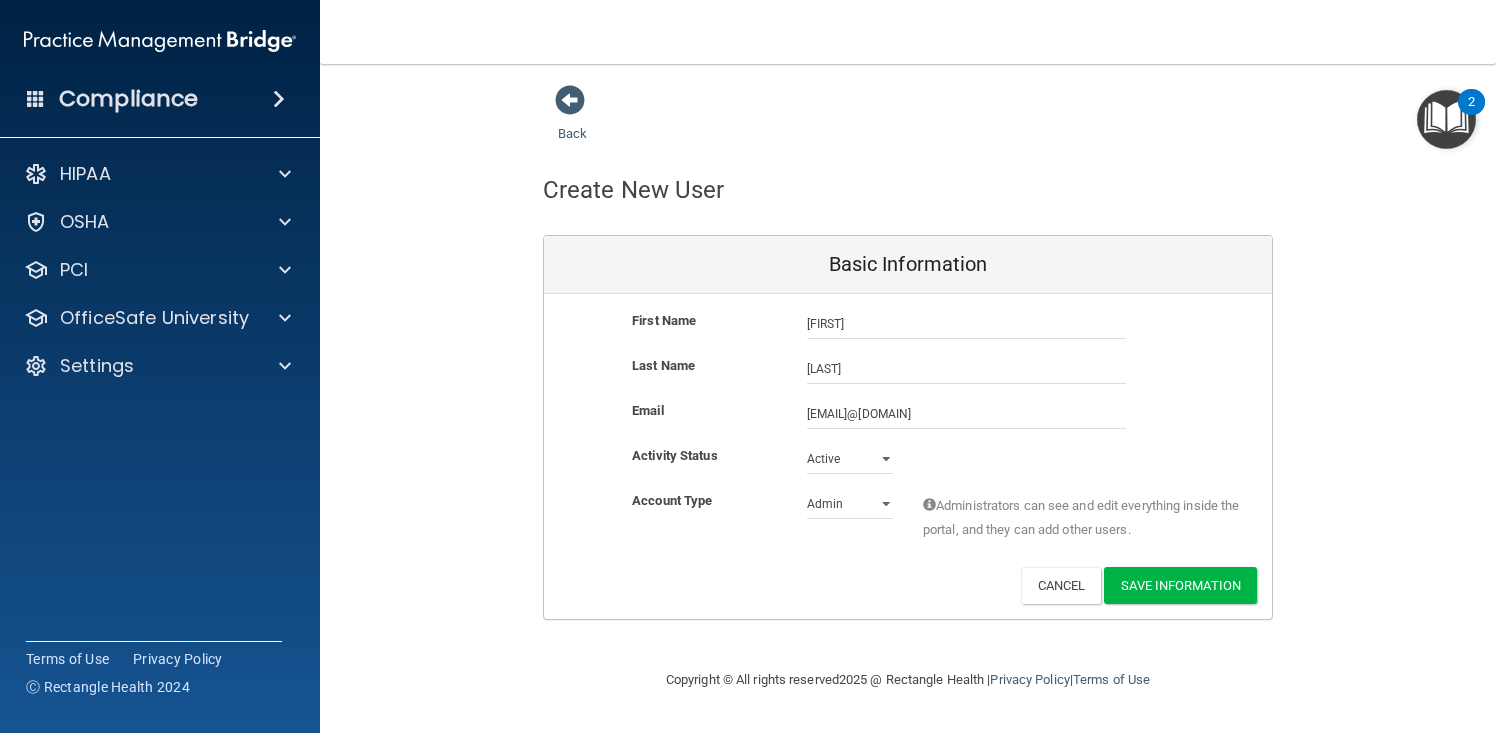 click on "Activity Status            Active          Active  Inactive" at bounding box center [908, 466] 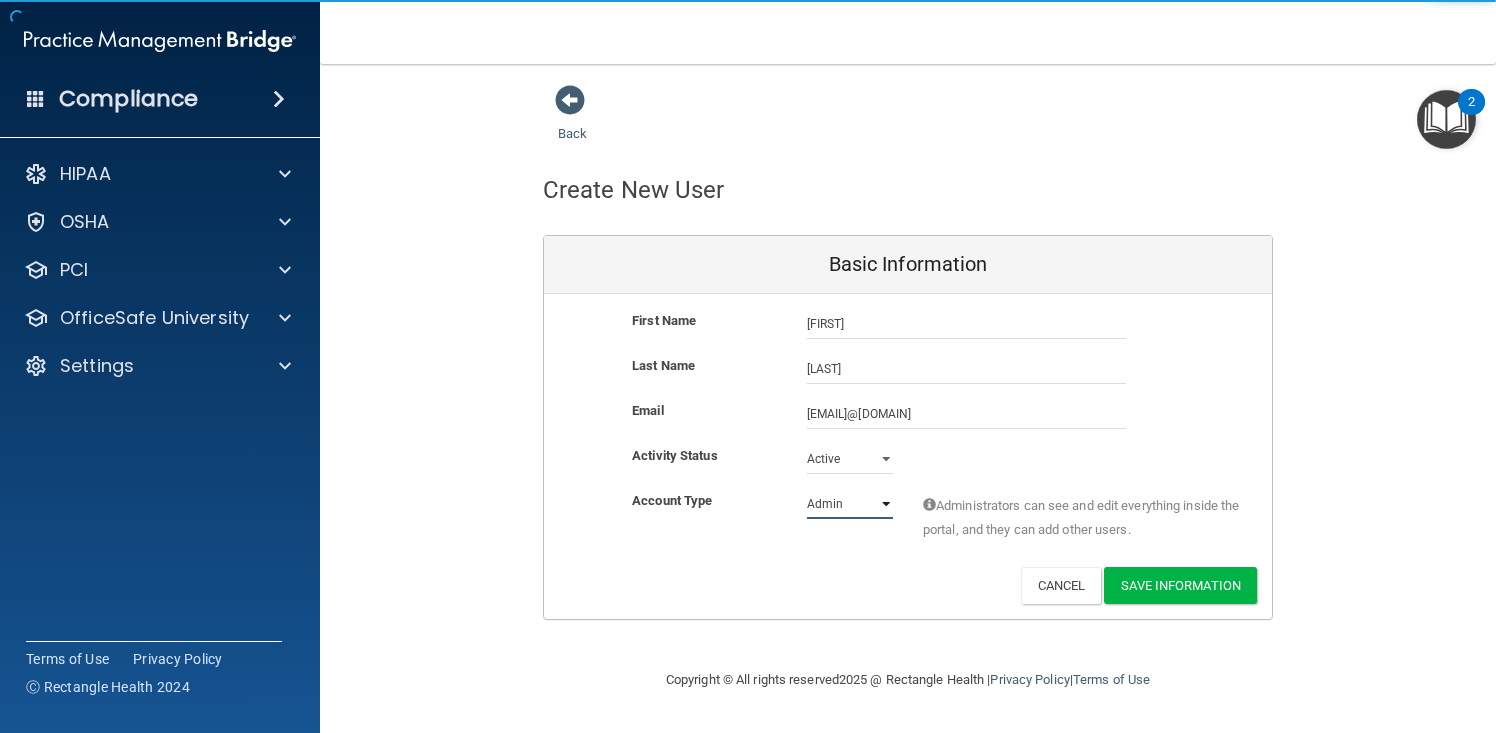 click on "Admin  Member" at bounding box center [850, 504] 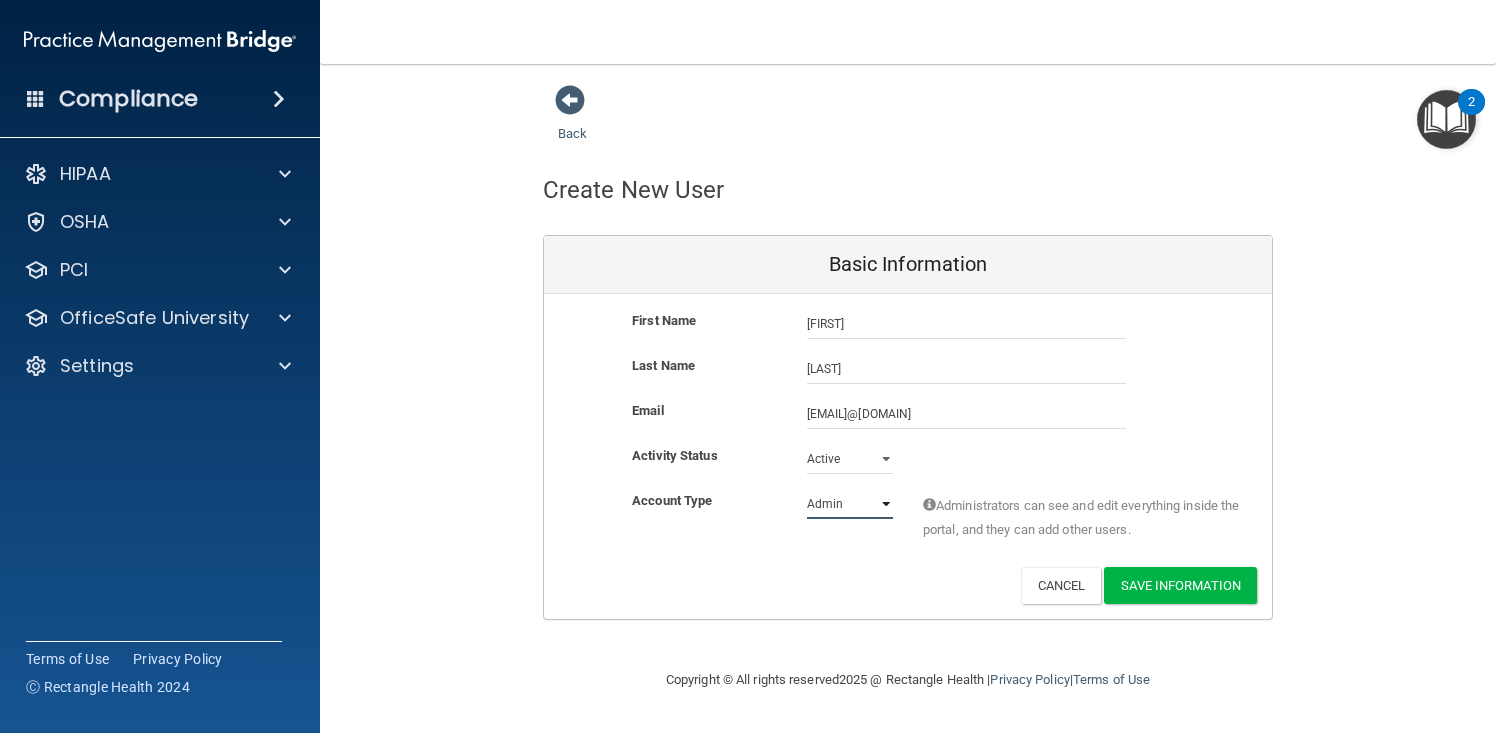 select on "practice_member" 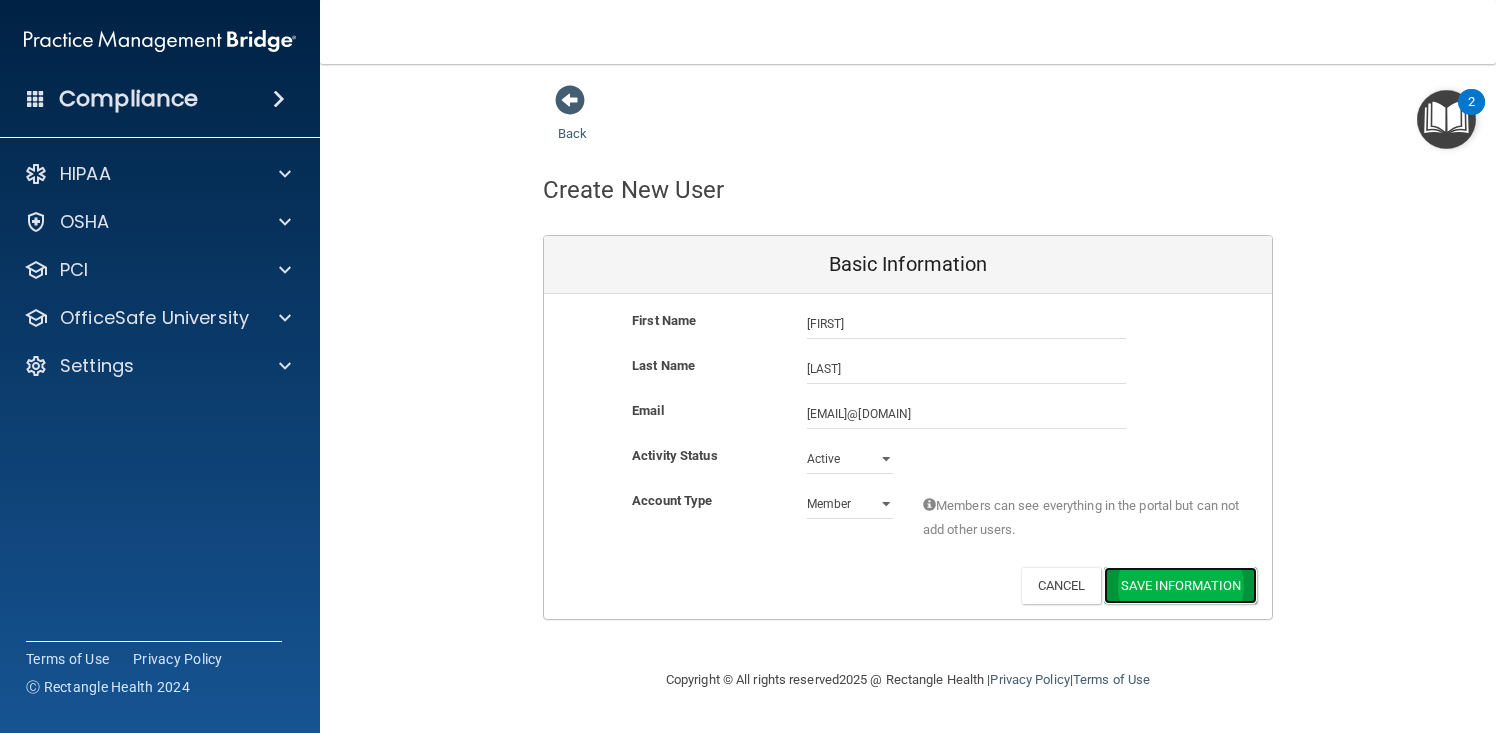 click on "Save Information" at bounding box center (1180, 585) 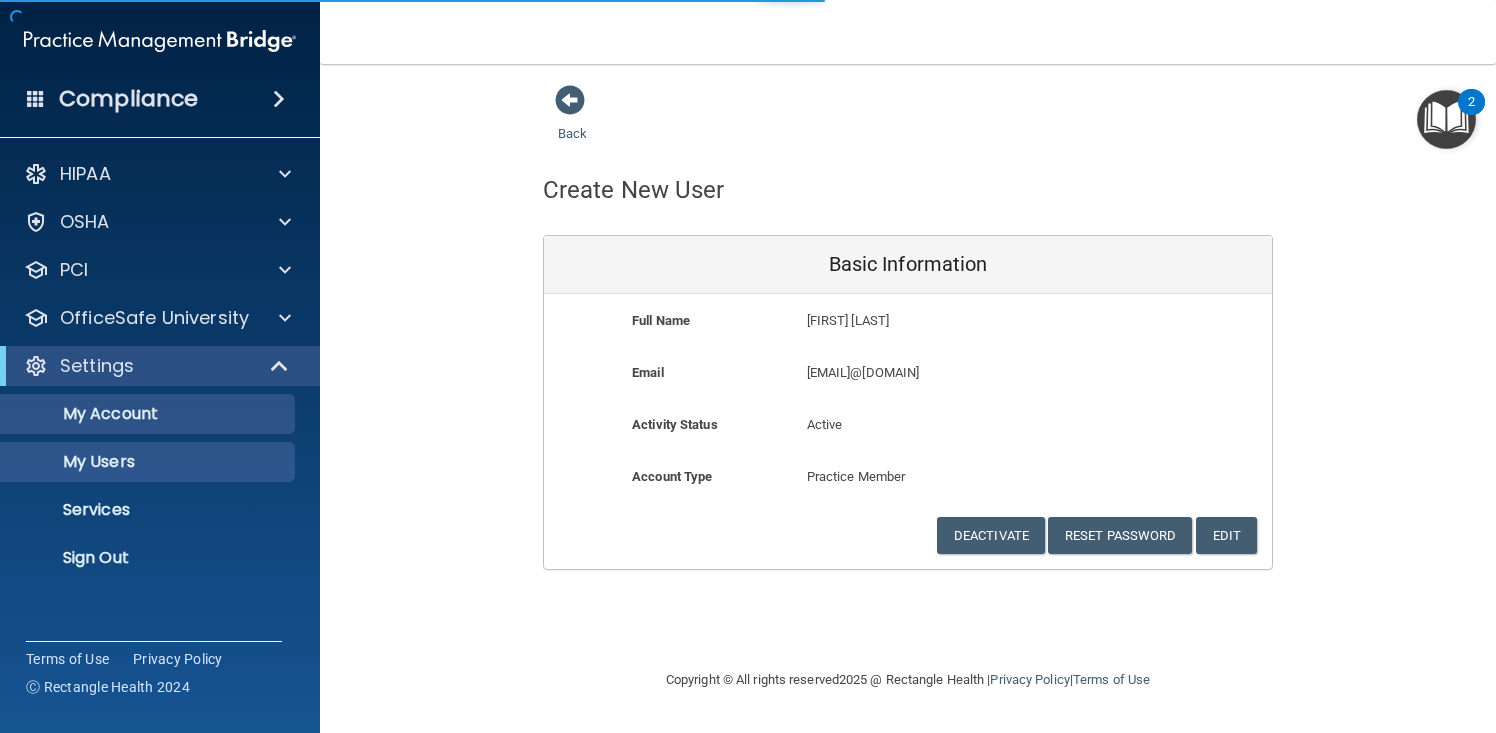 select on "20" 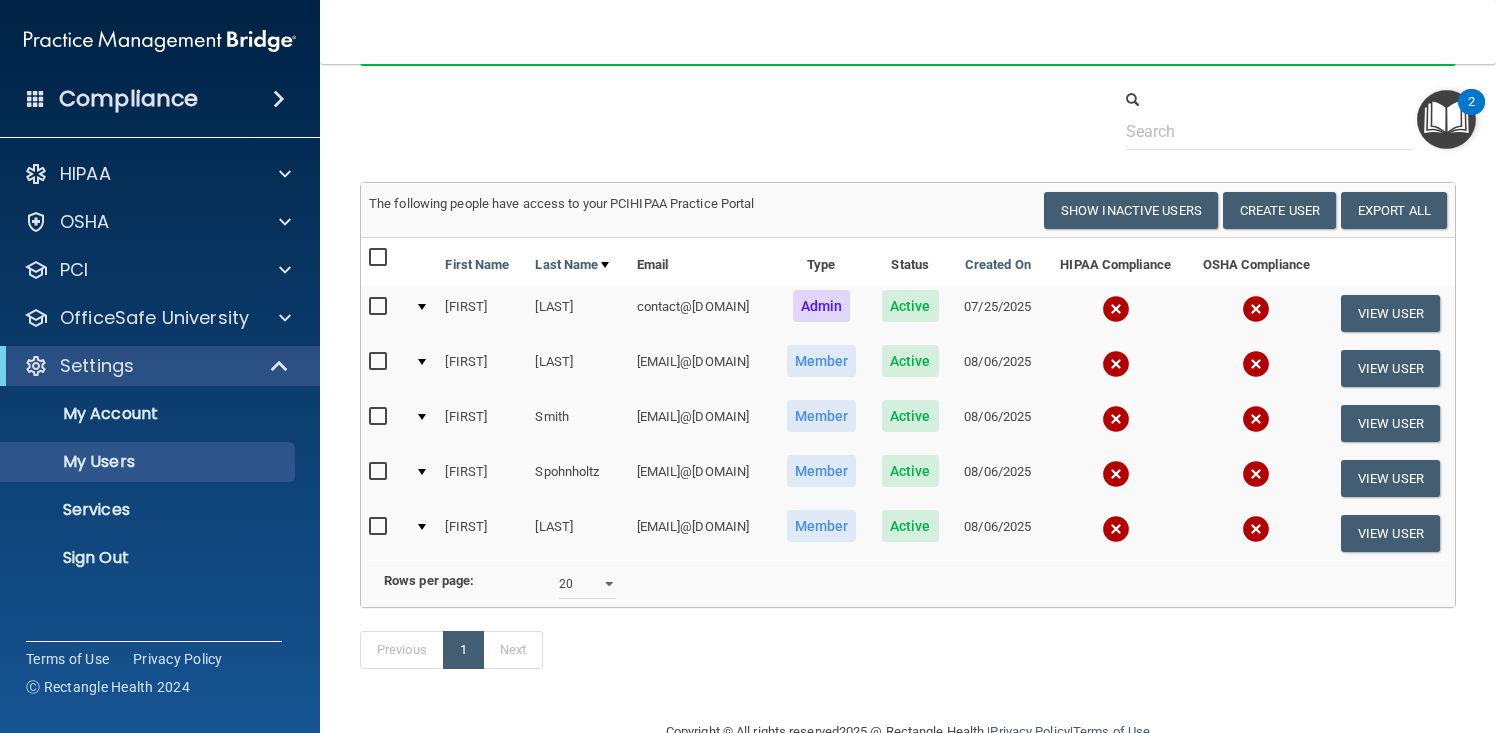 scroll, scrollTop: 150, scrollLeft: 0, axis: vertical 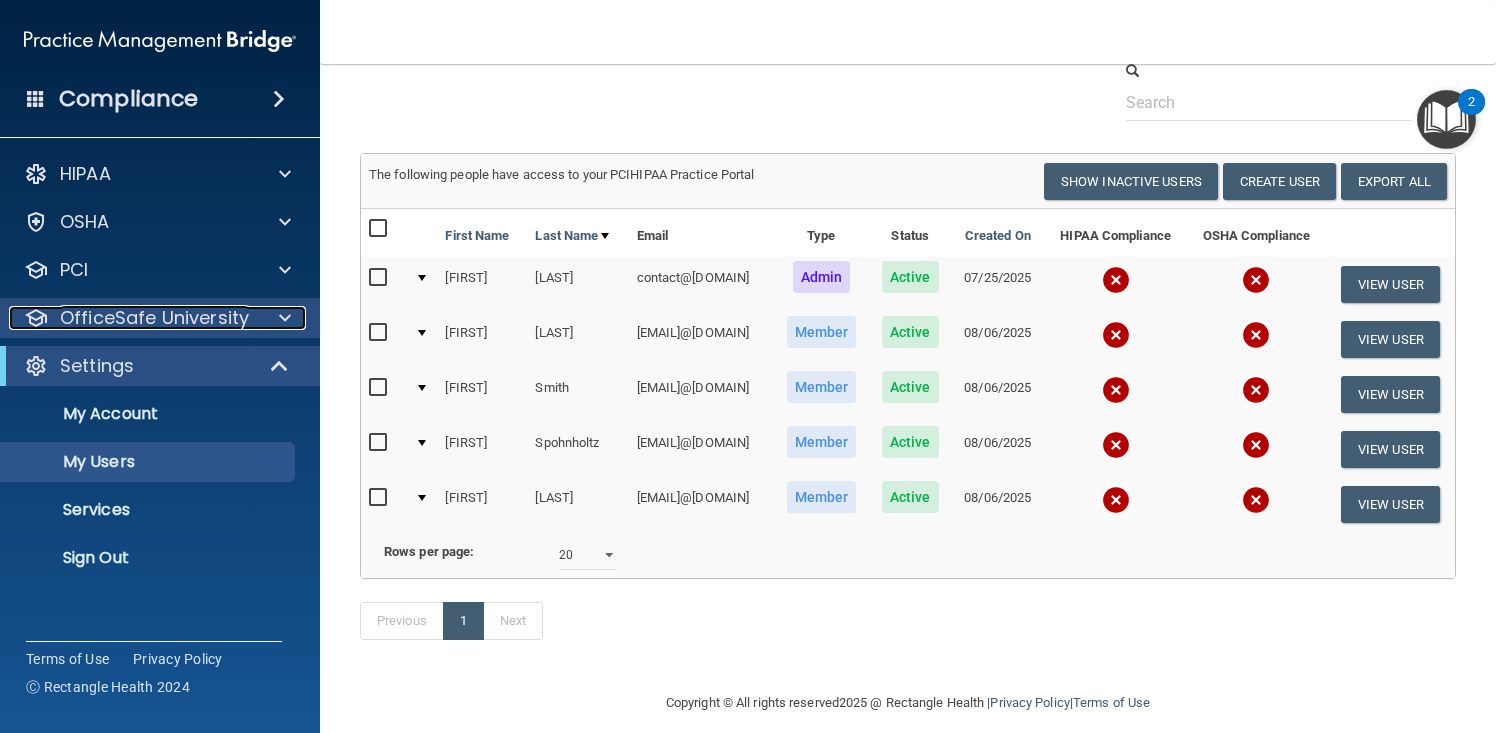 click on "OfficeSafe University" at bounding box center [154, 318] 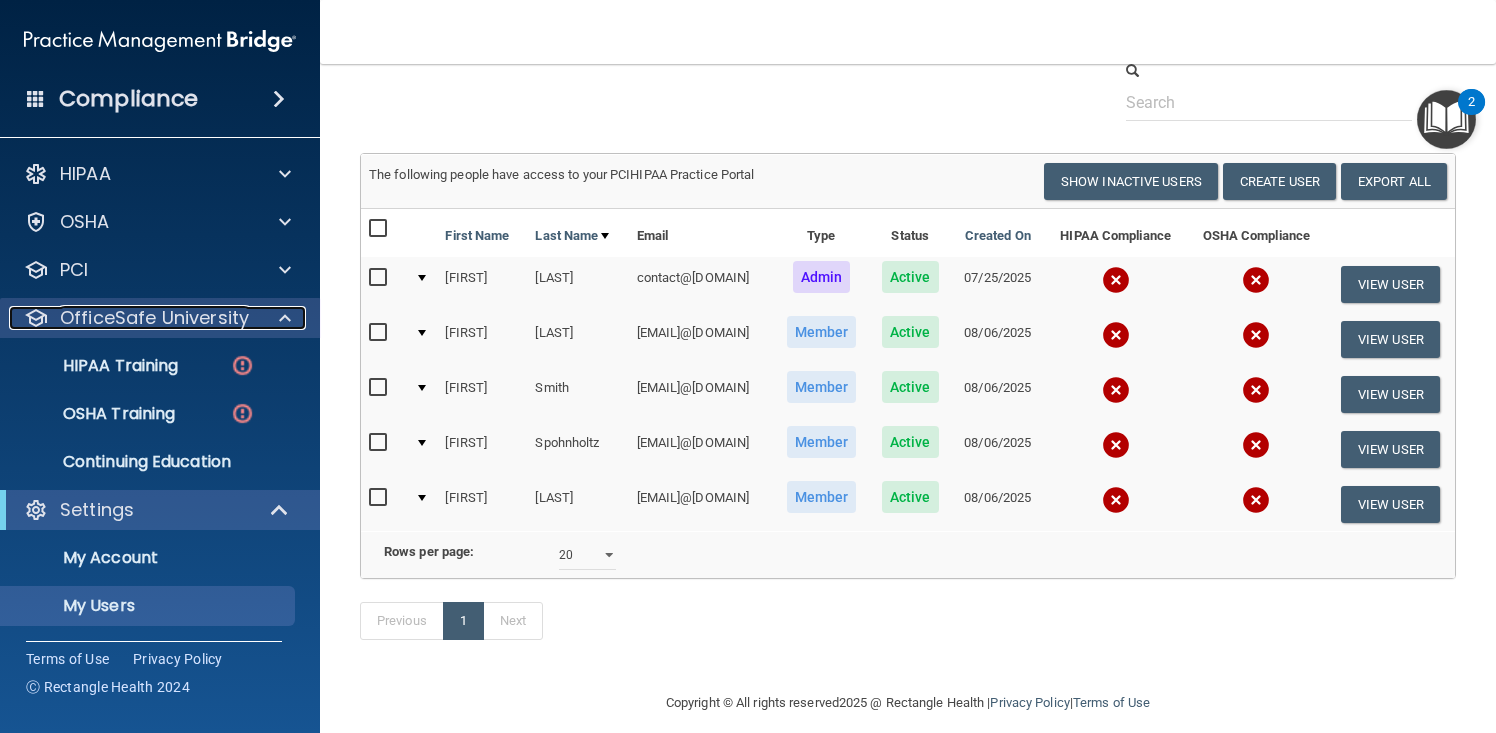 click on "OfficeSafe University" at bounding box center (154, 318) 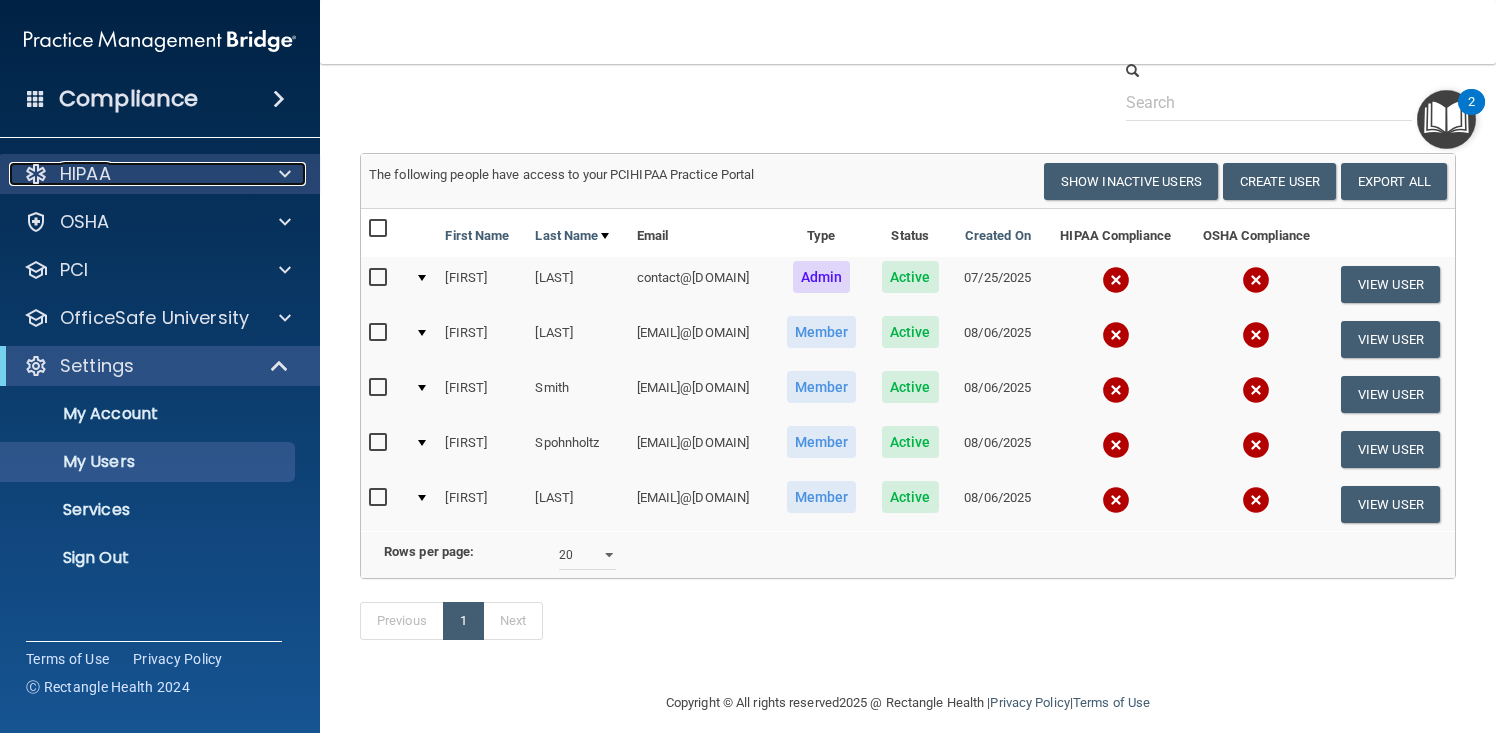 click on "HIPAA" at bounding box center [133, 174] 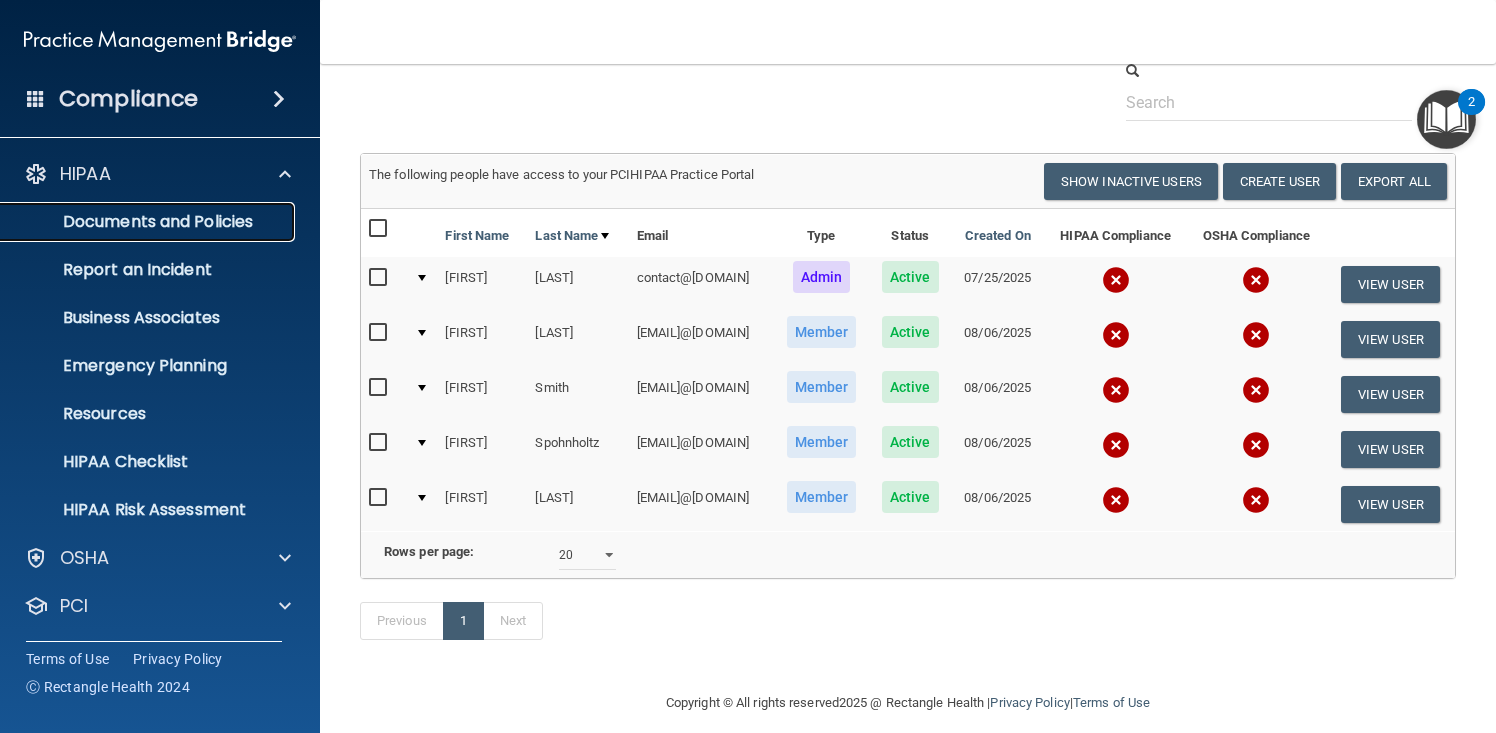 click on "Documents and Policies" at bounding box center (149, 222) 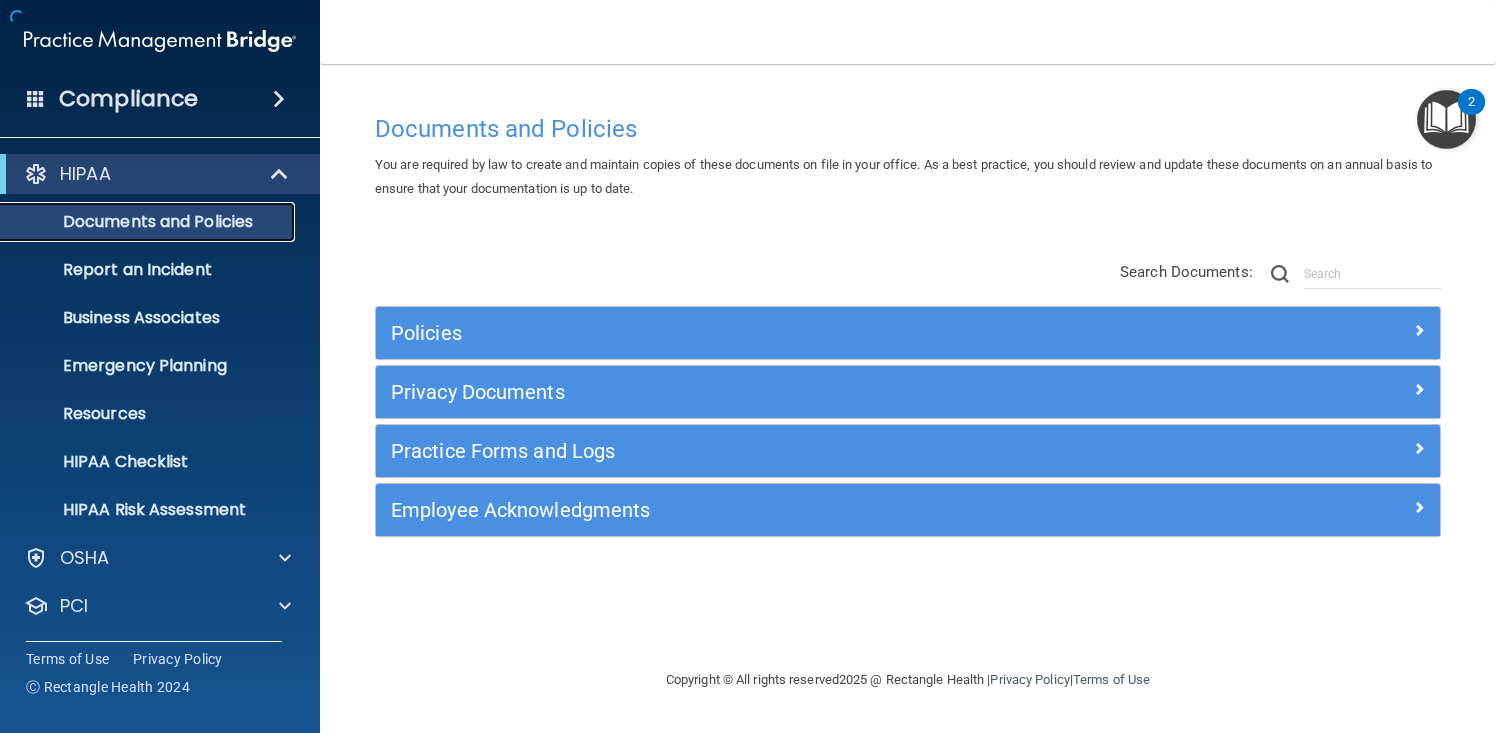 scroll, scrollTop: 0, scrollLeft: 0, axis: both 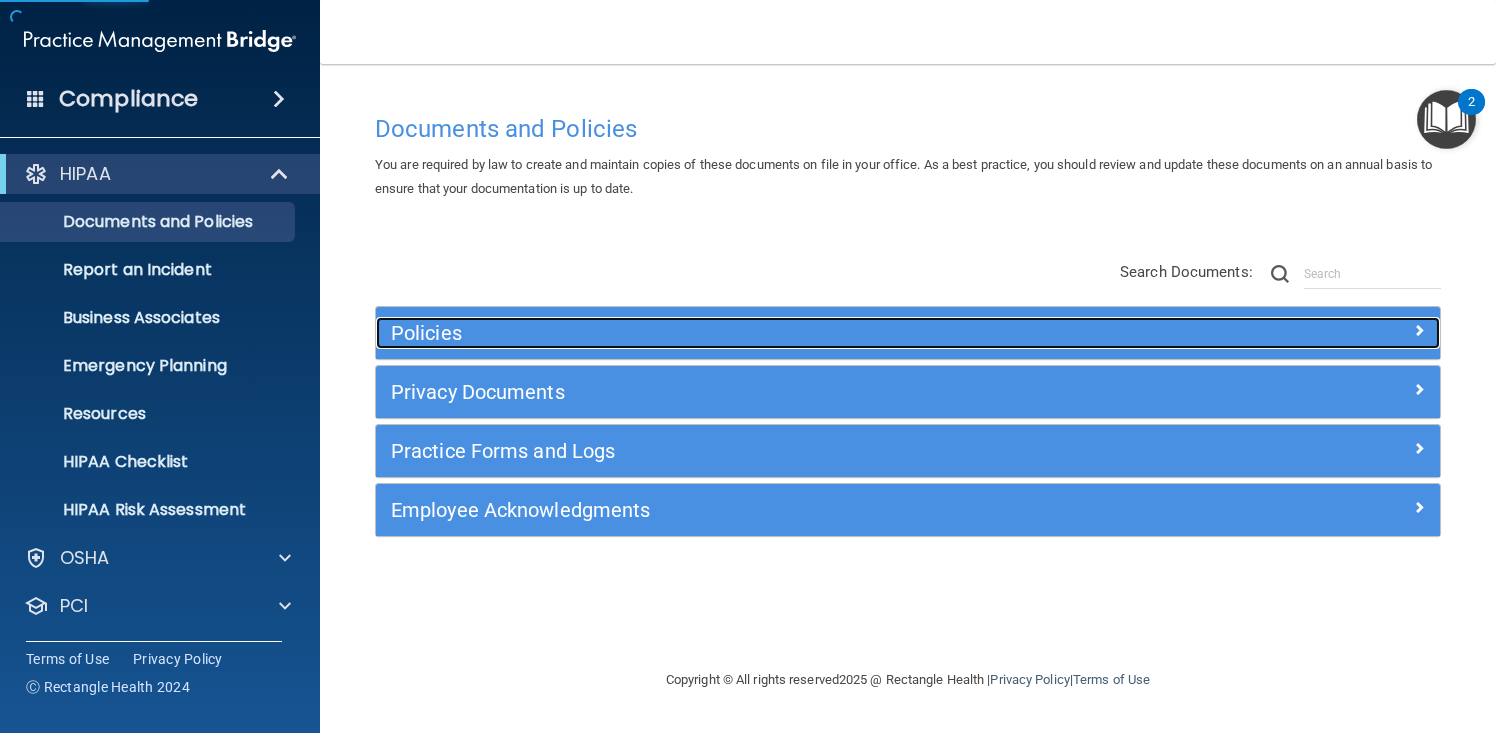click on "Policies" at bounding box center [775, 333] 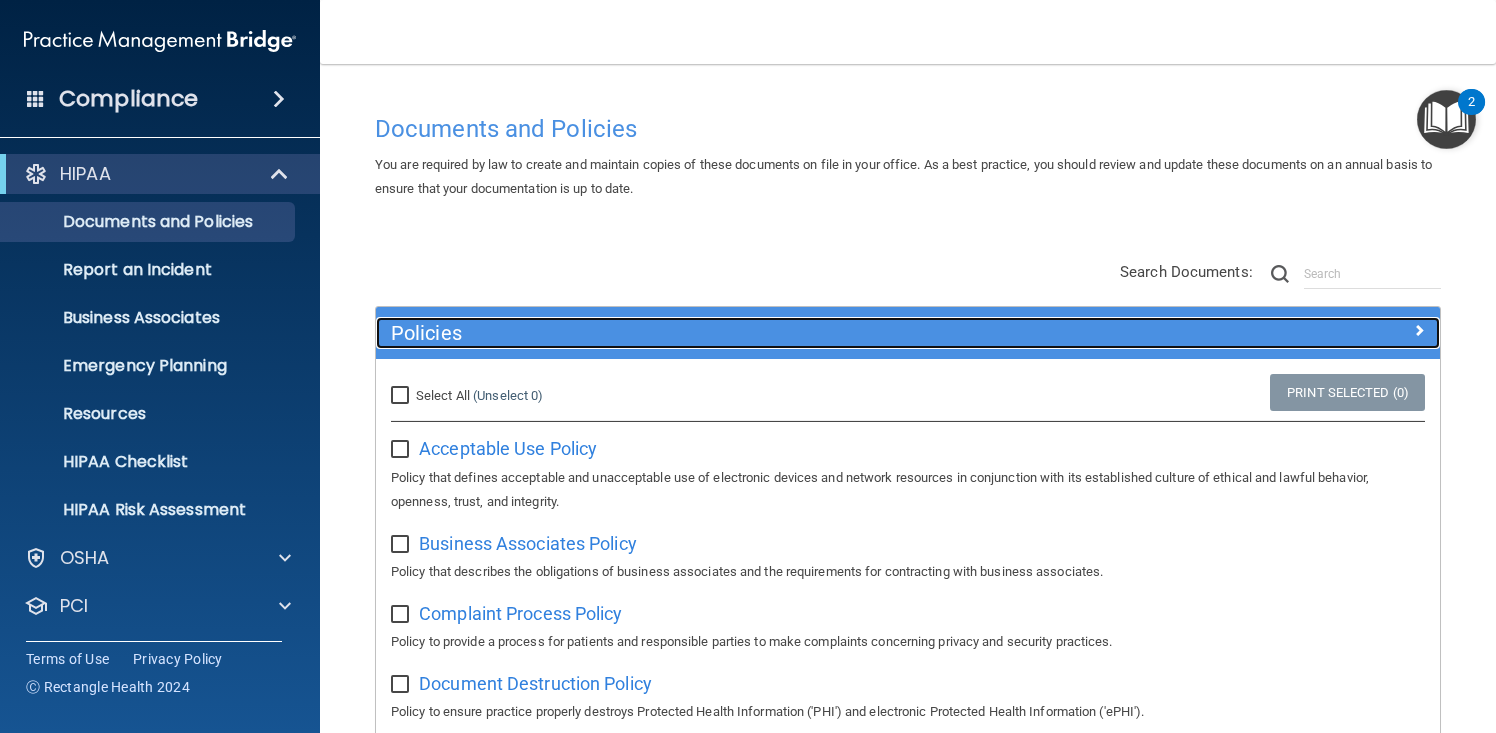 click on "Policies" at bounding box center (775, 333) 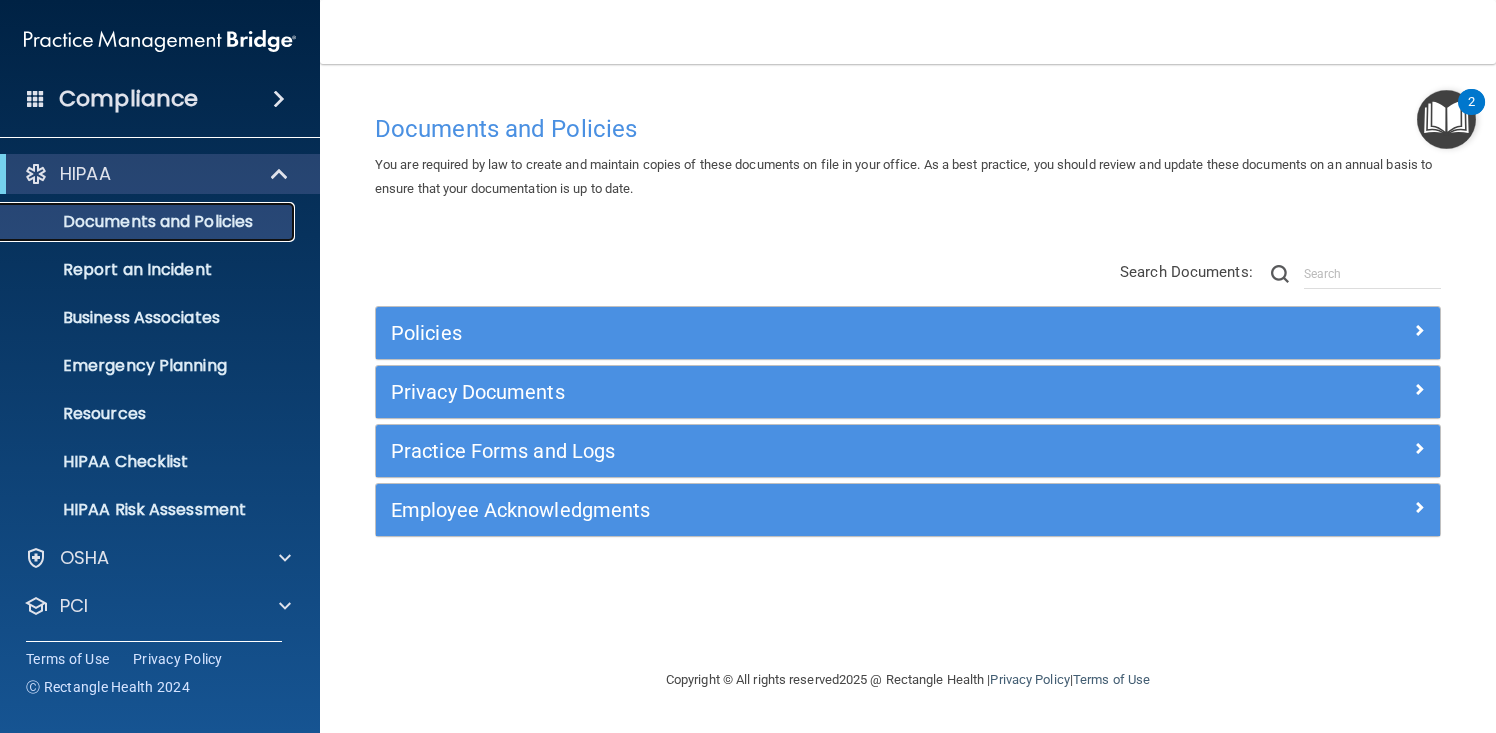 click on "Documents and Policies" at bounding box center [149, 222] 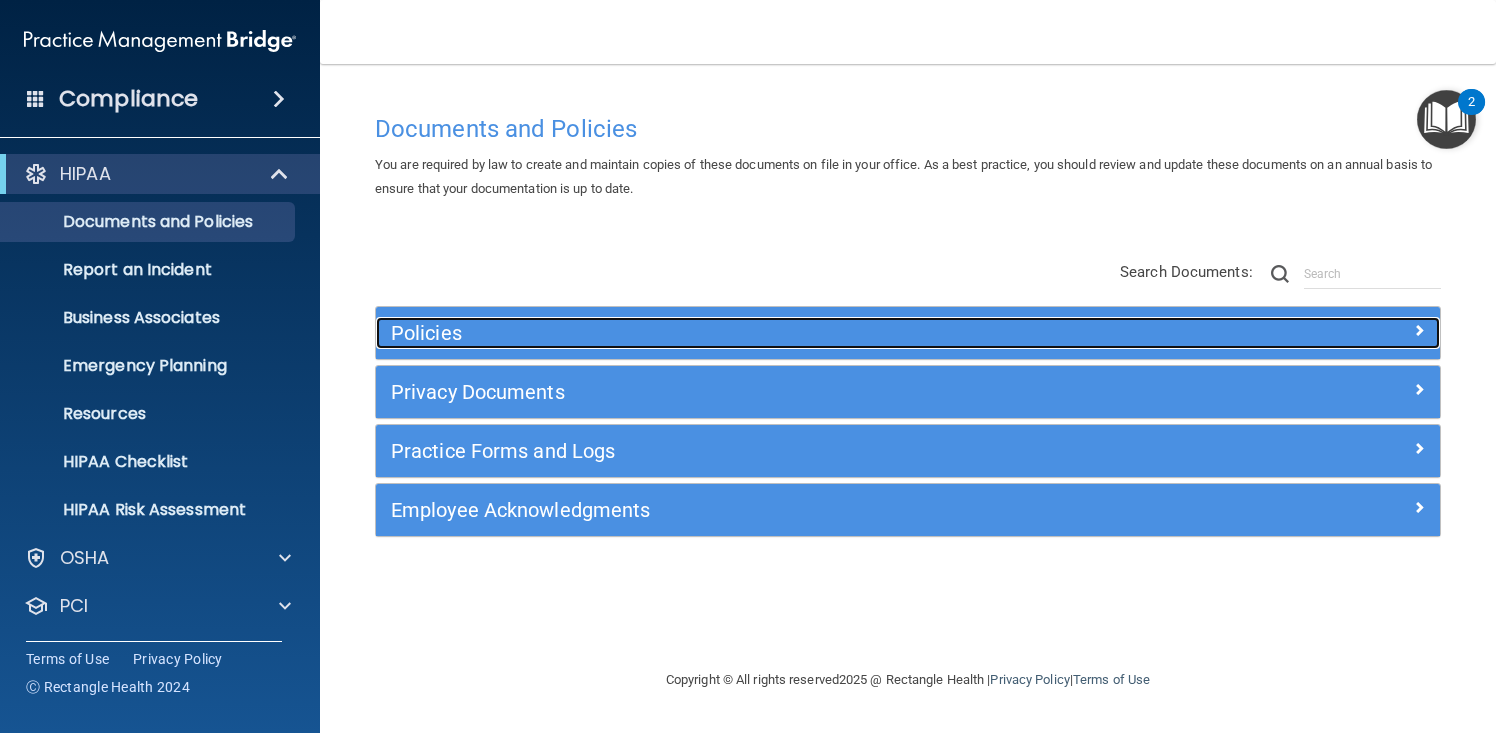 click at bounding box center (1307, 329) 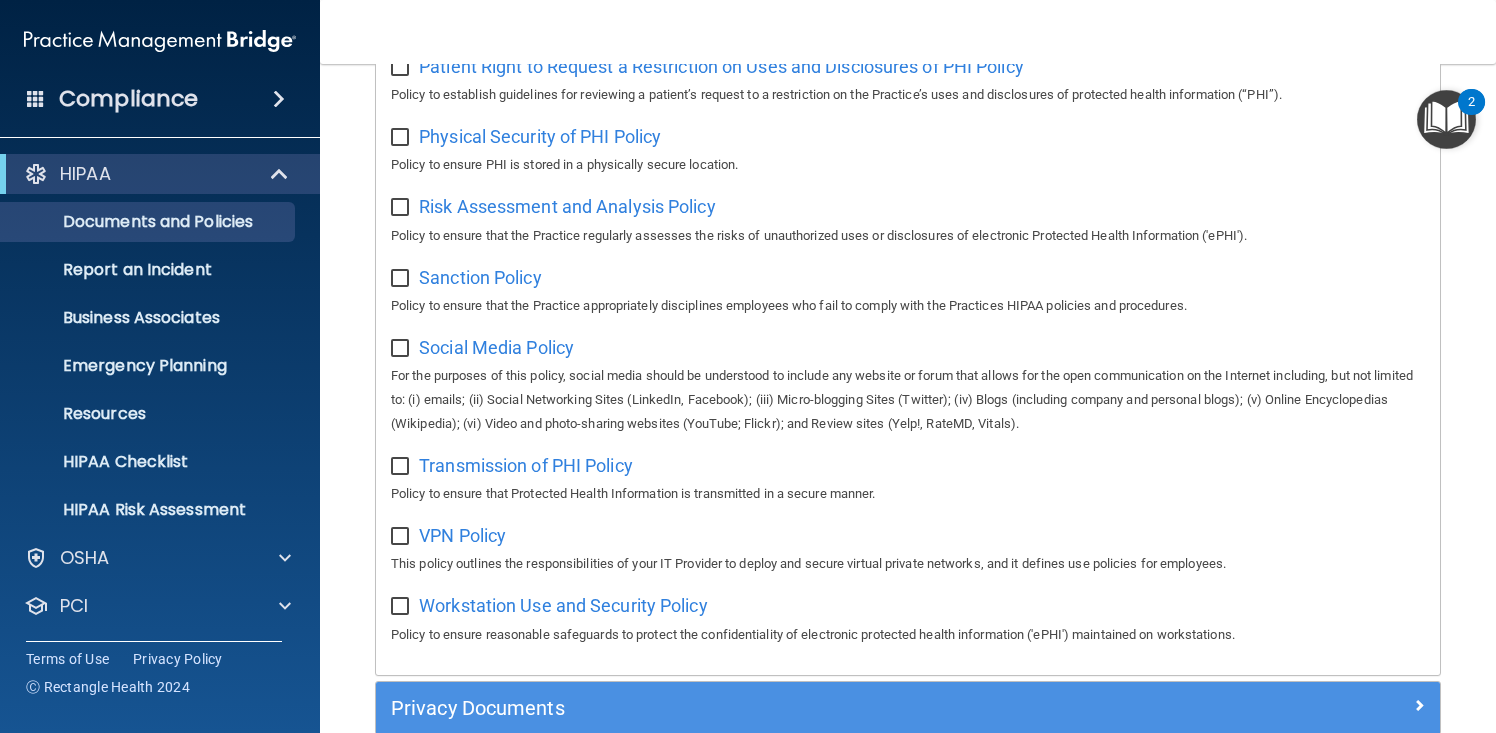 scroll, scrollTop: 1577, scrollLeft: 0, axis: vertical 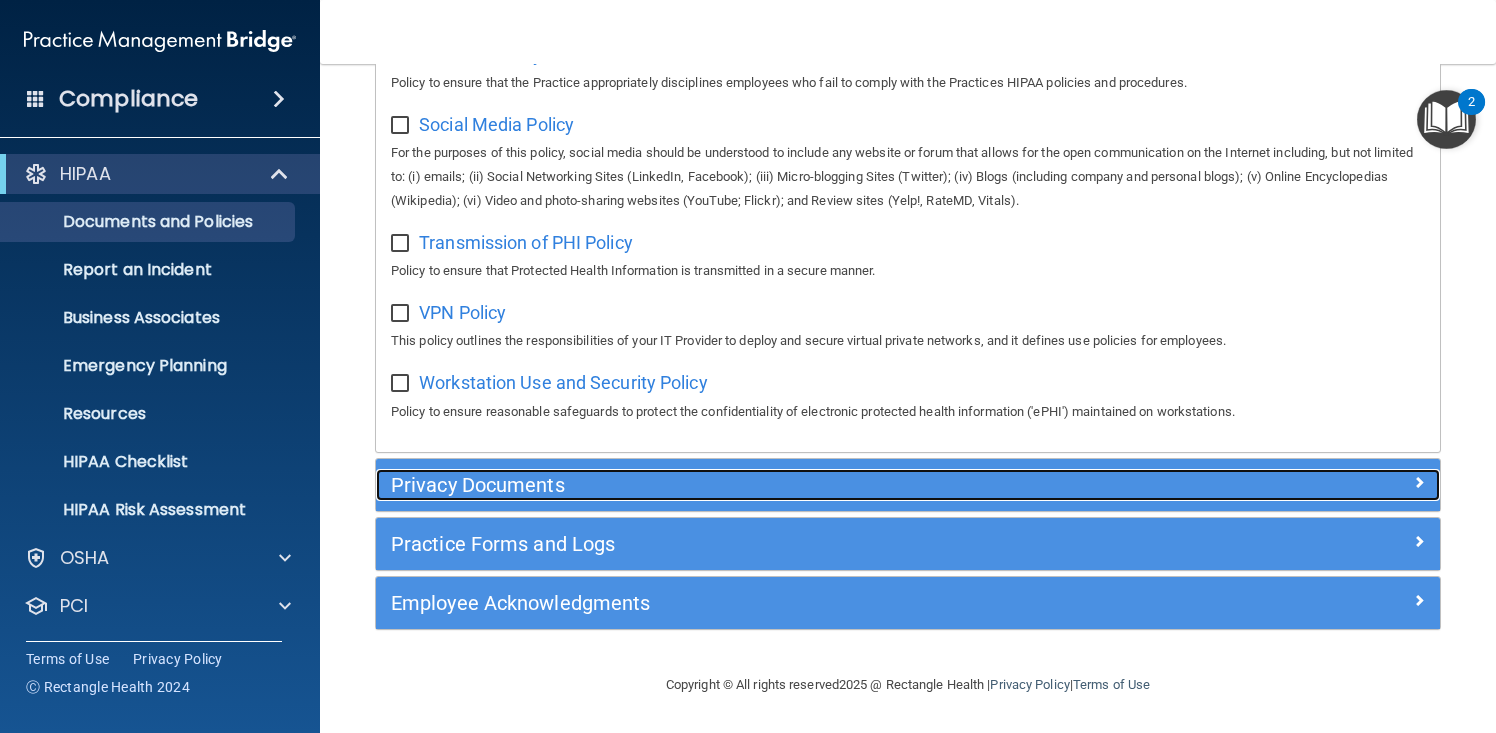 click on "Privacy Documents" at bounding box center [775, 485] 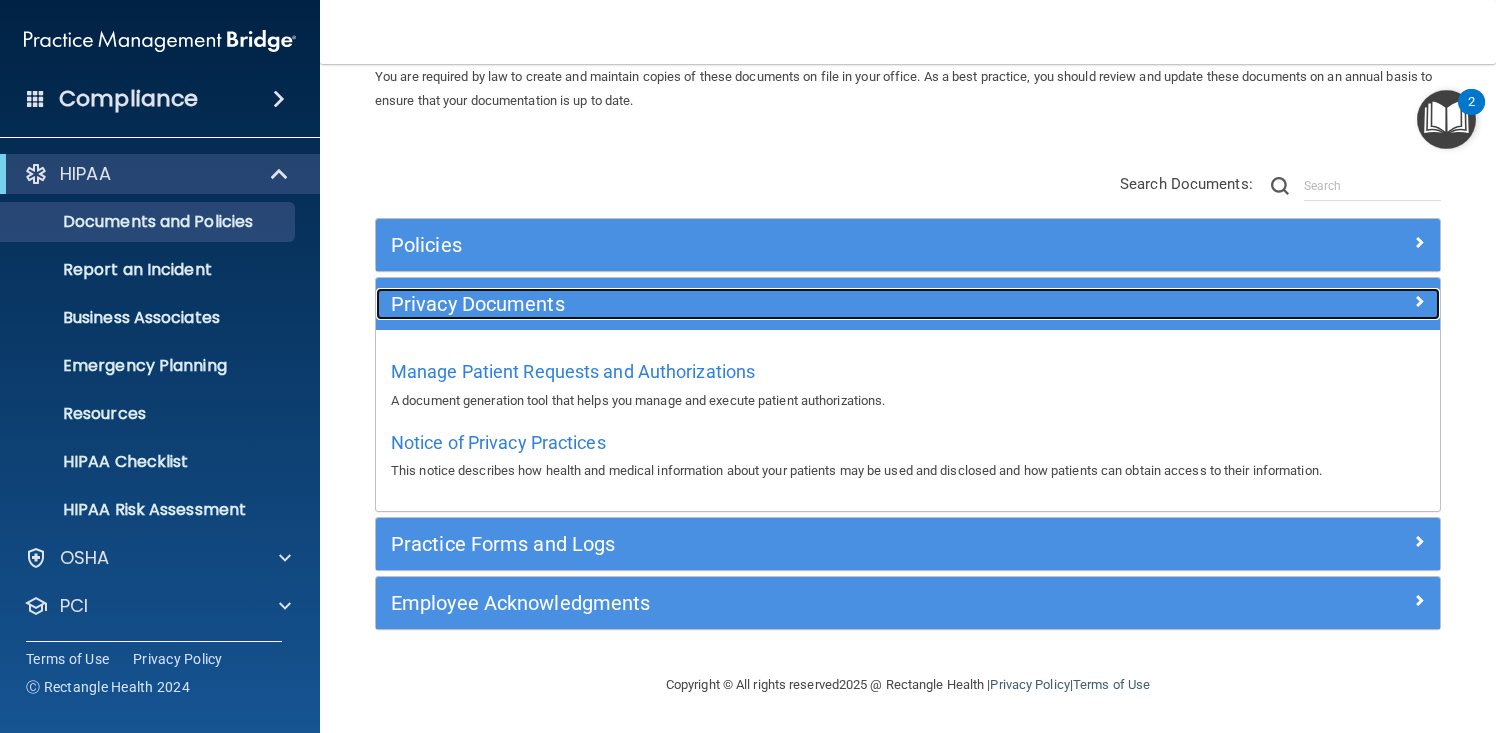 scroll, scrollTop: 88, scrollLeft: 0, axis: vertical 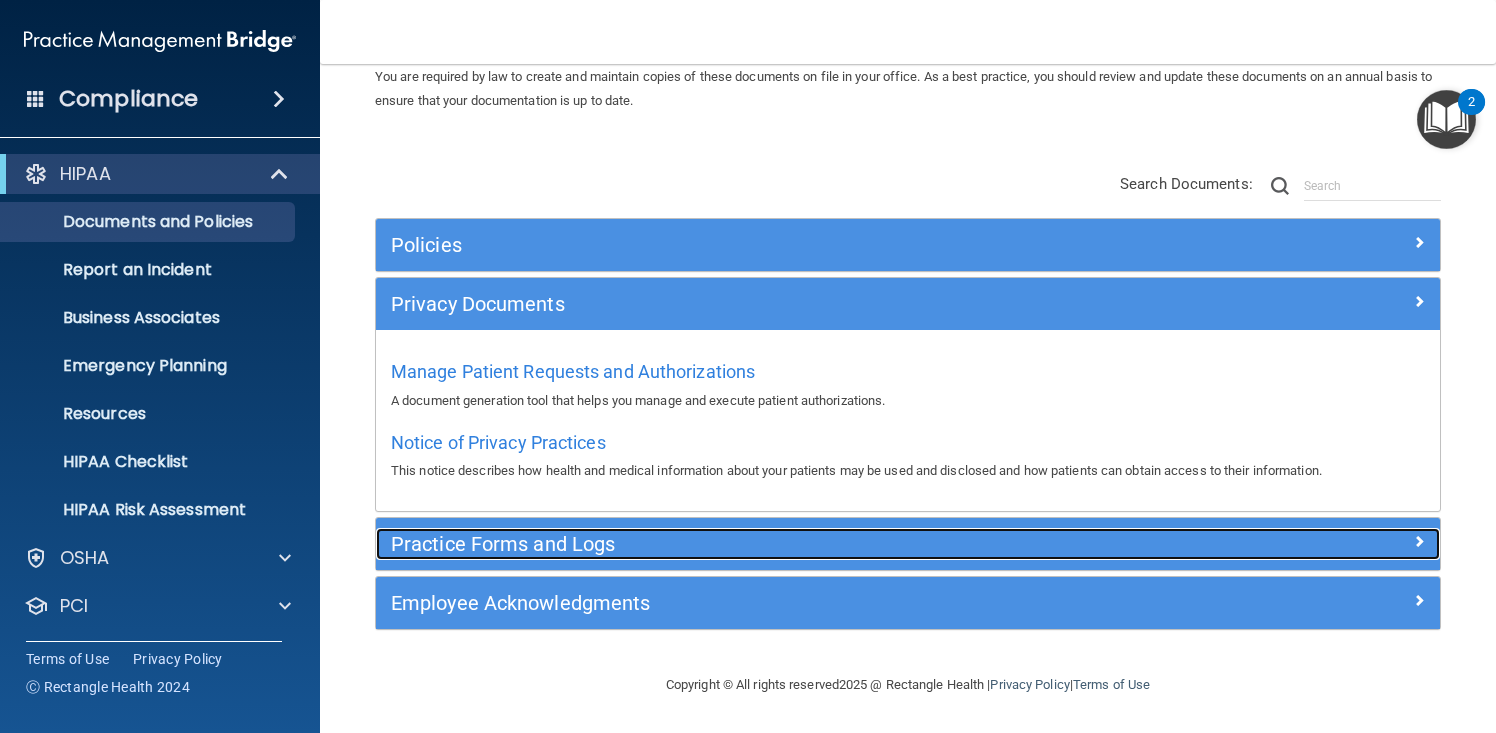 click on "Practice Forms and Logs" at bounding box center (775, 544) 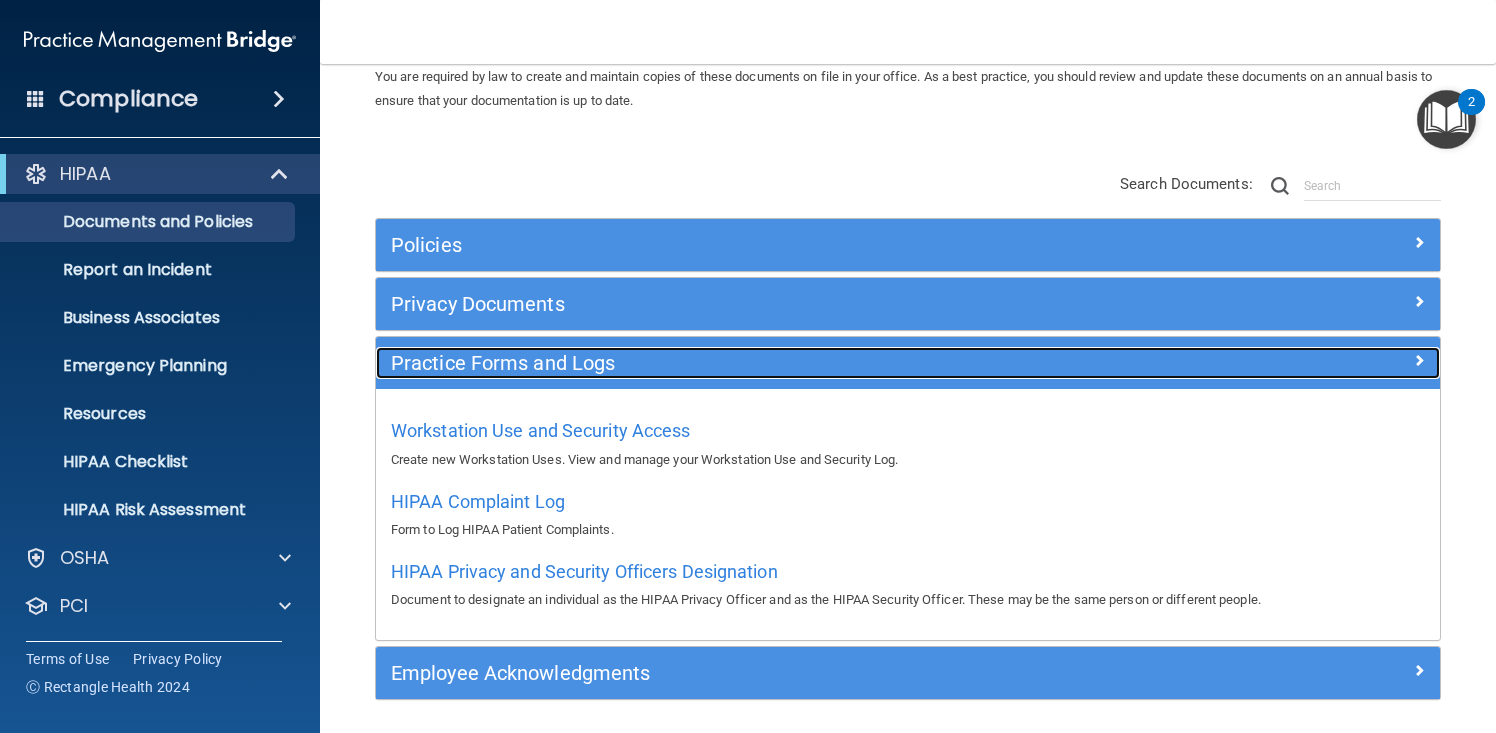 scroll, scrollTop: 88, scrollLeft: 0, axis: vertical 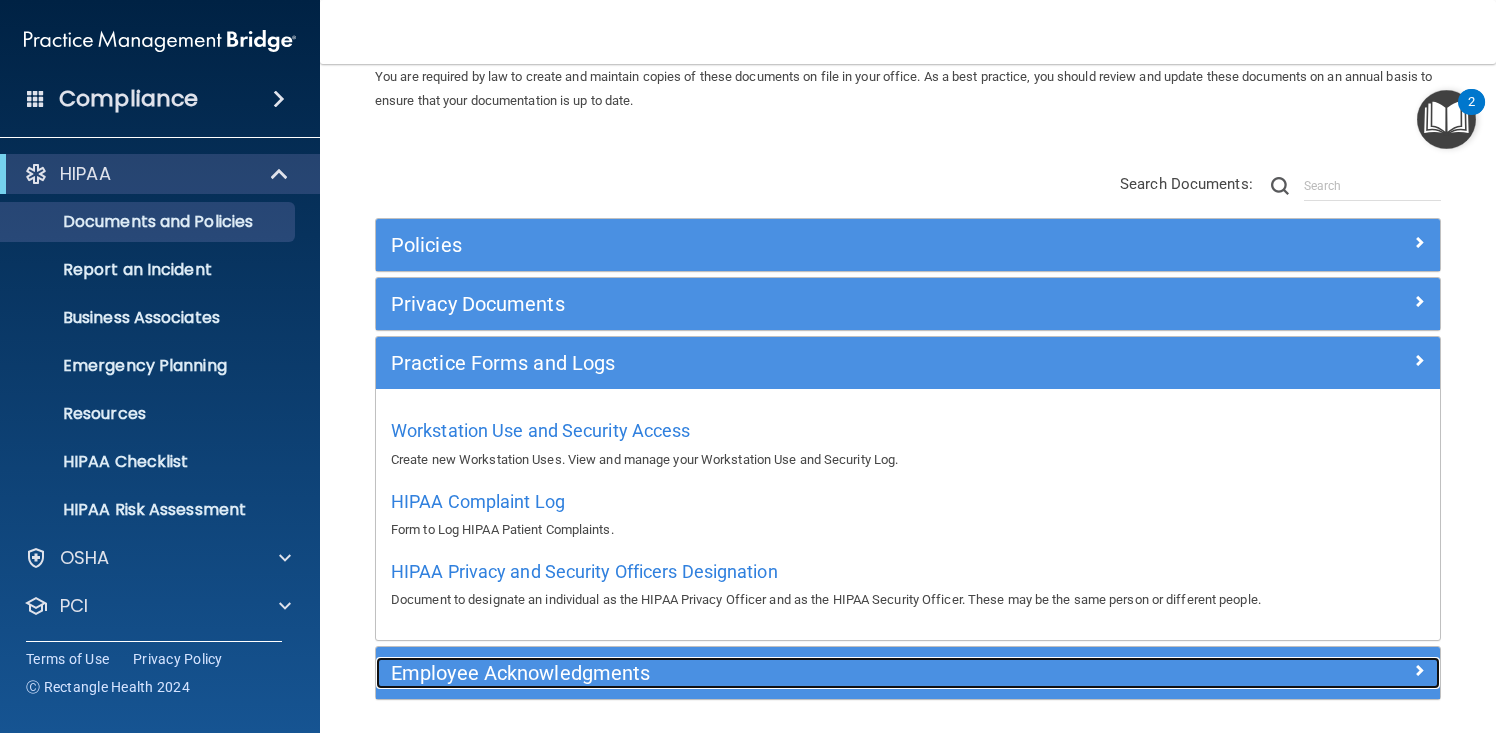 click on "Employee Acknowledgments" at bounding box center (775, 673) 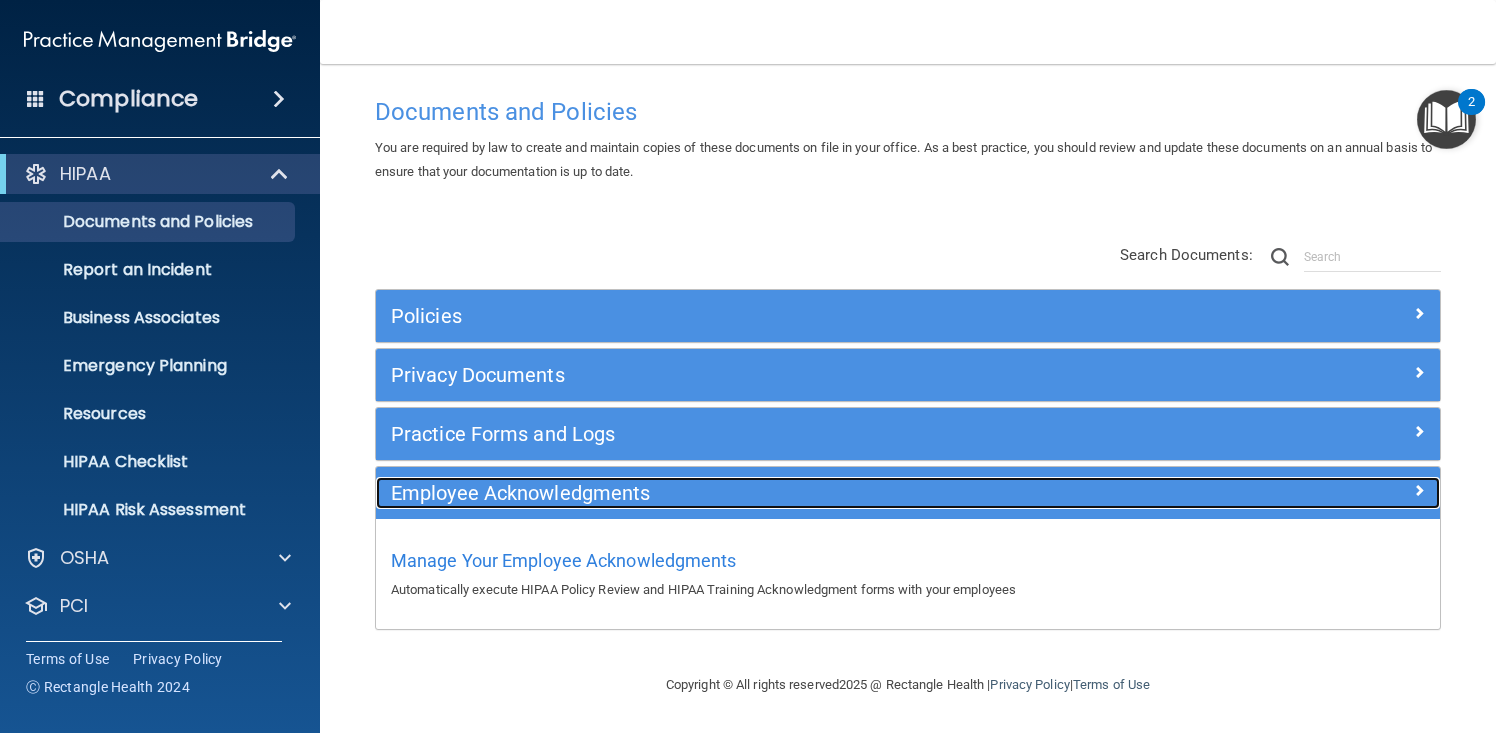 scroll, scrollTop: 18, scrollLeft: 0, axis: vertical 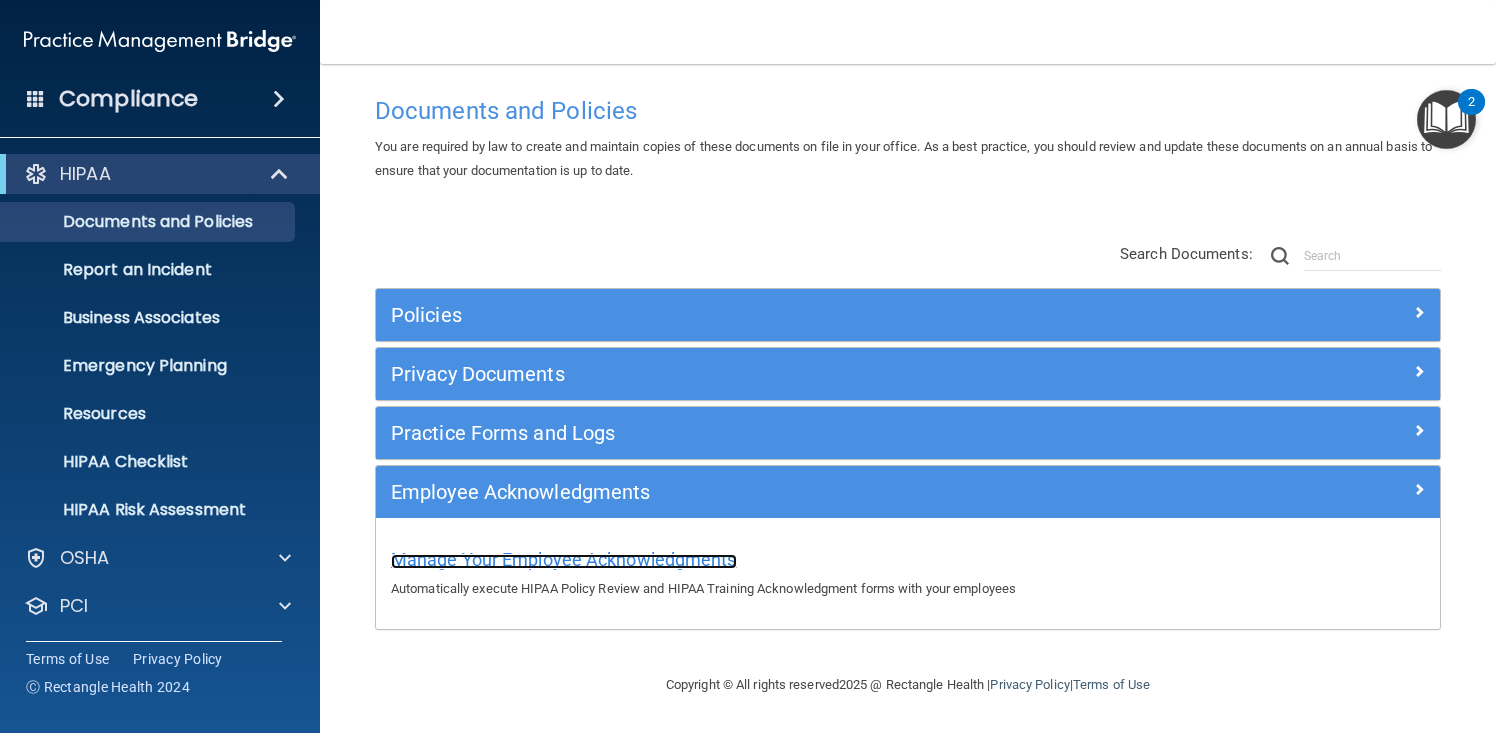 click on "Manage Your Employee Acknowledgments" at bounding box center (564, 559) 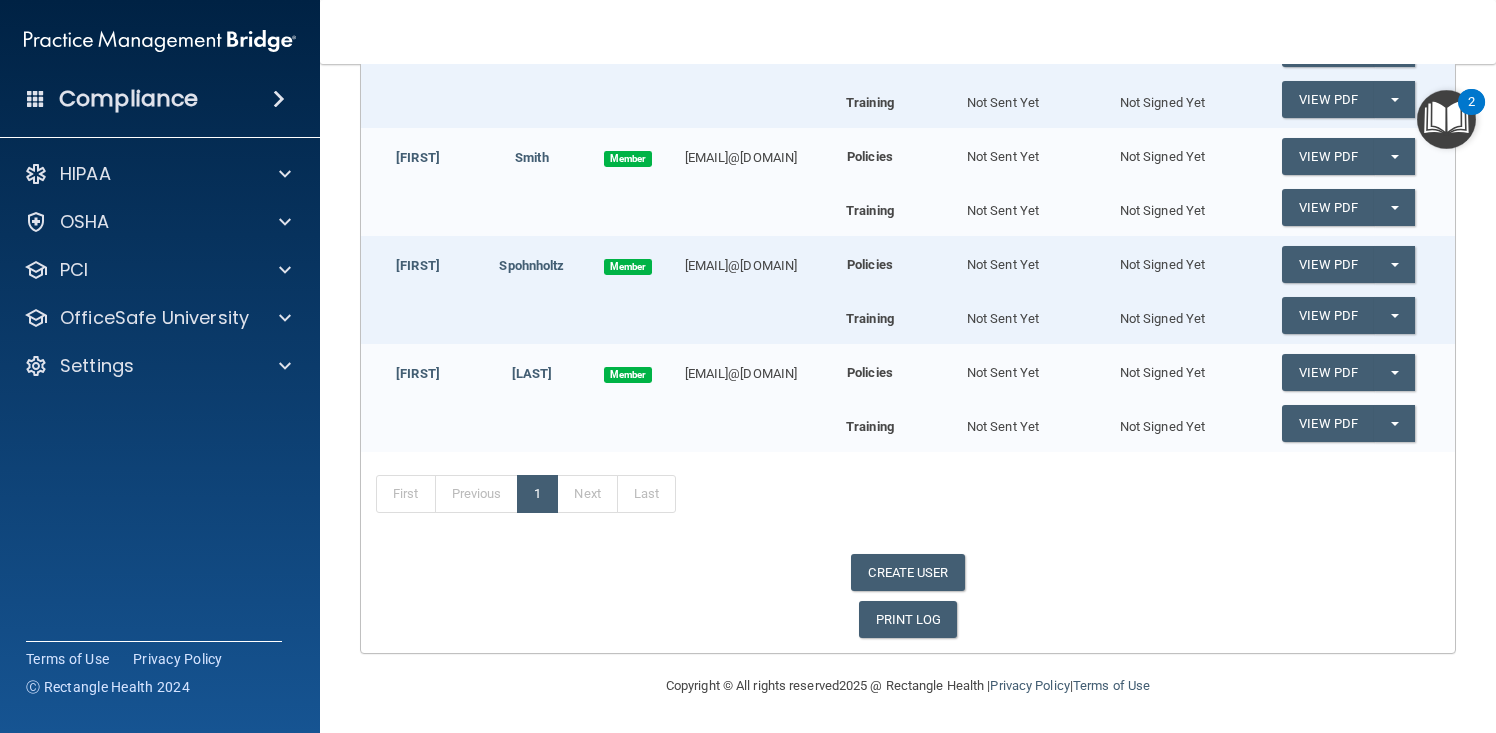 scroll, scrollTop: 0, scrollLeft: 0, axis: both 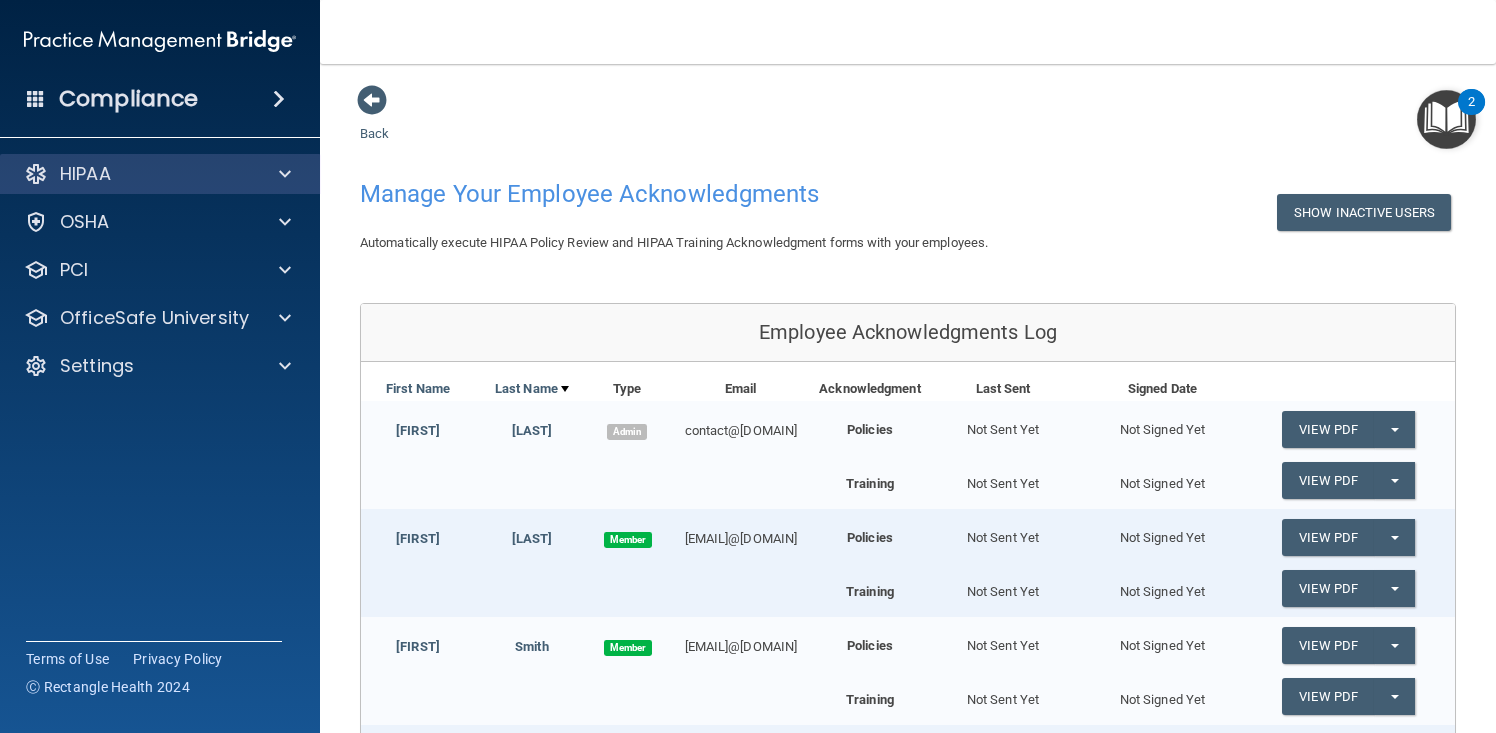 click on "HIPAA" at bounding box center (160, 174) 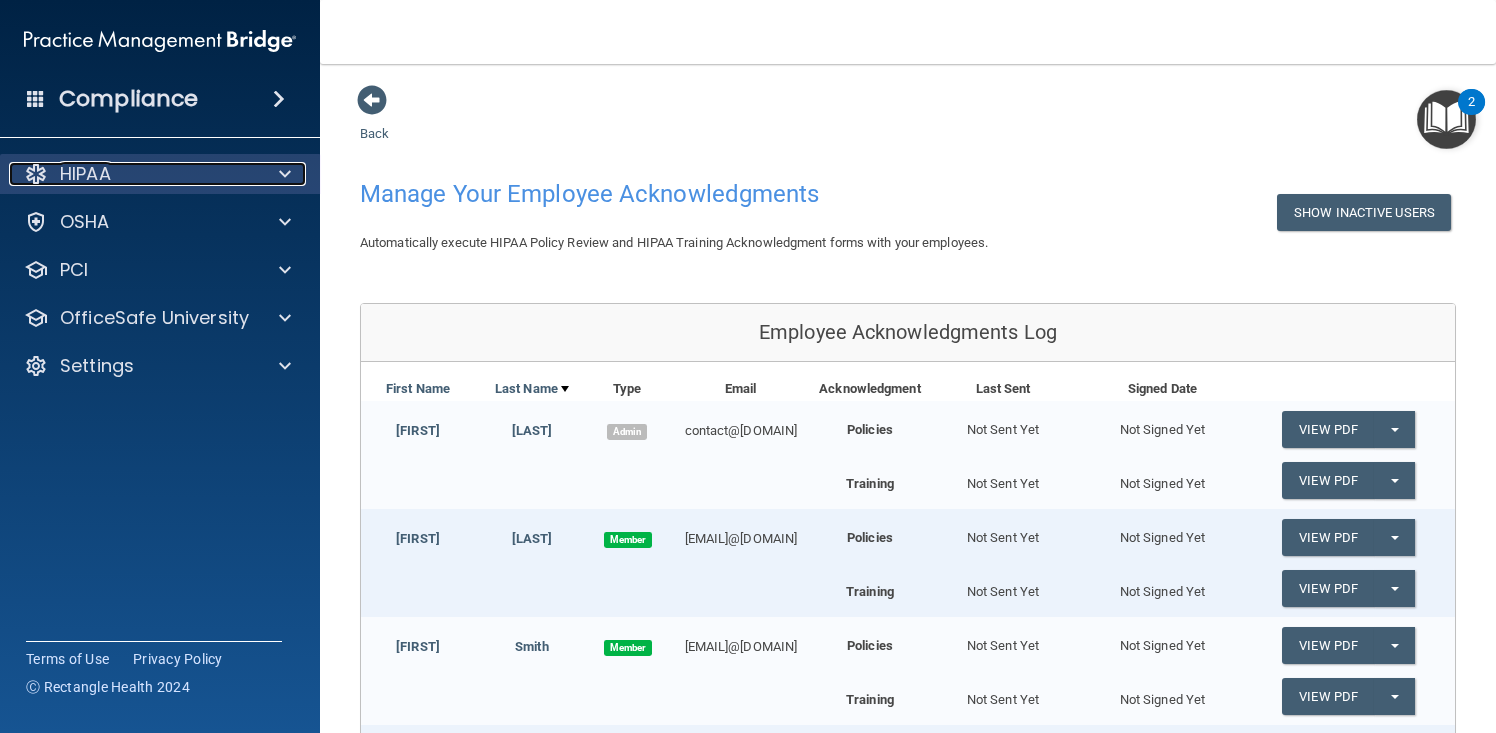 click at bounding box center (282, 174) 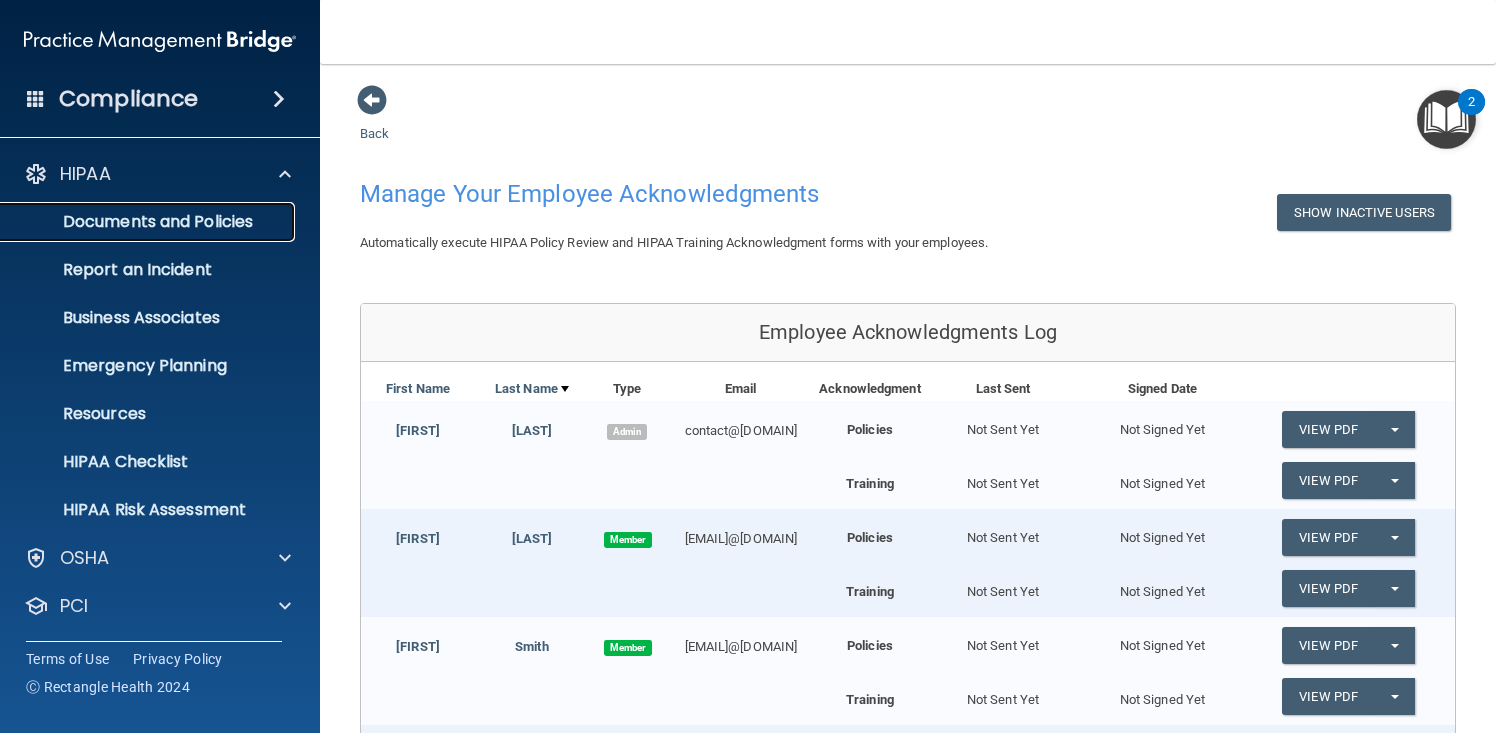 click on "Documents and Policies" at bounding box center (149, 222) 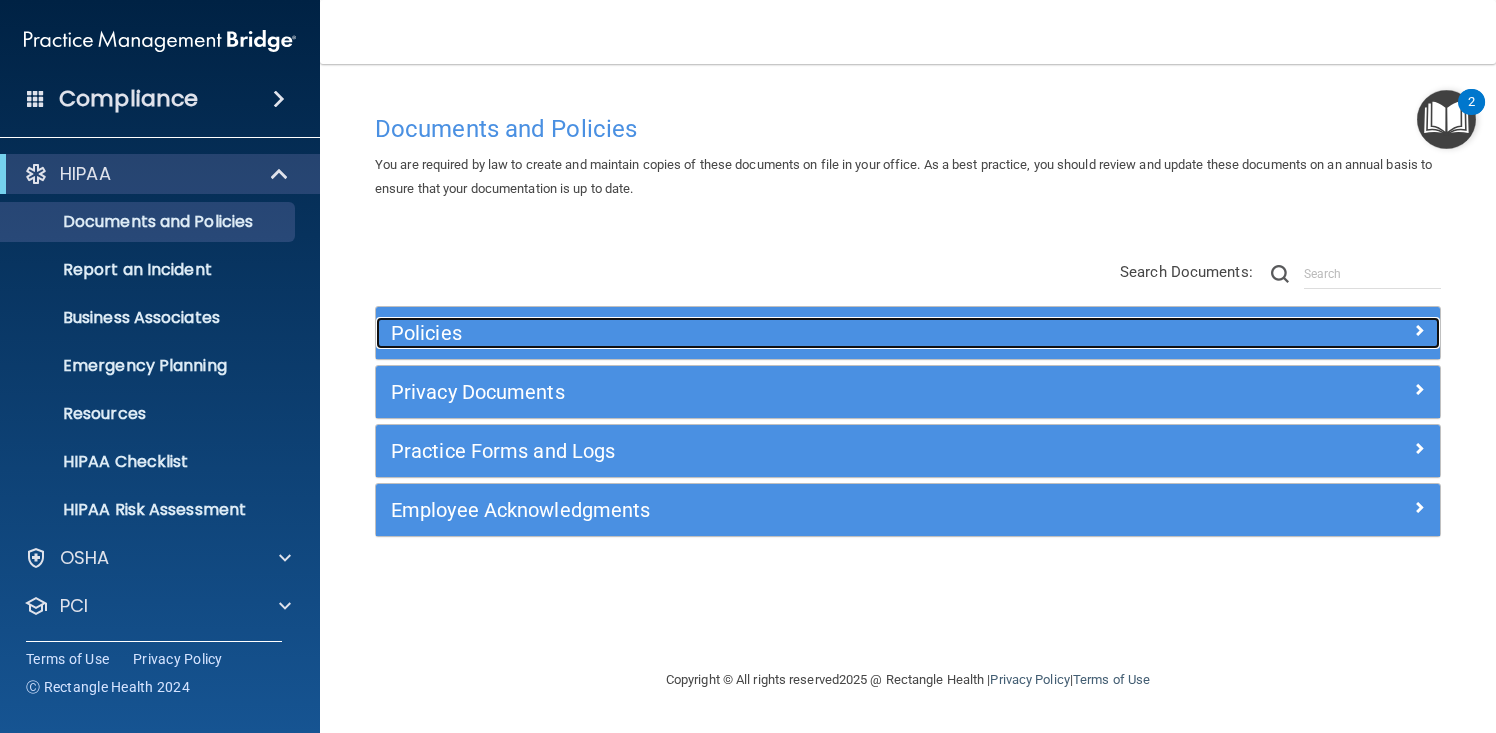 click on "Policies" at bounding box center (775, 333) 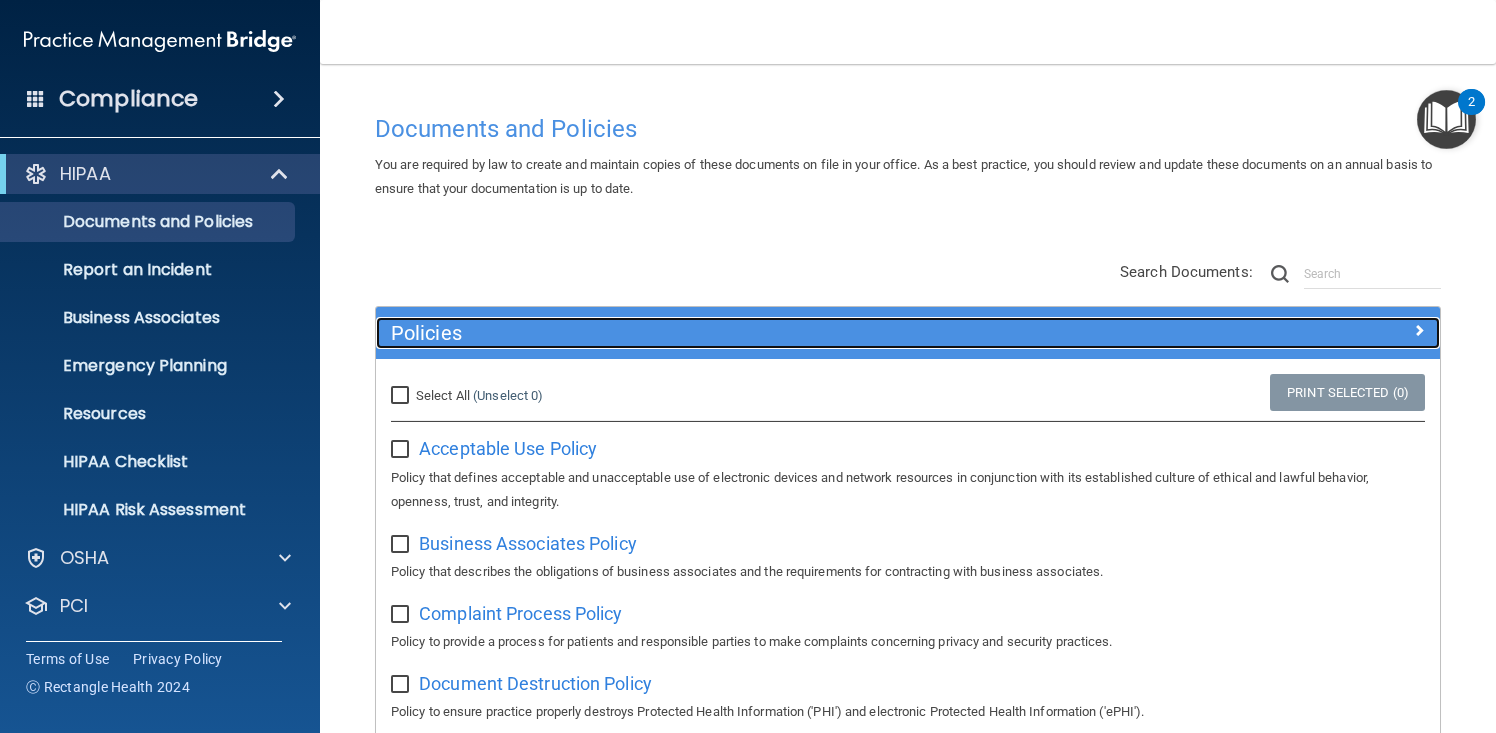 click on "Policies" at bounding box center [775, 333] 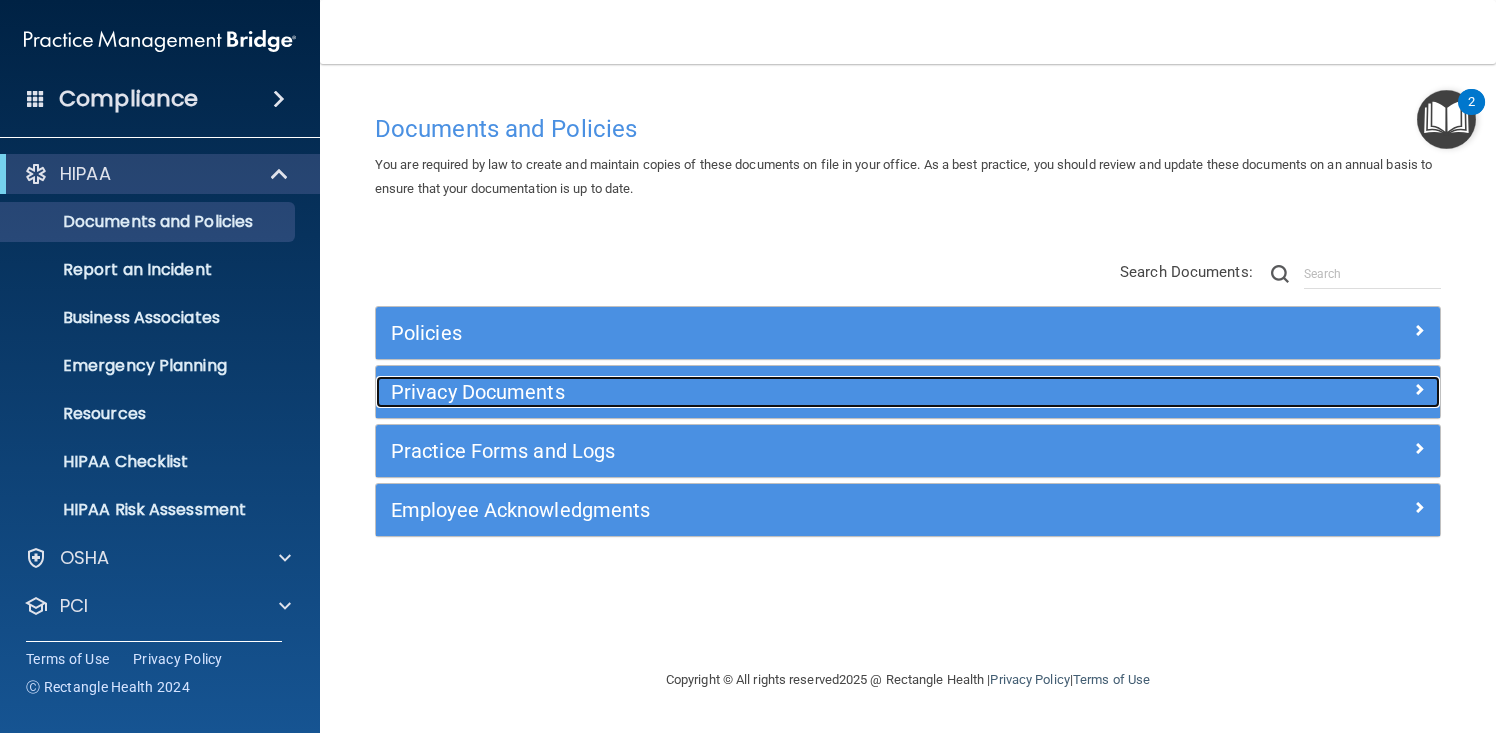 click on "Privacy Documents" at bounding box center (775, 392) 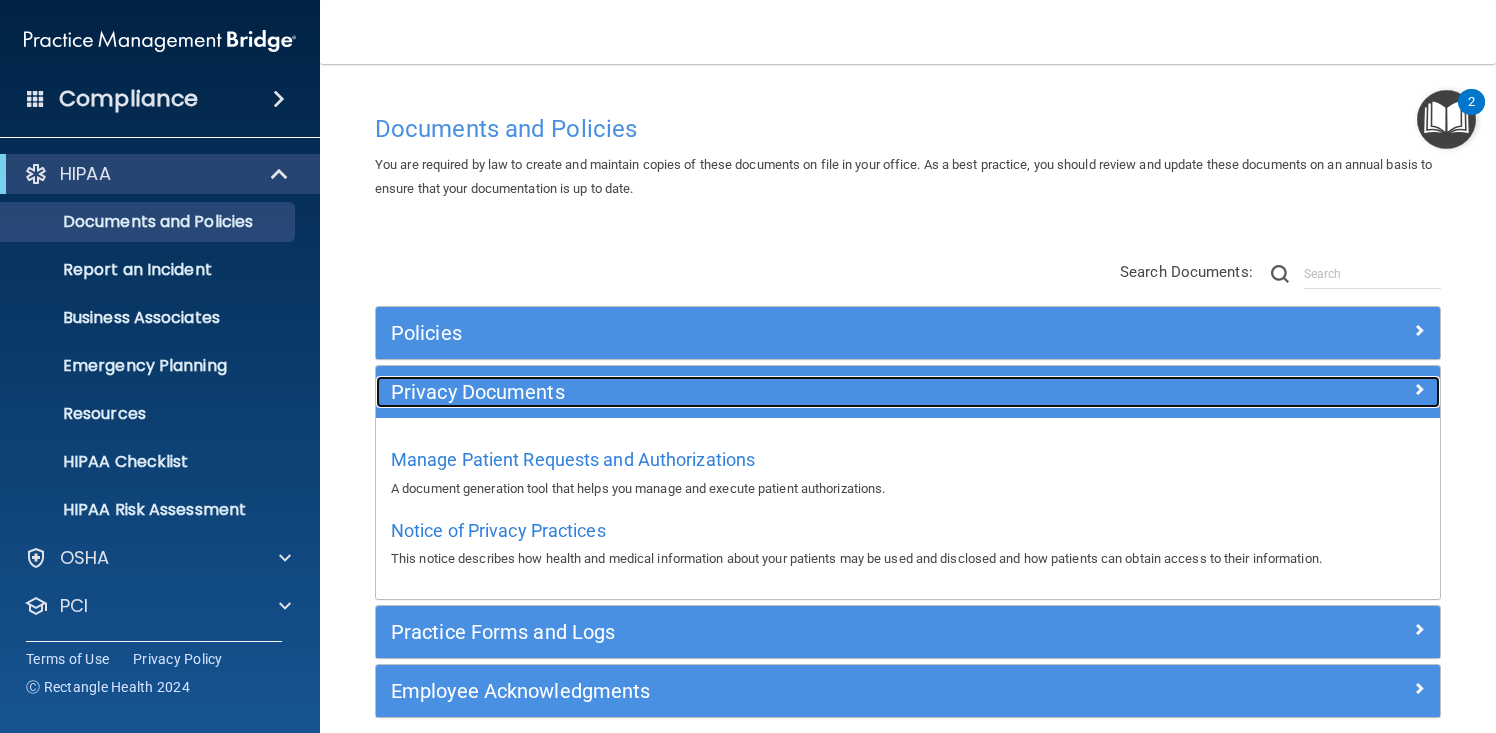 click on "Privacy Documents" at bounding box center [775, 392] 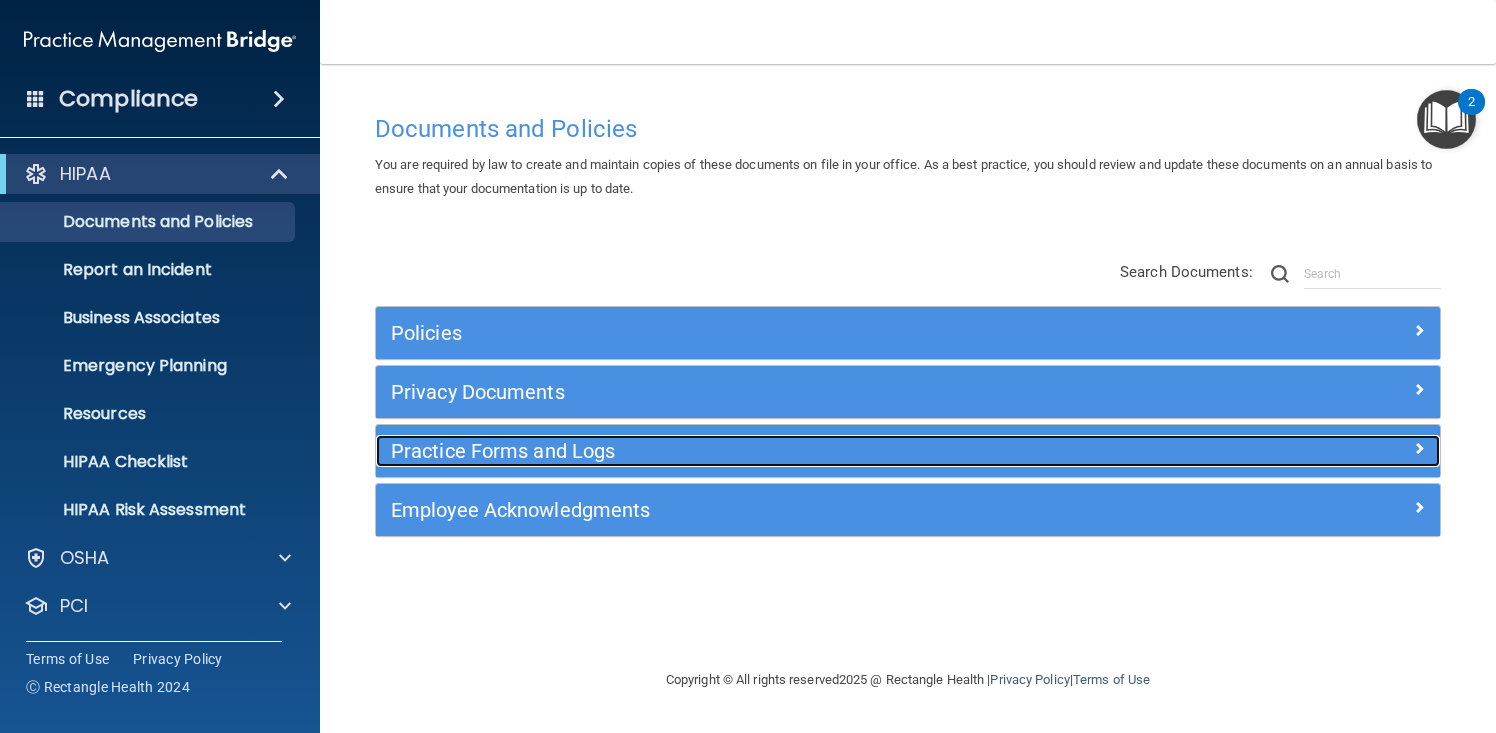click on "Practice Forms and Logs" at bounding box center (775, 451) 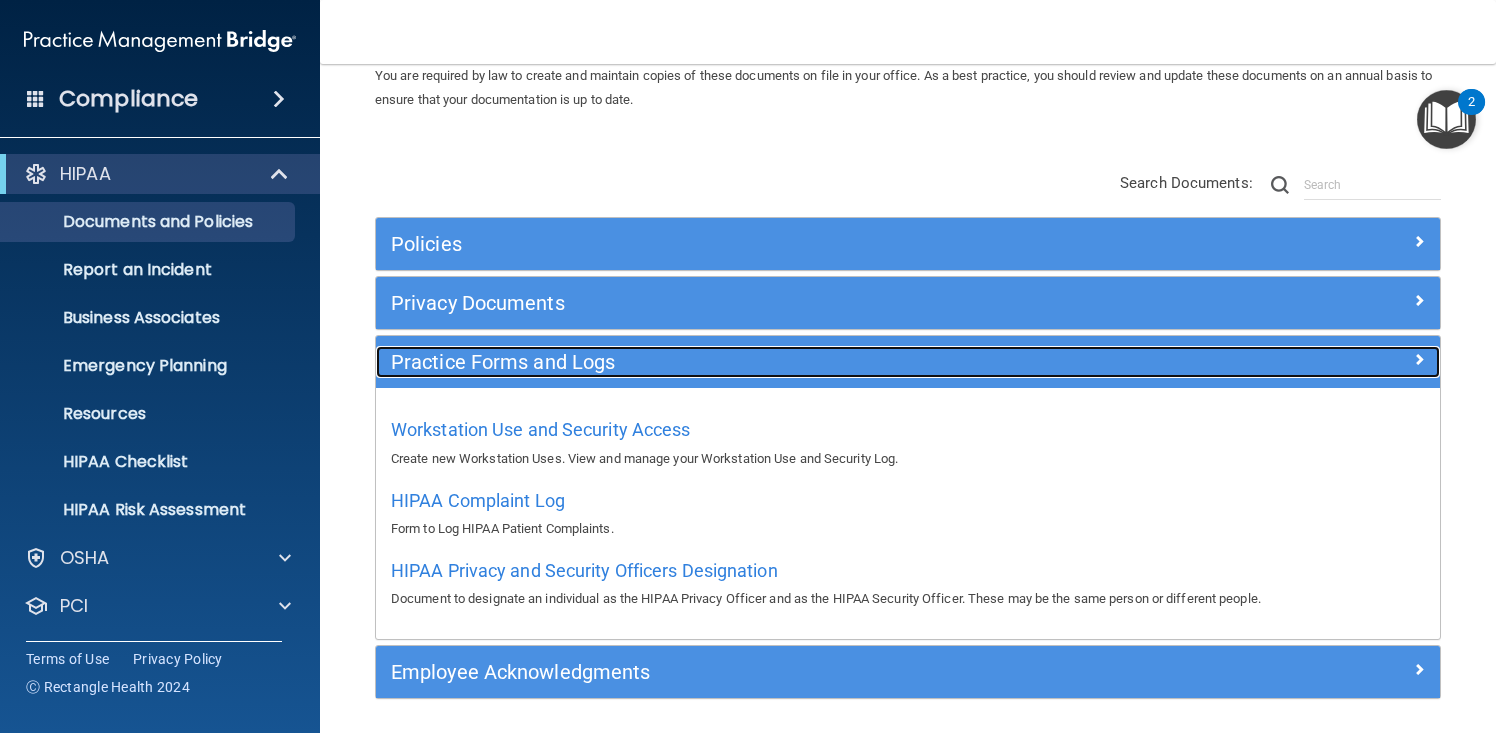 scroll, scrollTop: 102, scrollLeft: 0, axis: vertical 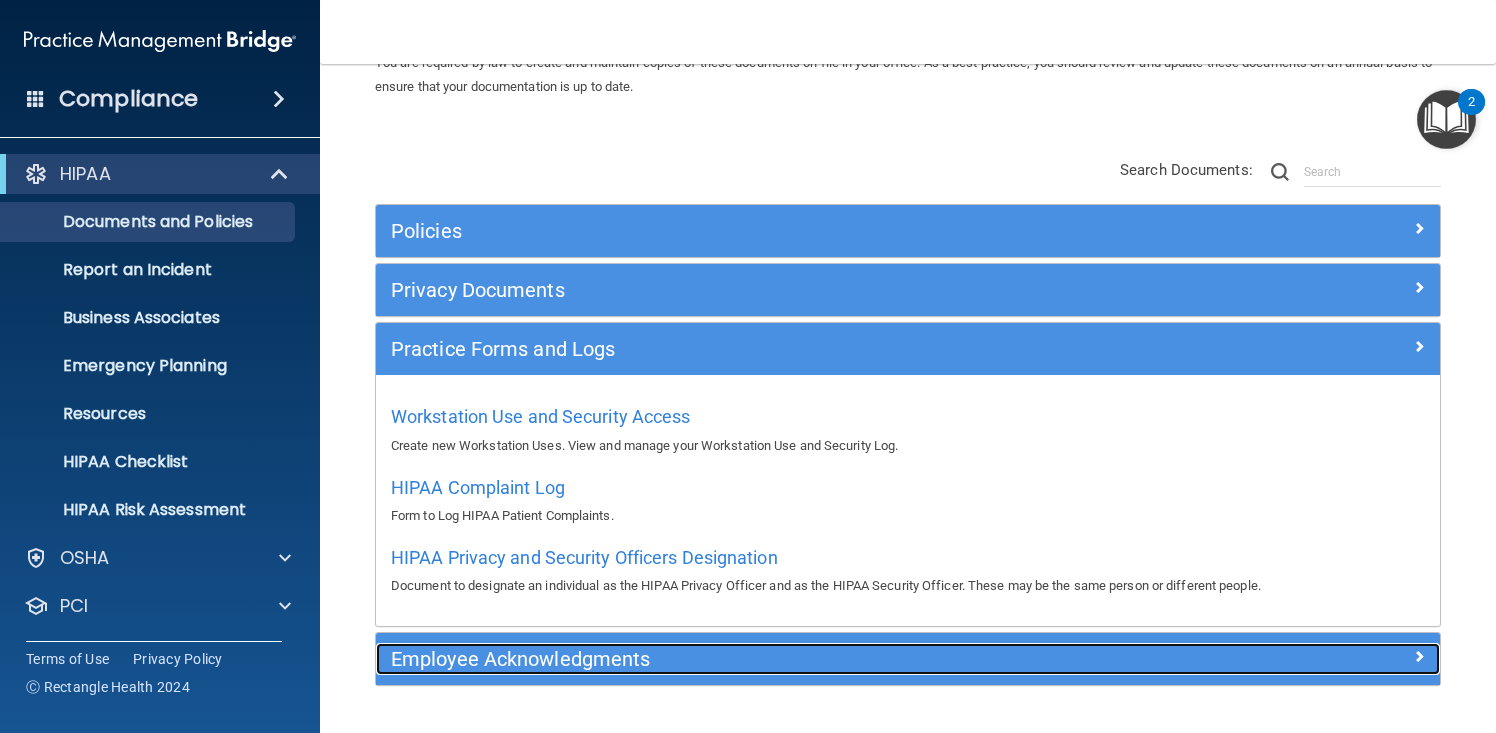 click on "Employee Acknowledgments" at bounding box center (775, 659) 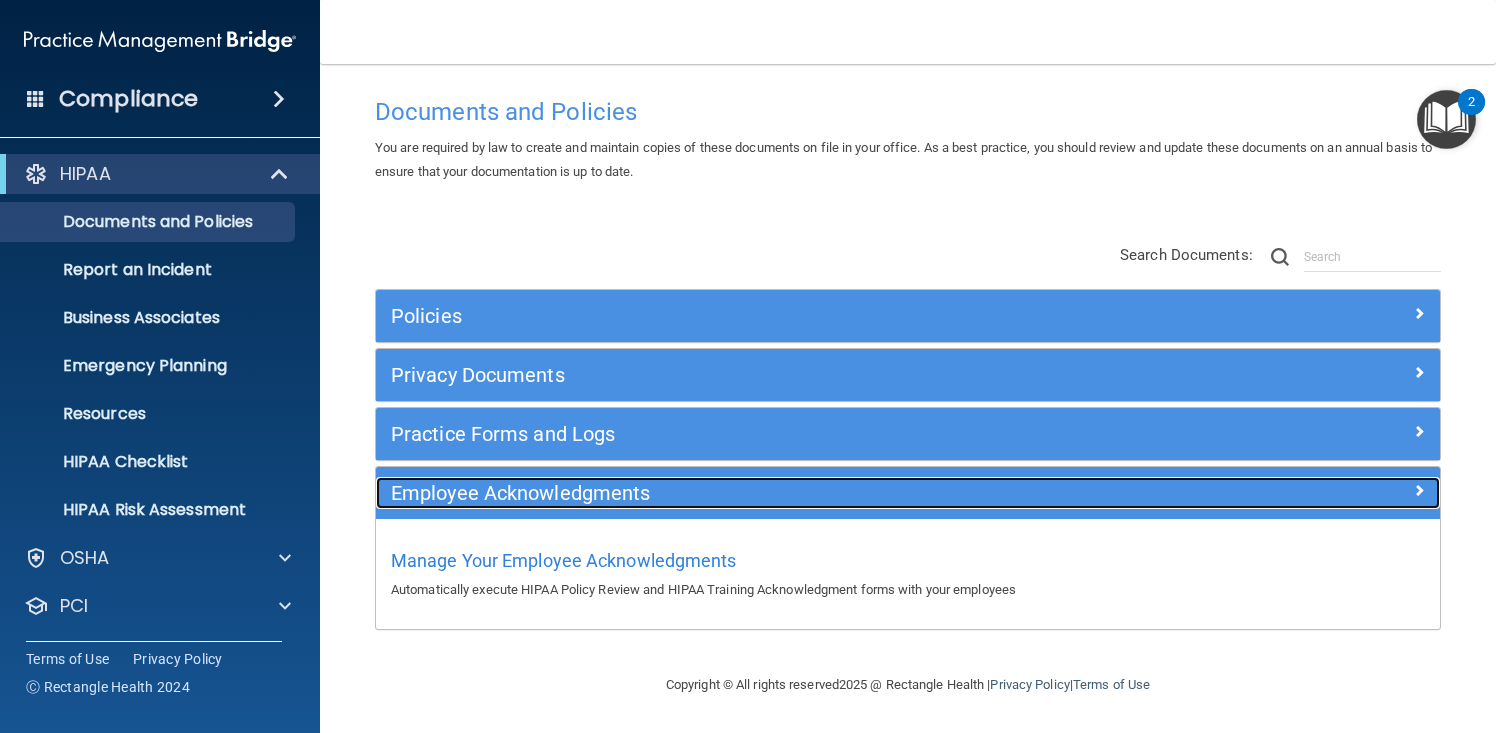 scroll, scrollTop: 18, scrollLeft: 0, axis: vertical 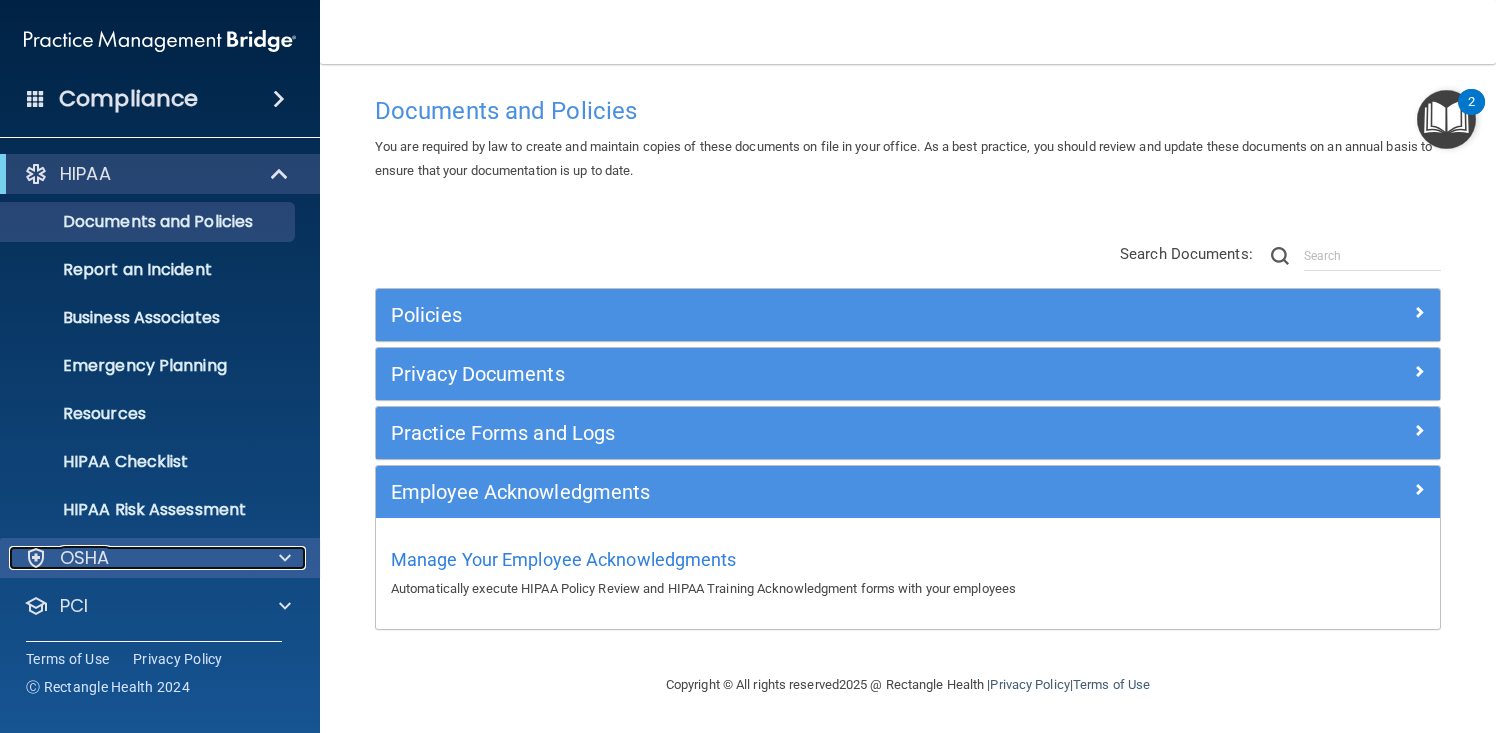 click on "OSHA" at bounding box center (133, 558) 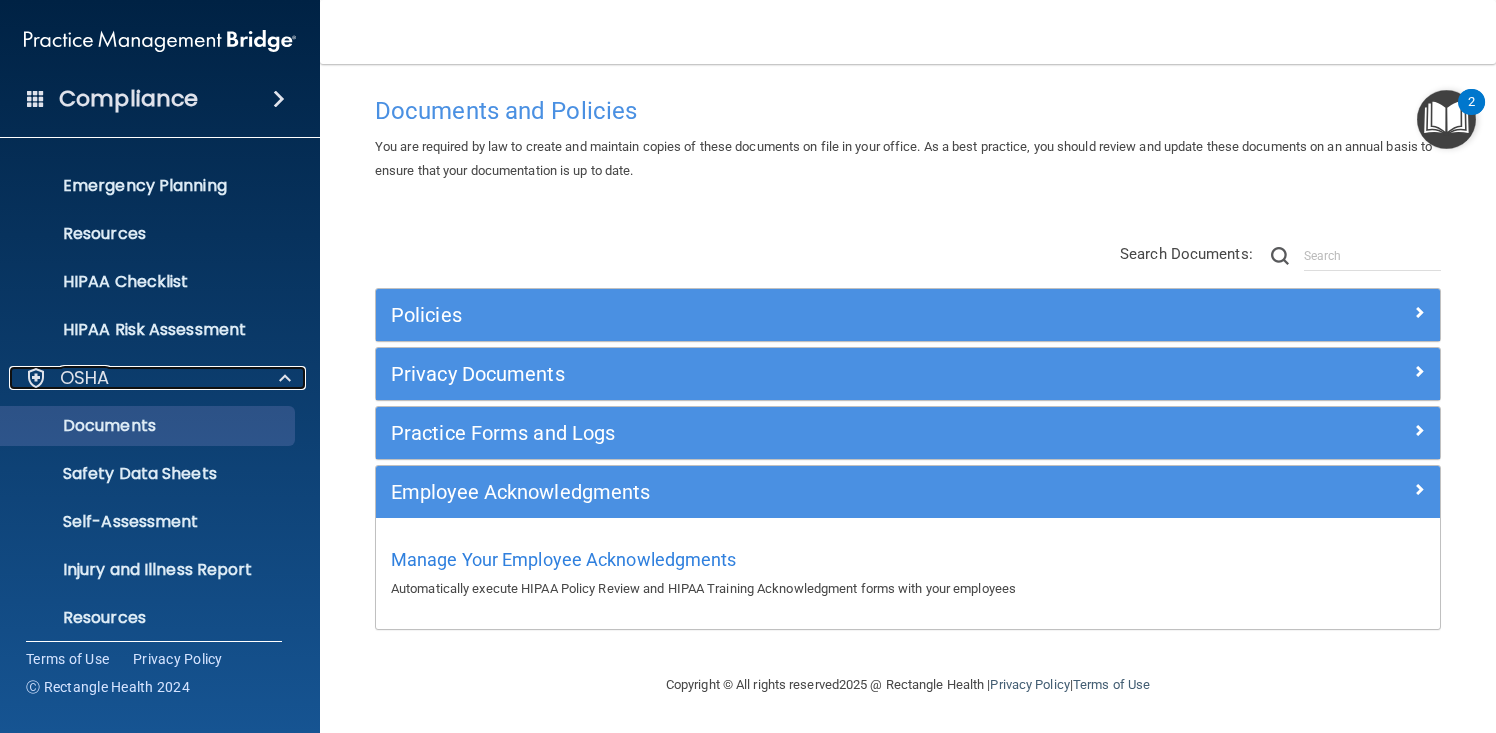 scroll, scrollTop: 0, scrollLeft: 0, axis: both 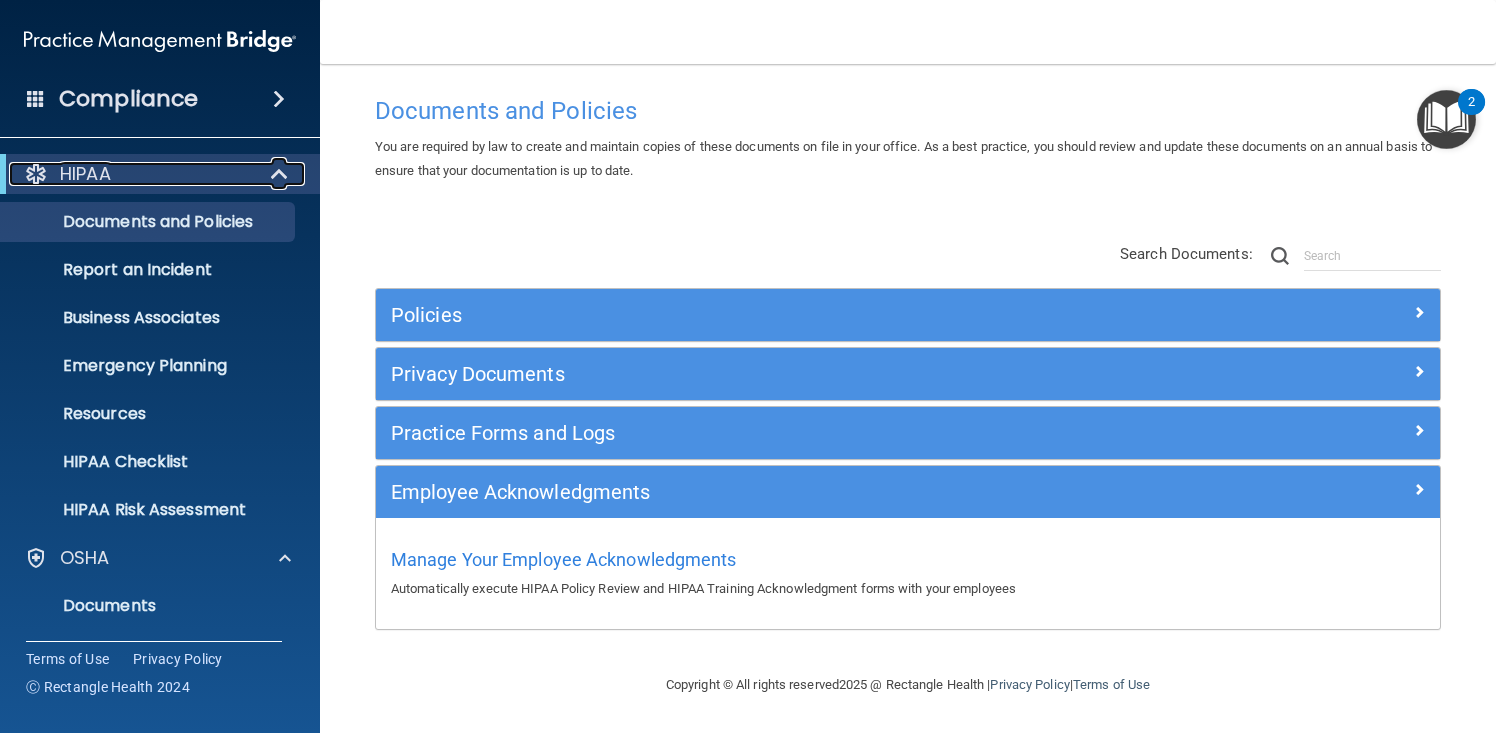 click on "HIPAA" at bounding box center (132, 174) 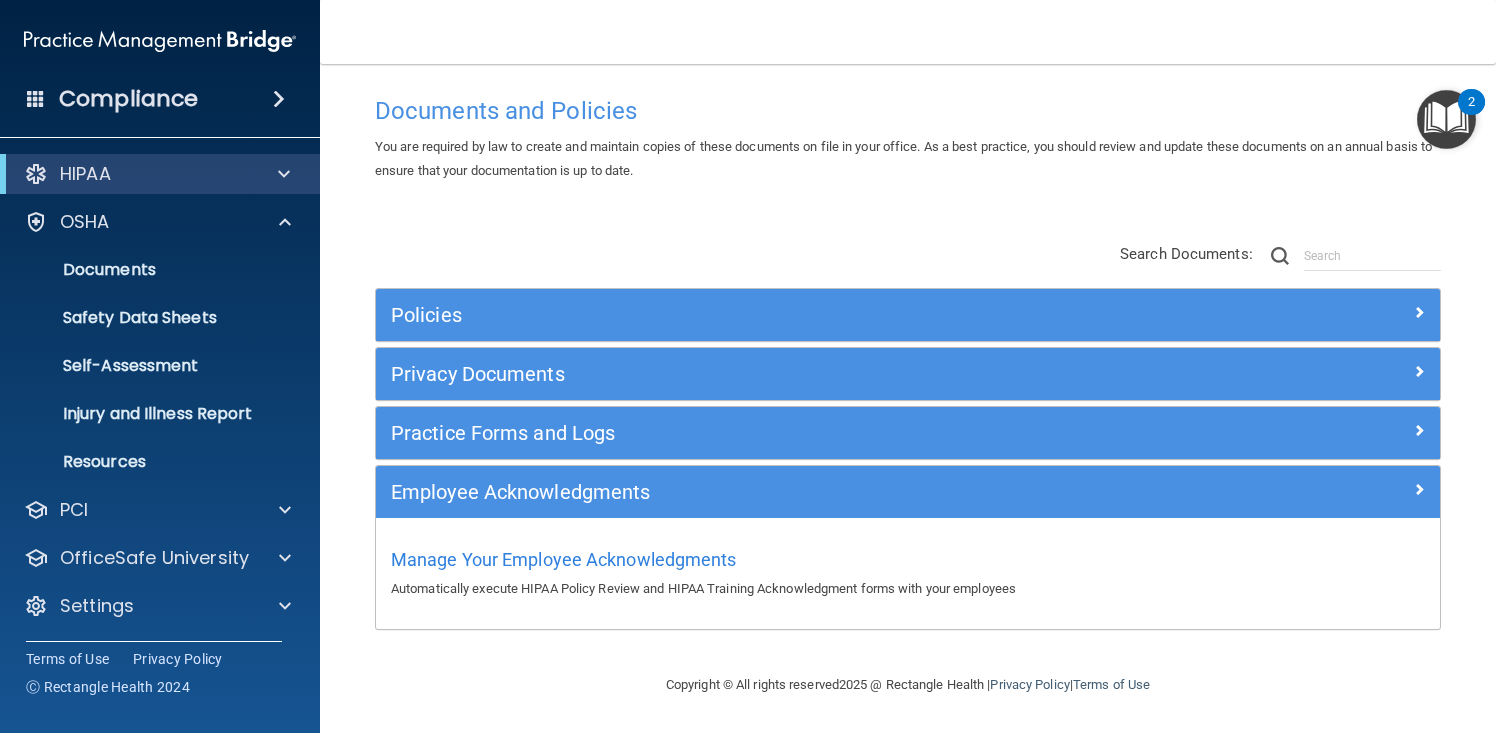 click on "Compliance" at bounding box center (160, 99) 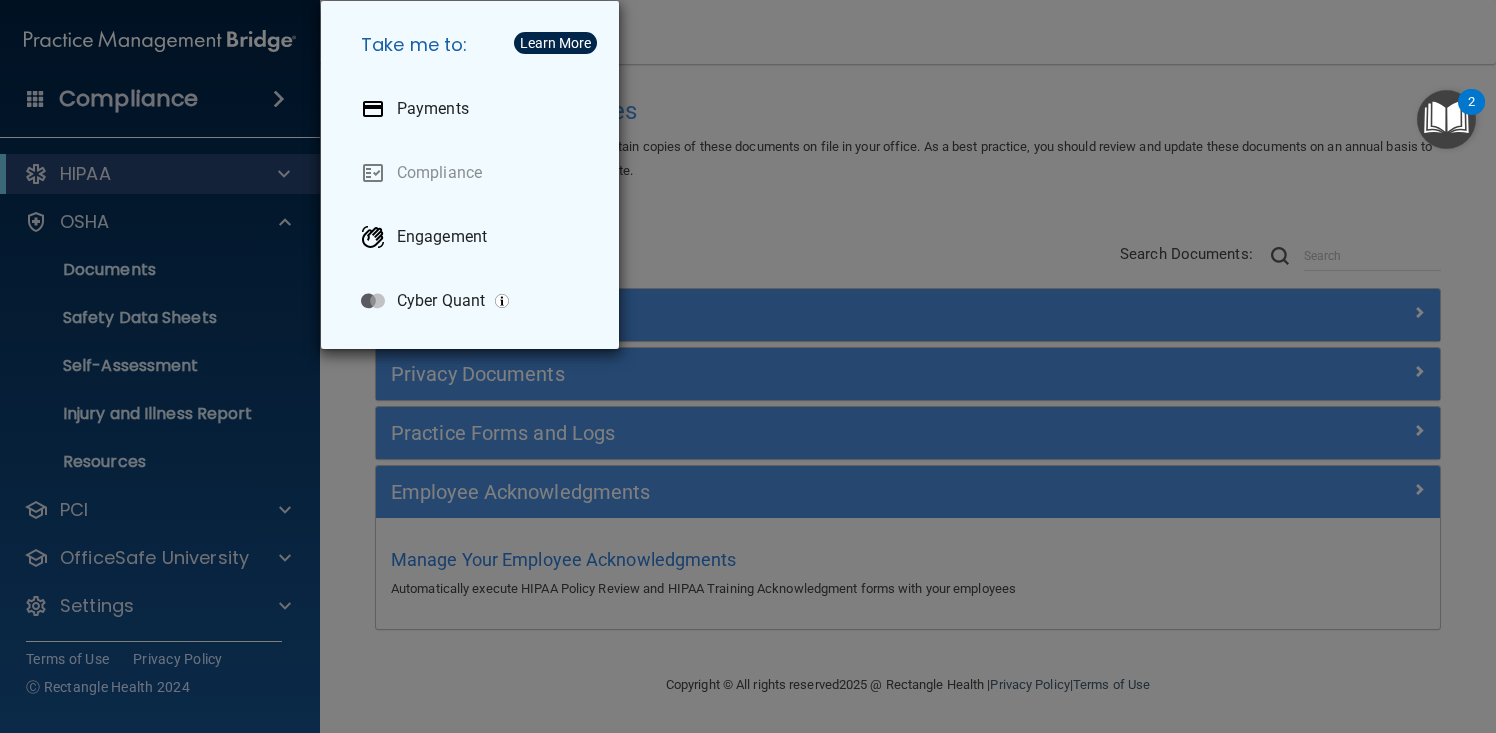 click on "Take me to:             Payments                   Compliance                     Engagement                     Cyber Quant" at bounding box center [748, 366] 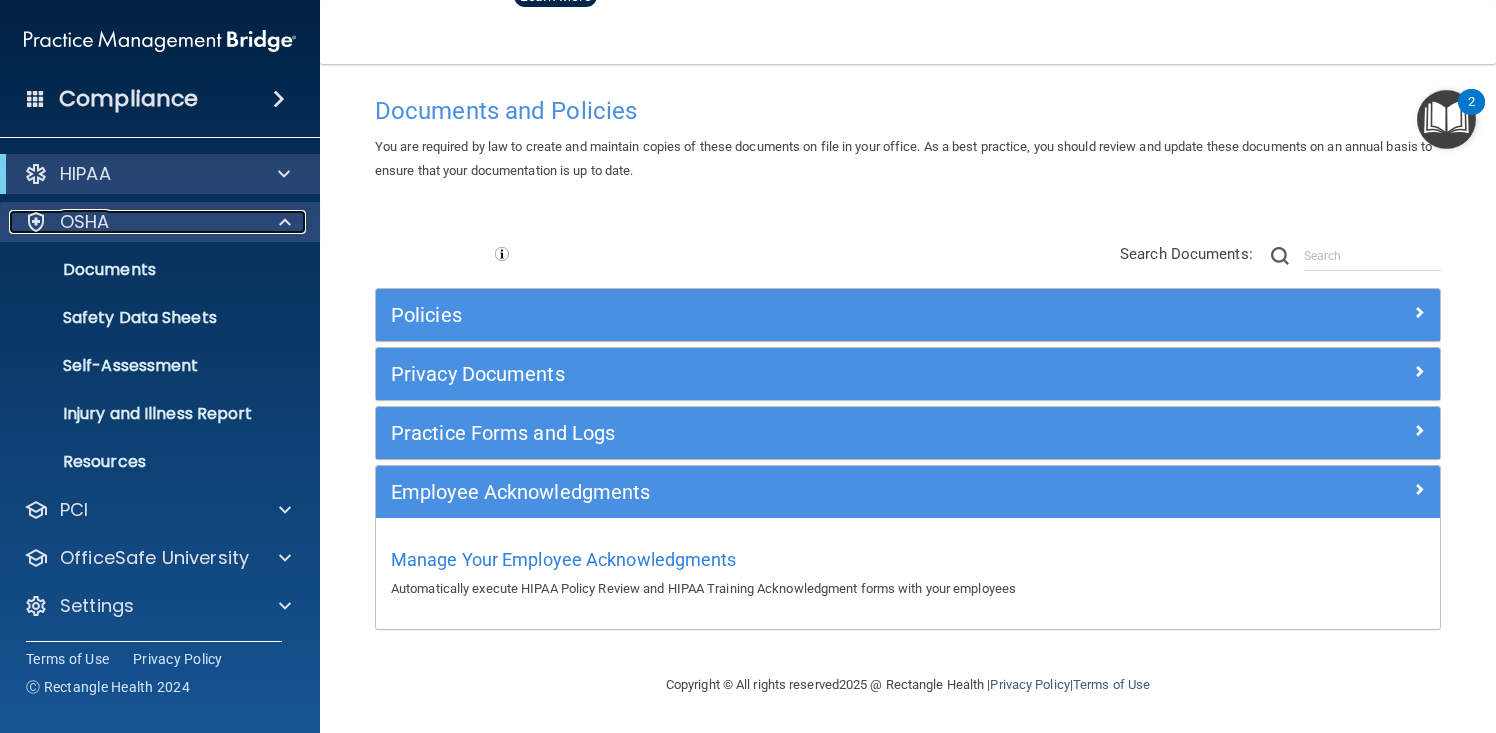 click on "OSHA" at bounding box center (133, 222) 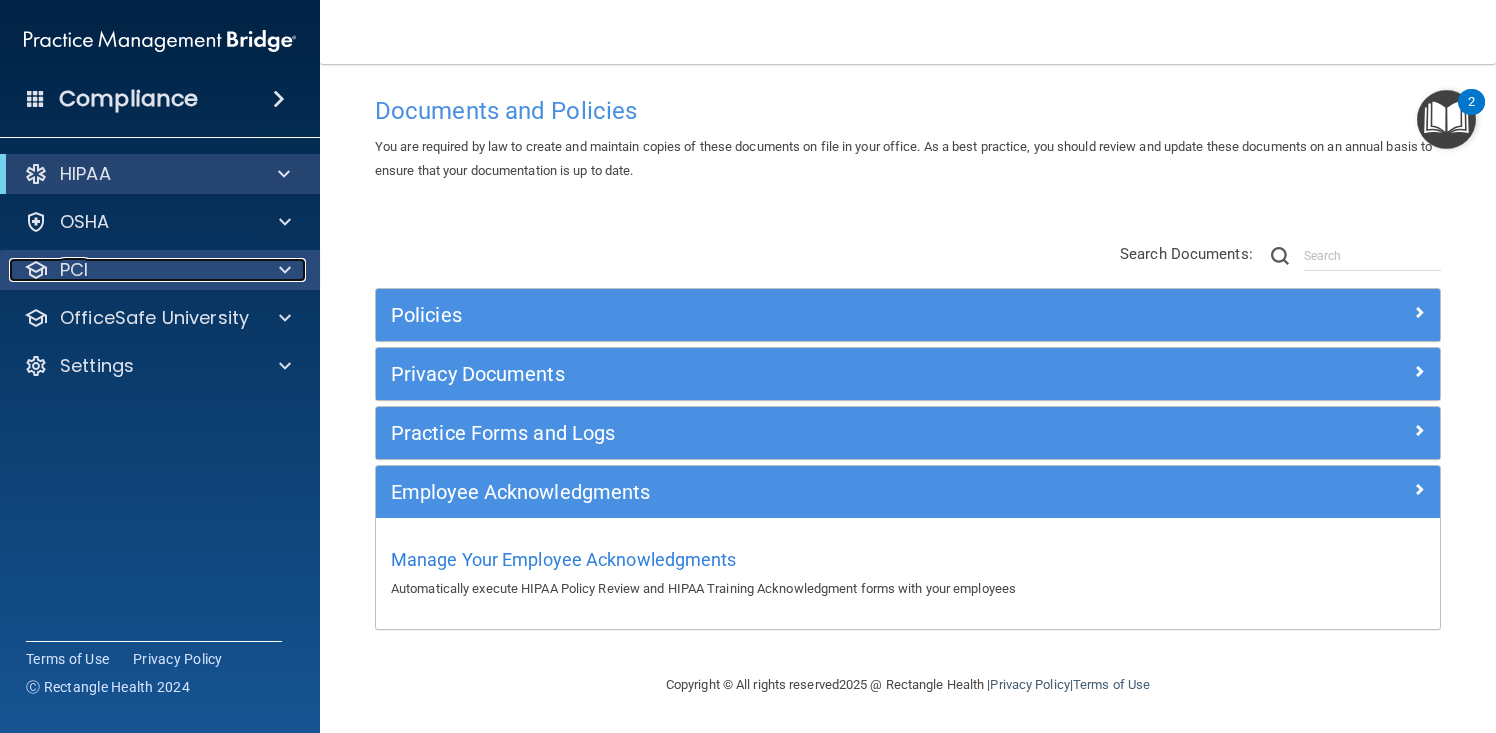 click on "PCI" at bounding box center (133, 270) 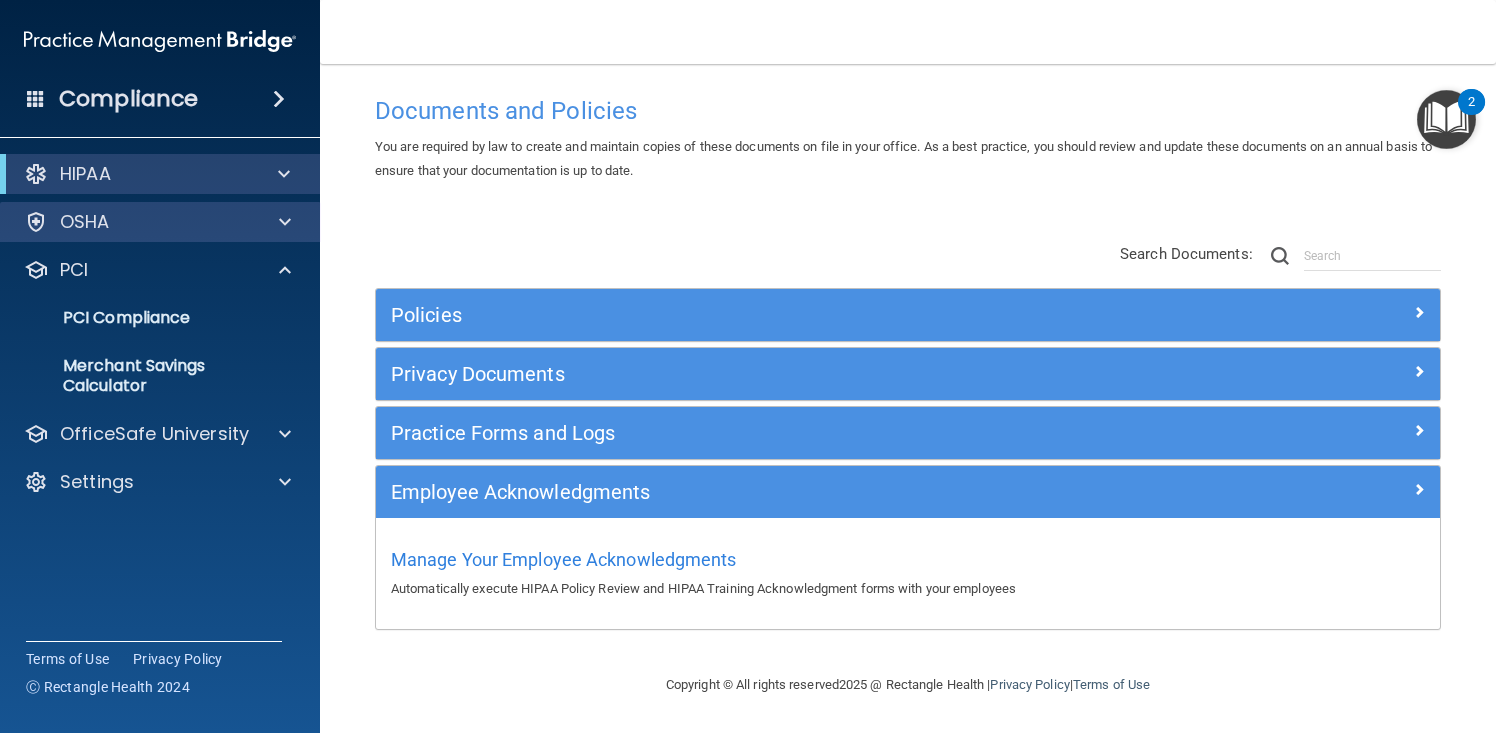 click on "OSHA" at bounding box center (160, 222) 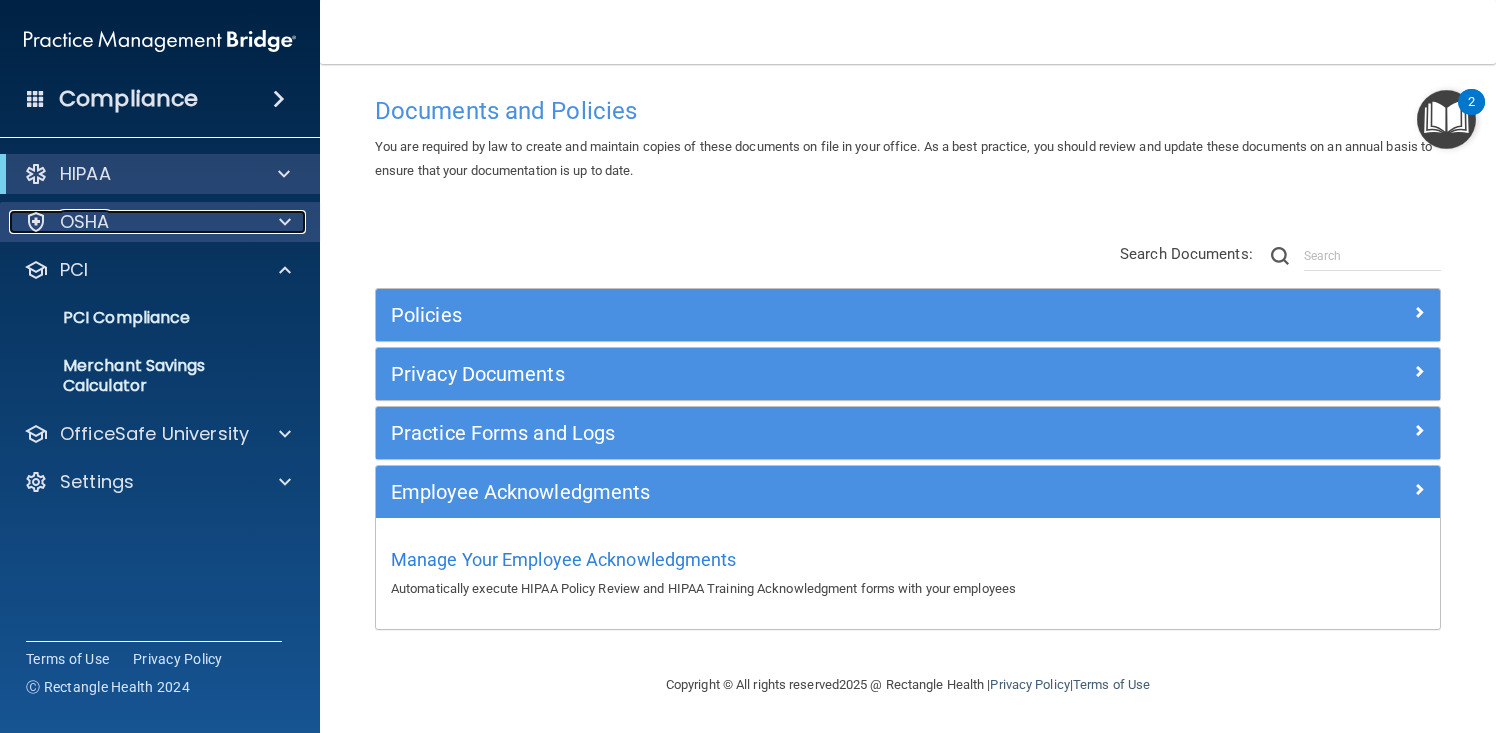 click on "OSHA" at bounding box center [133, 222] 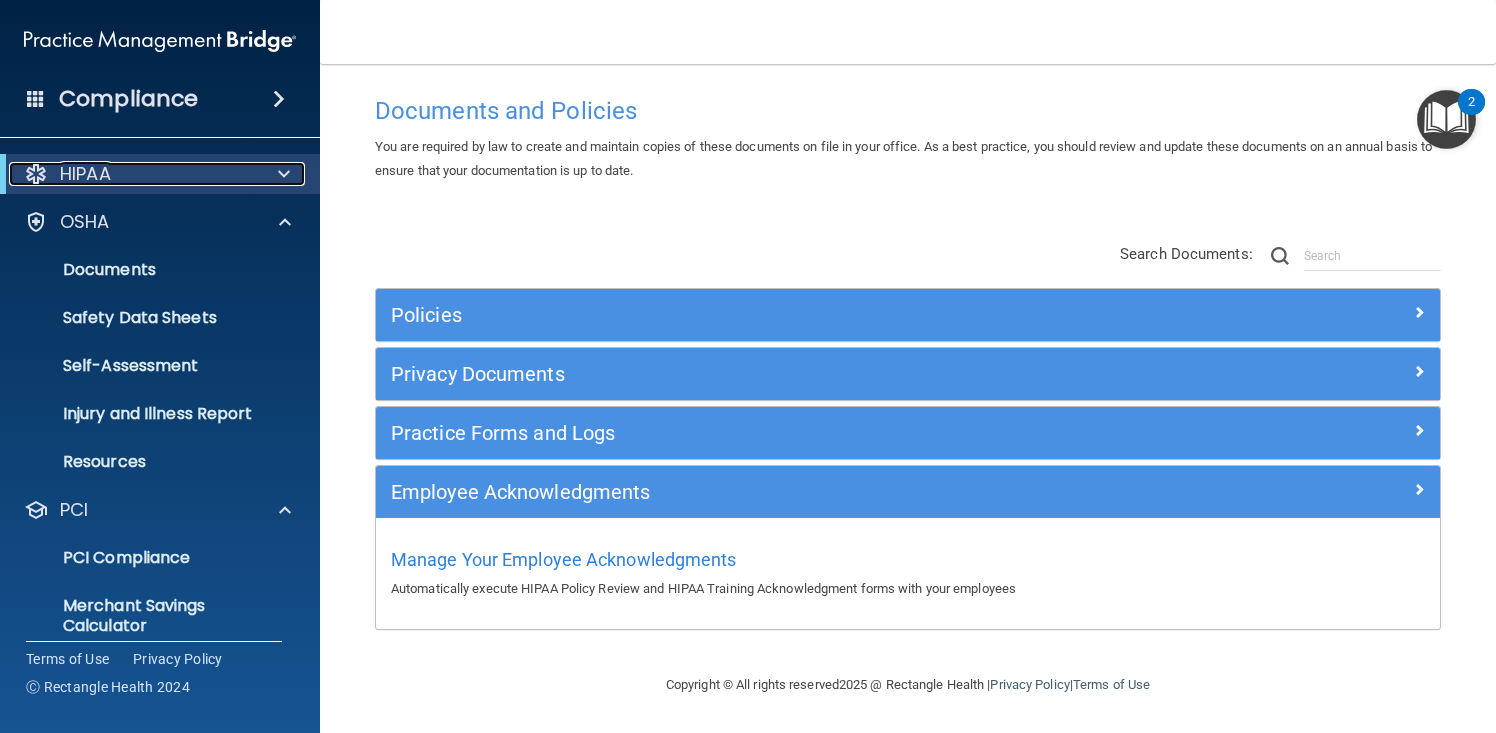 click on "HIPAA" at bounding box center (132, 174) 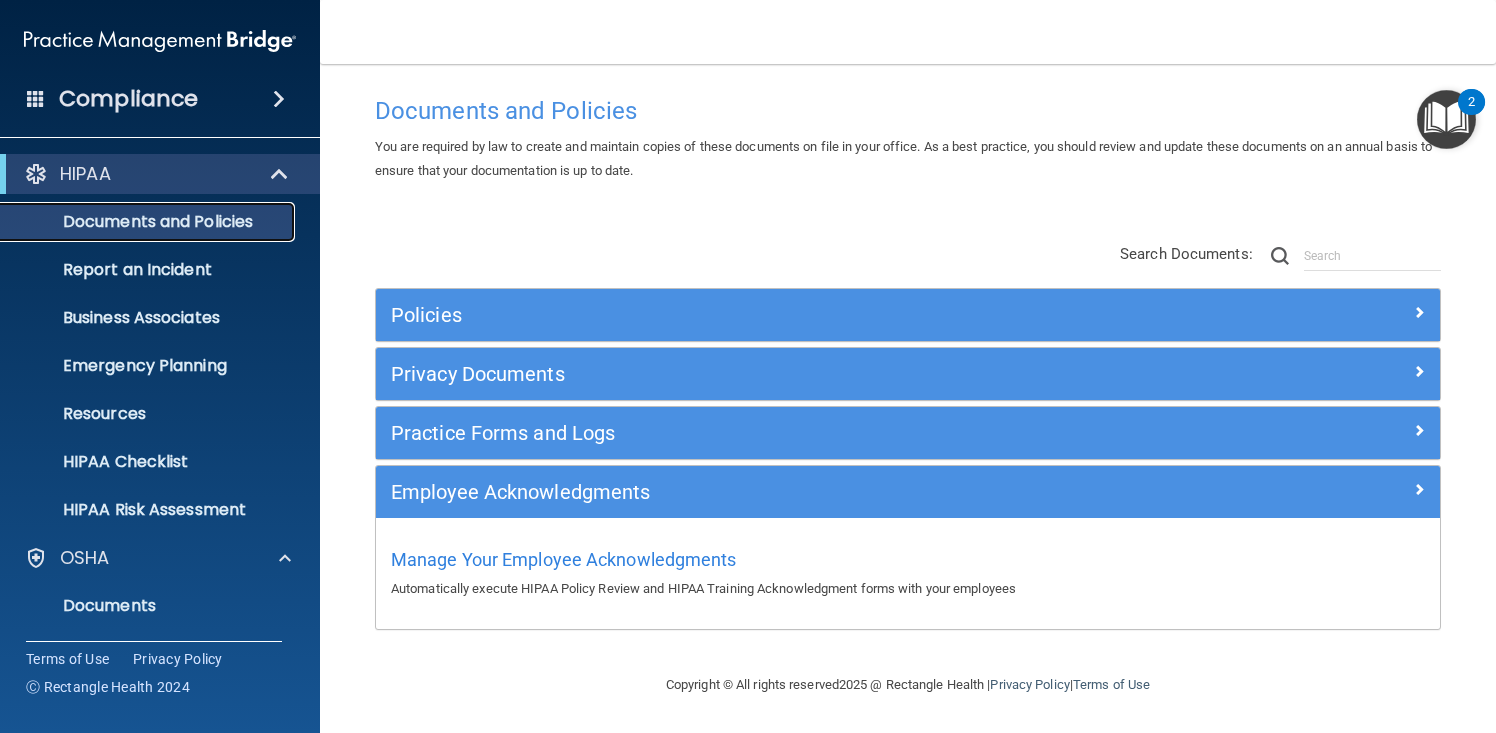 click on "Documents and Policies" at bounding box center [149, 222] 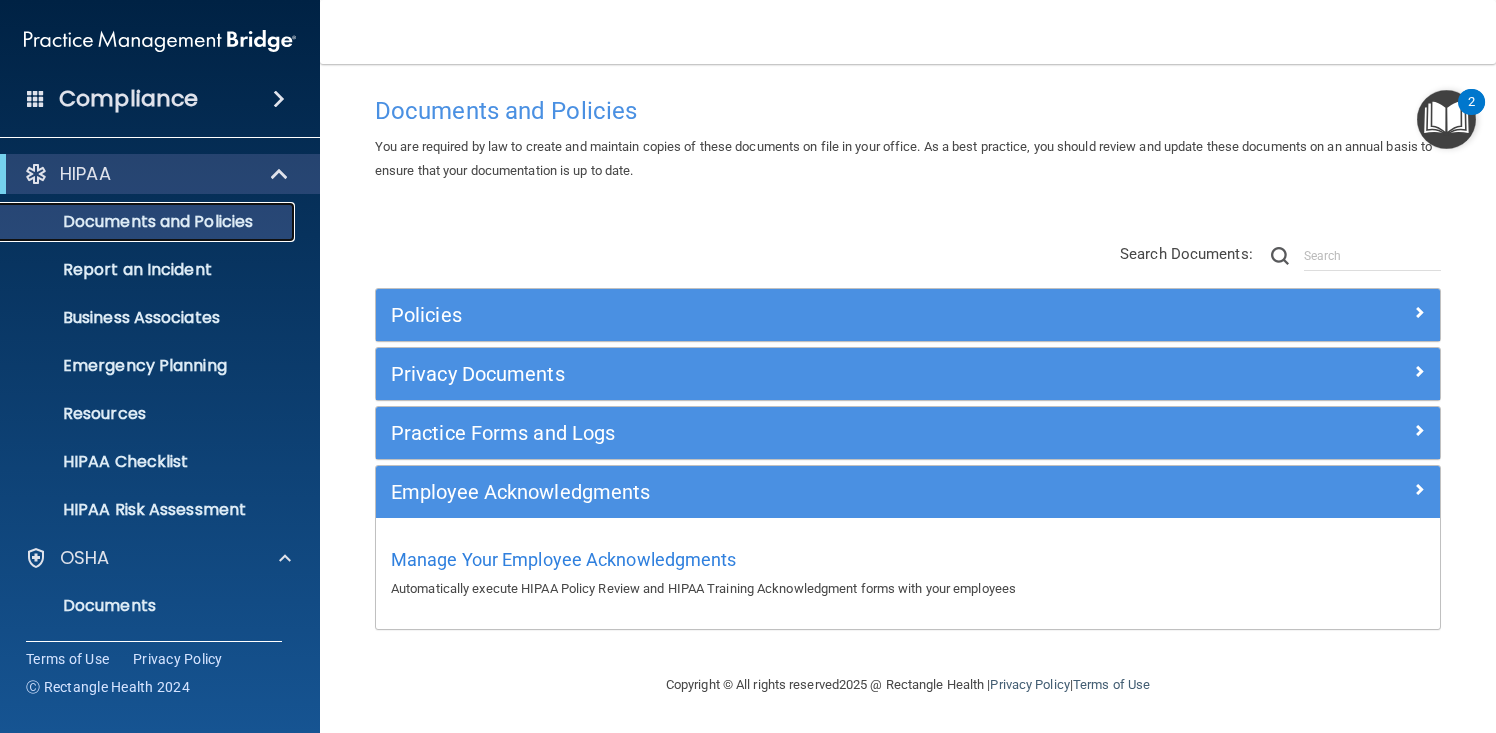 scroll, scrollTop: 0, scrollLeft: 0, axis: both 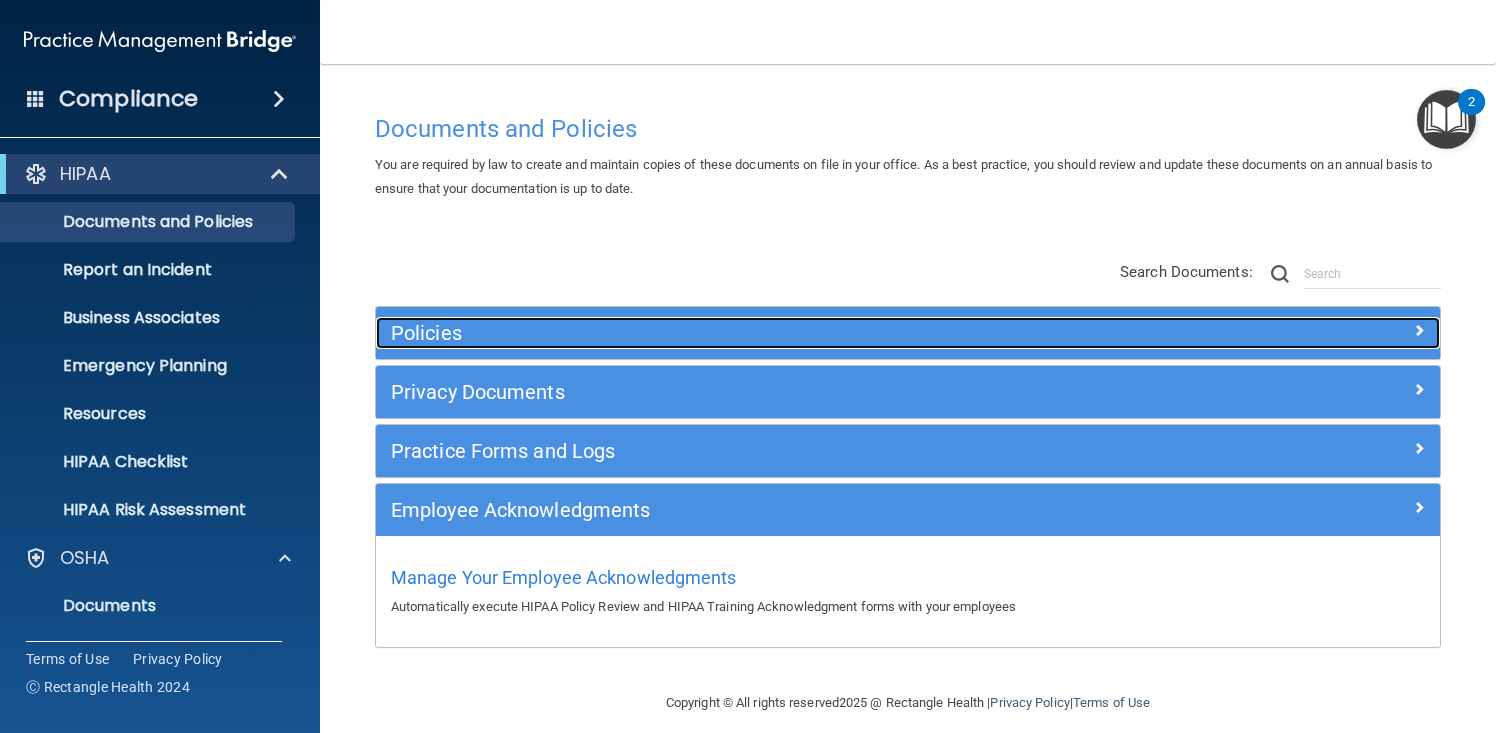 click on "Policies" at bounding box center (775, 333) 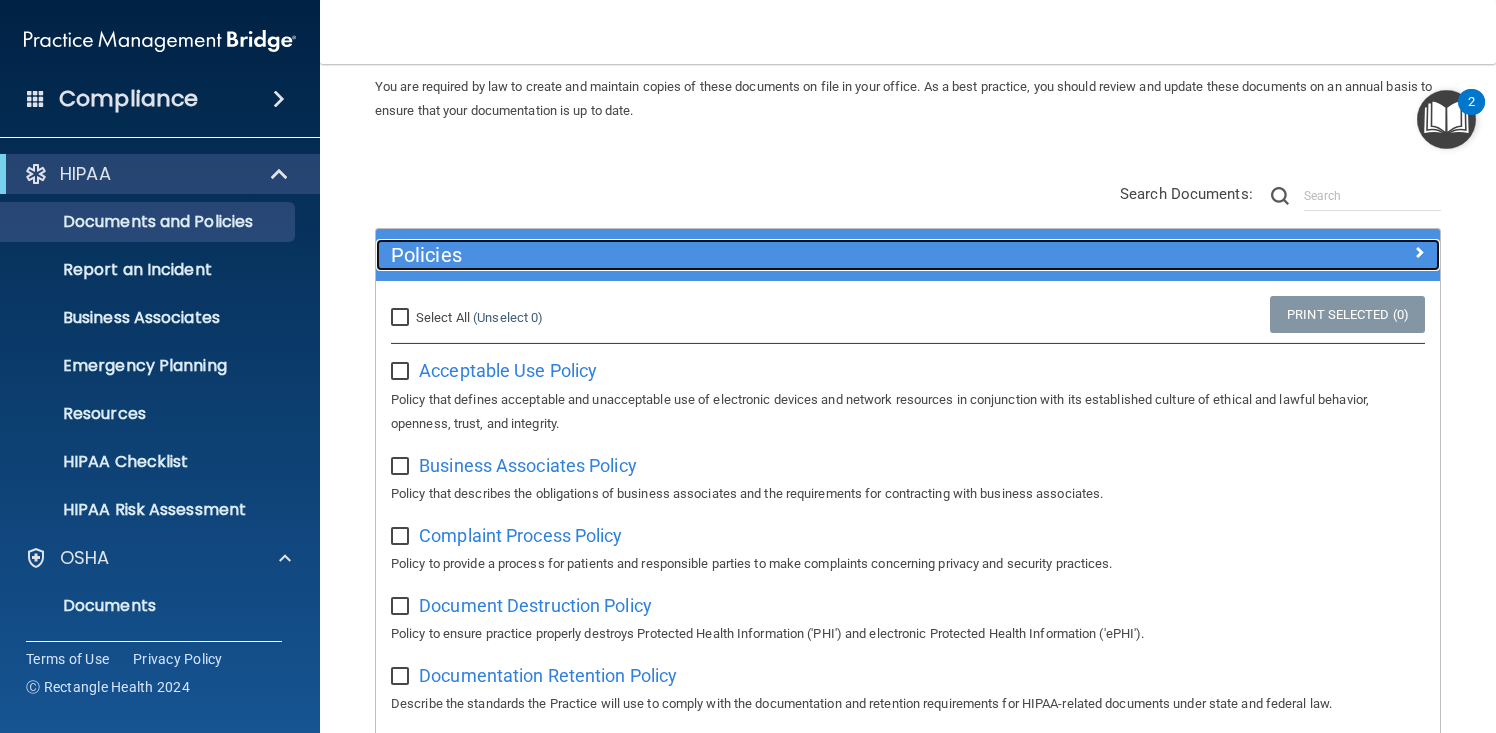 scroll, scrollTop: 0, scrollLeft: 0, axis: both 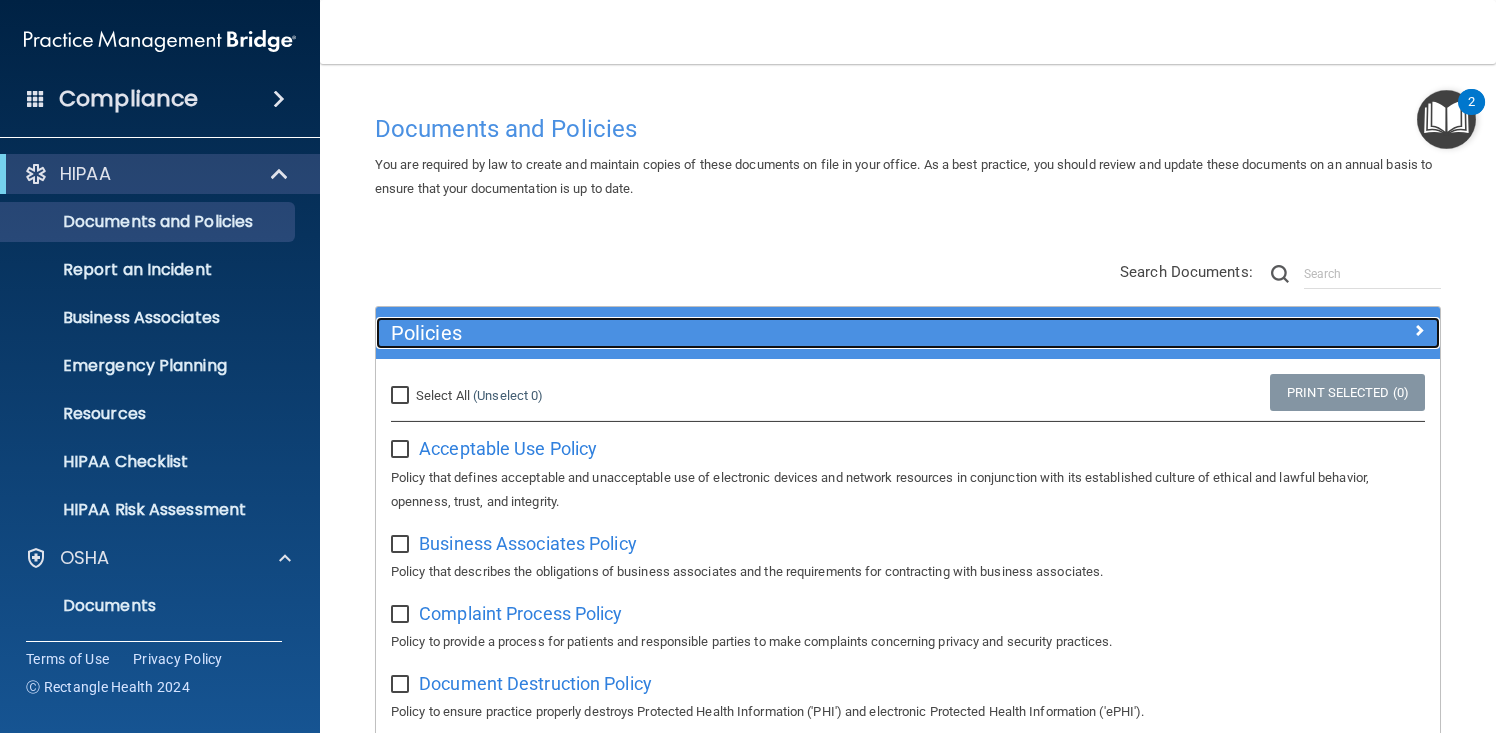 click on "Policies" at bounding box center (775, 333) 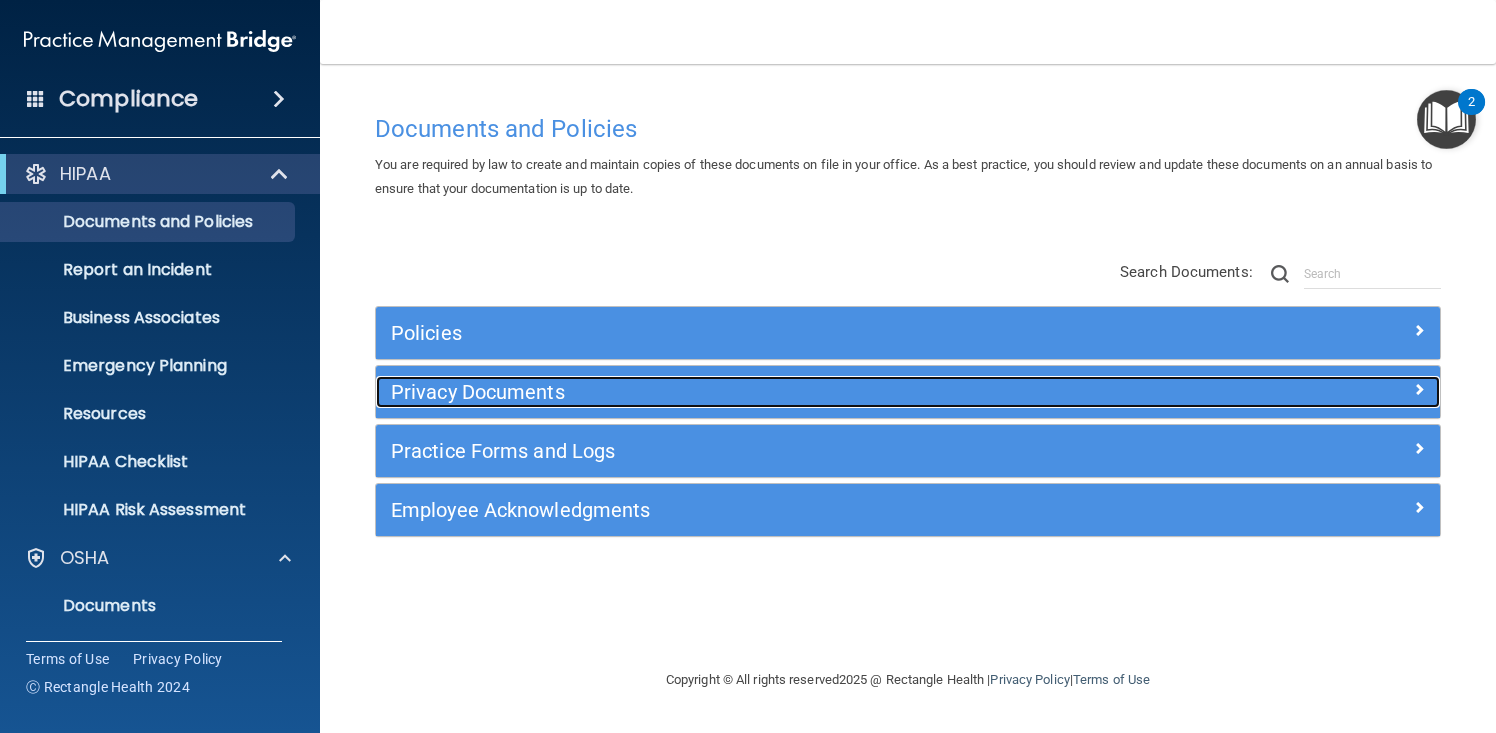 click on "Privacy Documents" at bounding box center (775, 392) 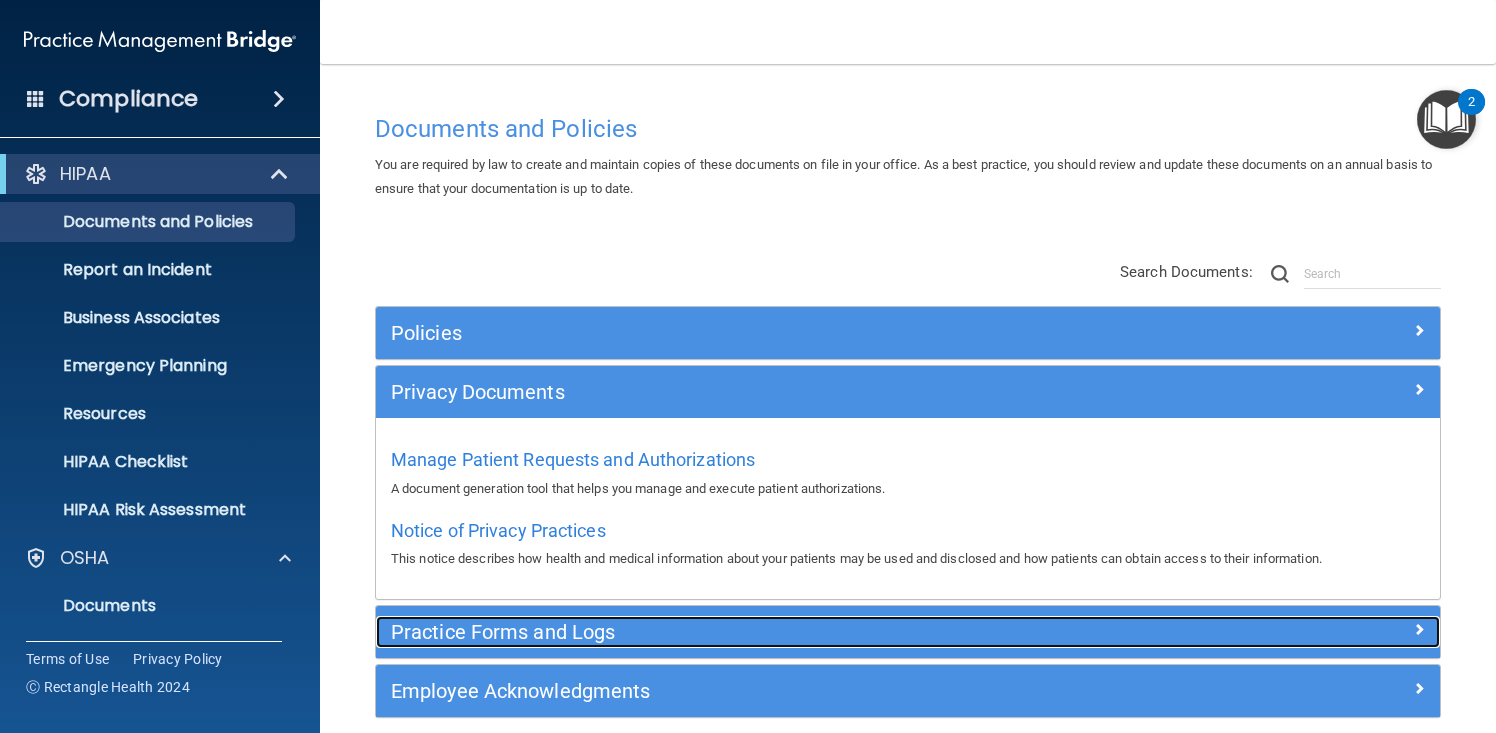 click on "Practice Forms and Logs" at bounding box center [775, 632] 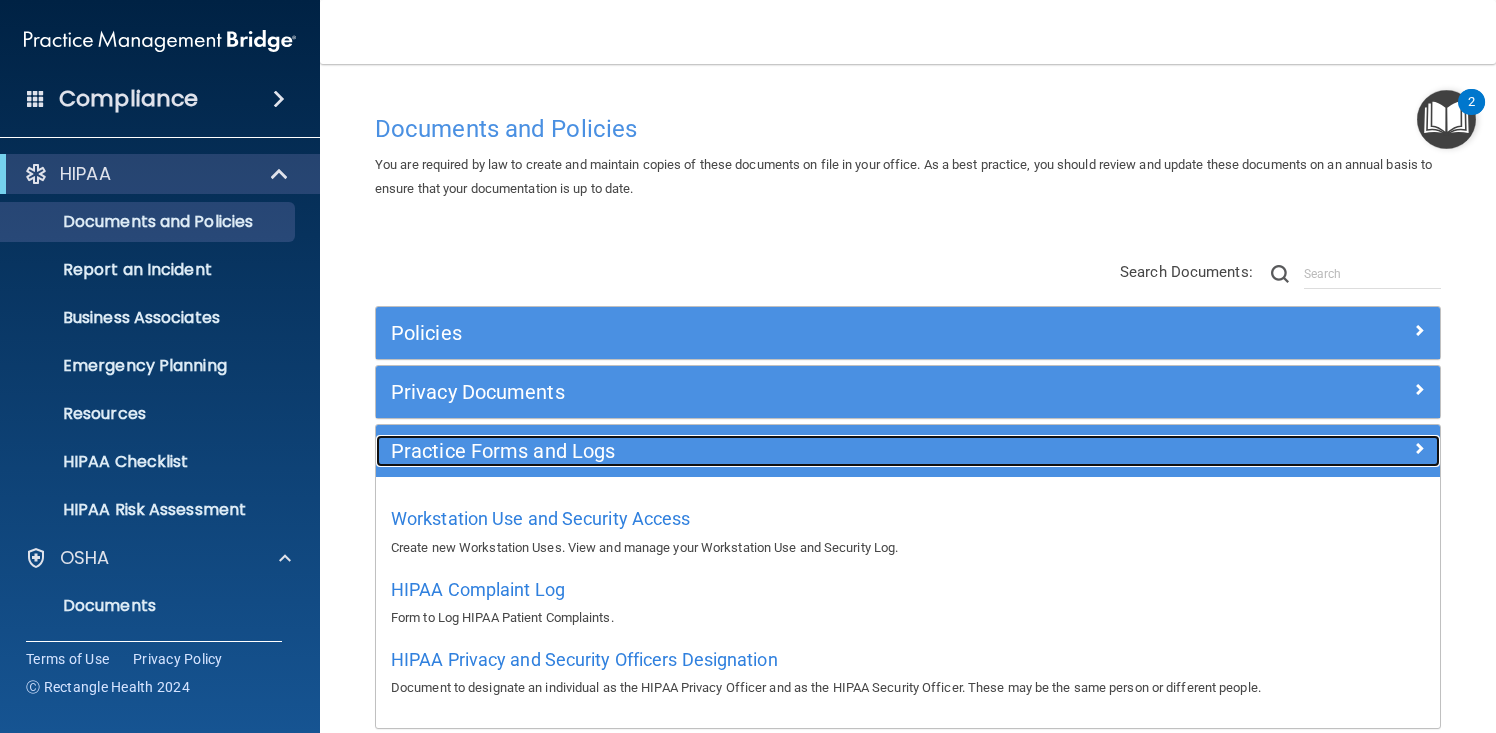 scroll, scrollTop: 158, scrollLeft: 0, axis: vertical 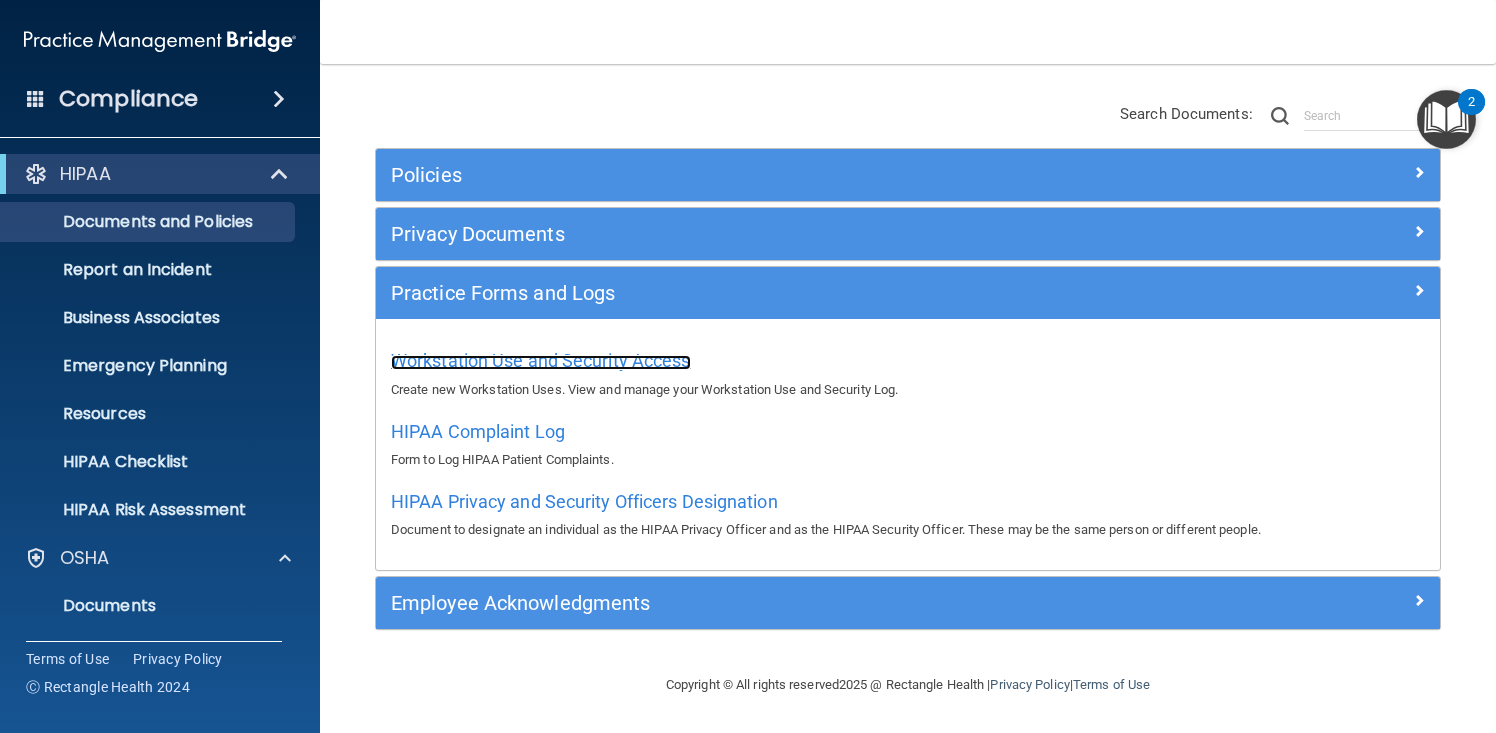 click on "Workstation Use and Security Access" at bounding box center [541, 360] 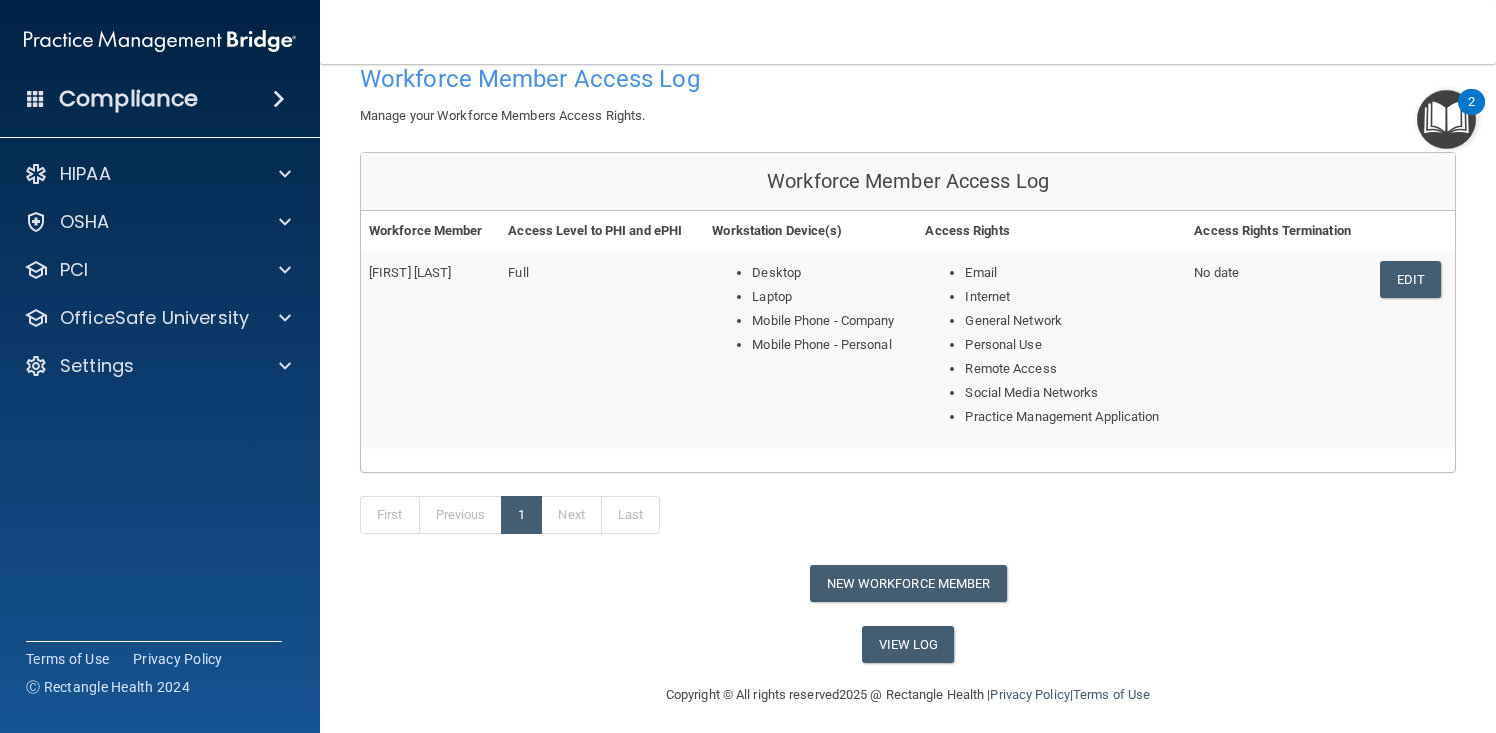 scroll, scrollTop: 124, scrollLeft: 0, axis: vertical 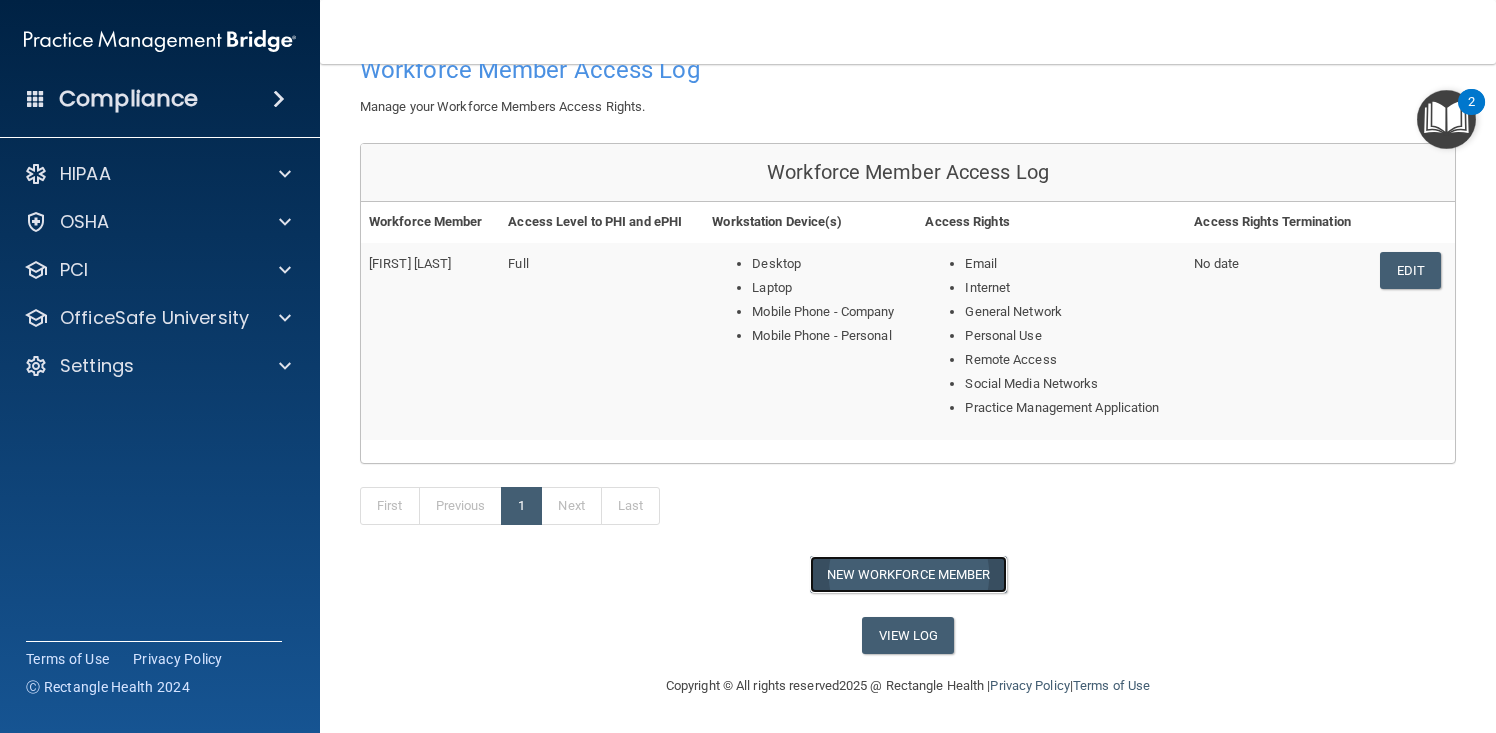 click on "New Workforce Member" at bounding box center (908, 574) 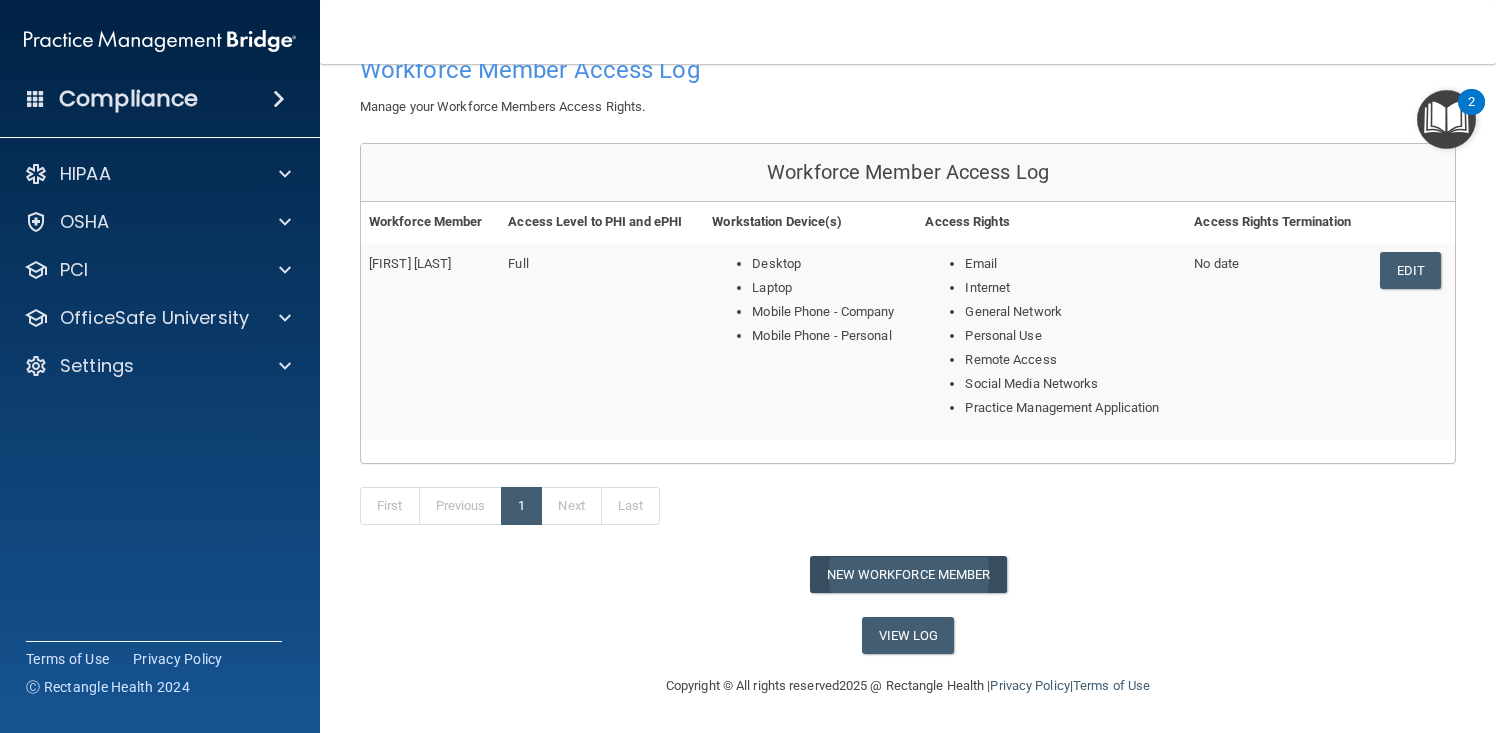 scroll, scrollTop: 0, scrollLeft: 0, axis: both 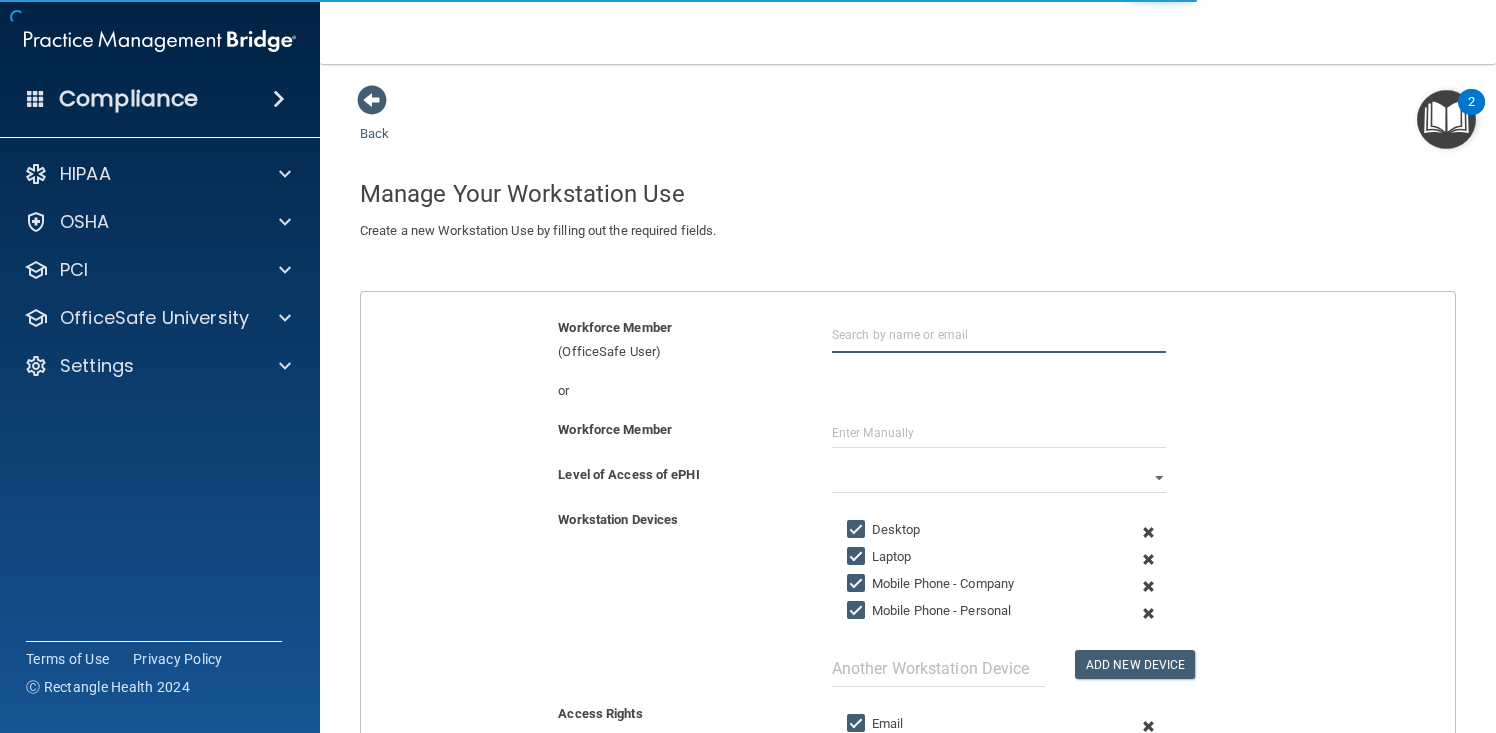 click at bounding box center (999, 334) 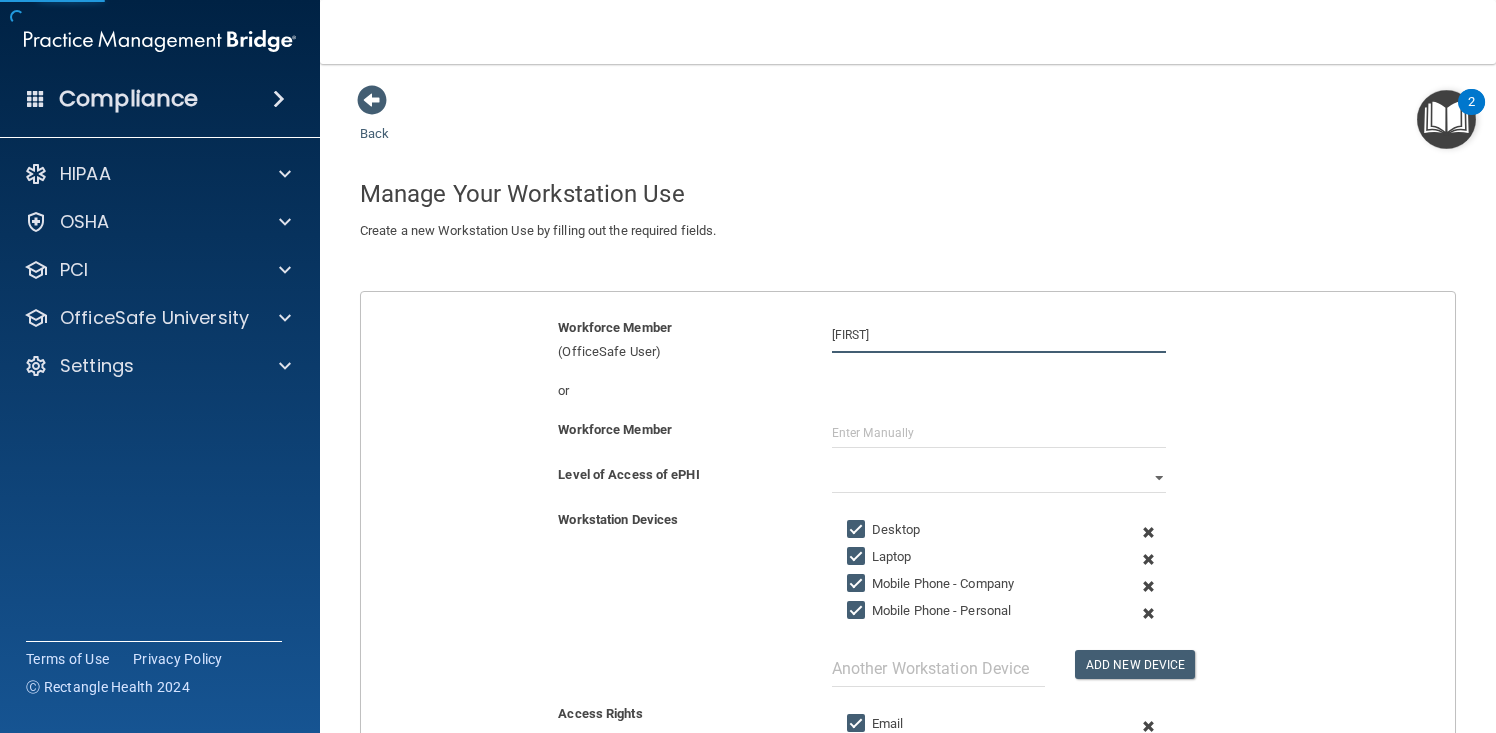 type on "J" 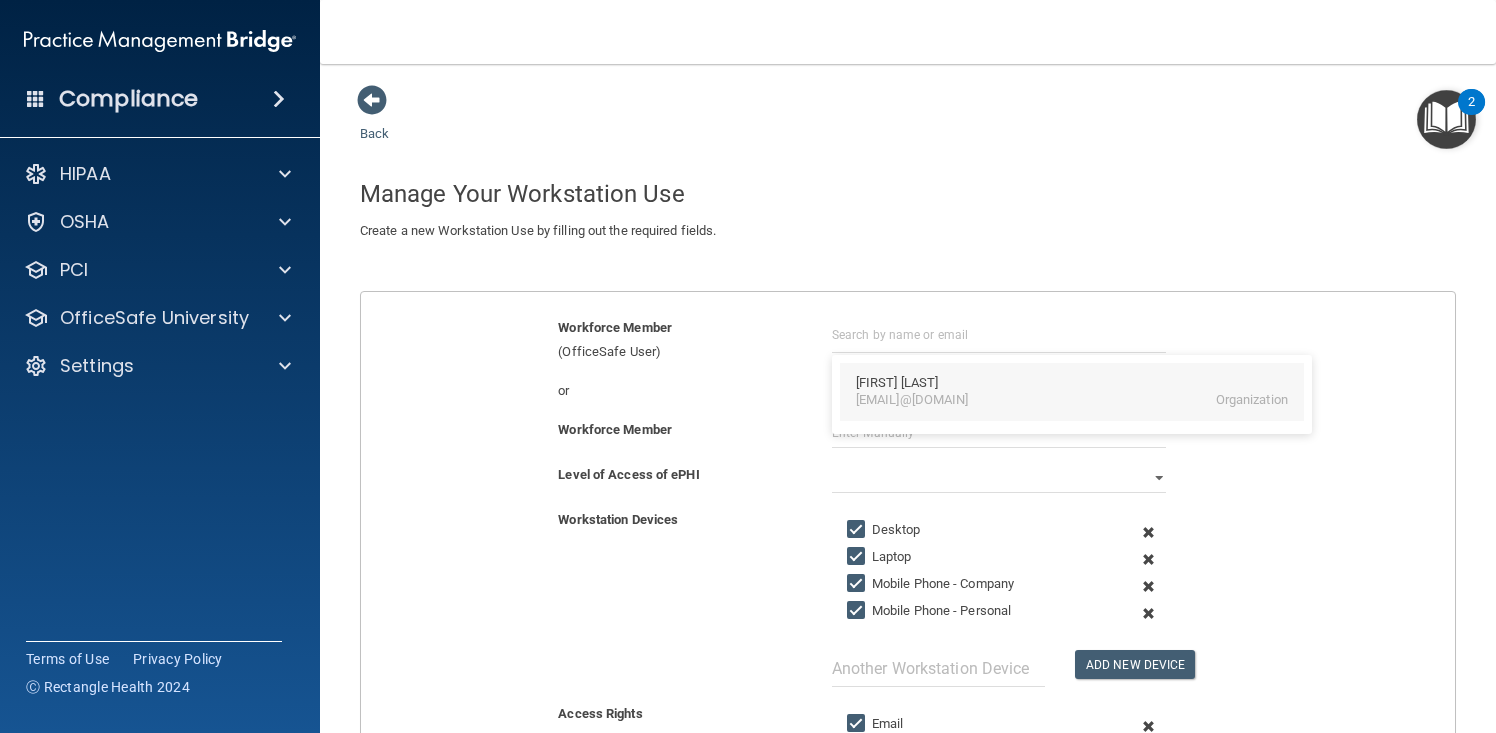 click on "james@richmondimplantstudio.com" at bounding box center (912, 400) 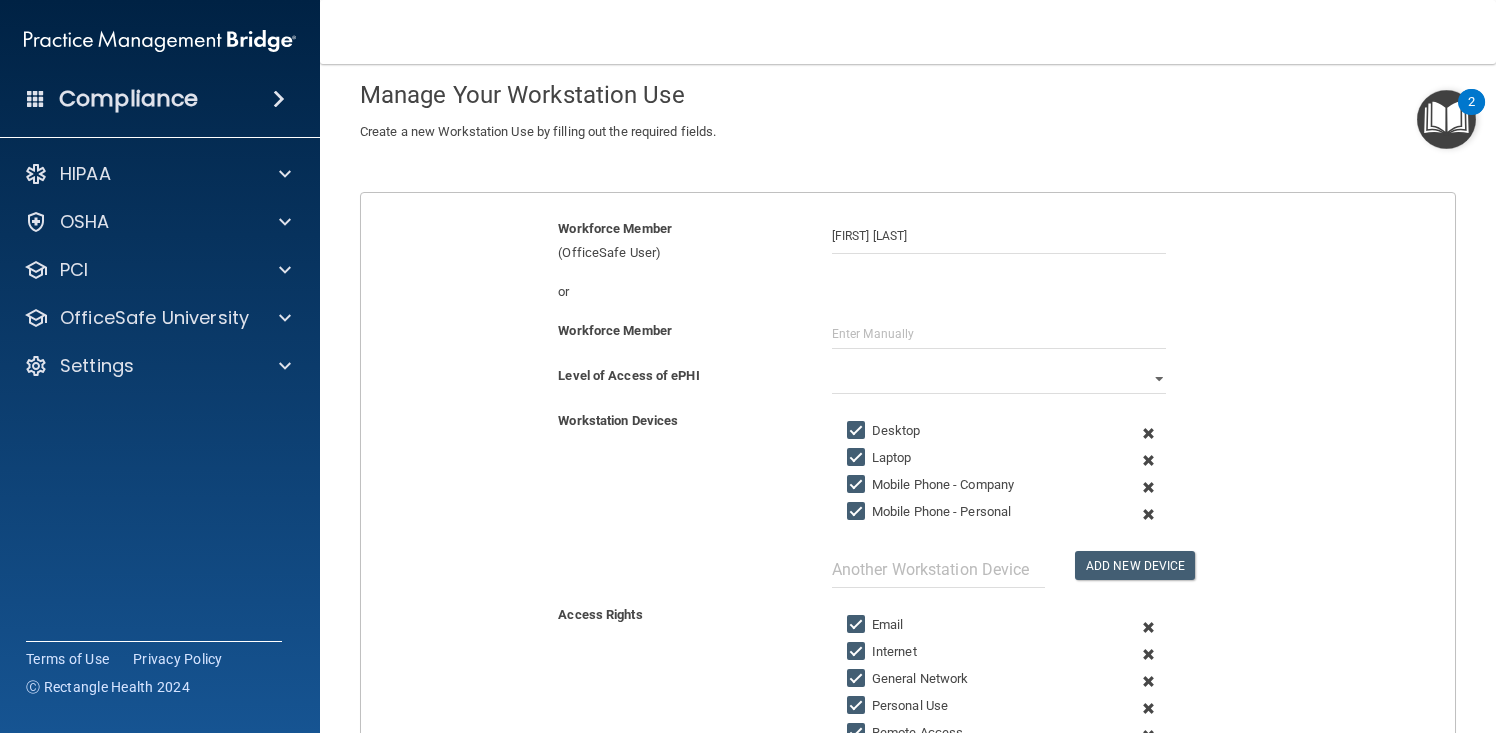 scroll, scrollTop: 101, scrollLeft: 0, axis: vertical 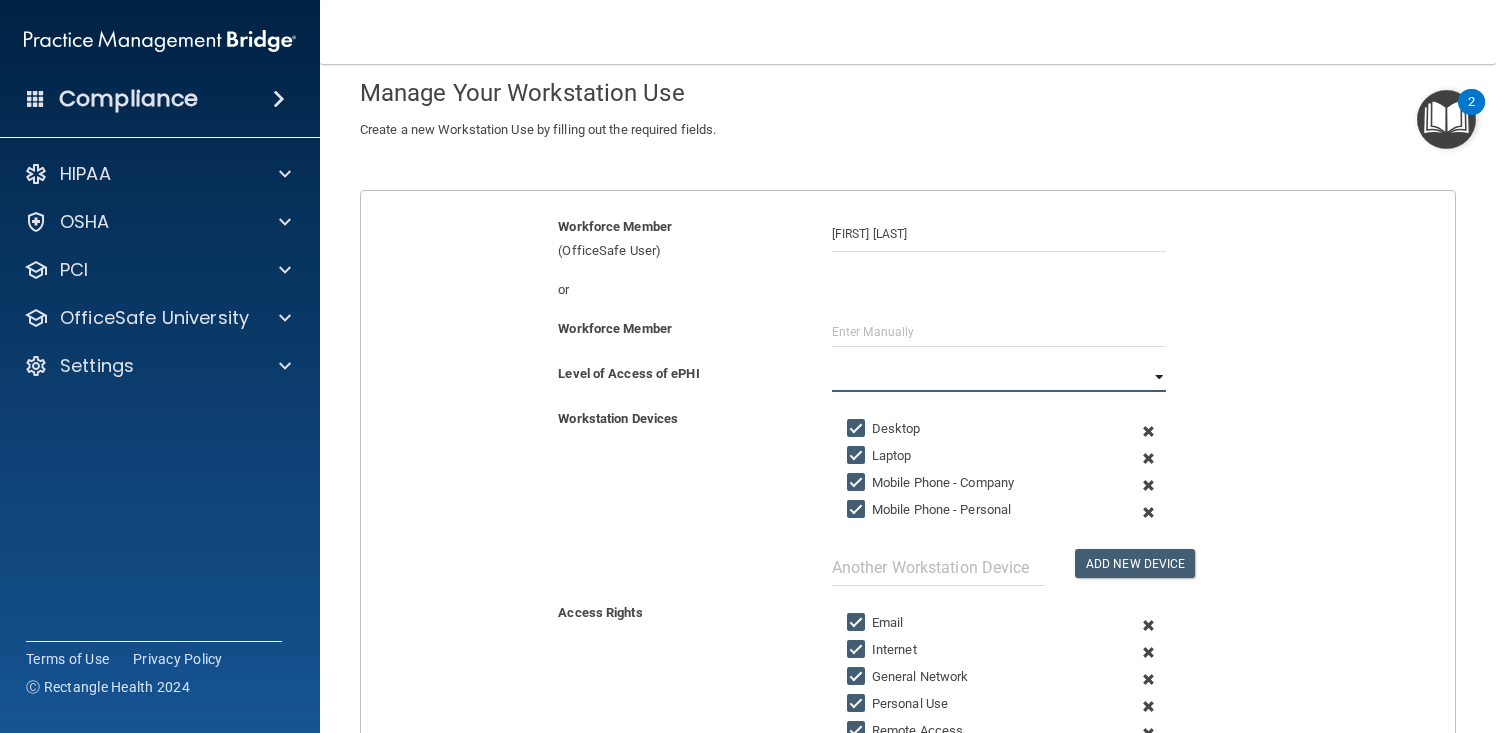 click on "Full Limited None" at bounding box center [999, 377] 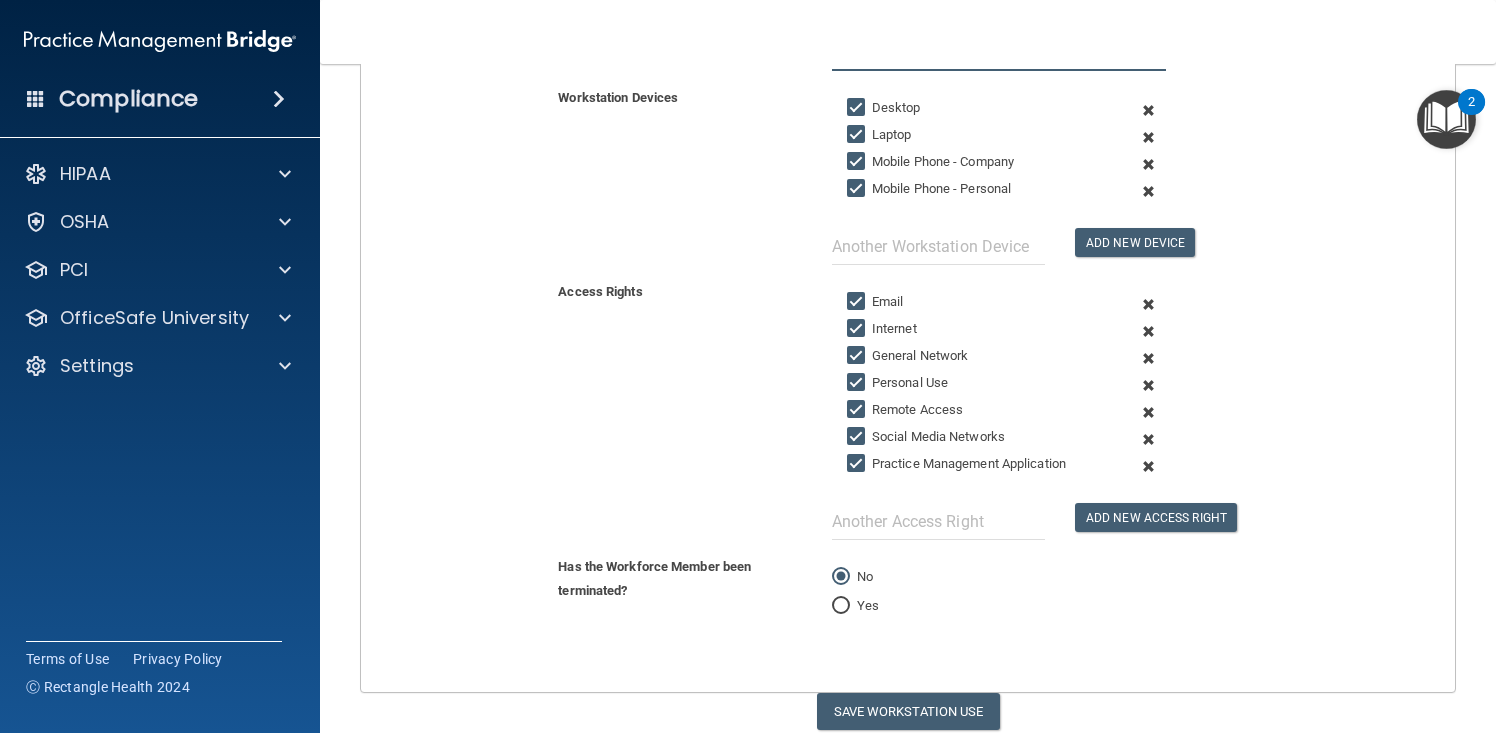 scroll, scrollTop: 499, scrollLeft: 0, axis: vertical 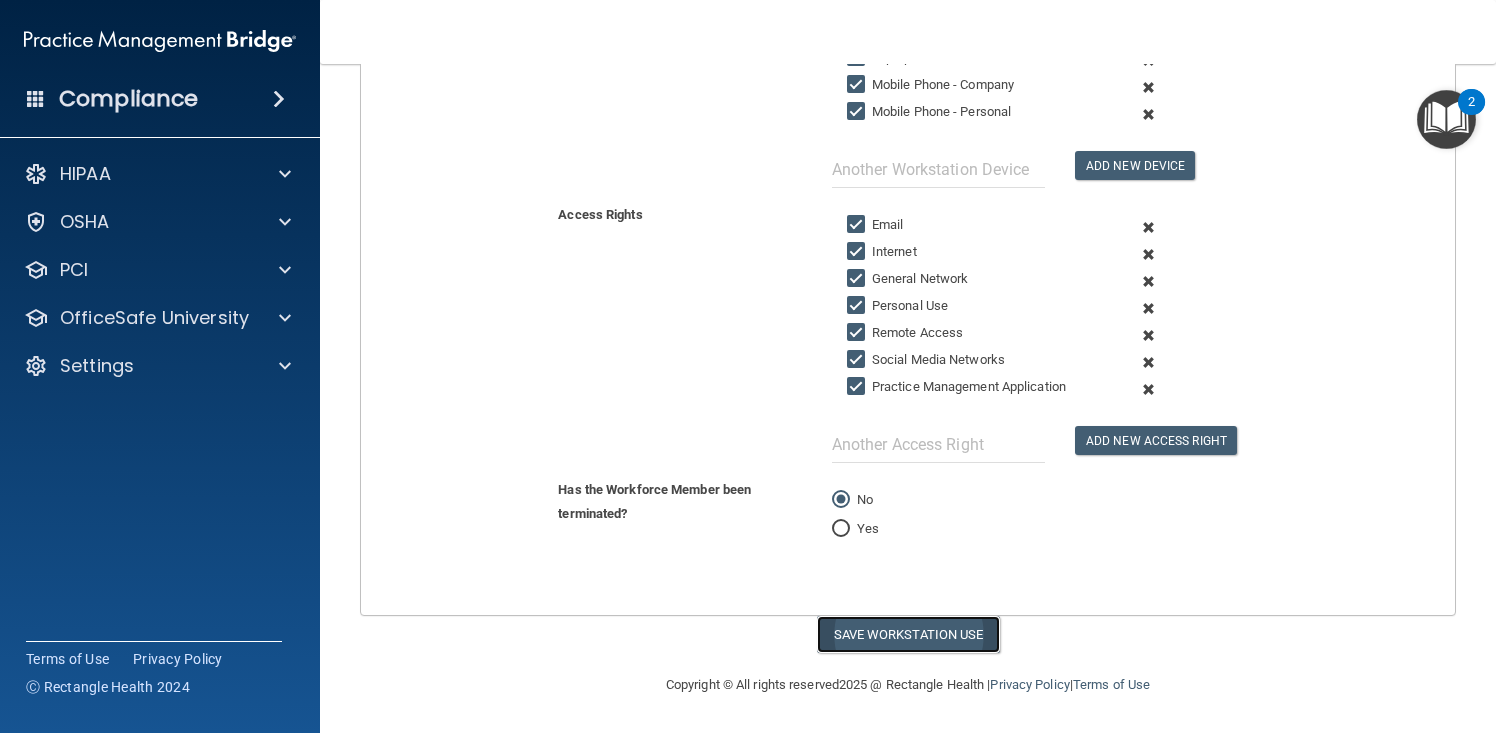 click on "Save Workstation Use" at bounding box center (908, 634) 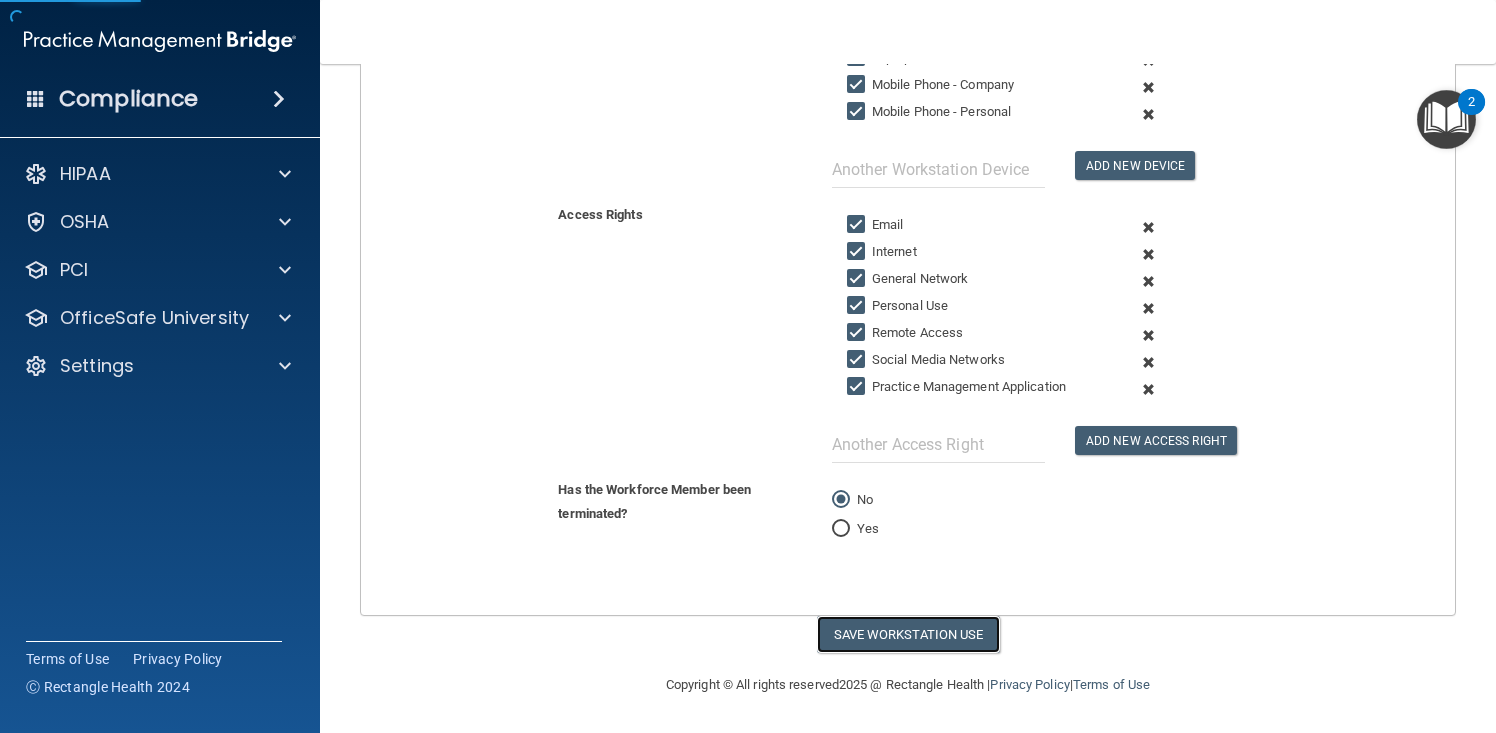 select on "? string:Full ?" 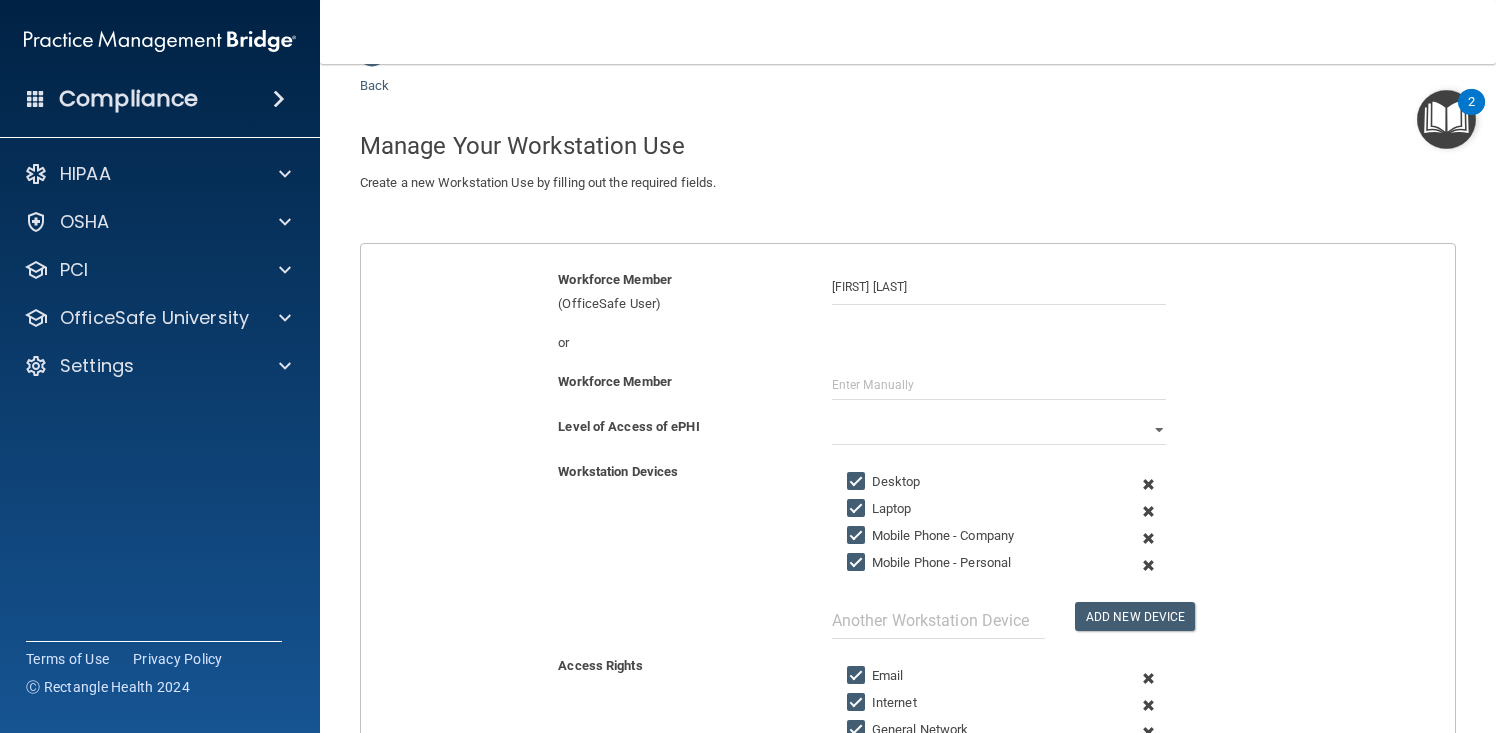 scroll, scrollTop: 0, scrollLeft: 0, axis: both 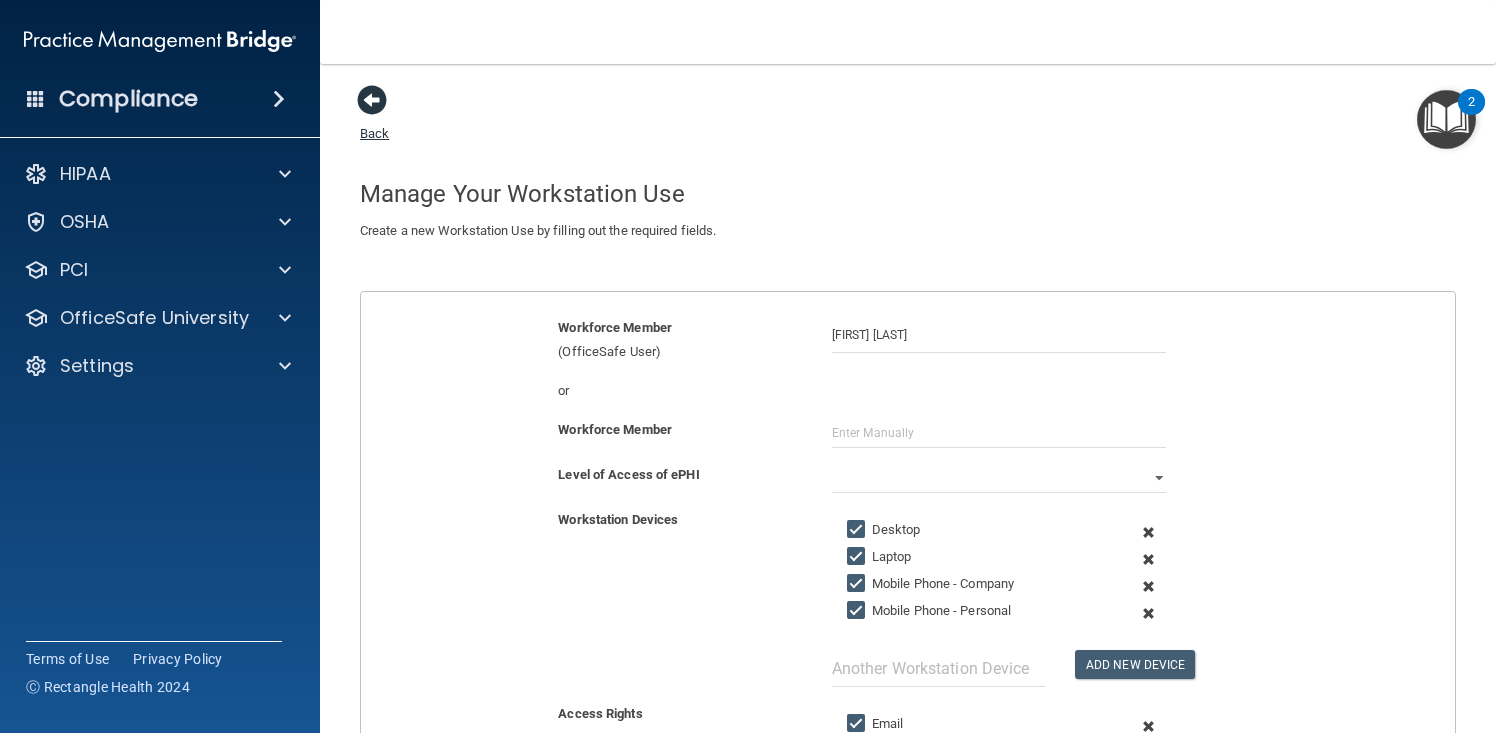 click at bounding box center [372, 100] 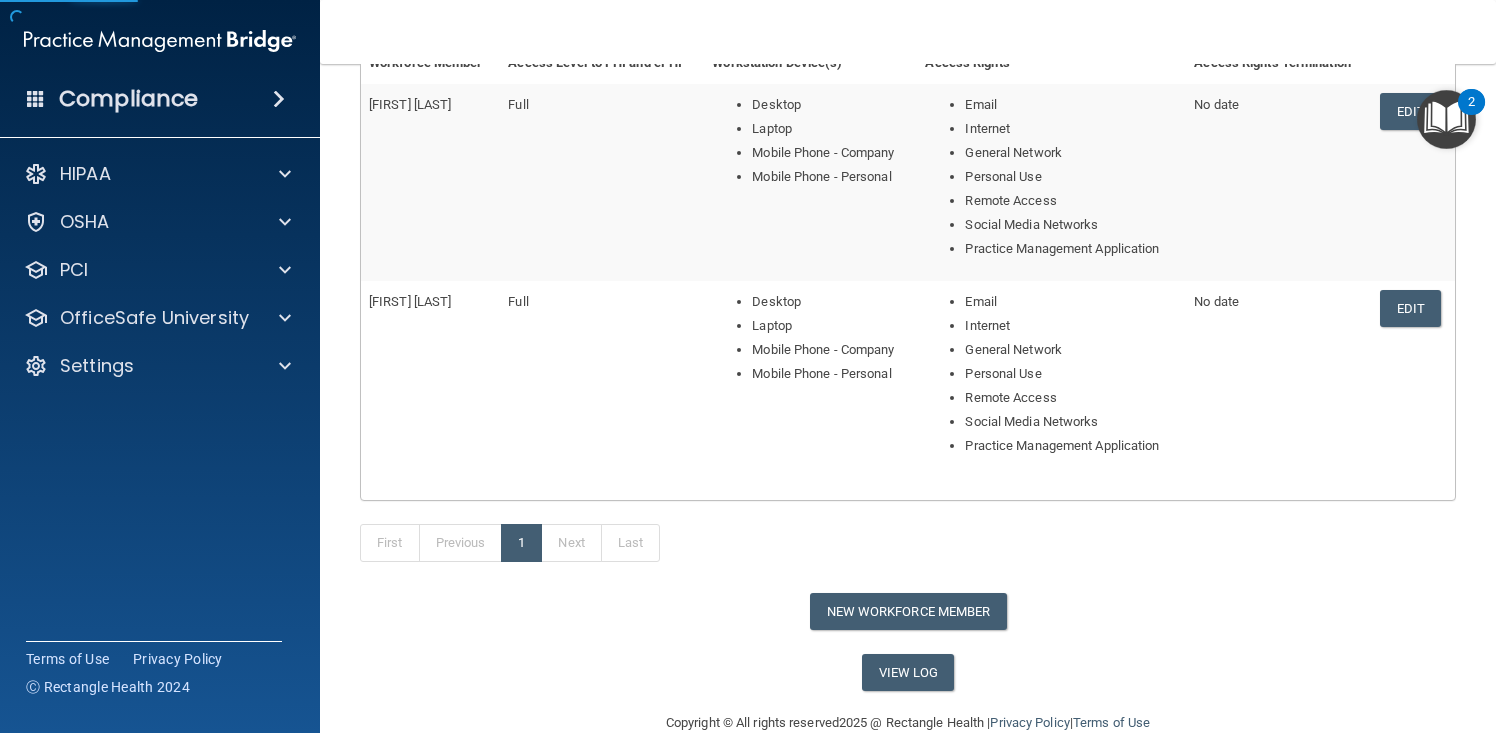 scroll, scrollTop: 320, scrollLeft: 0, axis: vertical 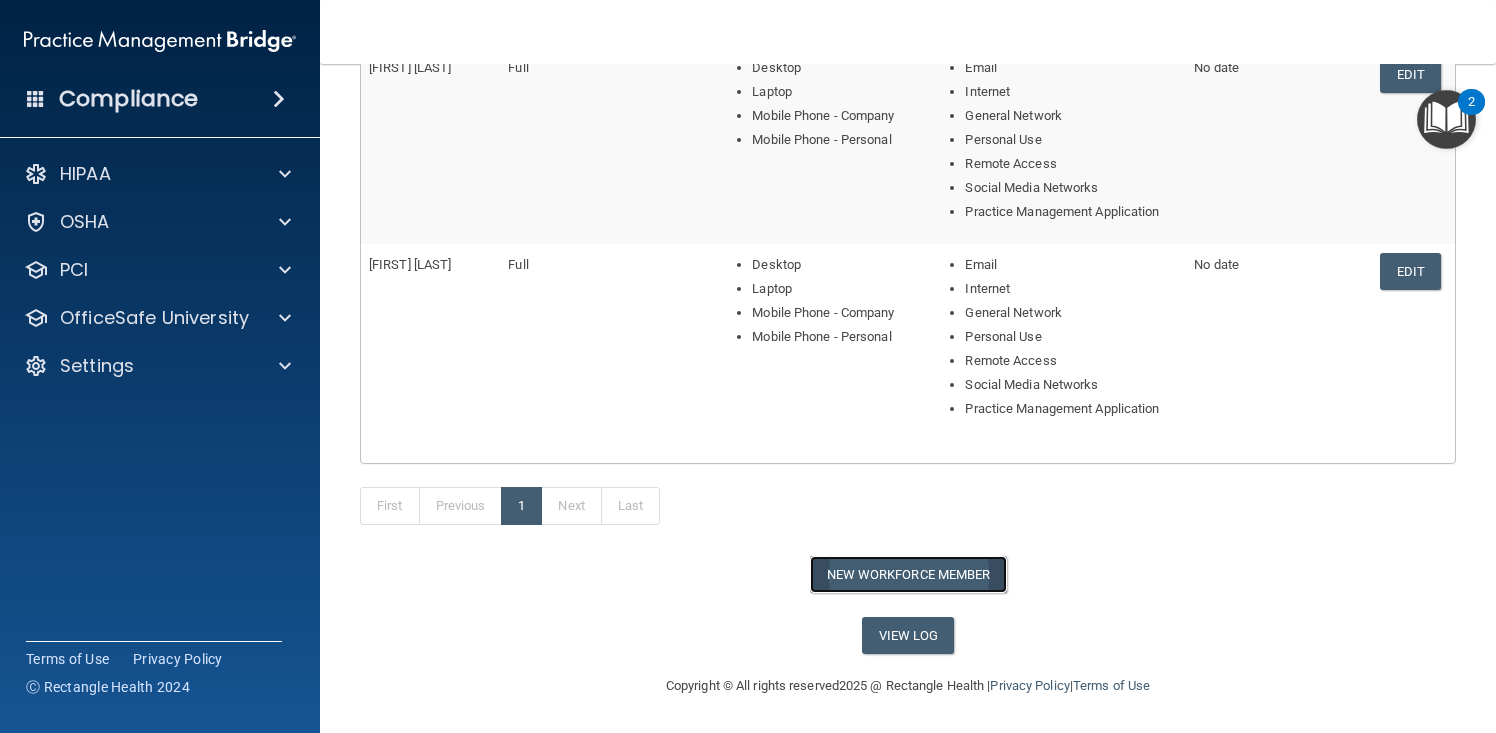 click on "New Workforce Member" at bounding box center (908, 574) 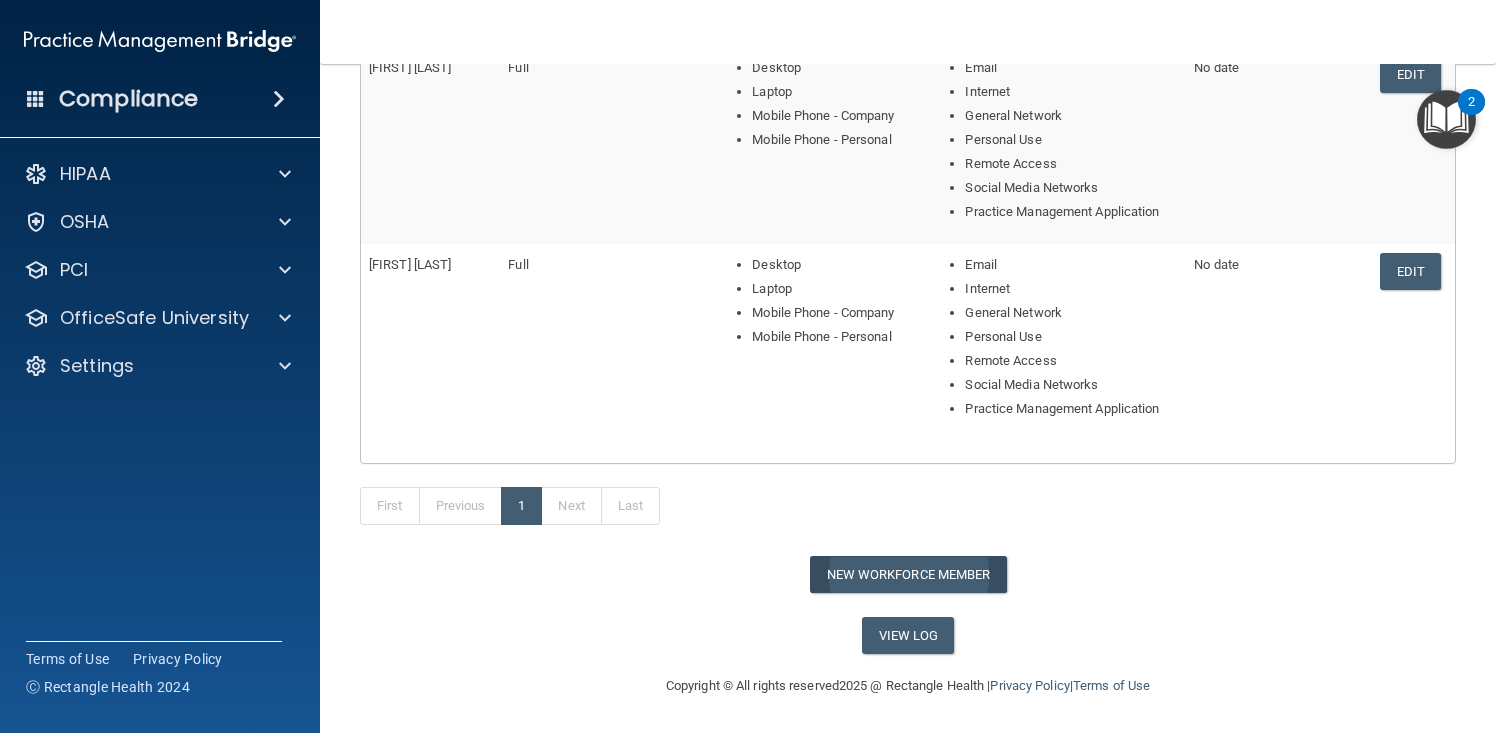 scroll, scrollTop: 0, scrollLeft: 0, axis: both 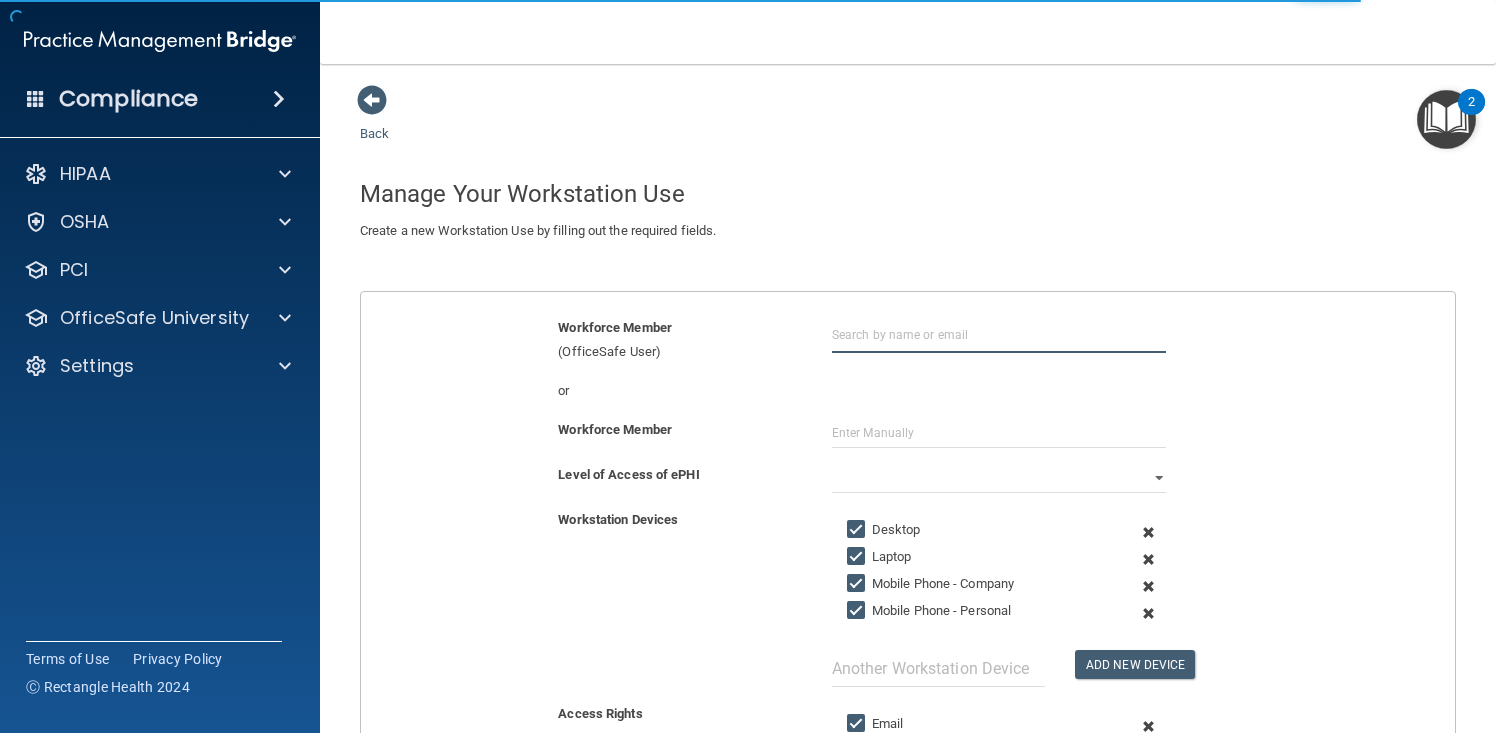click at bounding box center (999, 334) 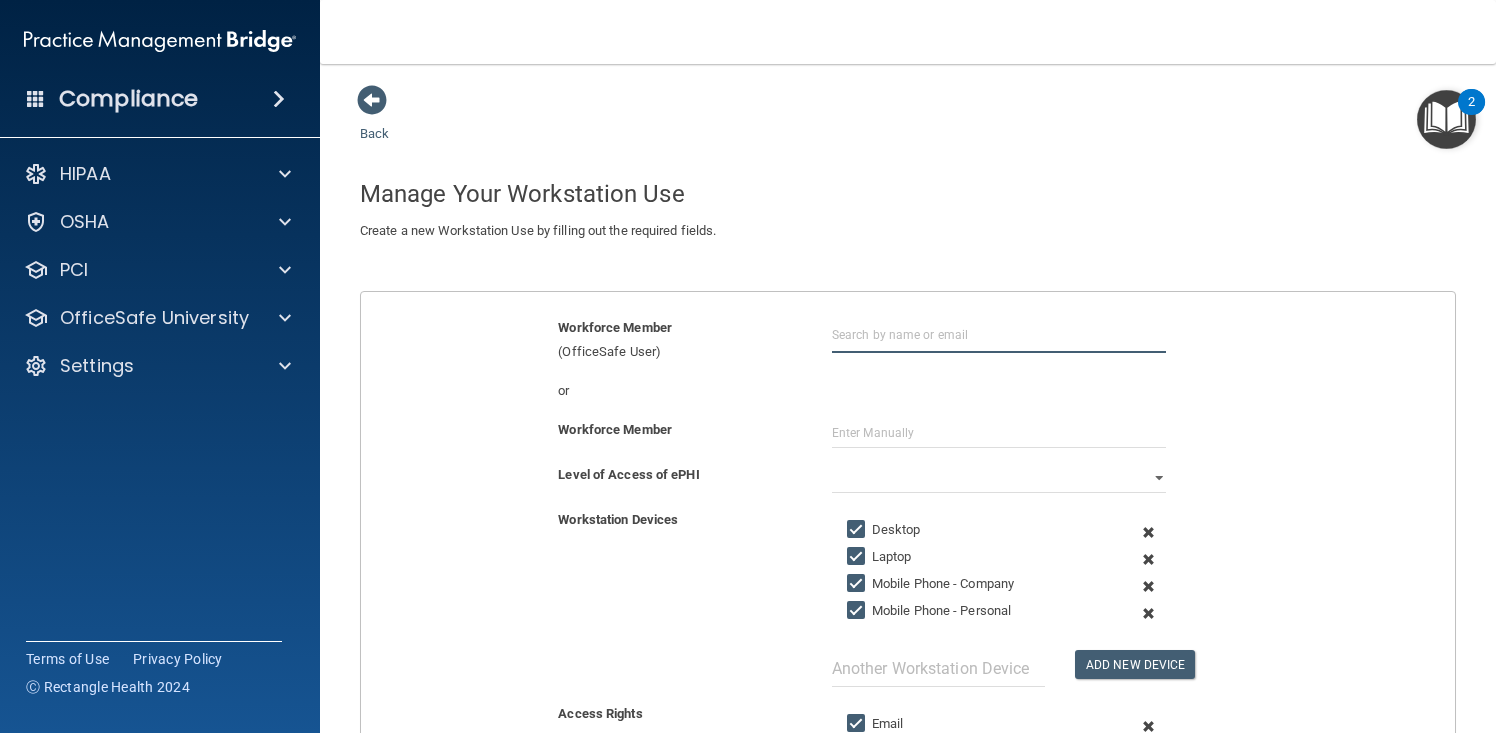 click at bounding box center (999, 334) 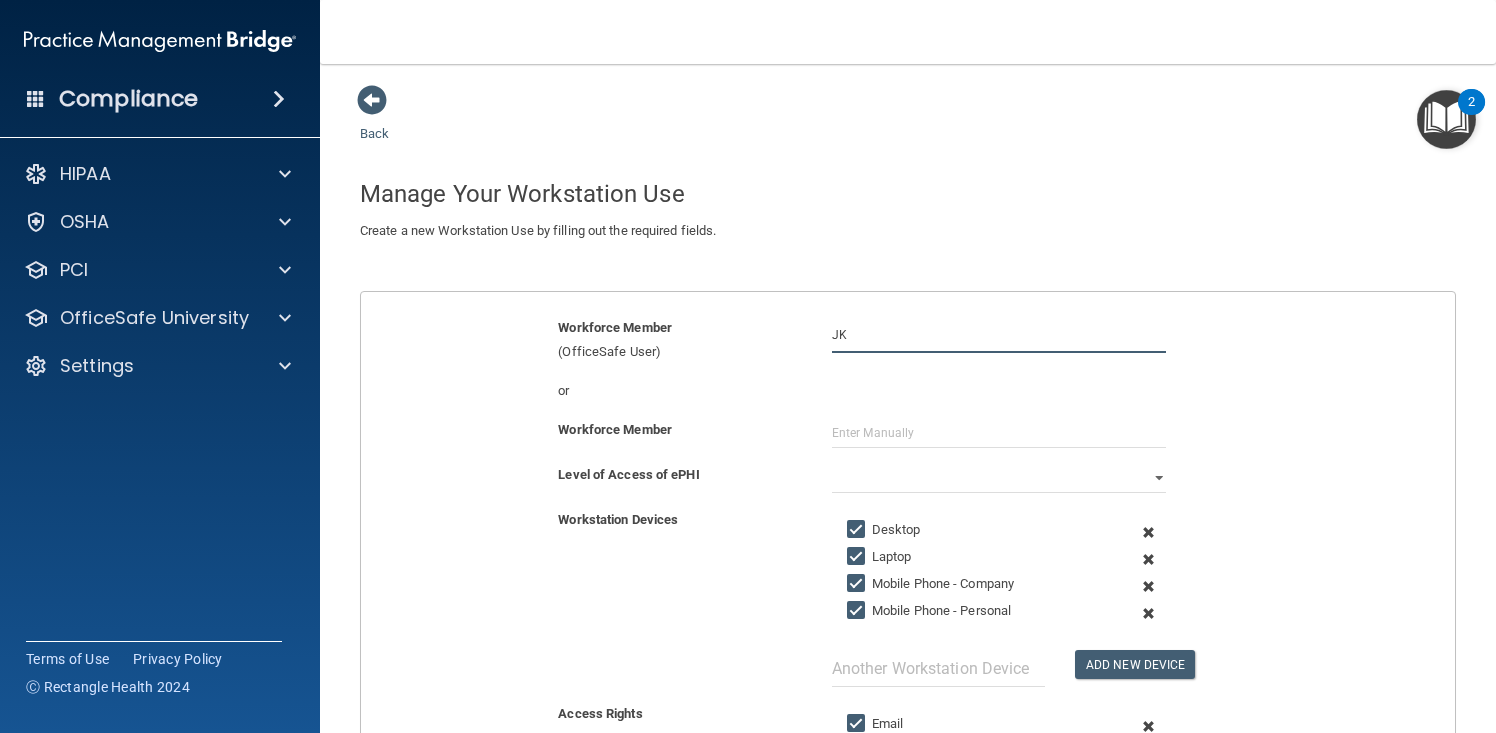 type on "J" 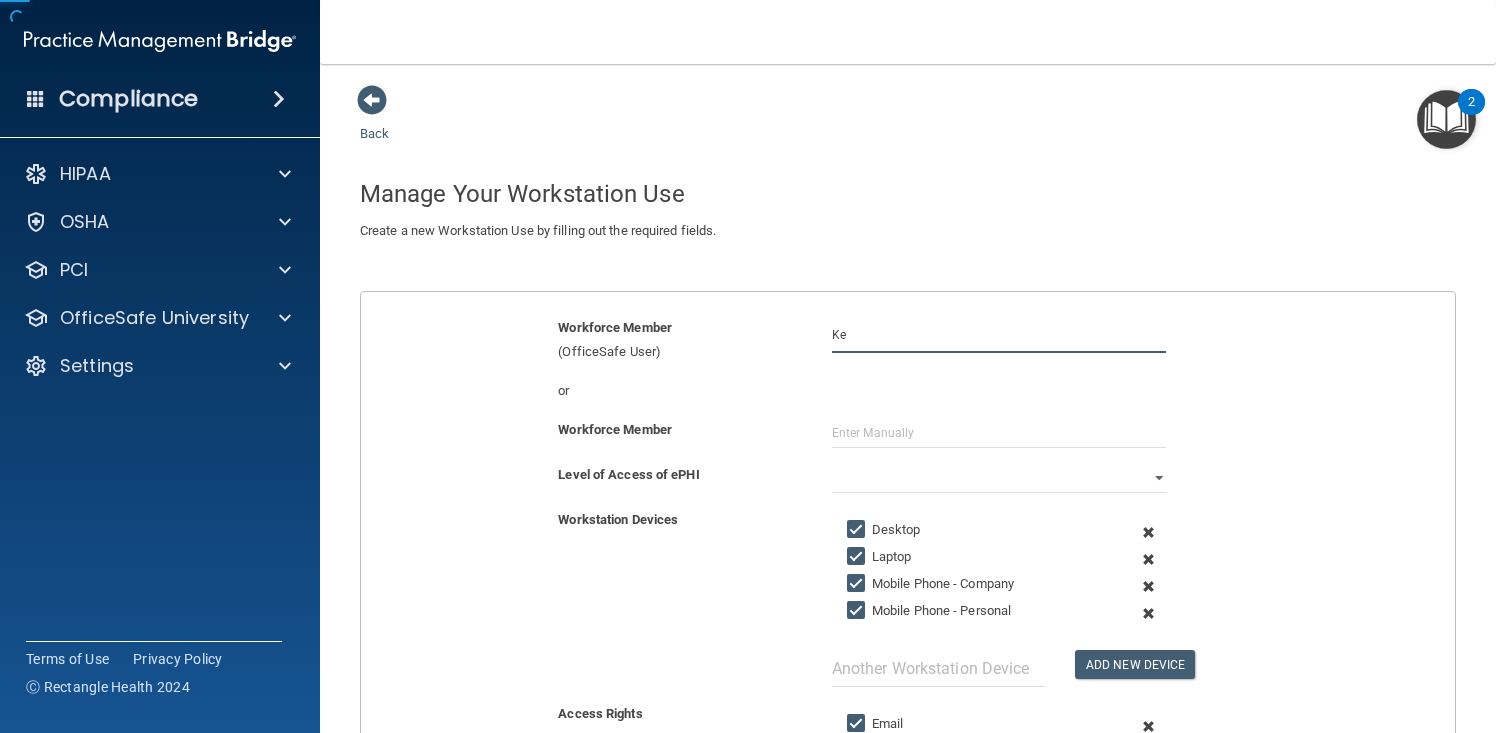 type on "K" 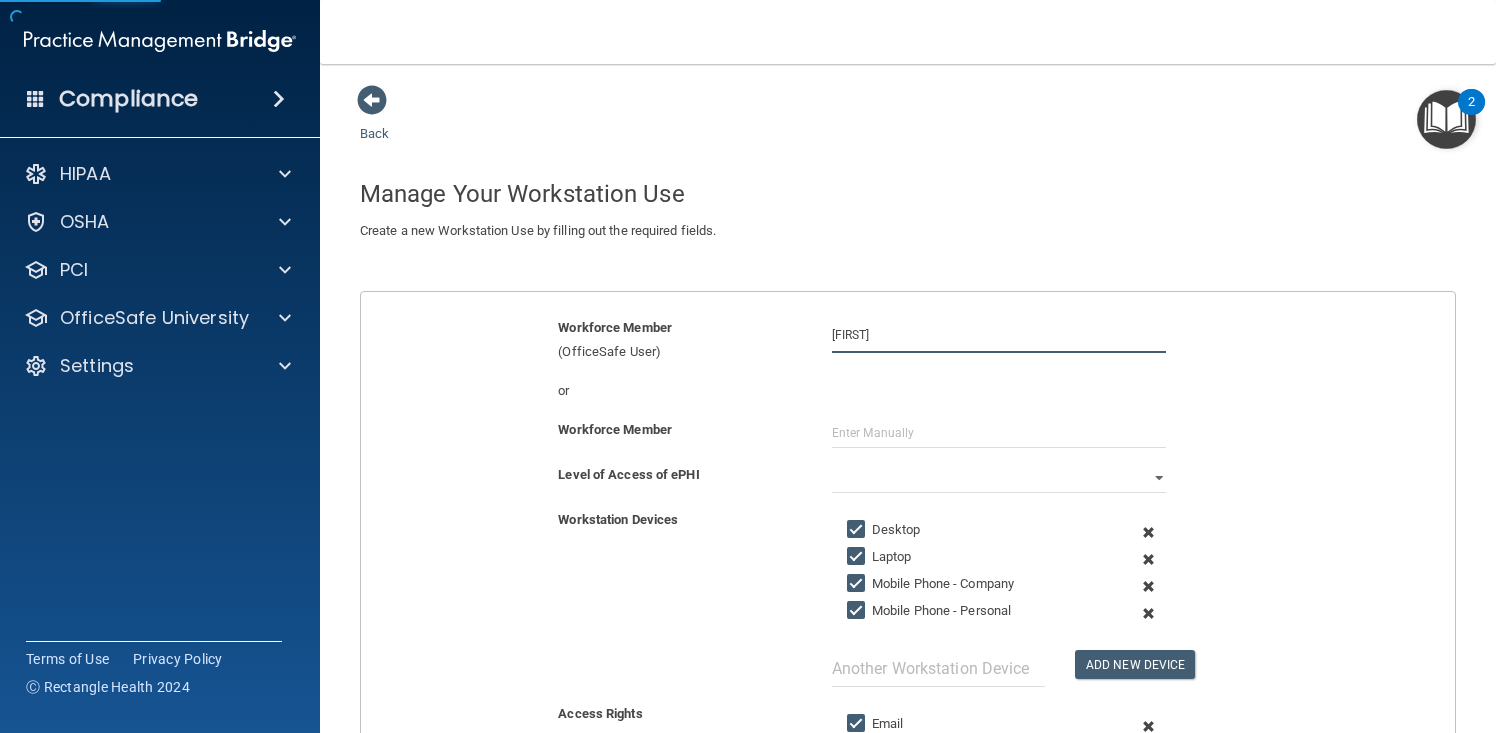 click on "kelly" at bounding box center [999, 334] 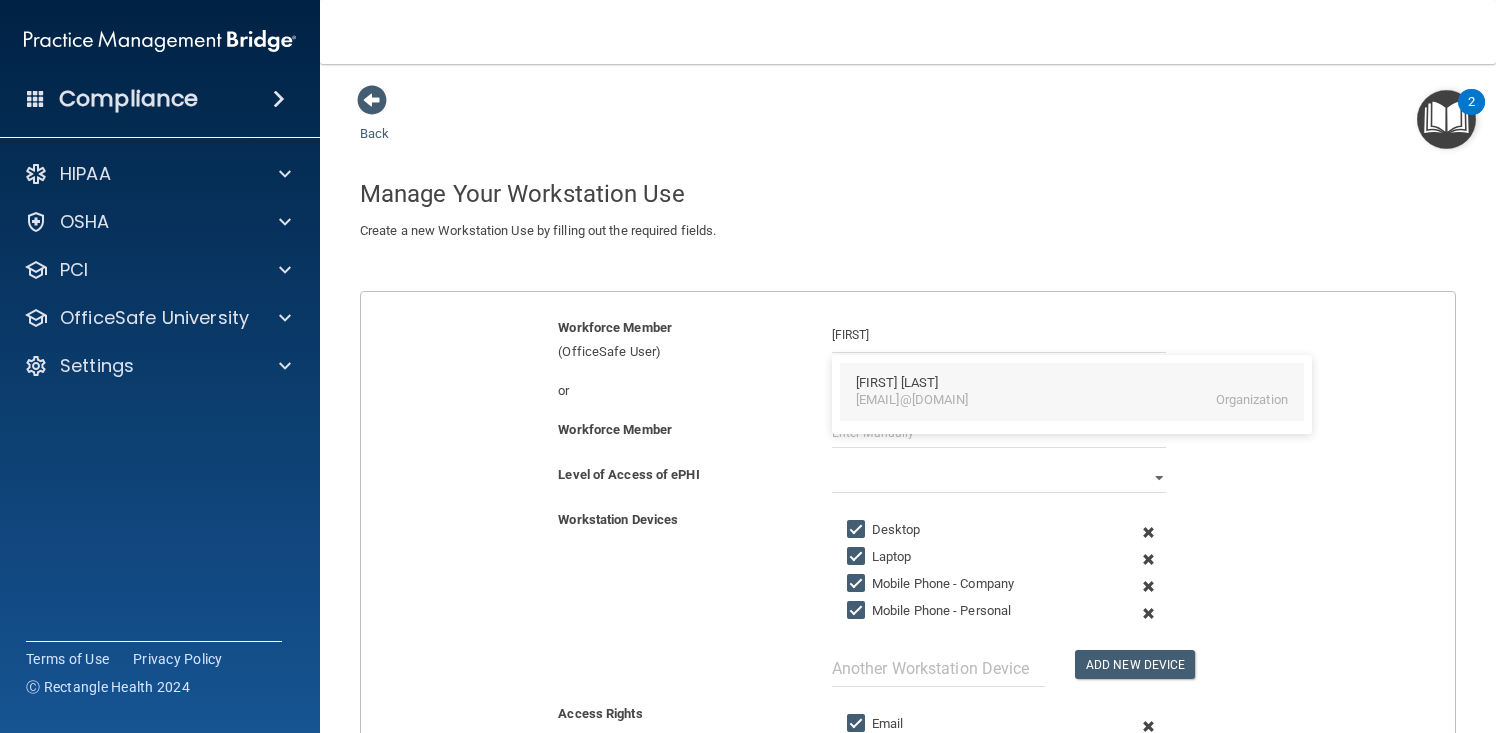 click on "Kelly Vanover" at bounding box center [897, 383] 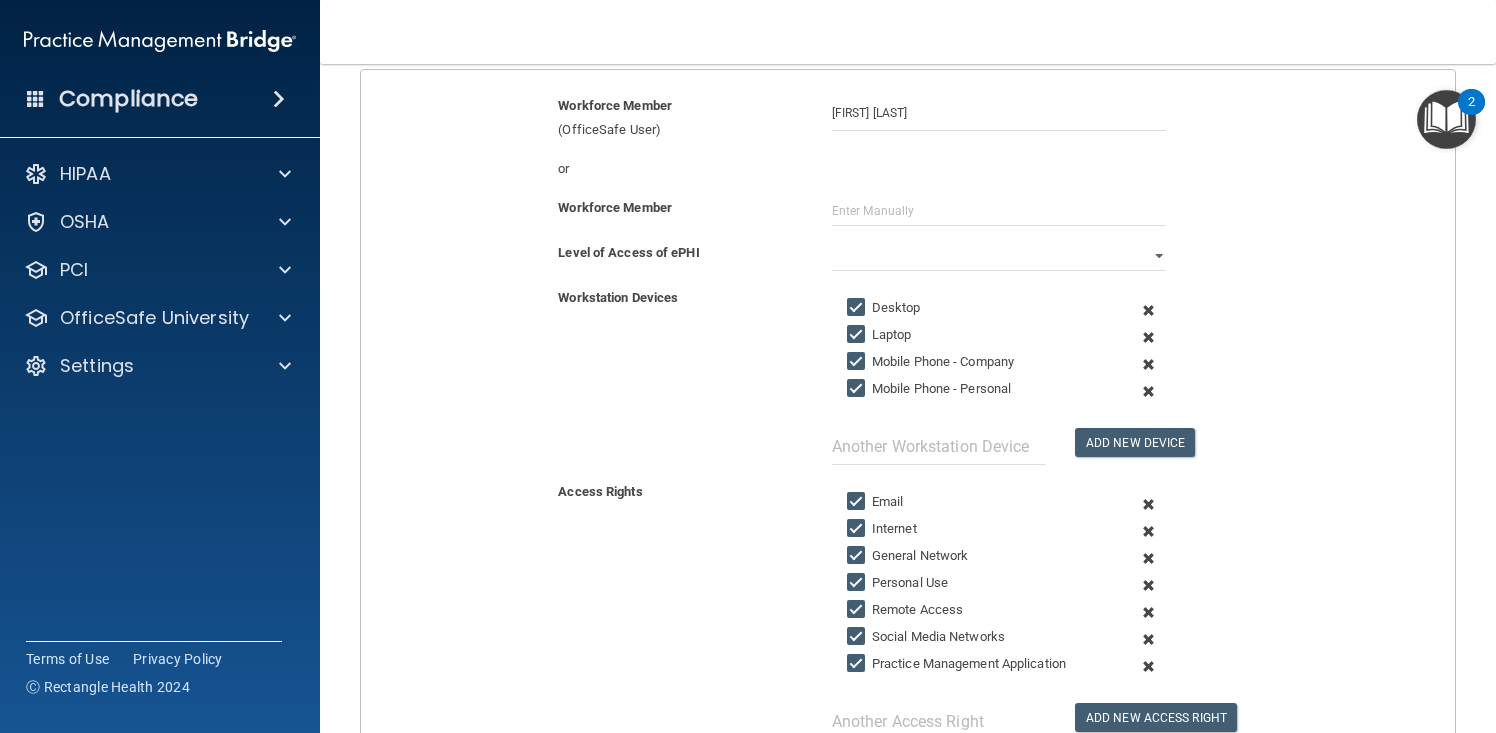 scroll, scrollTop: 215, scrollLeft: 0, axis: vertical 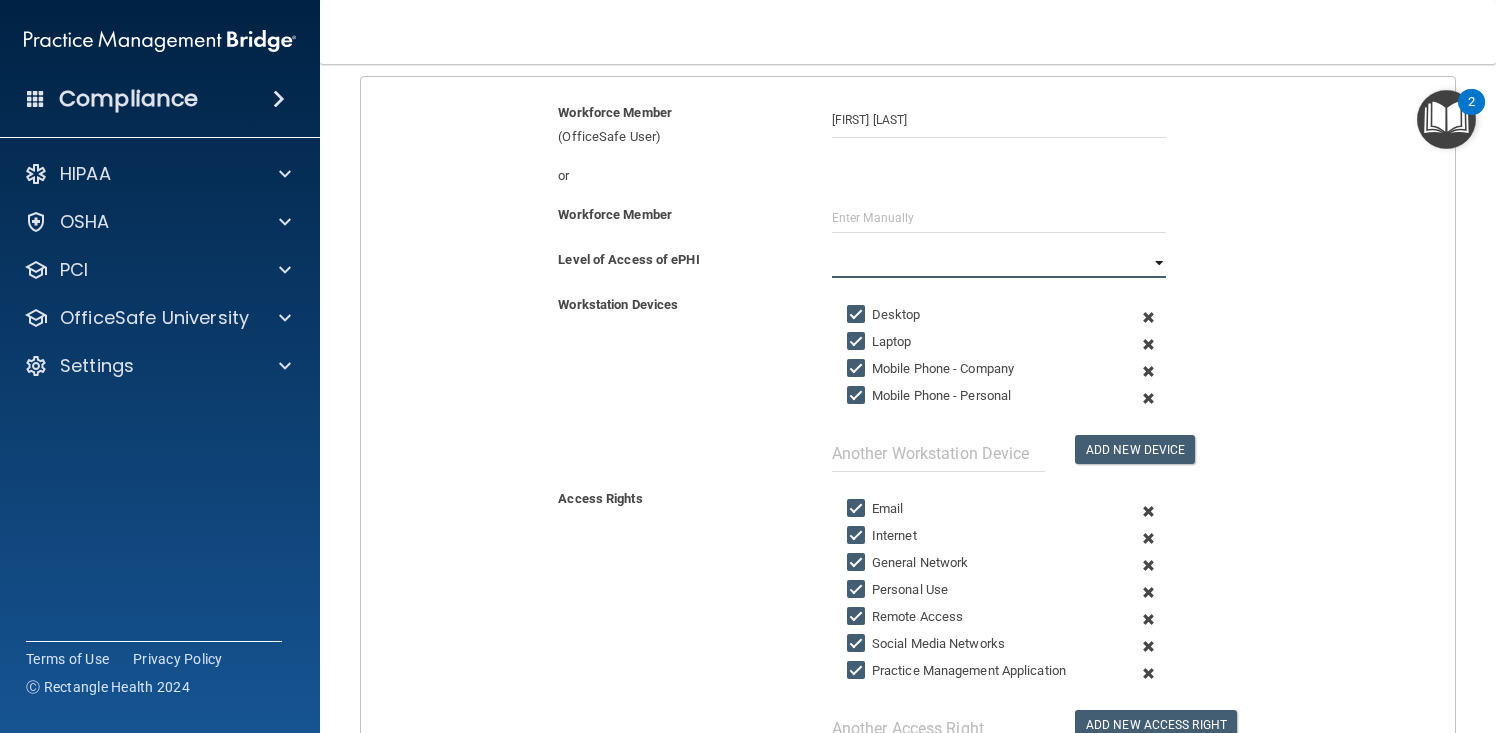 click on "Full Limited None" at bounding box center (999, 263) 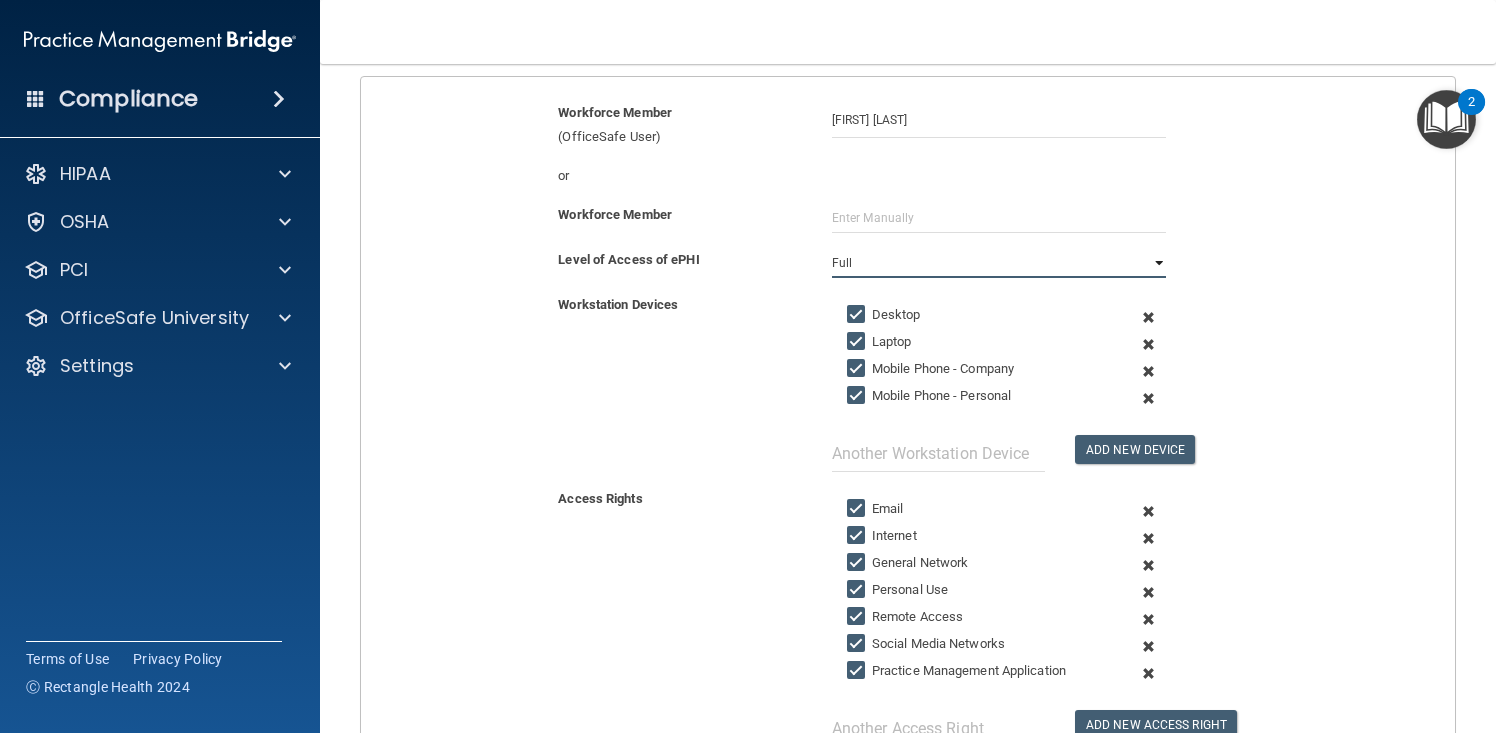 scroll, scrollTop: 499, scrollLeft: 0, axis: vertical 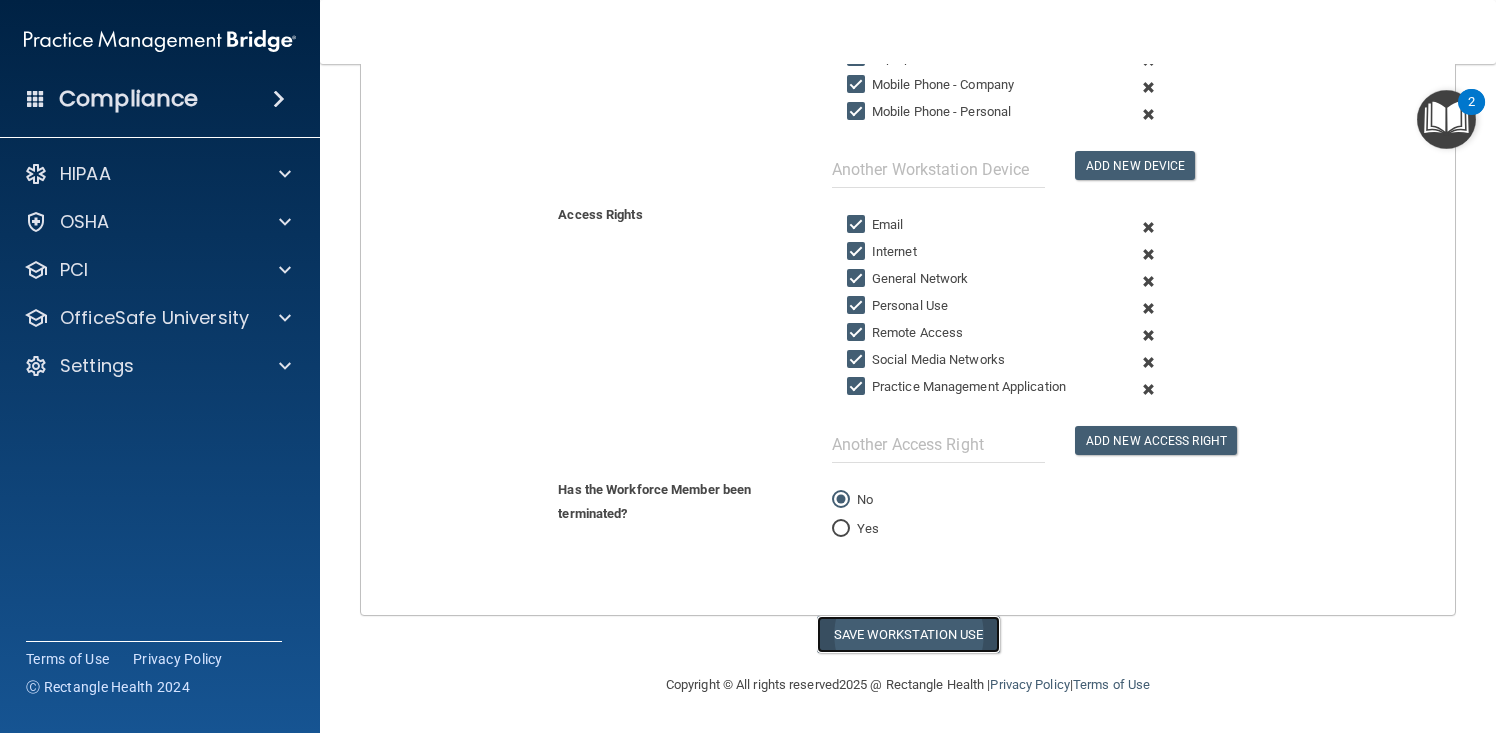 click on "Save Workstation Use" at bounding box center (908, 634) 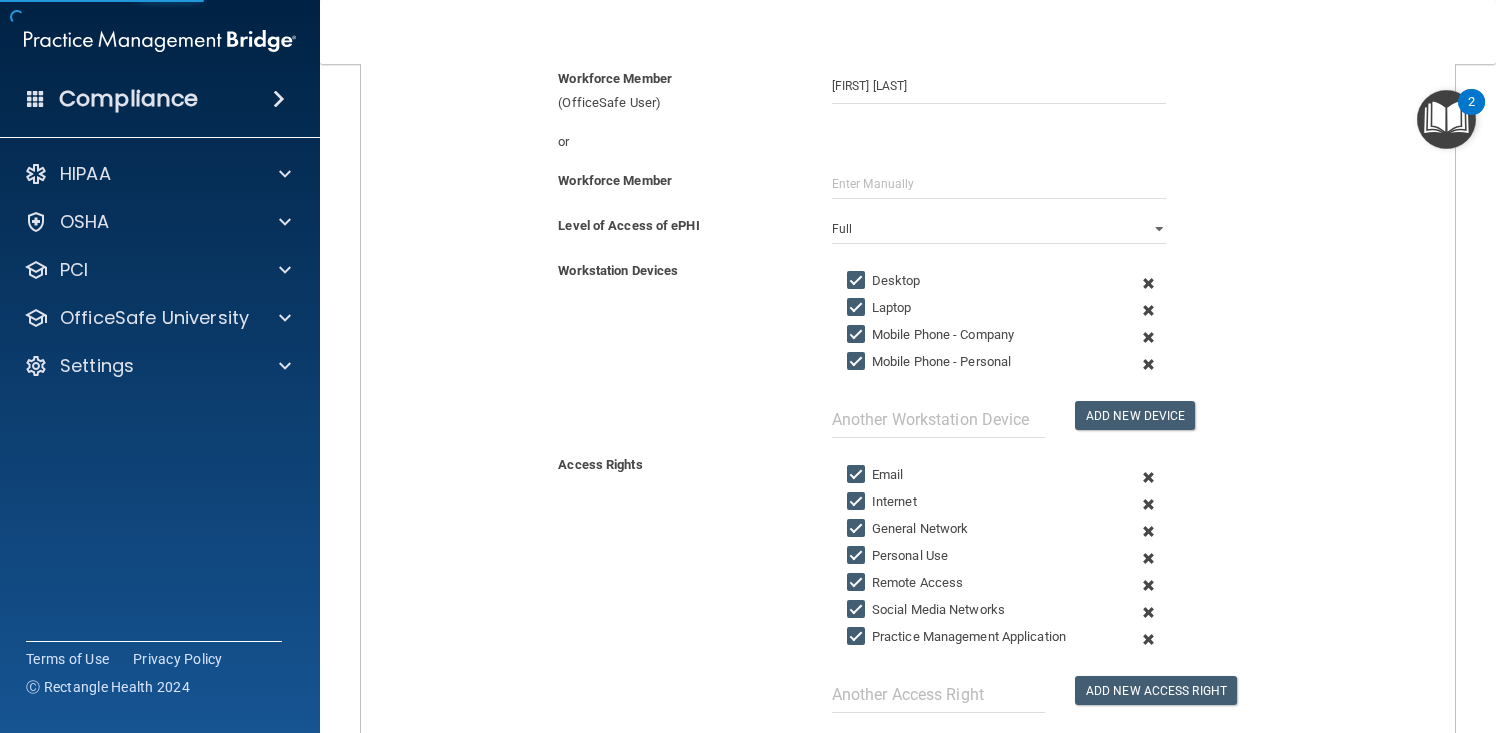 scroll, scrollTop: 80, scrollLeft: 0, axis: vertical 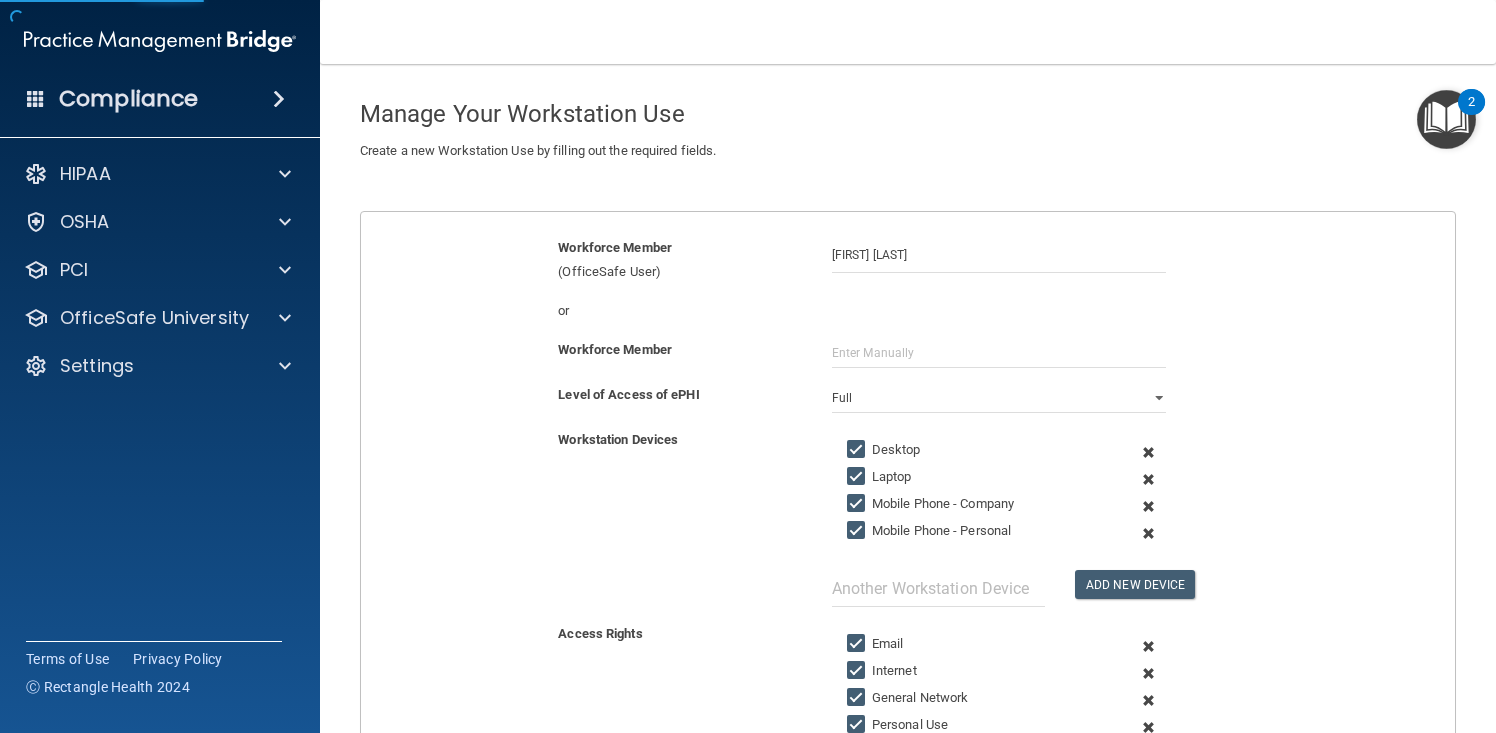 select on "? string:Full ?" 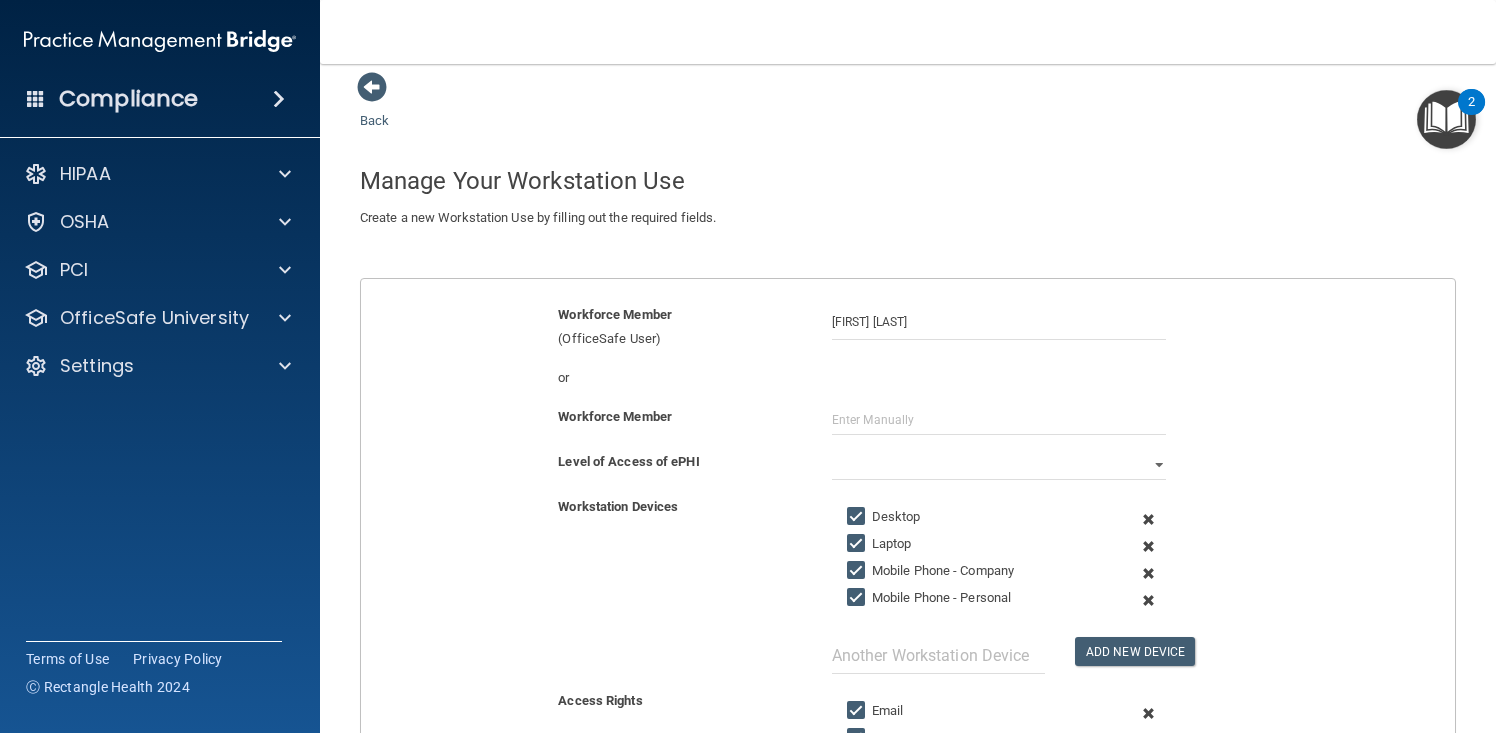 scroll, scrollTop: 0, scrollLeft: 0, axis: both 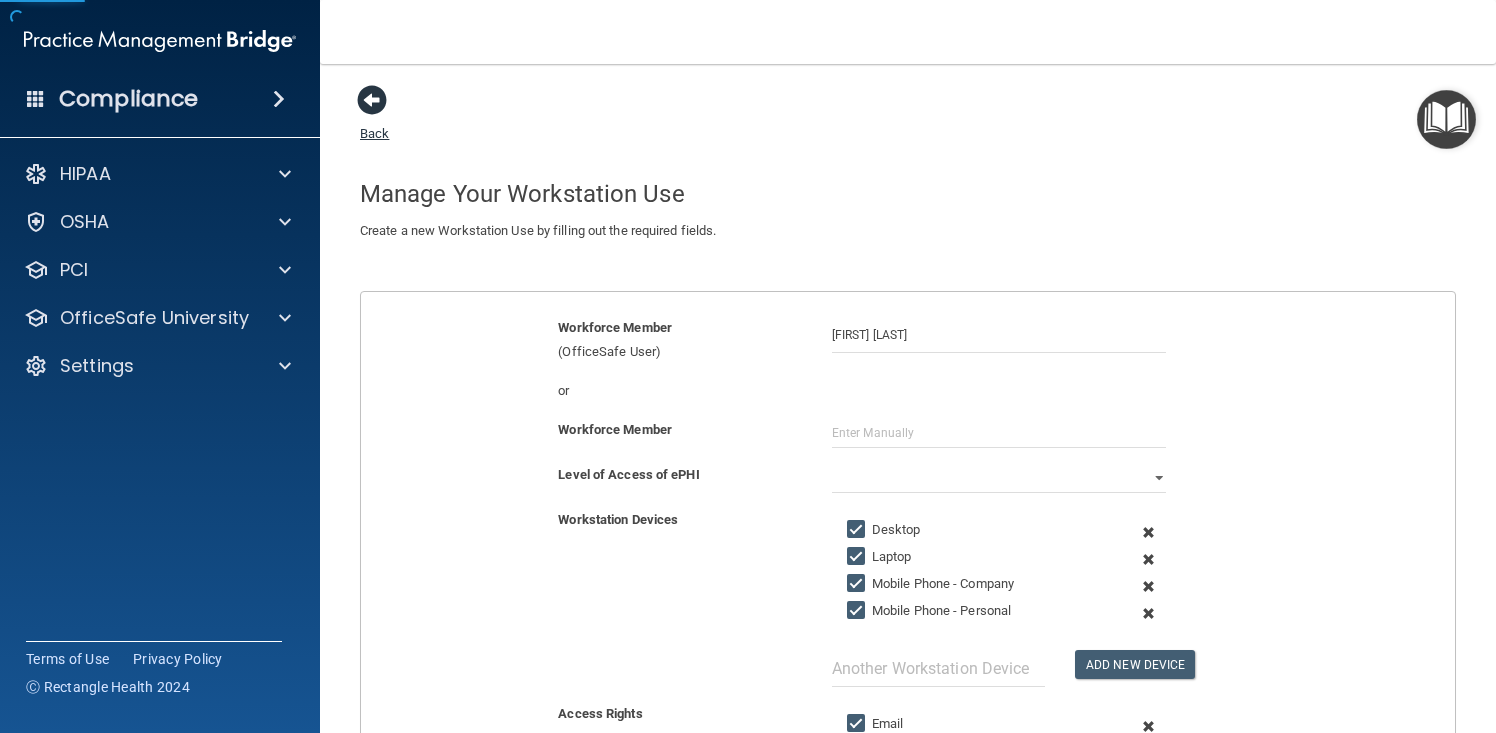click at bounding box center [372, 100] 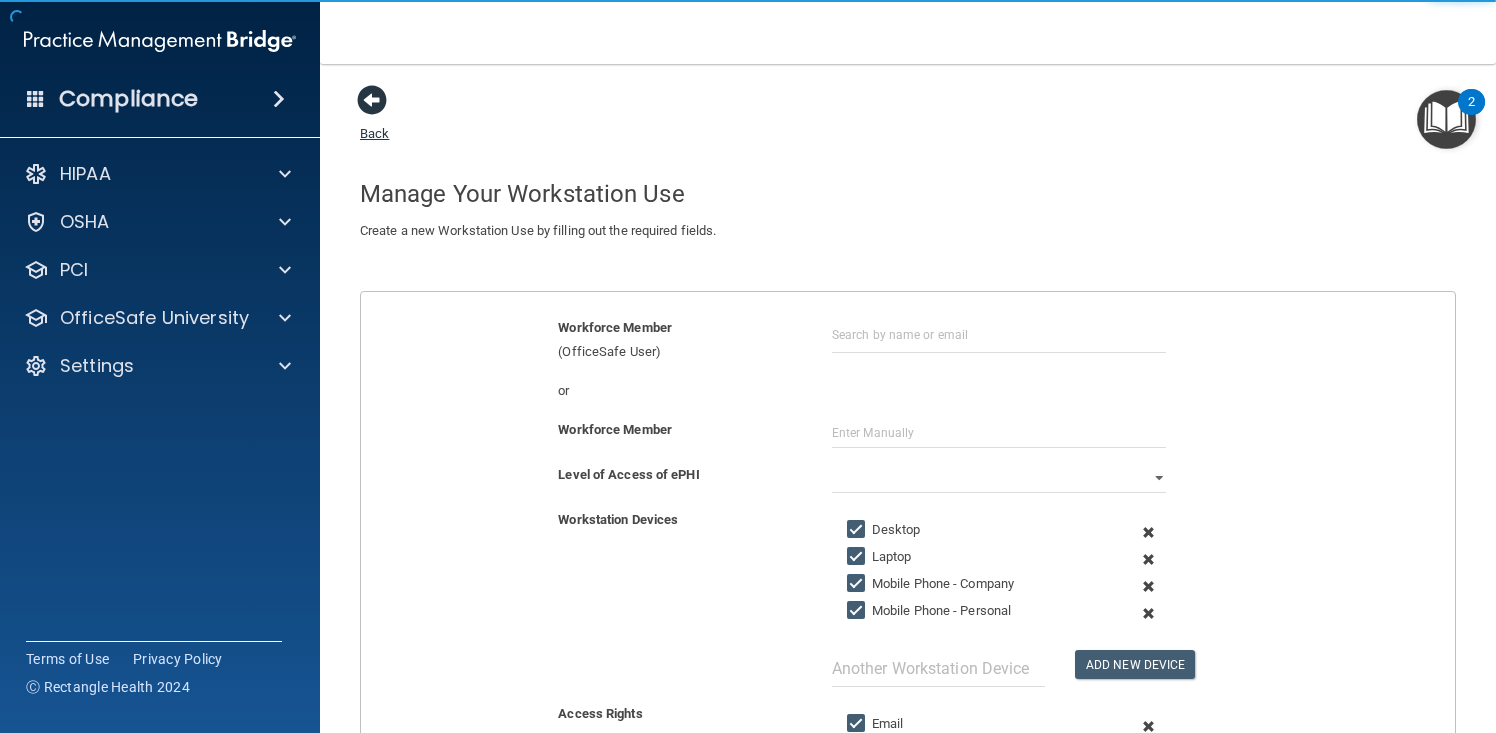 click at bounding box center (372, 100) 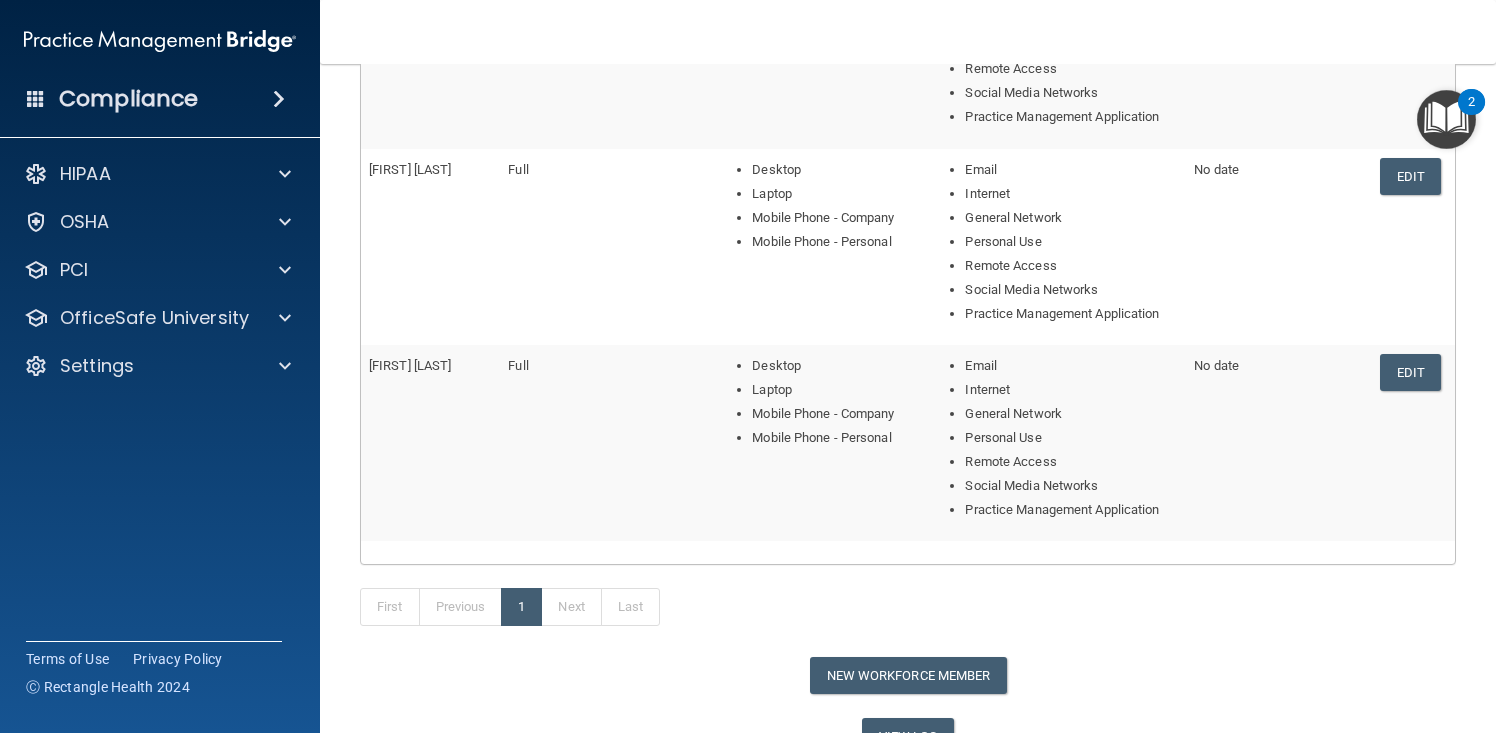 scroll, scrollTop: 425, scrollLeft: 0, axis: vertical 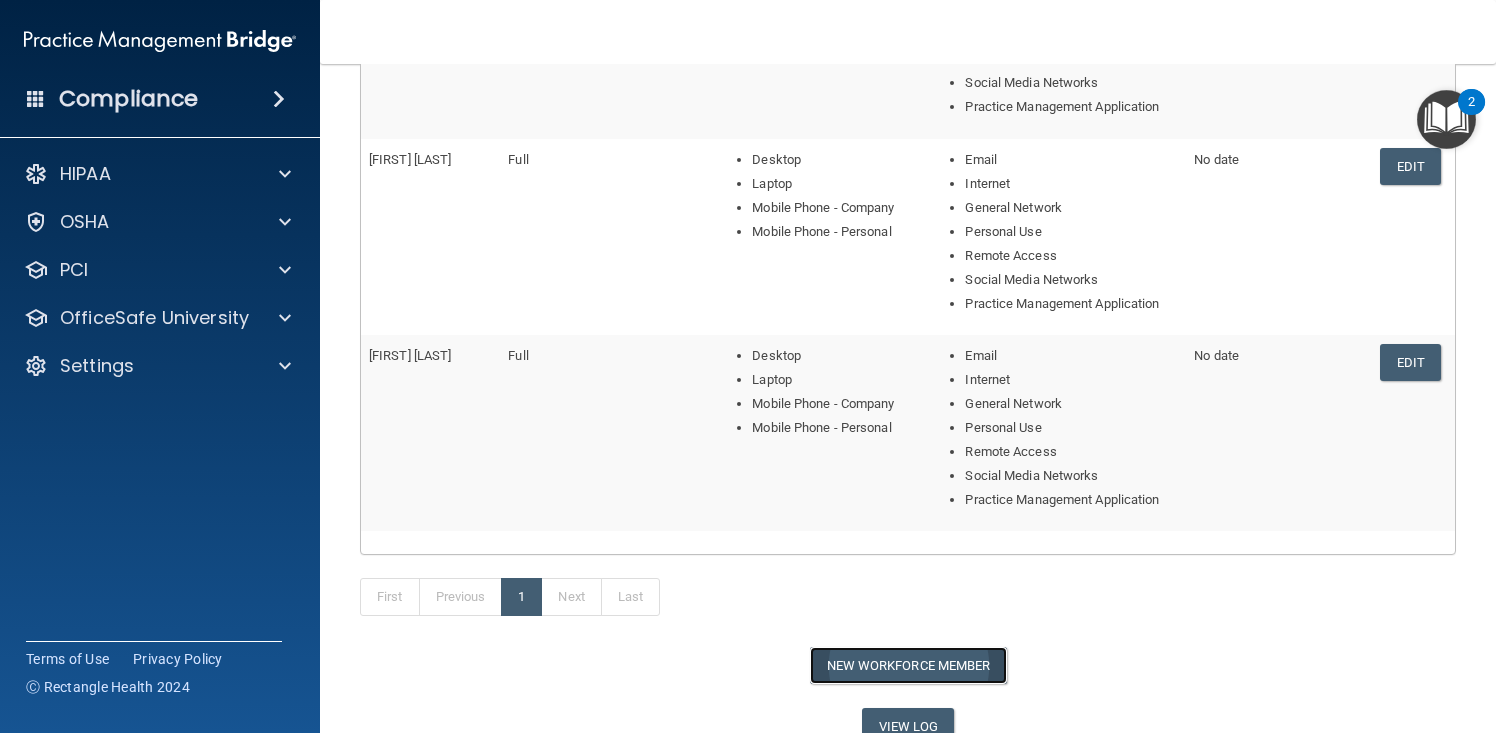 click on "New Workforce Member" at bounding box center (908, 665) 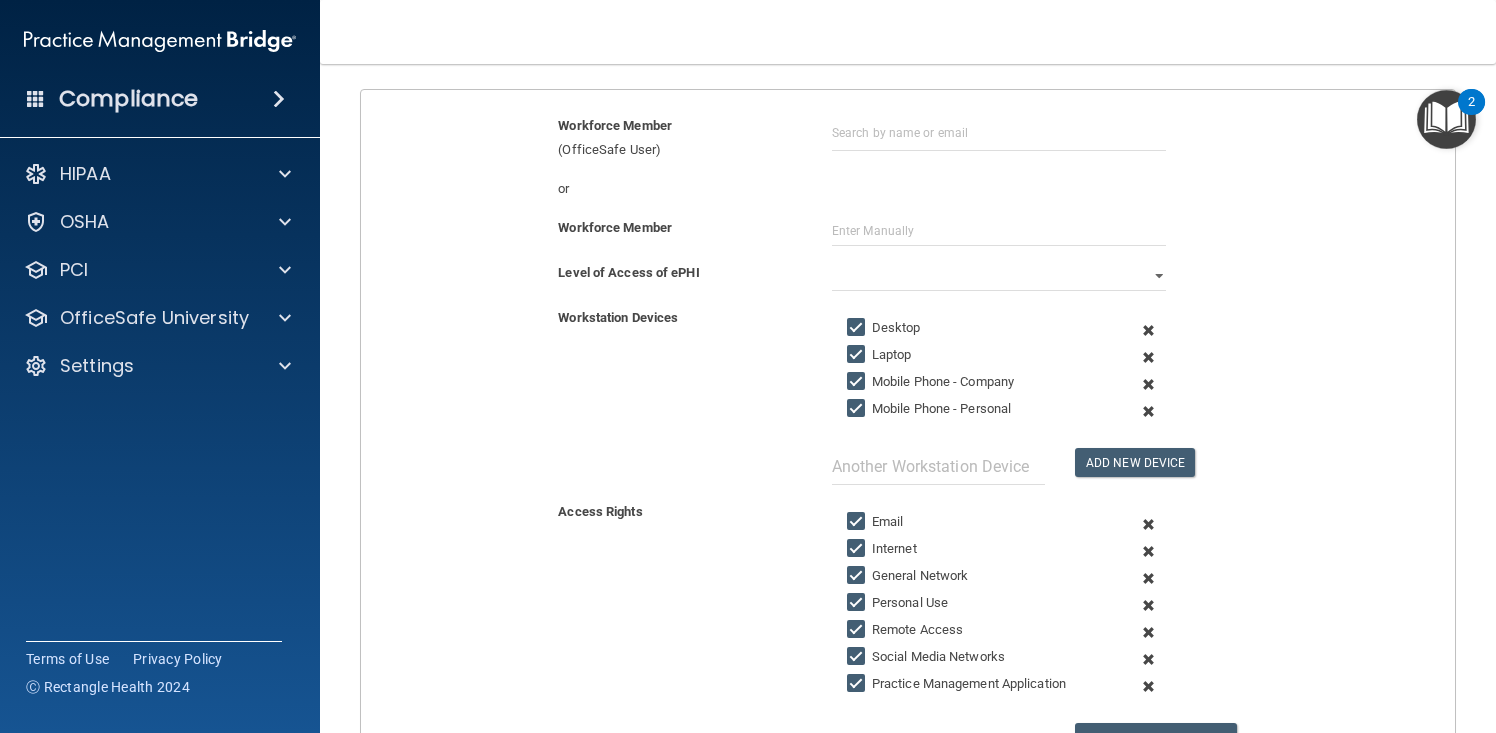 scroll, scrollTop: 195, scrollLeft: 0, axis: vertical 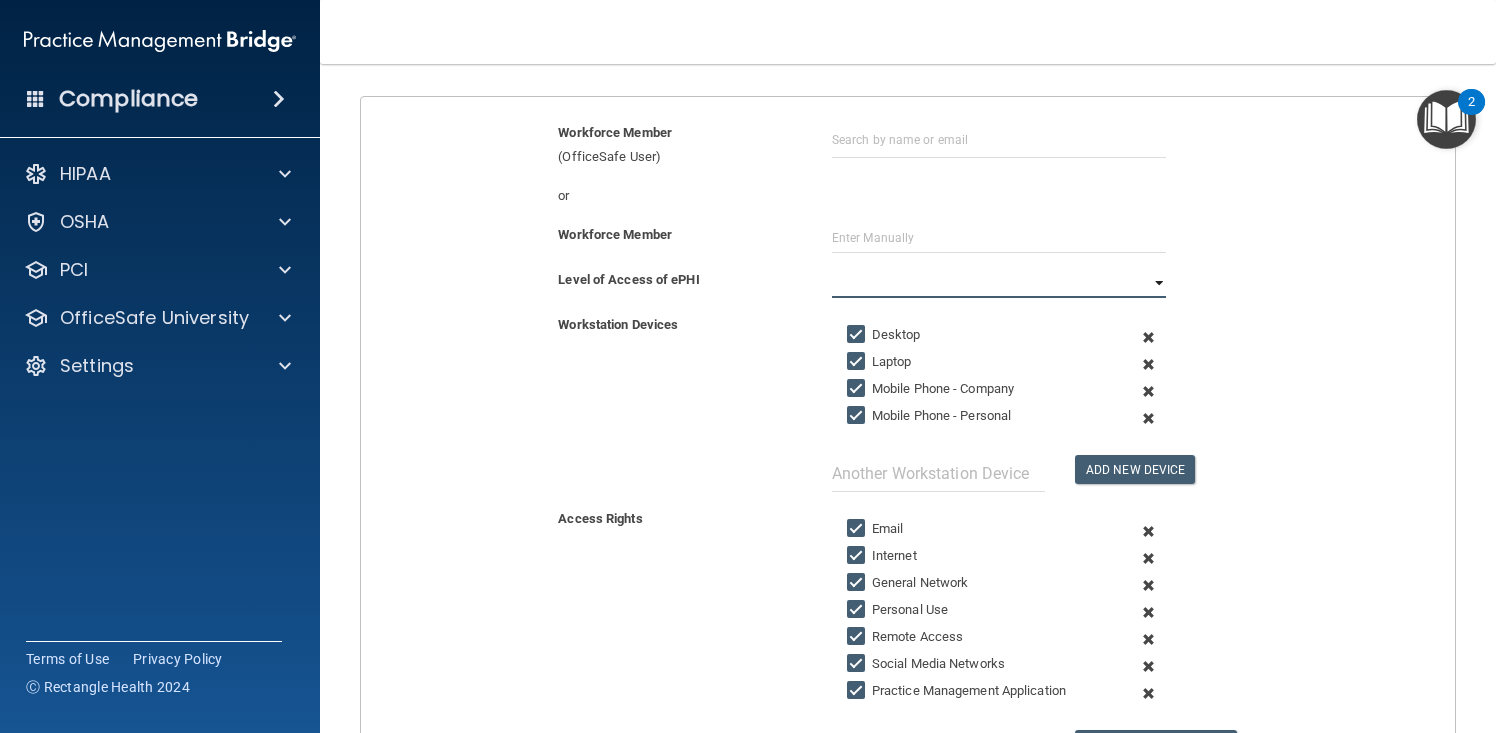 click on "Full Limited None" at bounding box center (999, 283) 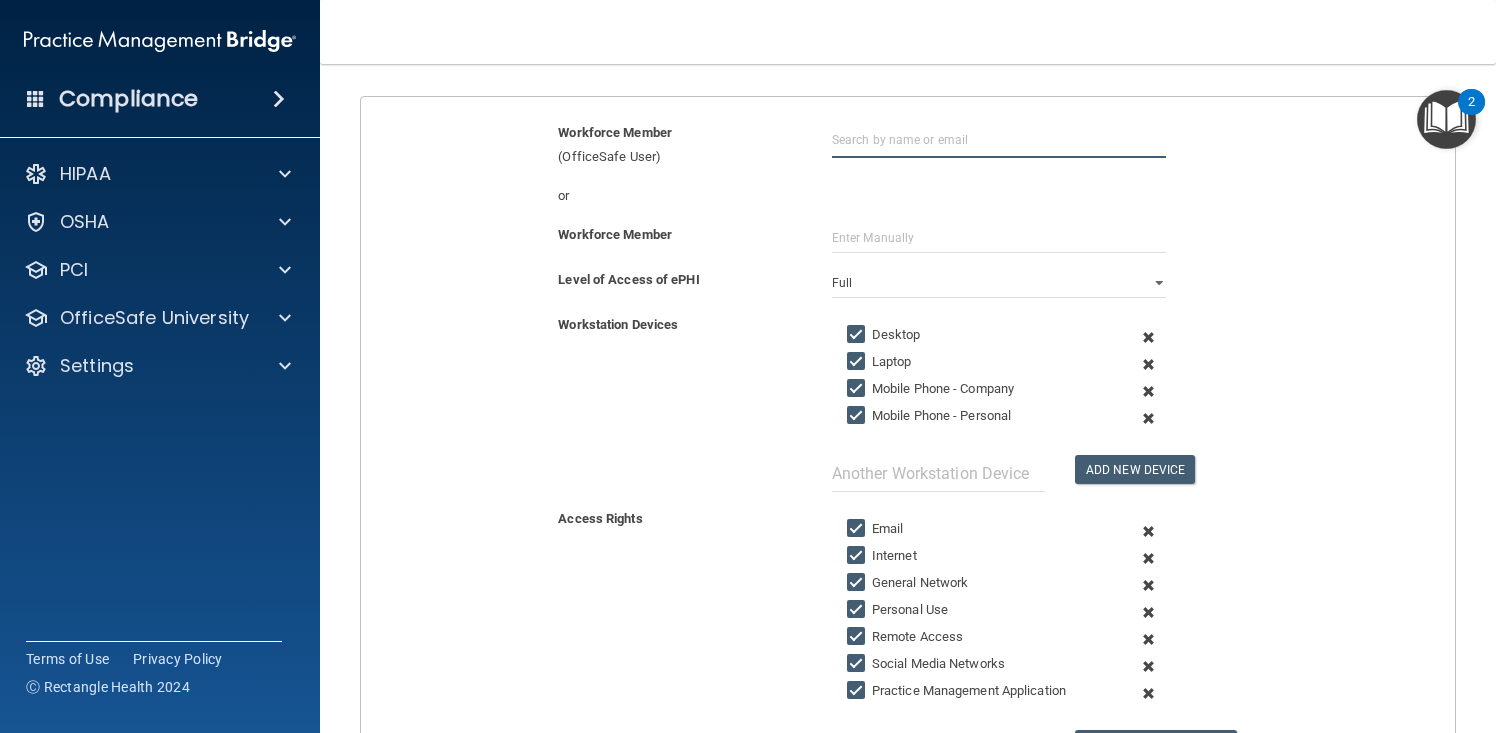 click at bounding box center (999, 139) 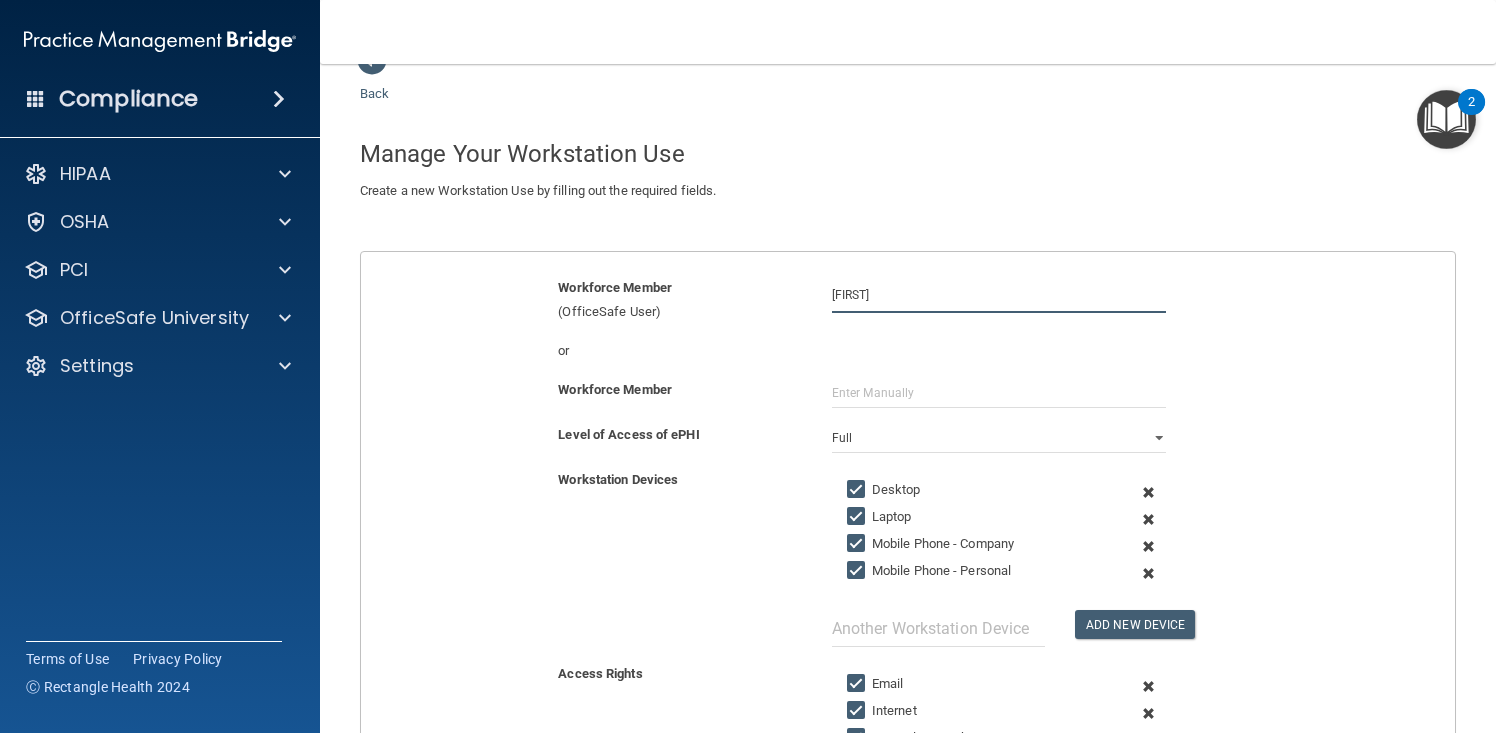 scroll, scrollTop: 38, scrollLeft: 0, axis: vertical 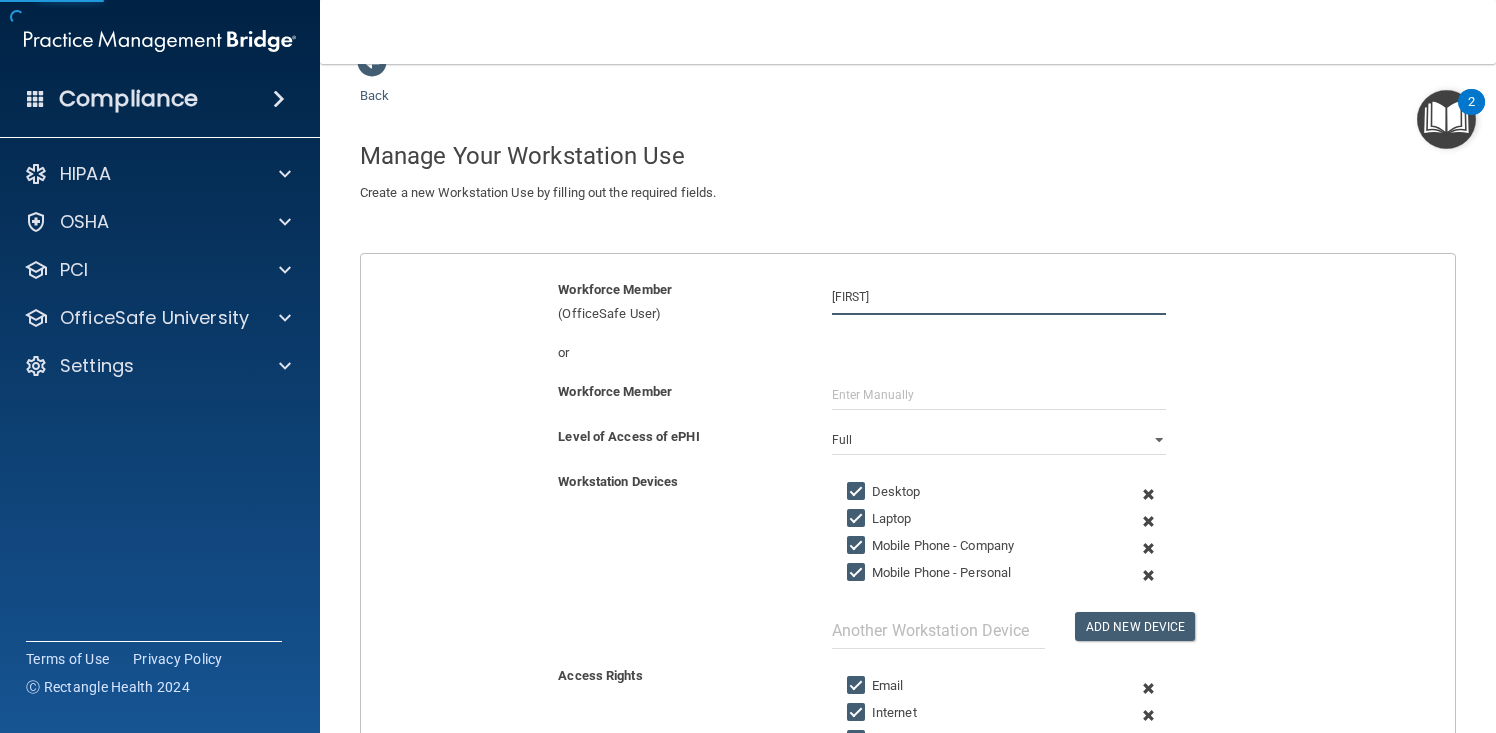 click on "taylar" at bounding box center (999, 296) 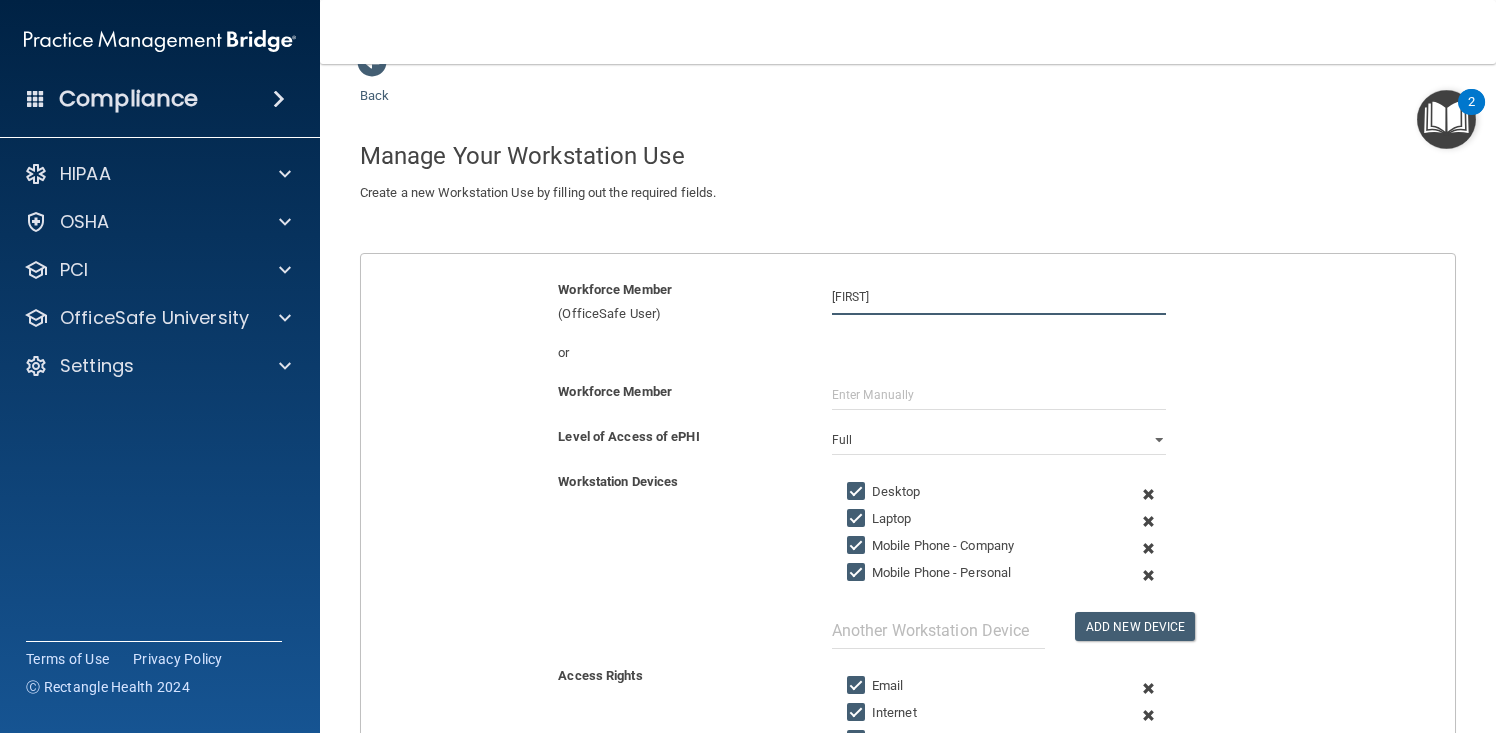 click on "taylar" at bounding box center (999, 296) 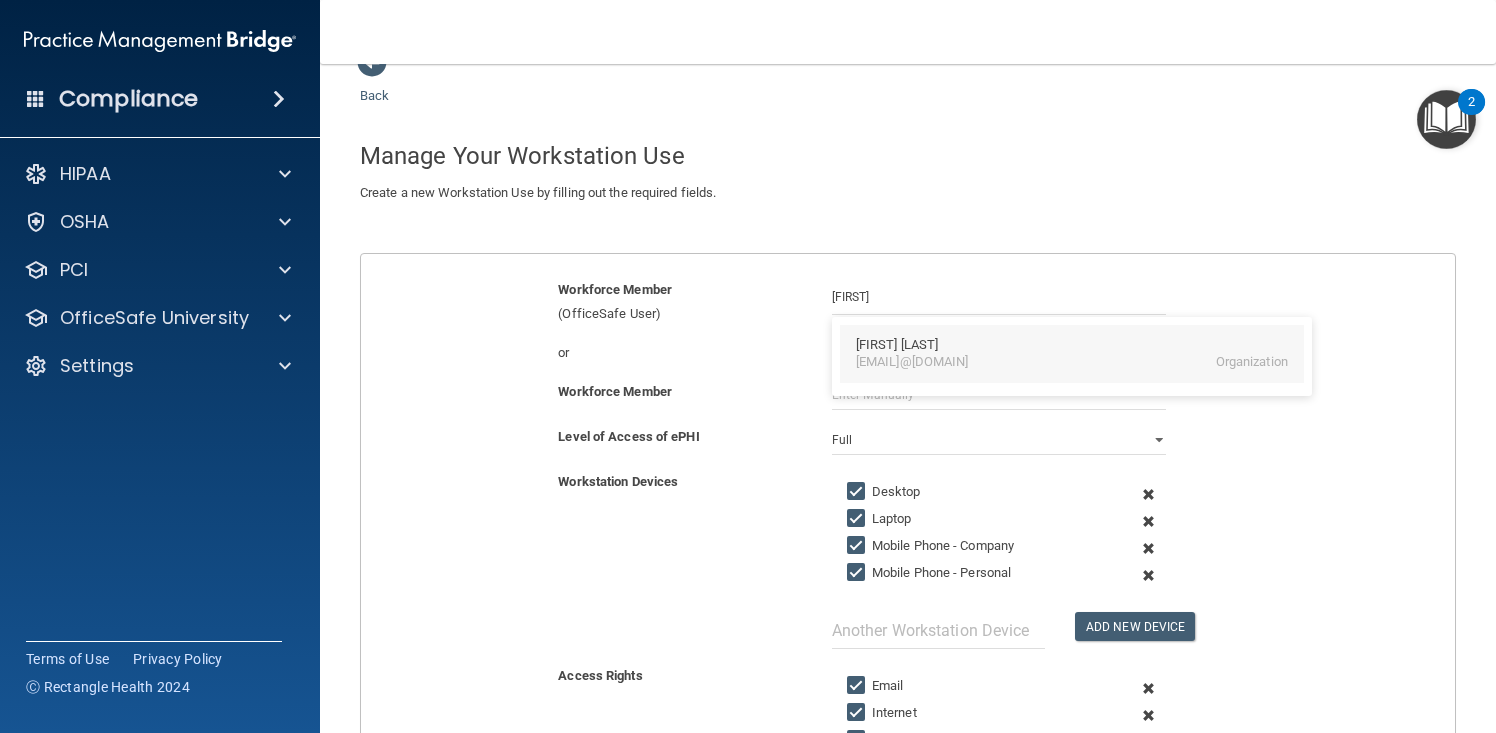 click on "Taylar Smith             taylar@richmondimplantstudio.com   Organization" at bounding box center (1072, 354) 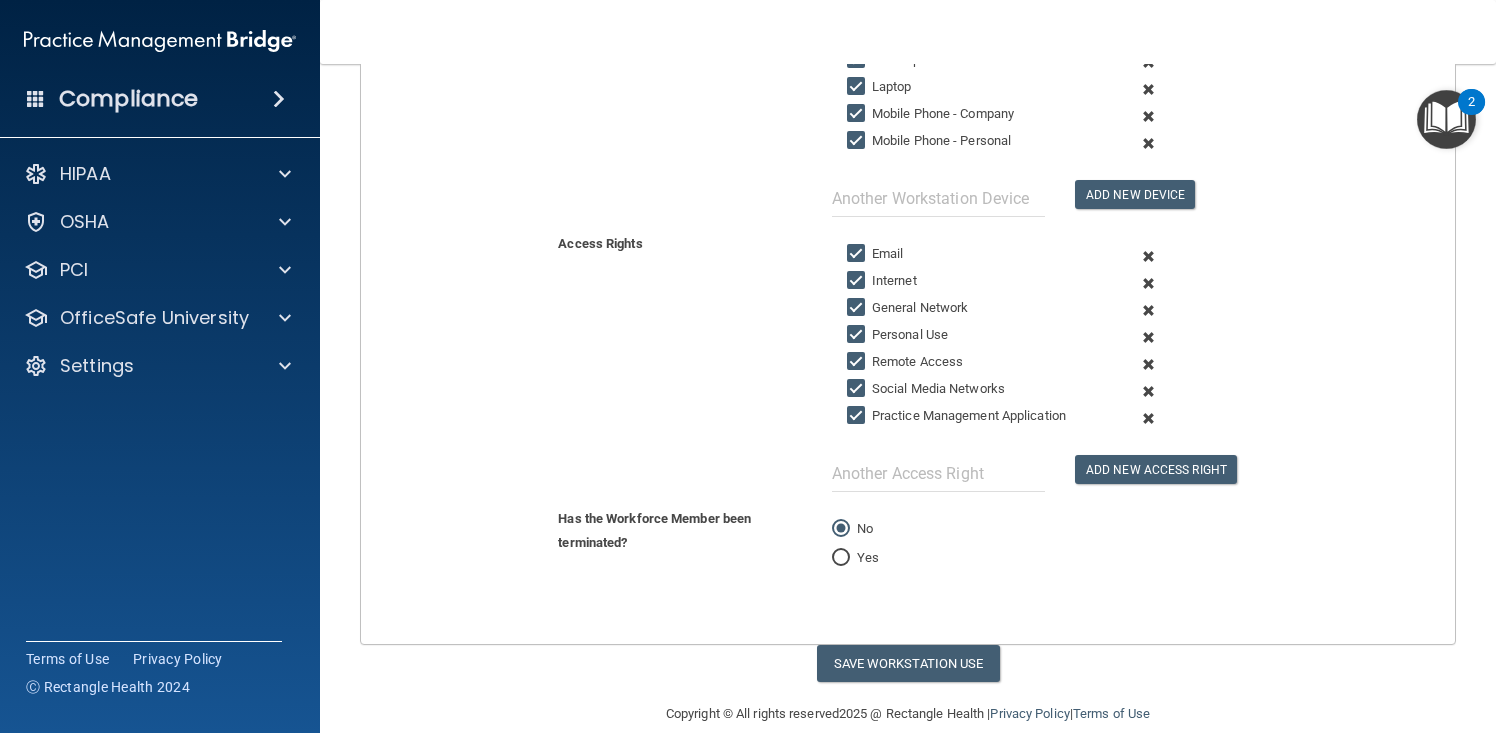 scroll, scrollTop: 499, scrollLeft: 0, axis: vertical 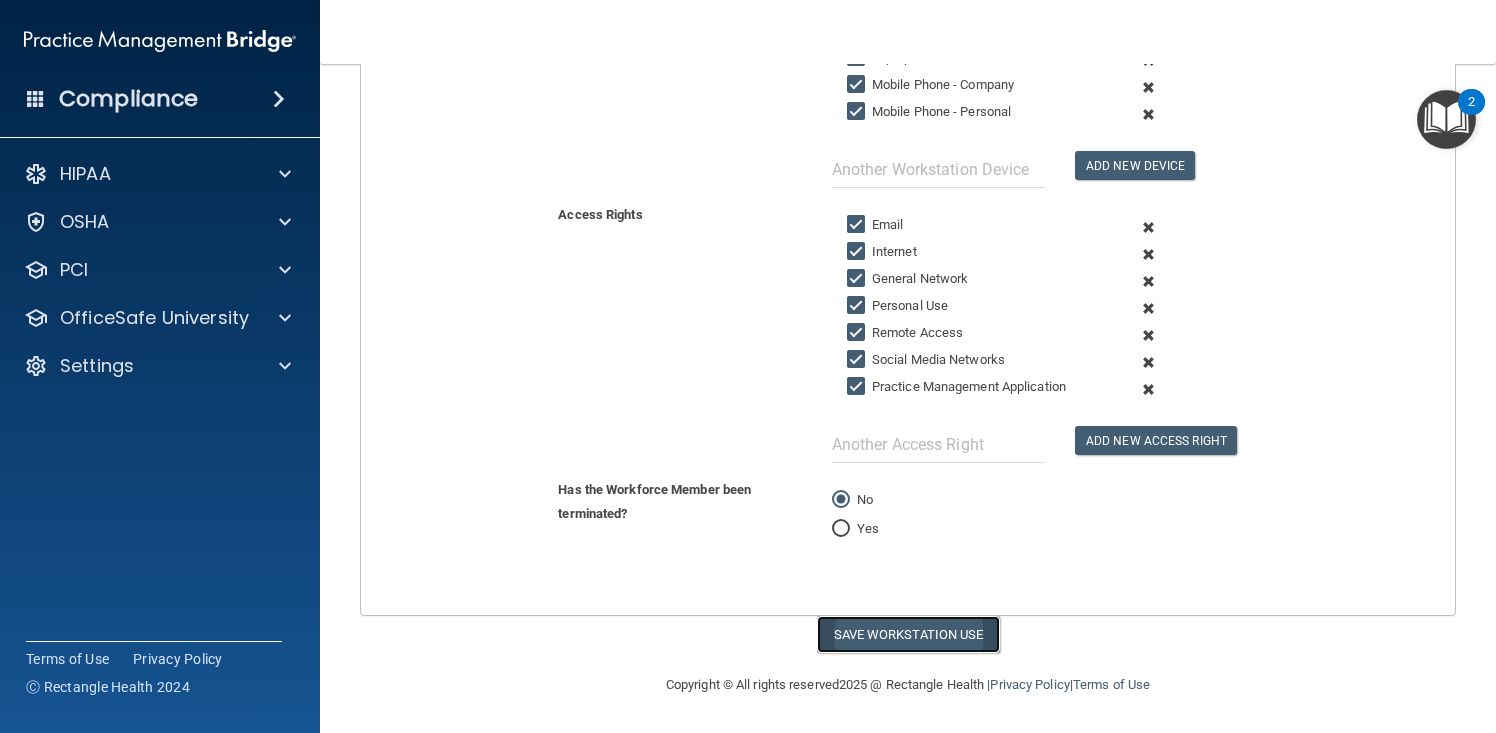 click on "Save Workstation Use" at bounding box center [908, 634] 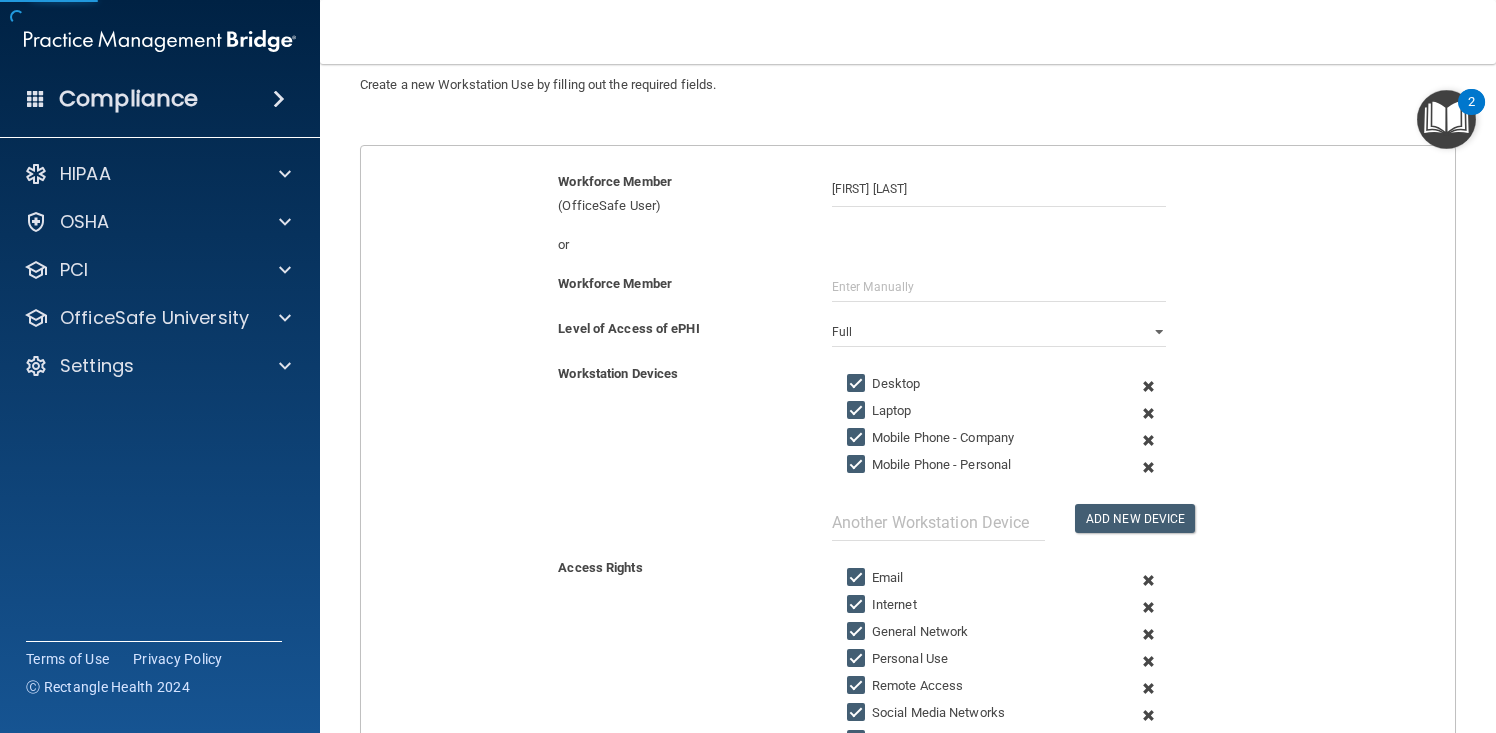 scroll, scrollTop: 0, scrollLeft: 0, axis: both 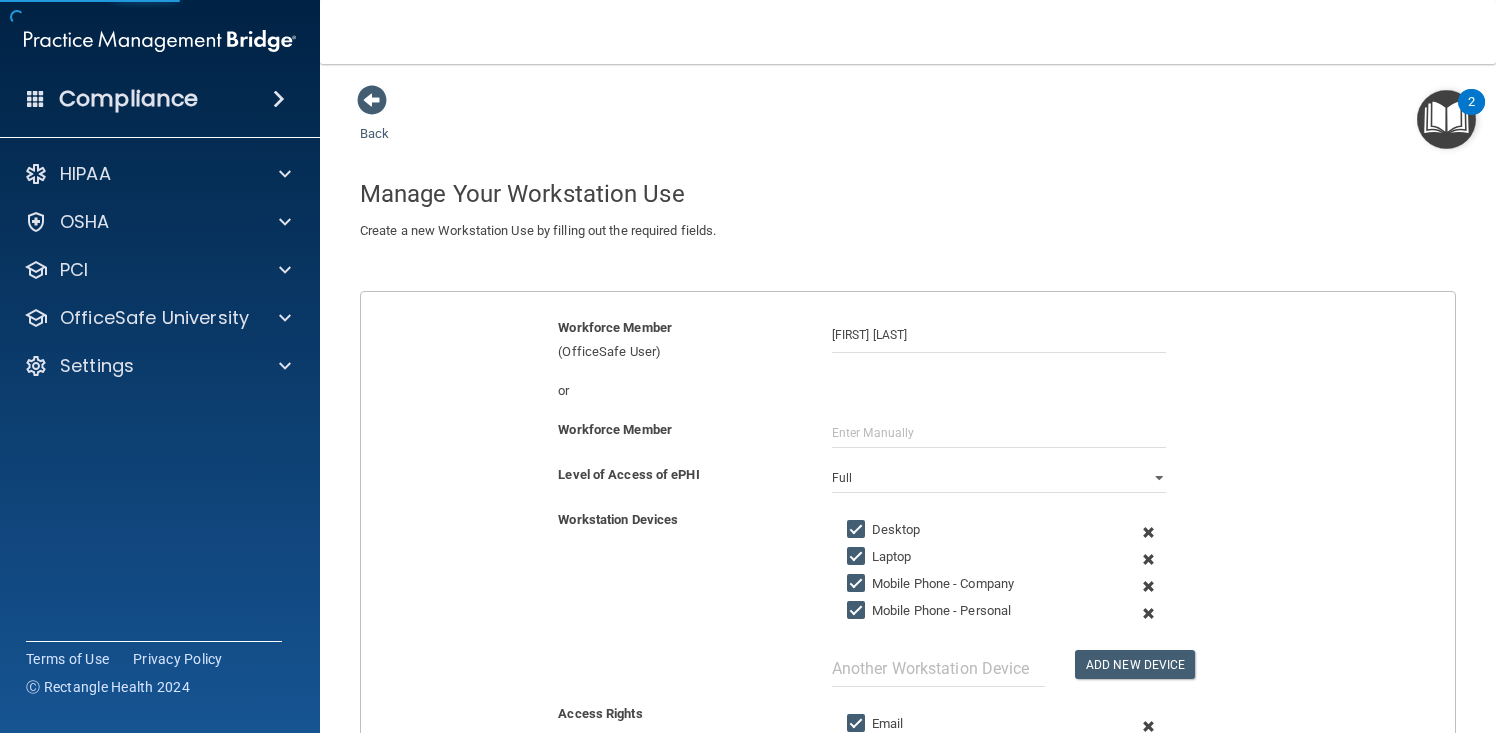 select on "? string:Full ?" 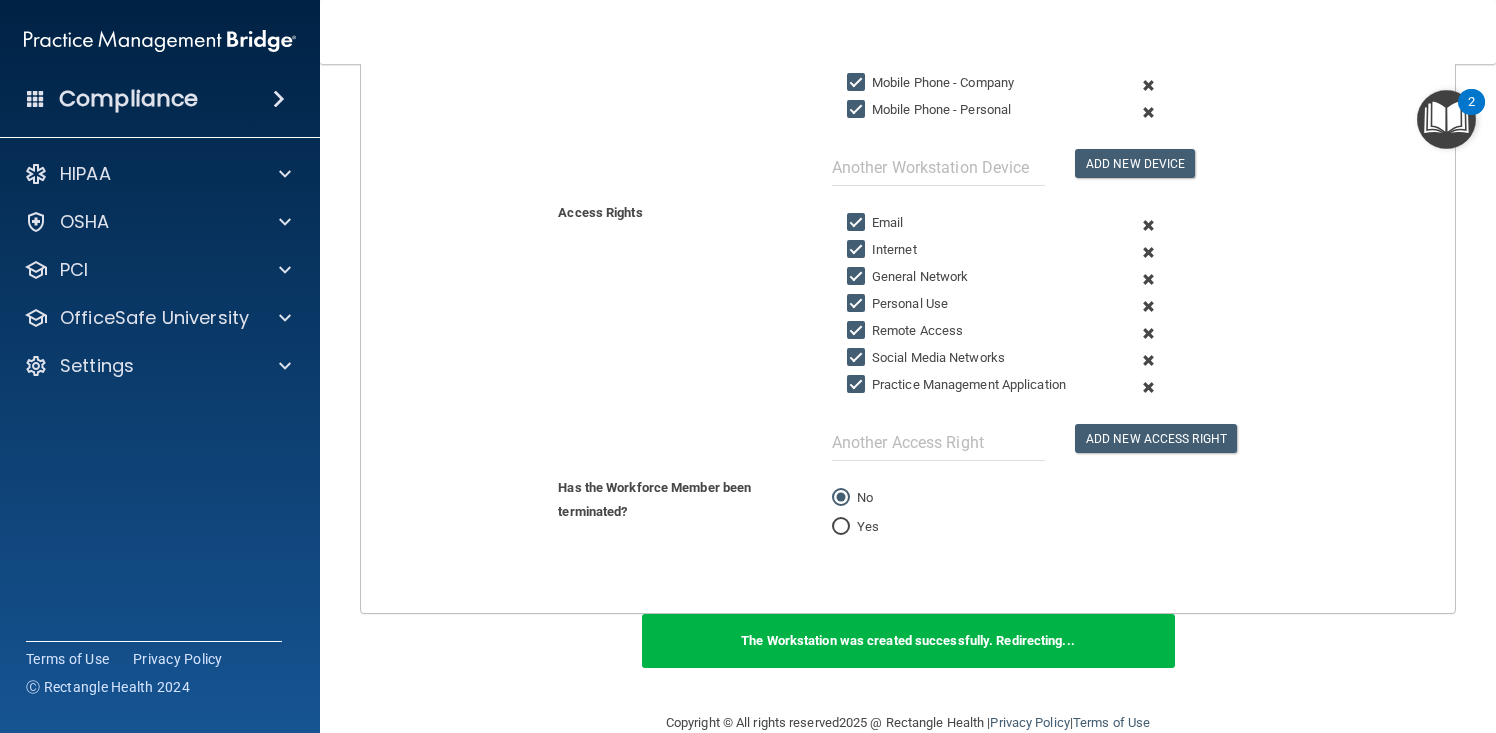 scroll, scrollTop: 496, scrollLeft: 0, axis: vertical 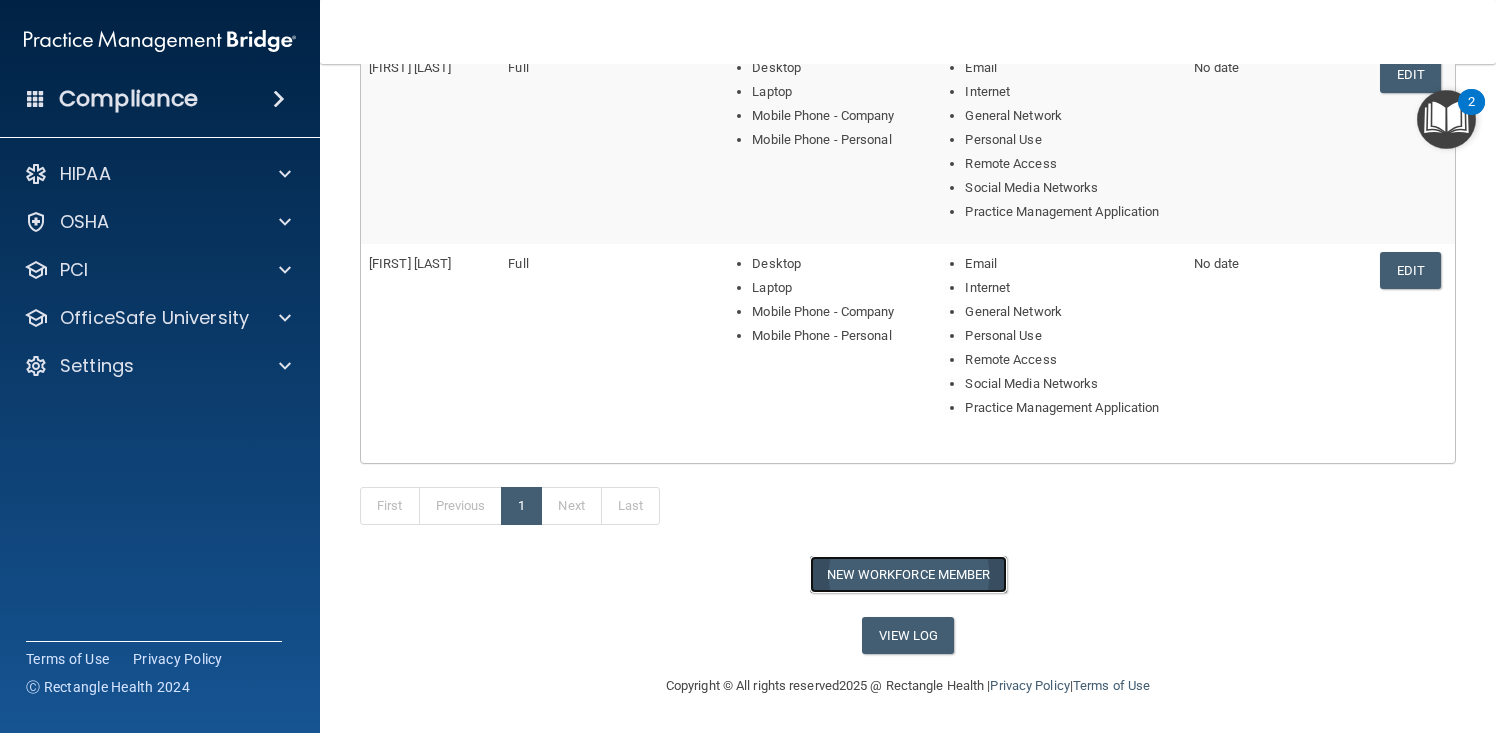 click on "New Workforce Member" at bounding box center [908, 574] 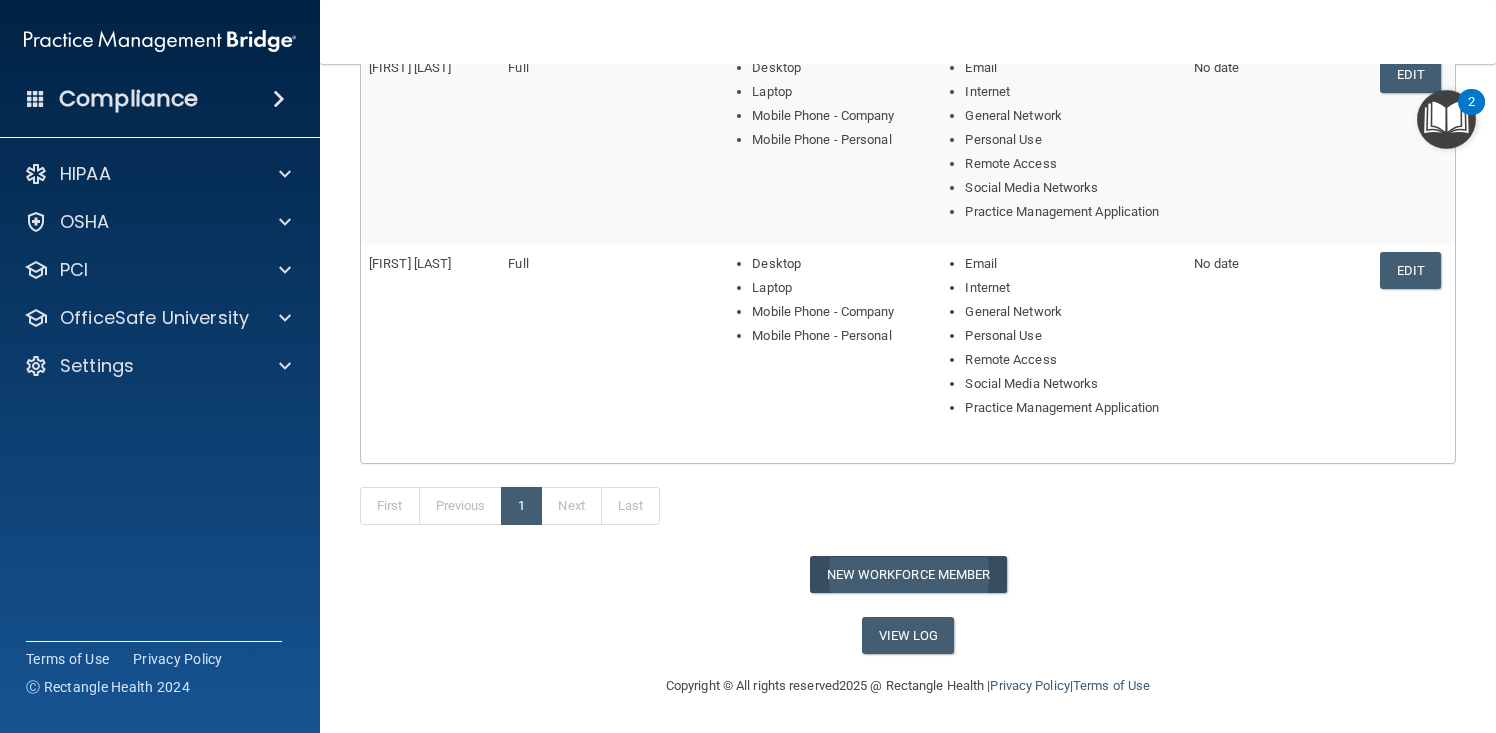 scroll, scrollTop: 0, scrollLeft: 0, axis: both 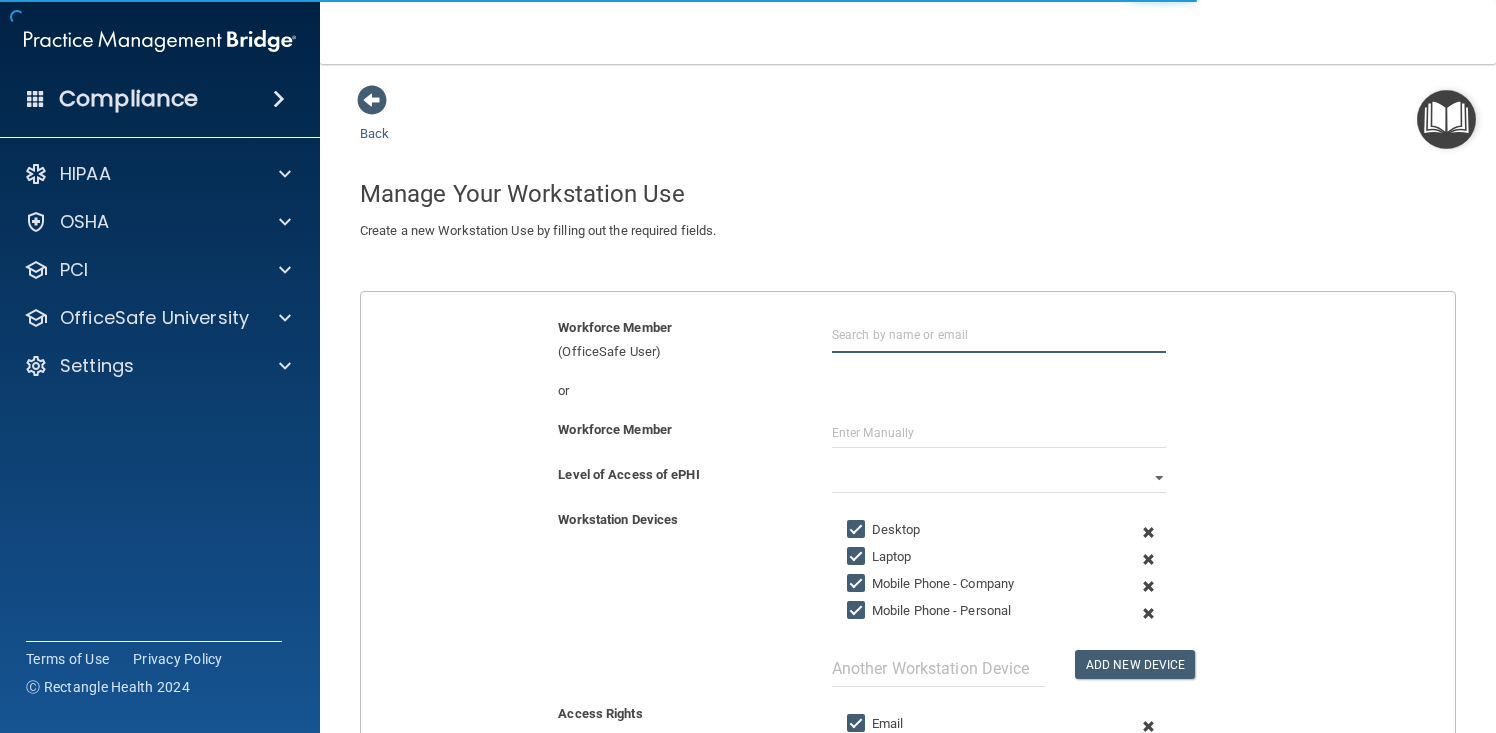 click at bounding box center (999, 334) 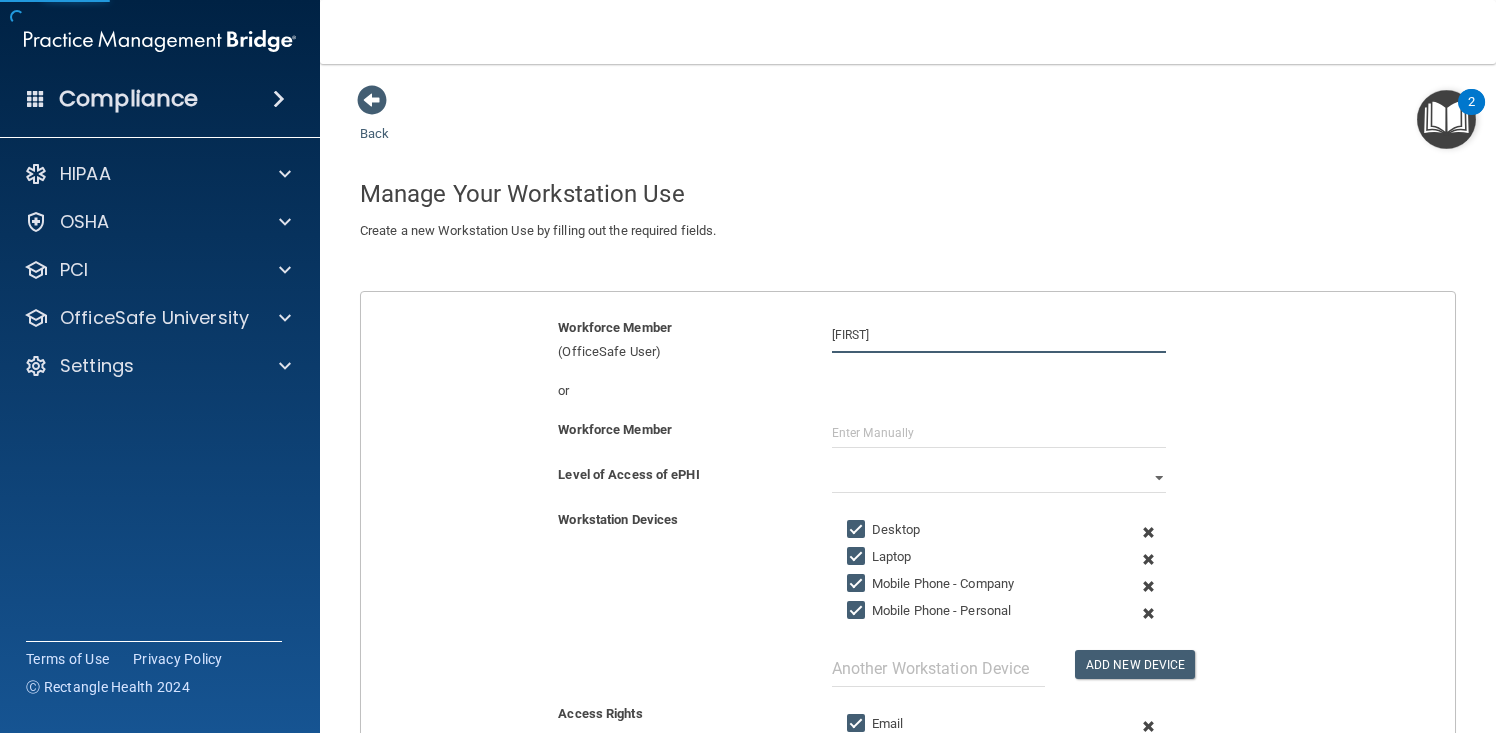 click on "Jenn" at bounding box center (999, 334) 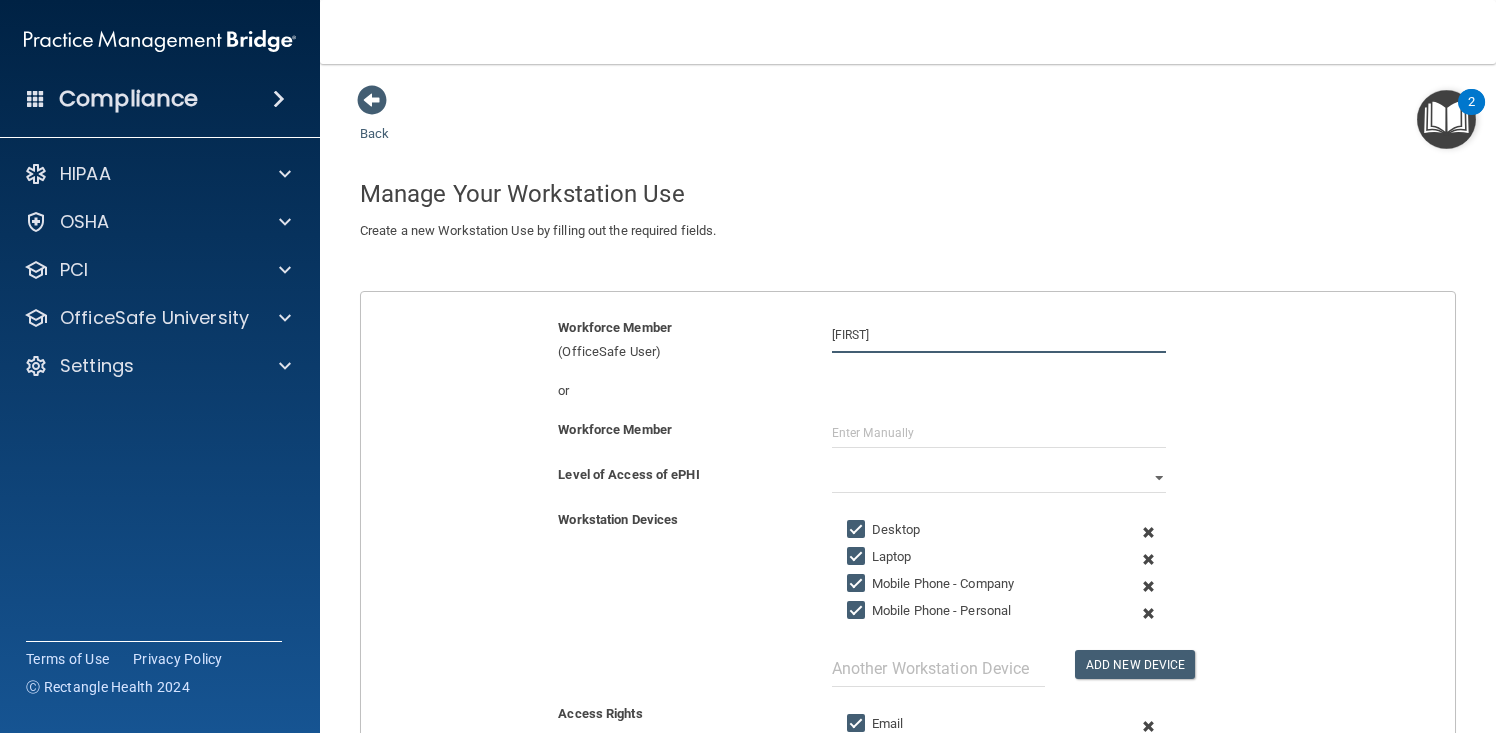 click on "Jenn" at bounding box center (999, 334) 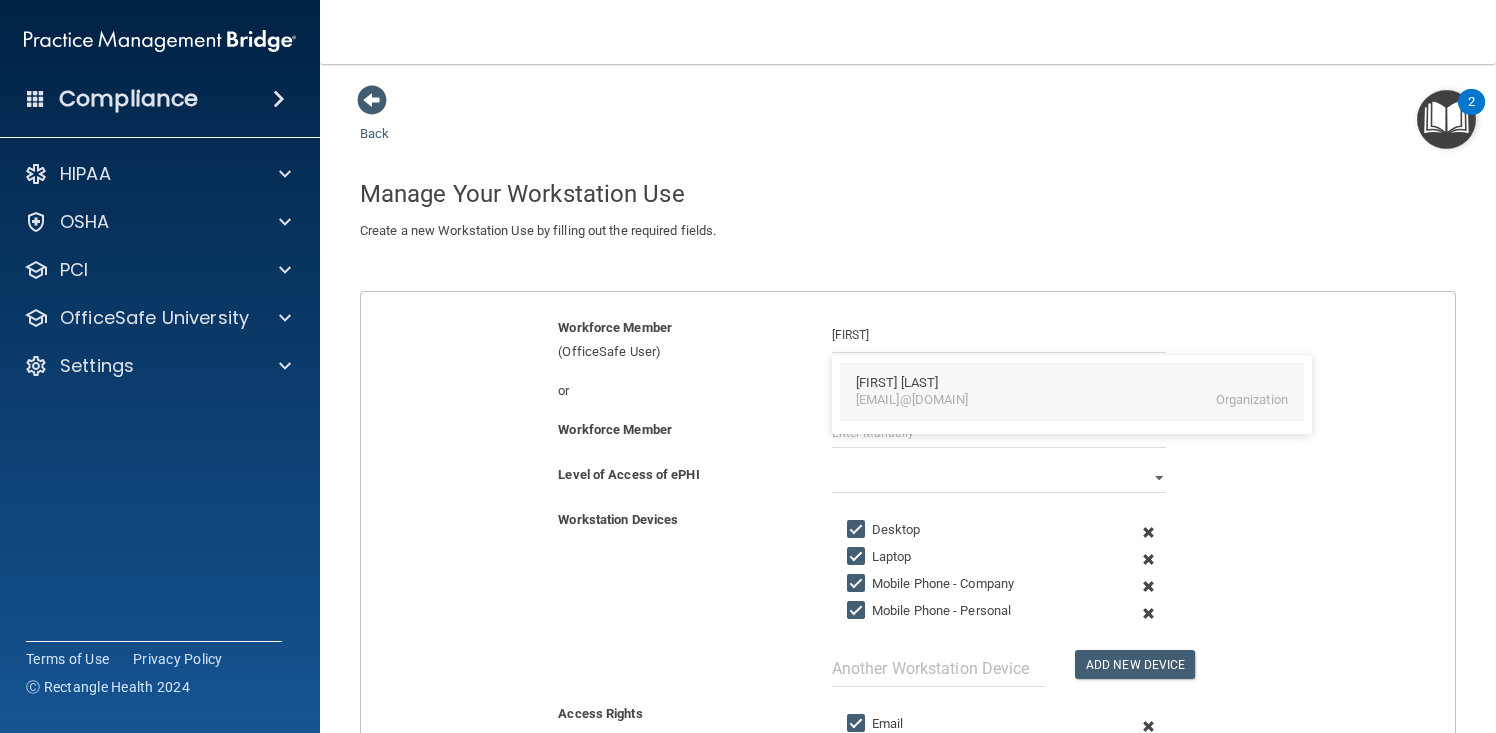 click on "jenna@richmondimplantstudio.com" at bounding box center (912, 400) 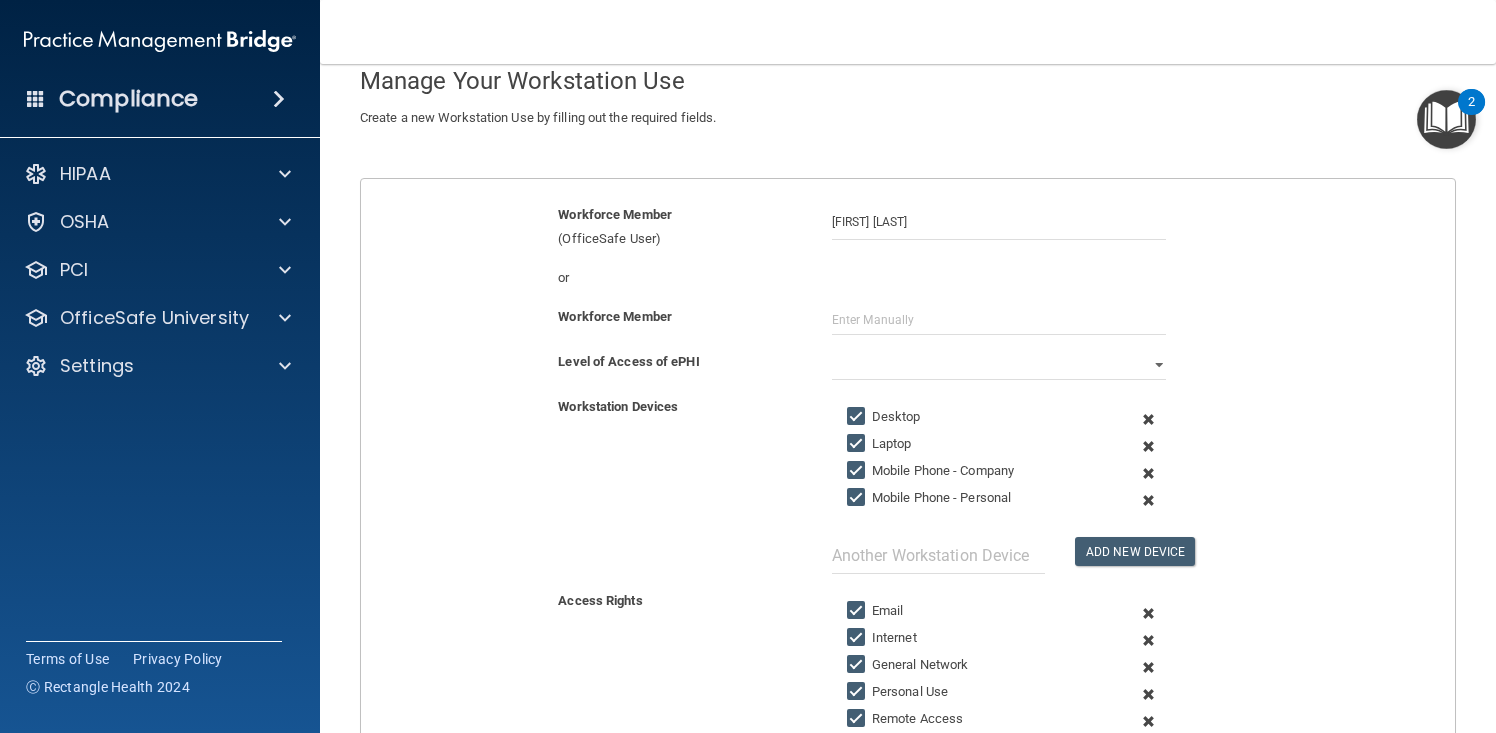 scroll, scrollTop: 104, scrollLeft: 0, axis: vertical 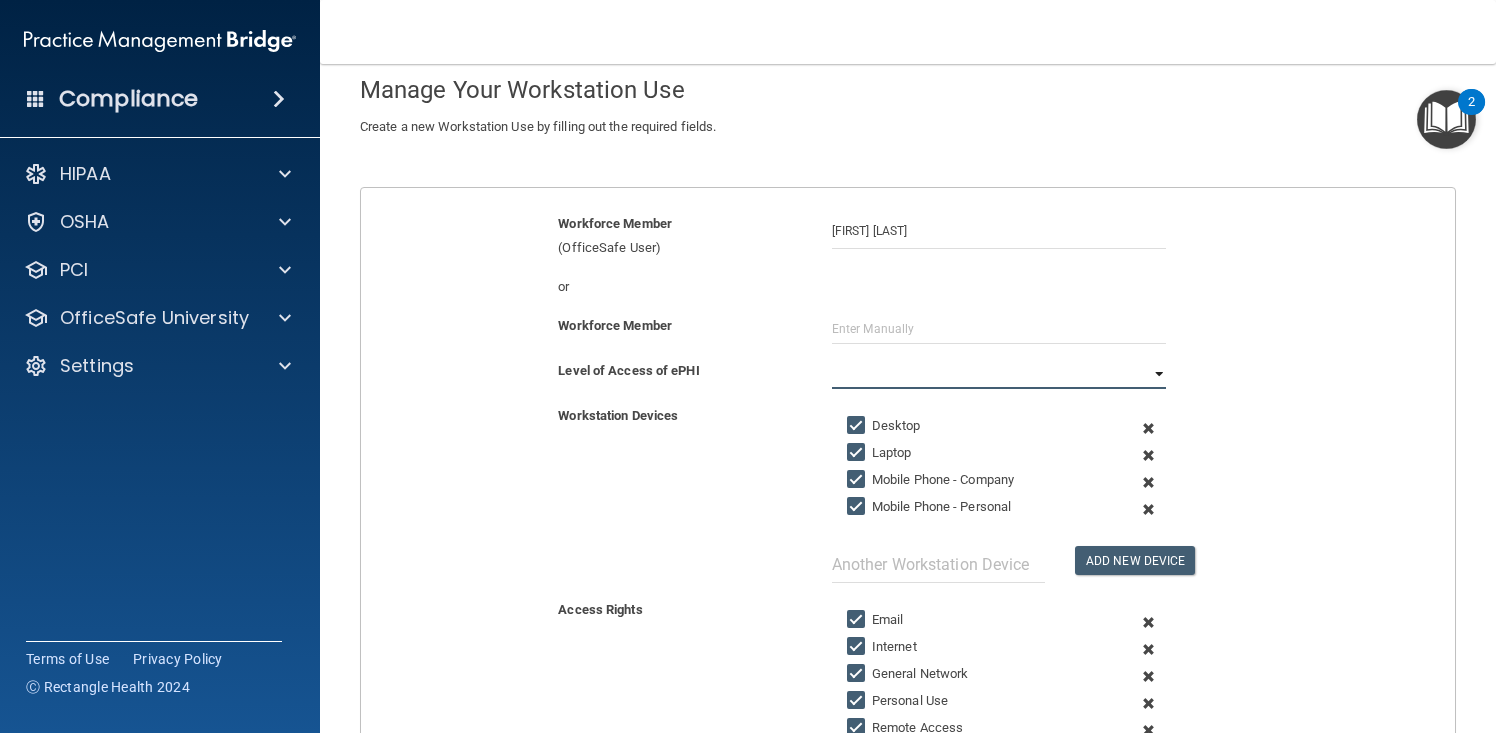 click on "Full Limited None" at bounding box center [999, 374] 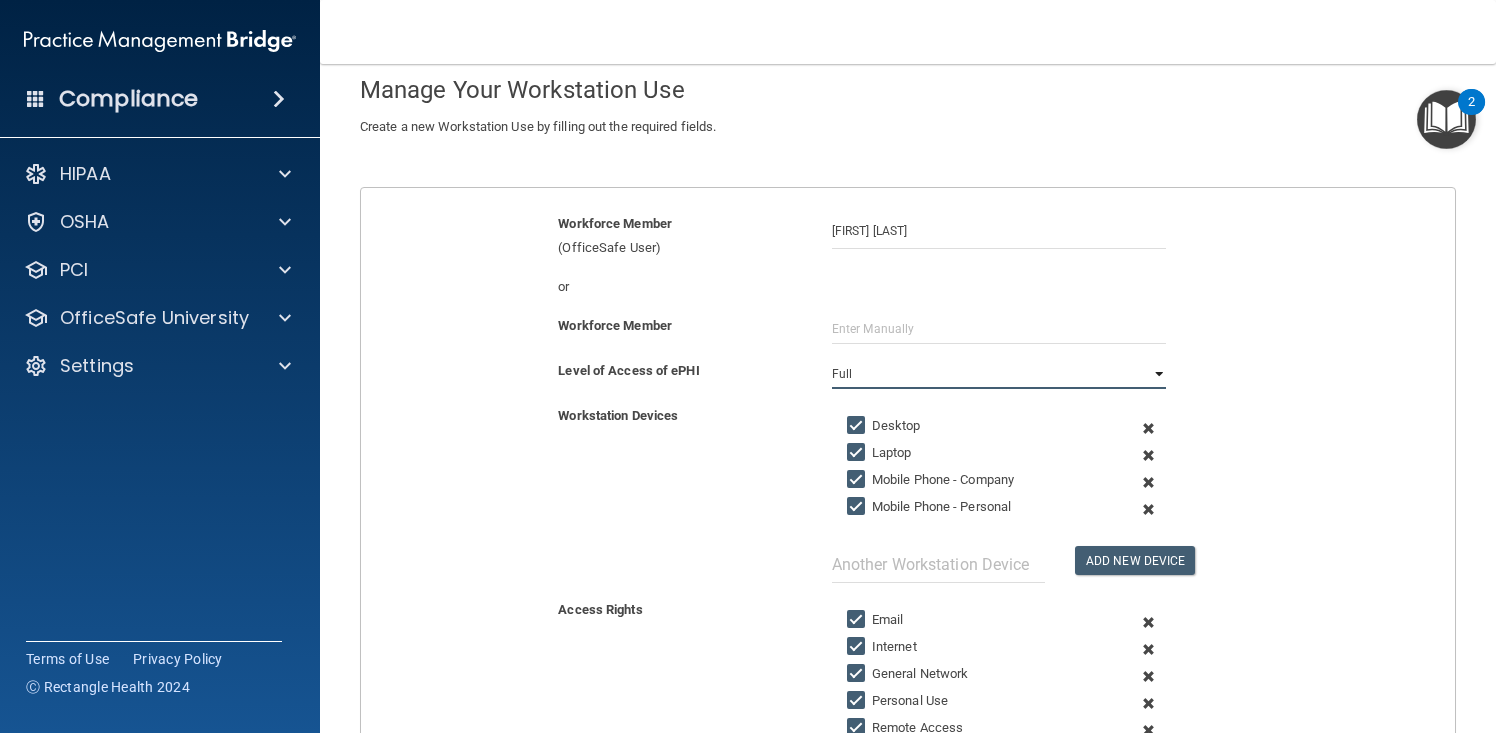scroll, scrollTop: 499, scrollLeft: 0, axis: vertical 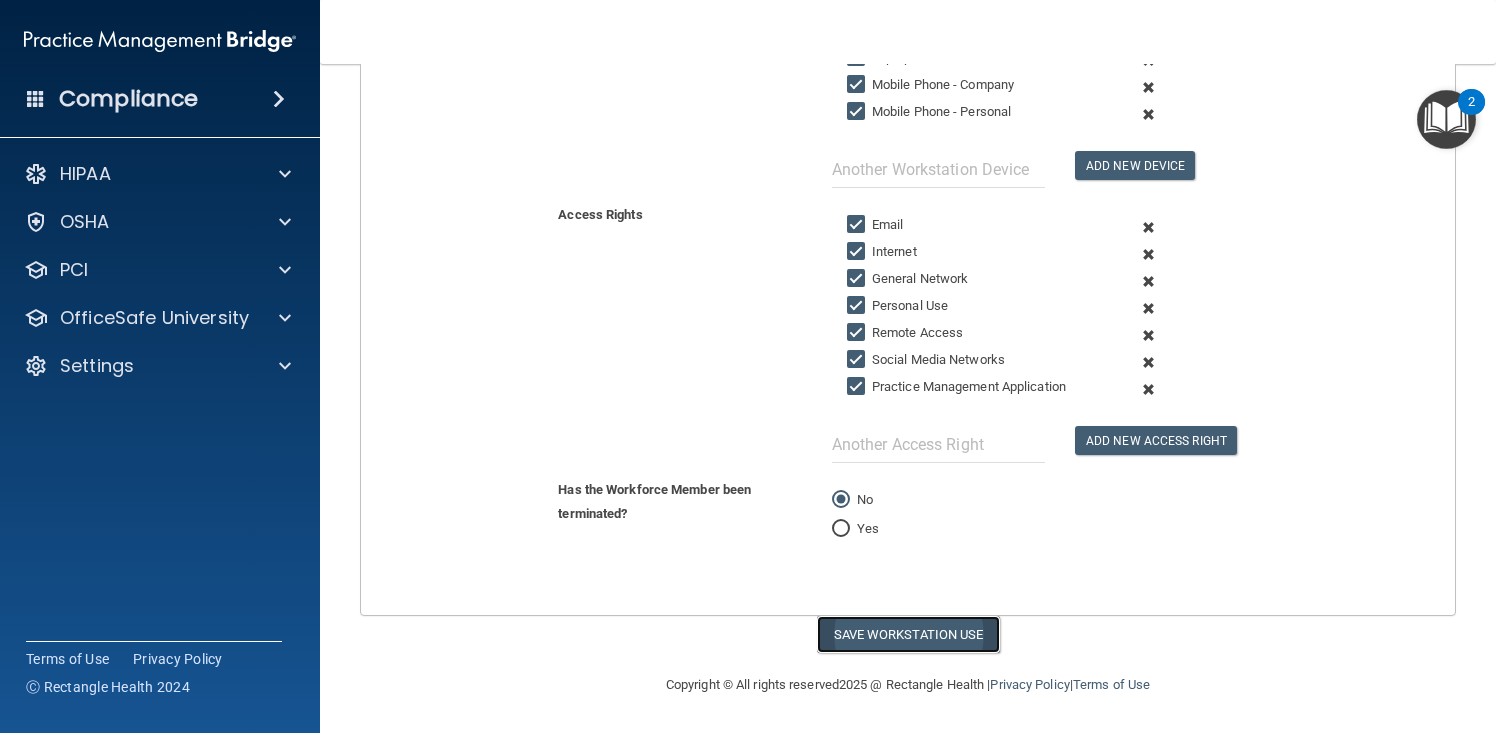 click on "Save Workstation Use" at bounding box center [908, 634] 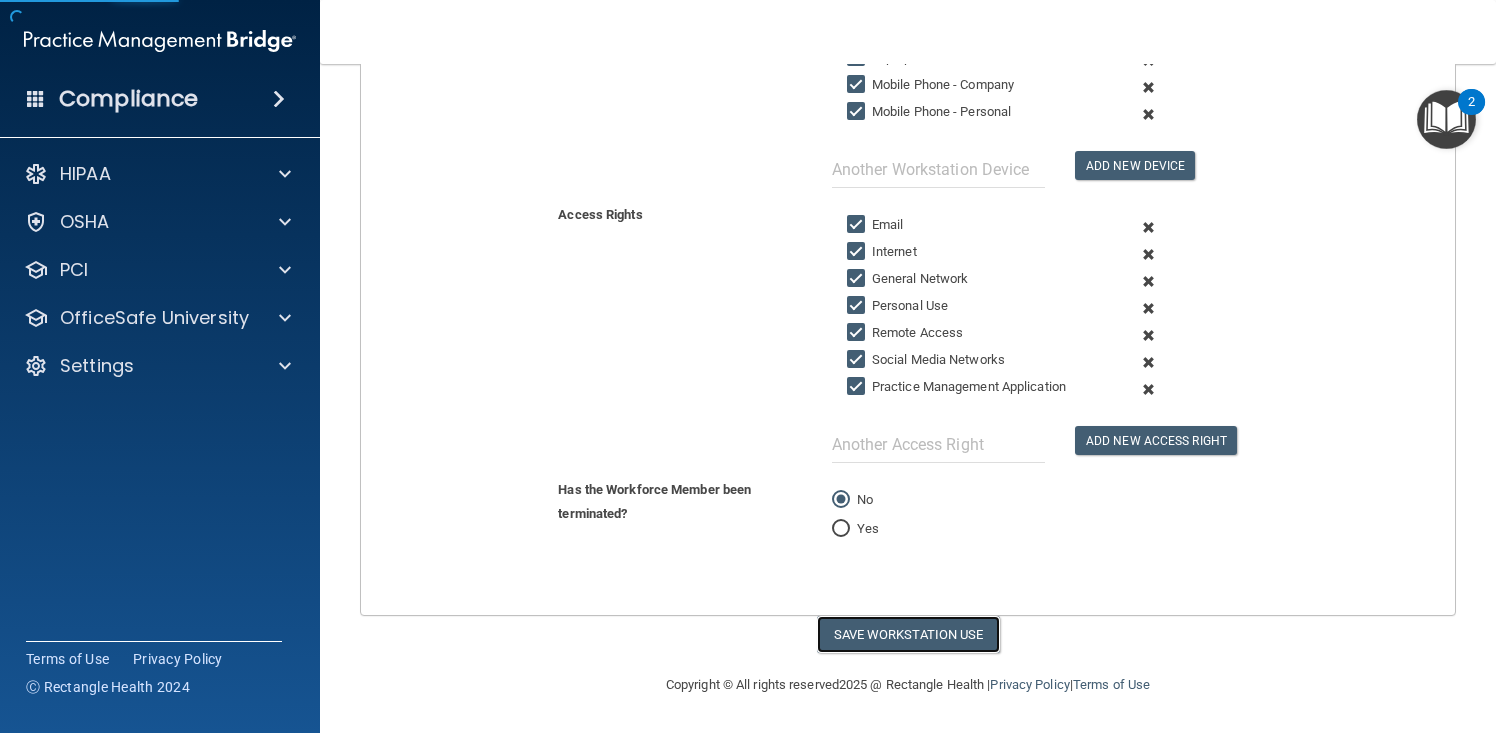 select on "? string:Full ?" 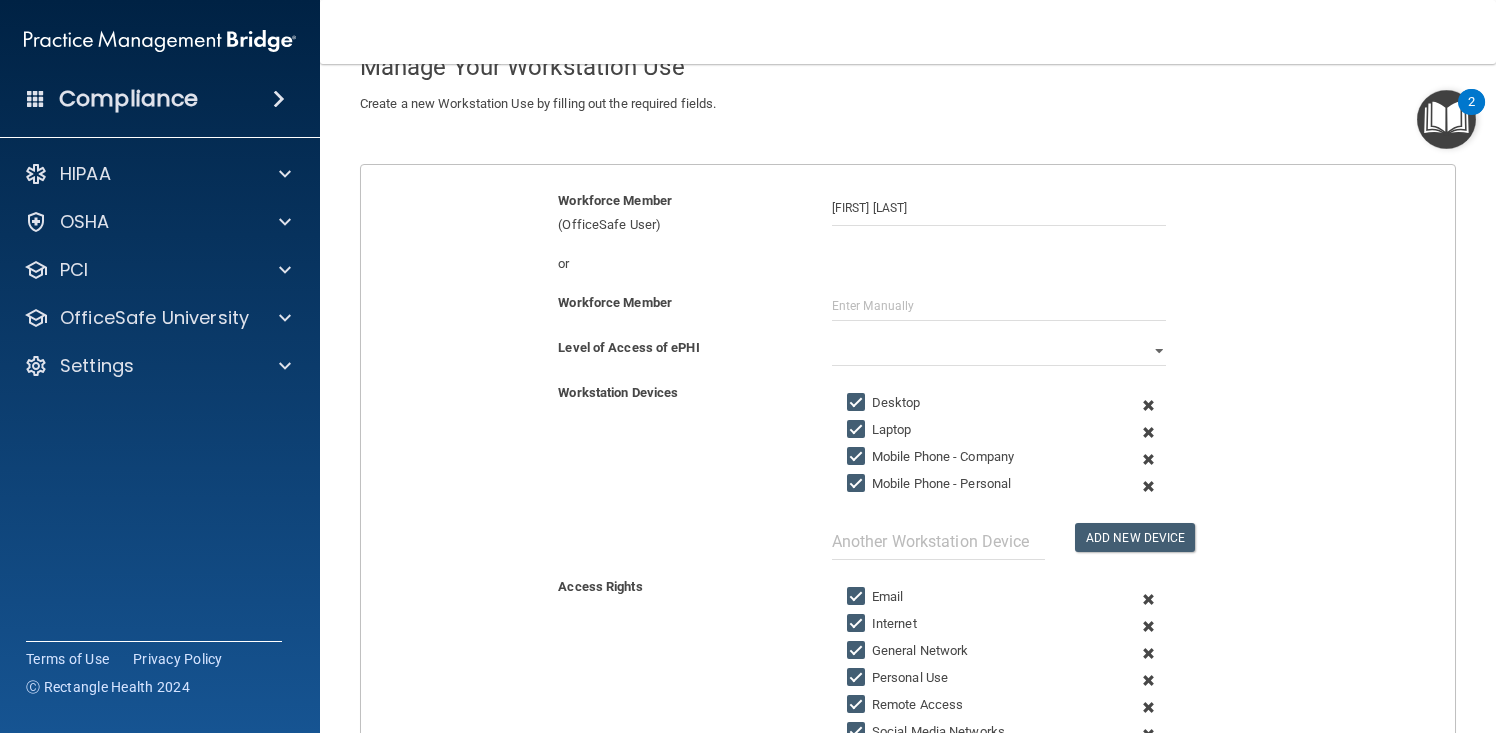 scroll, scrollTop: 0, scrollLeft: 0, axis: both 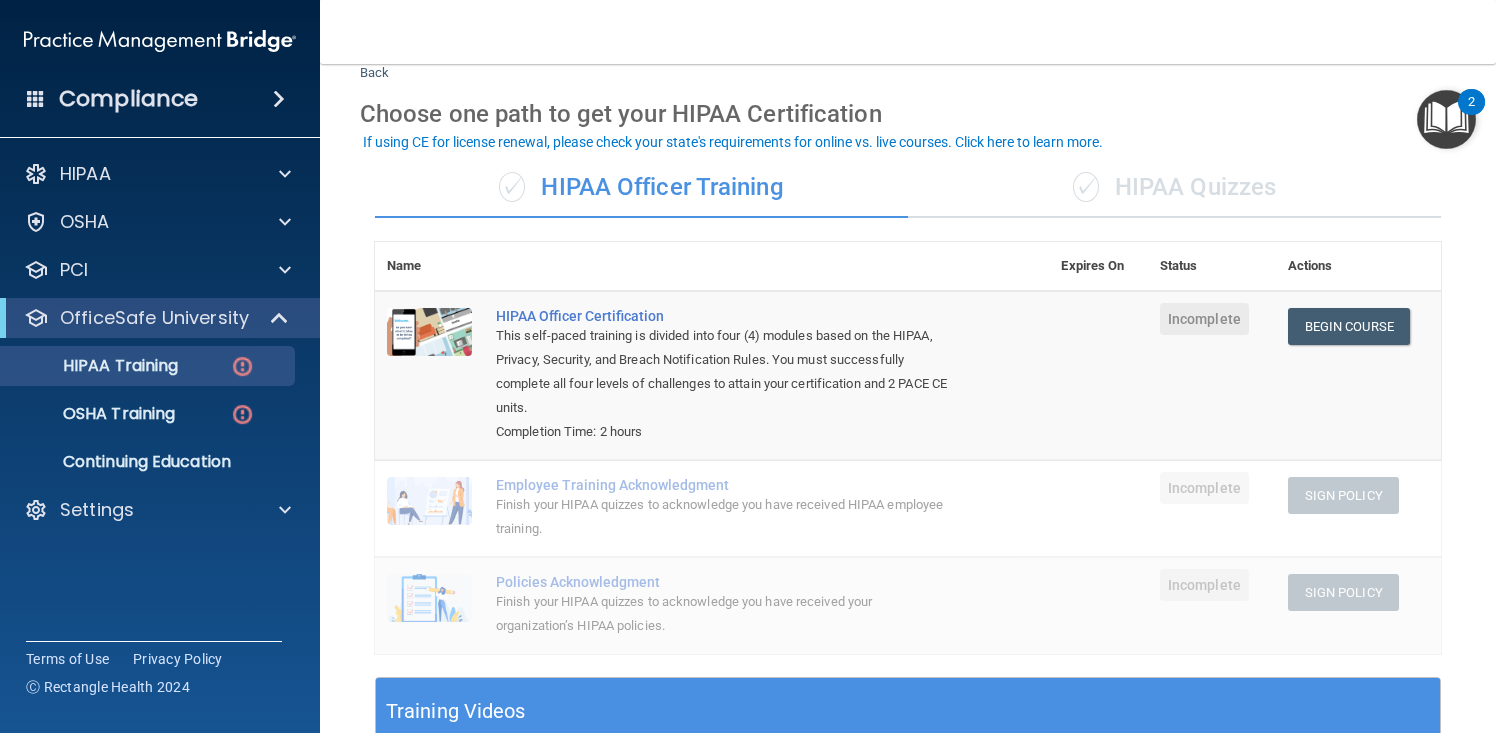 click on "✓   HIPAA Quizzes" at bounding box center (1174, 188) 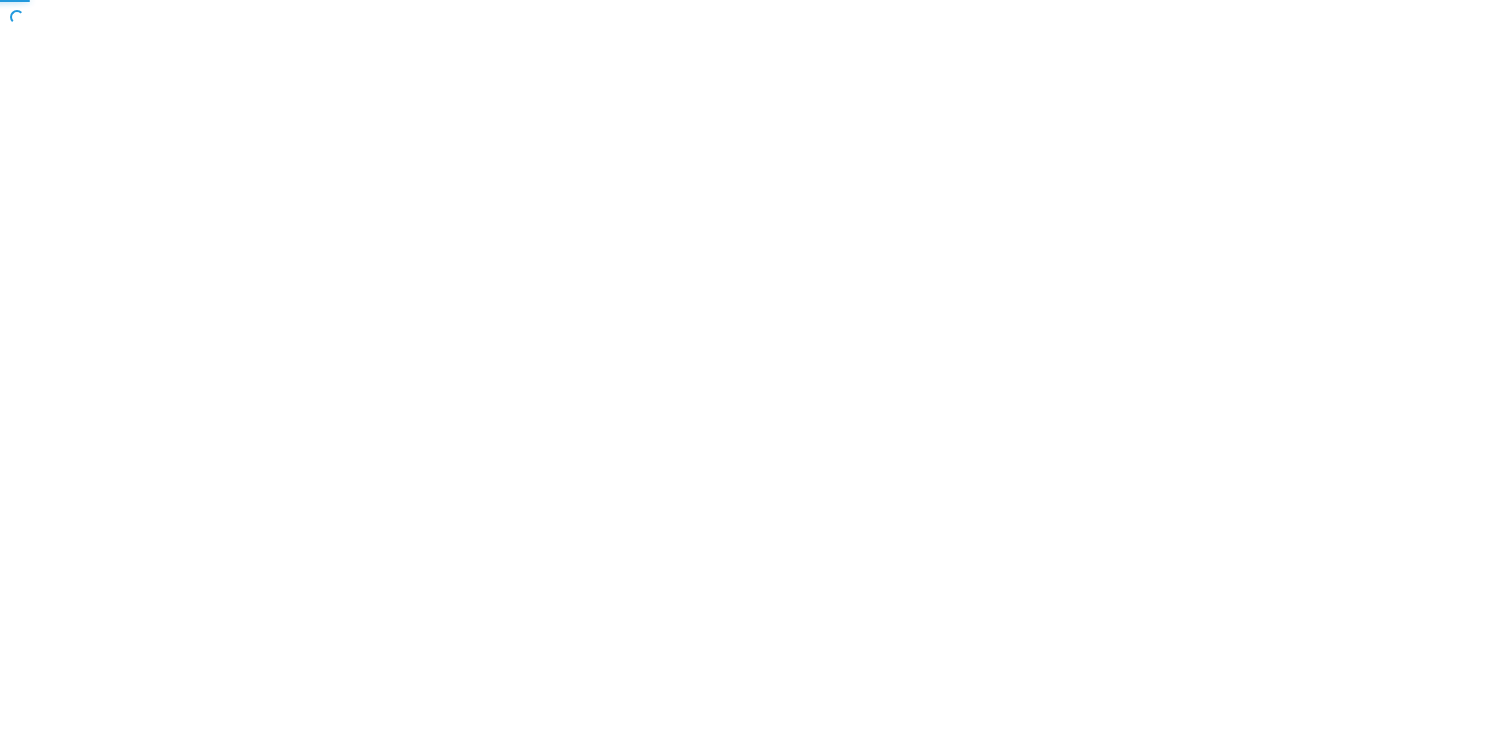 scroll, scrollTop: 0, scrollLeft: 0, axis: both 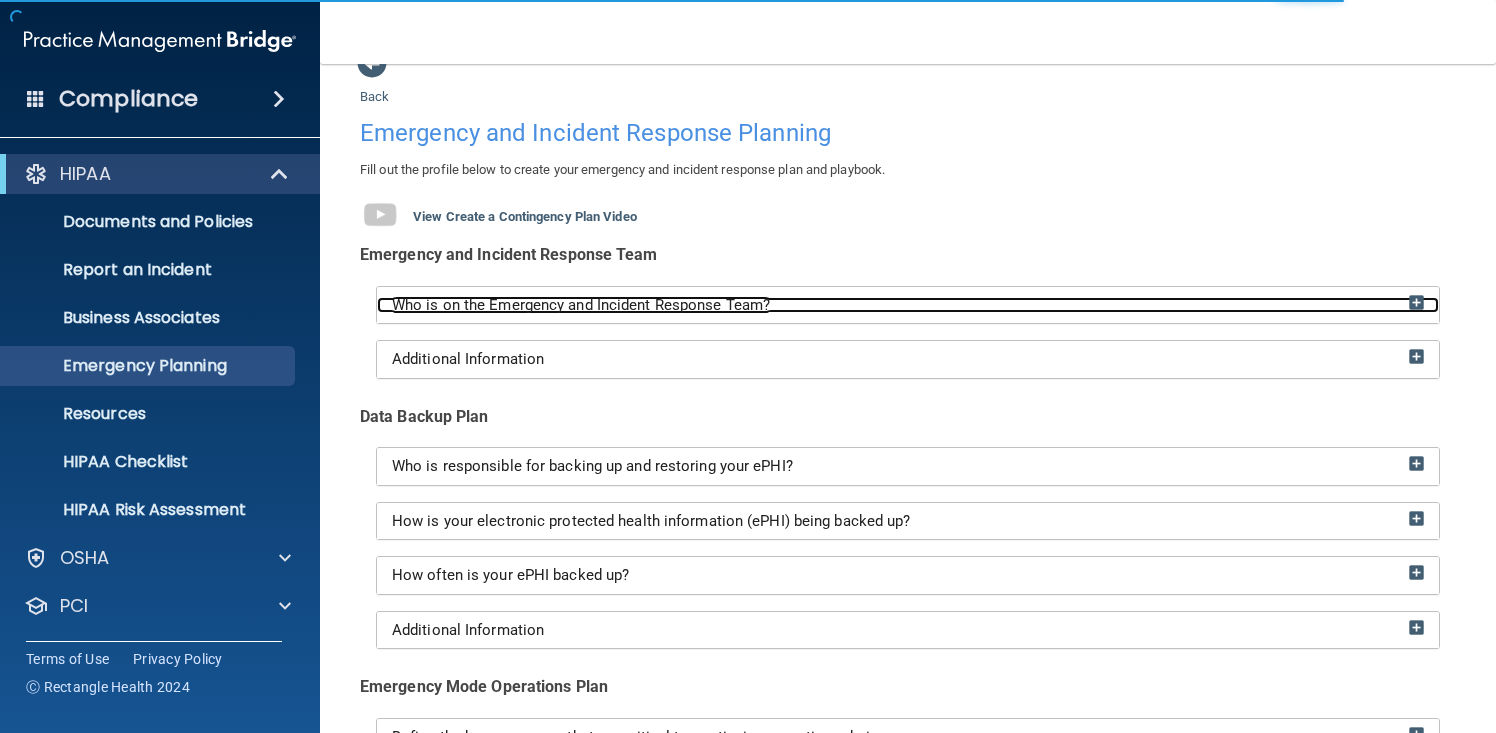 click on "Who is on the Emergency and Incident Response Team?" at bounding box center (581, 305) 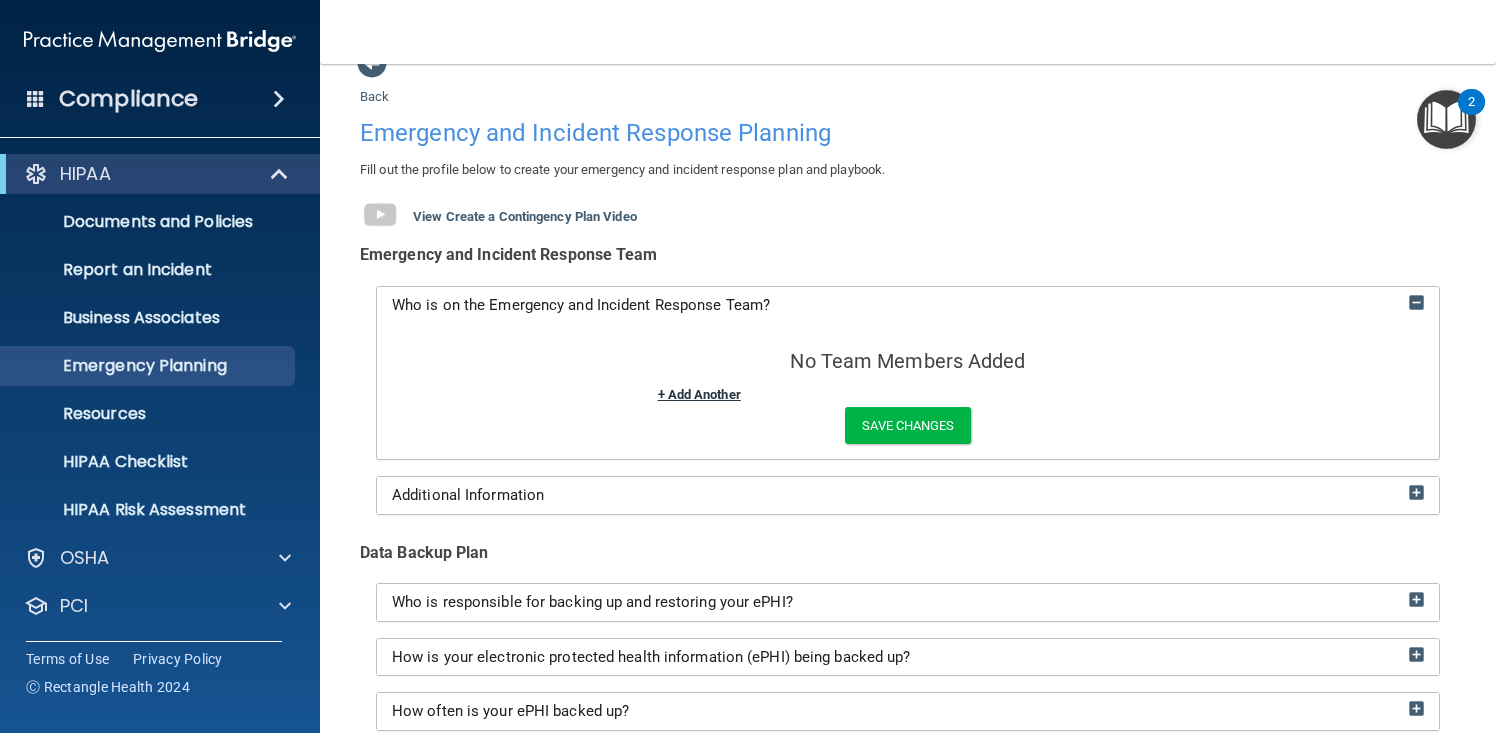 click on "+ Add Another" 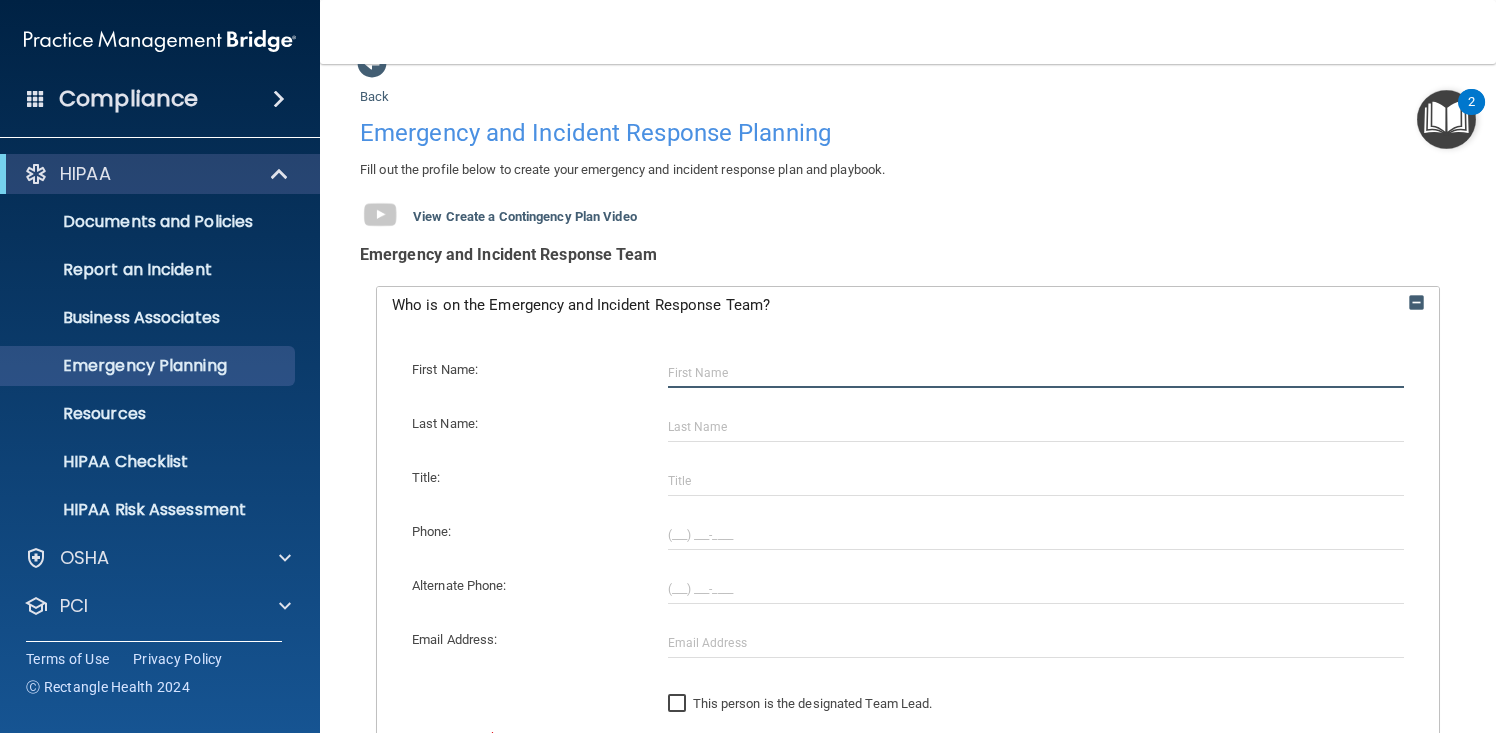 click 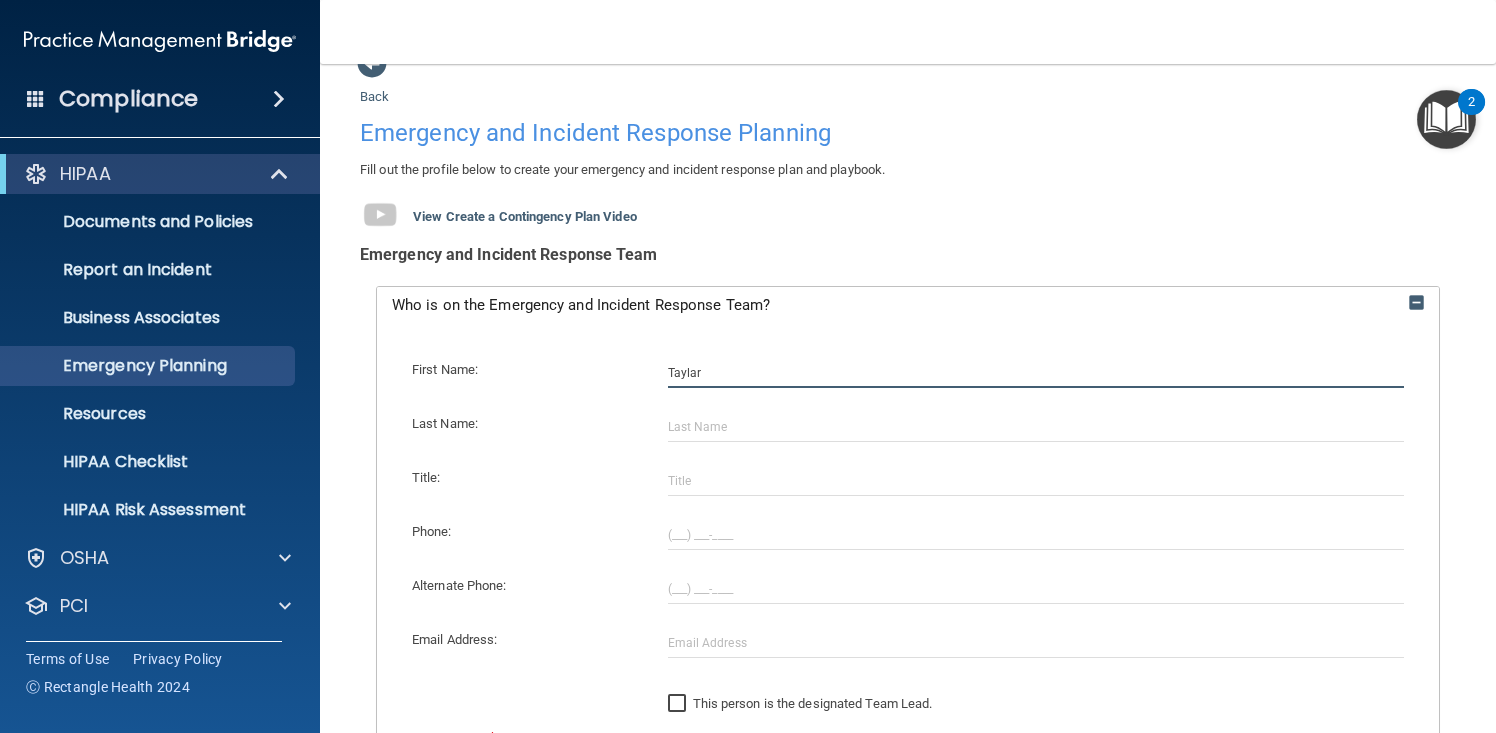 type on "Taylar" 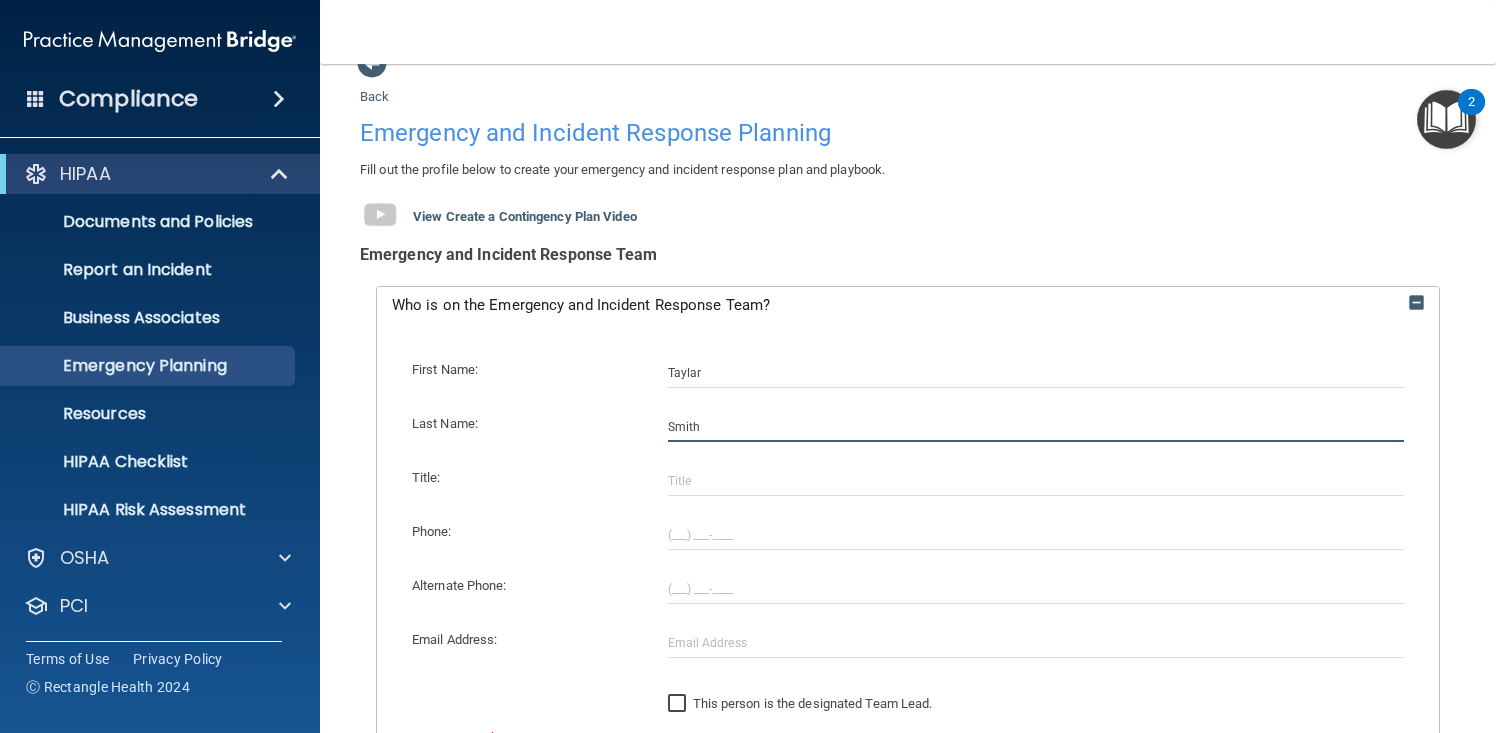 type on "Smith" 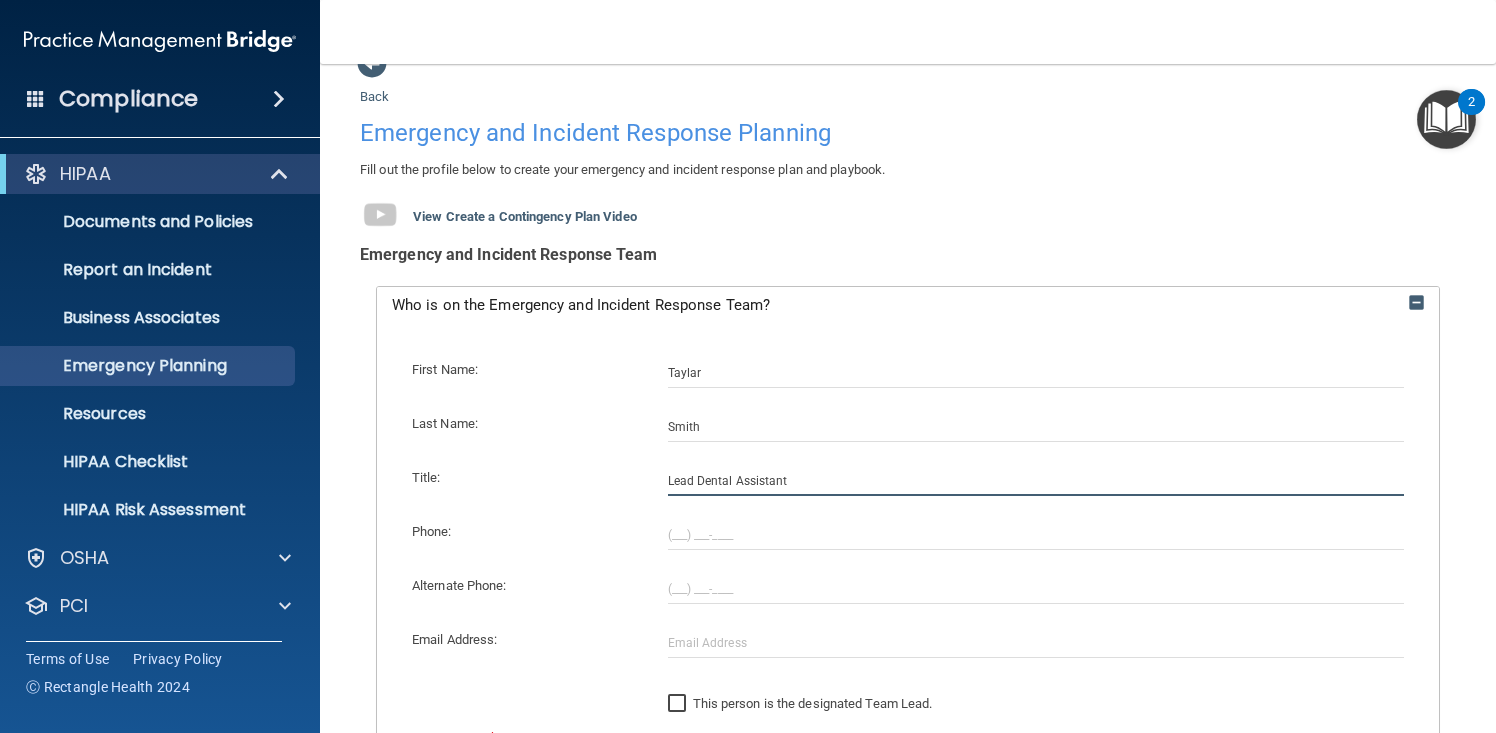 type on "Lead Dental Assistant" 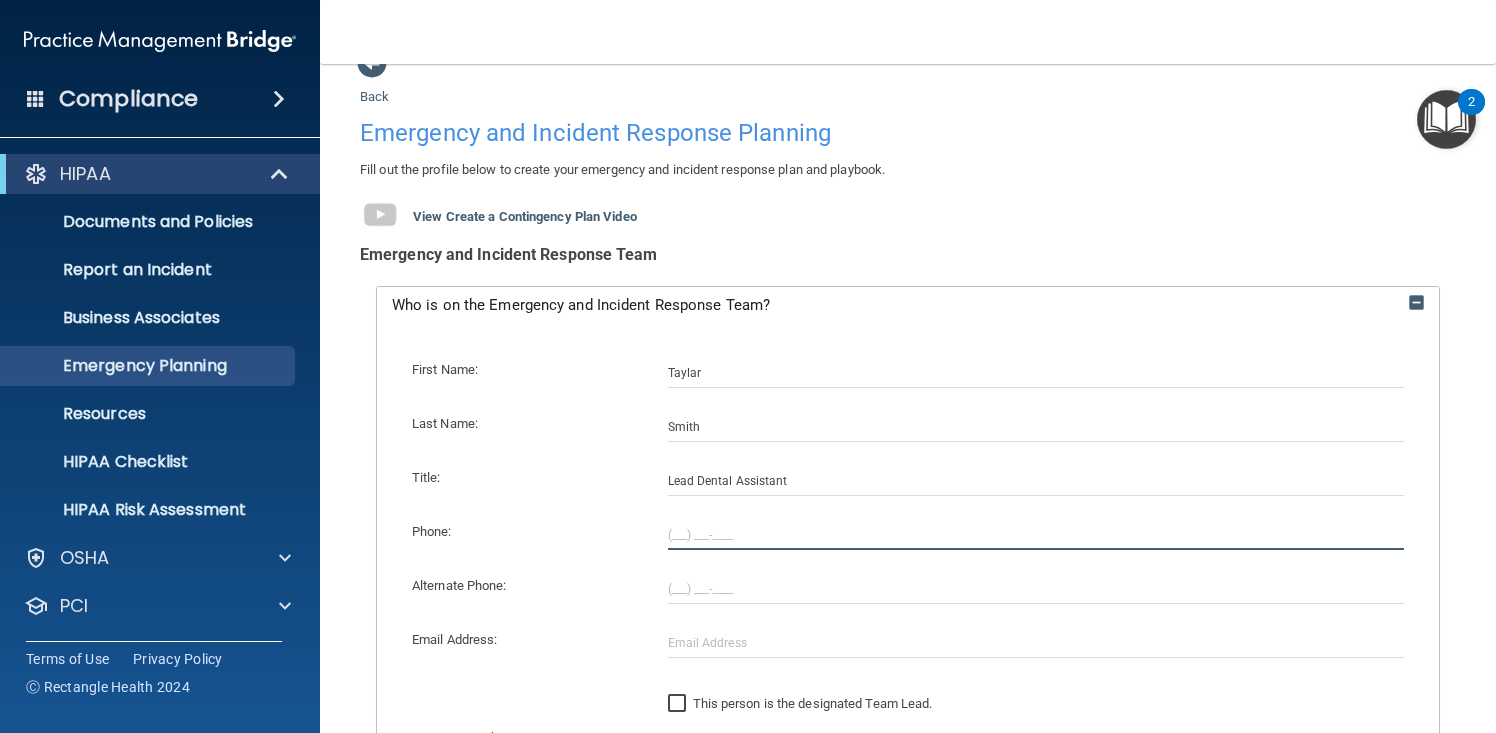 type on "(___) ___-____" 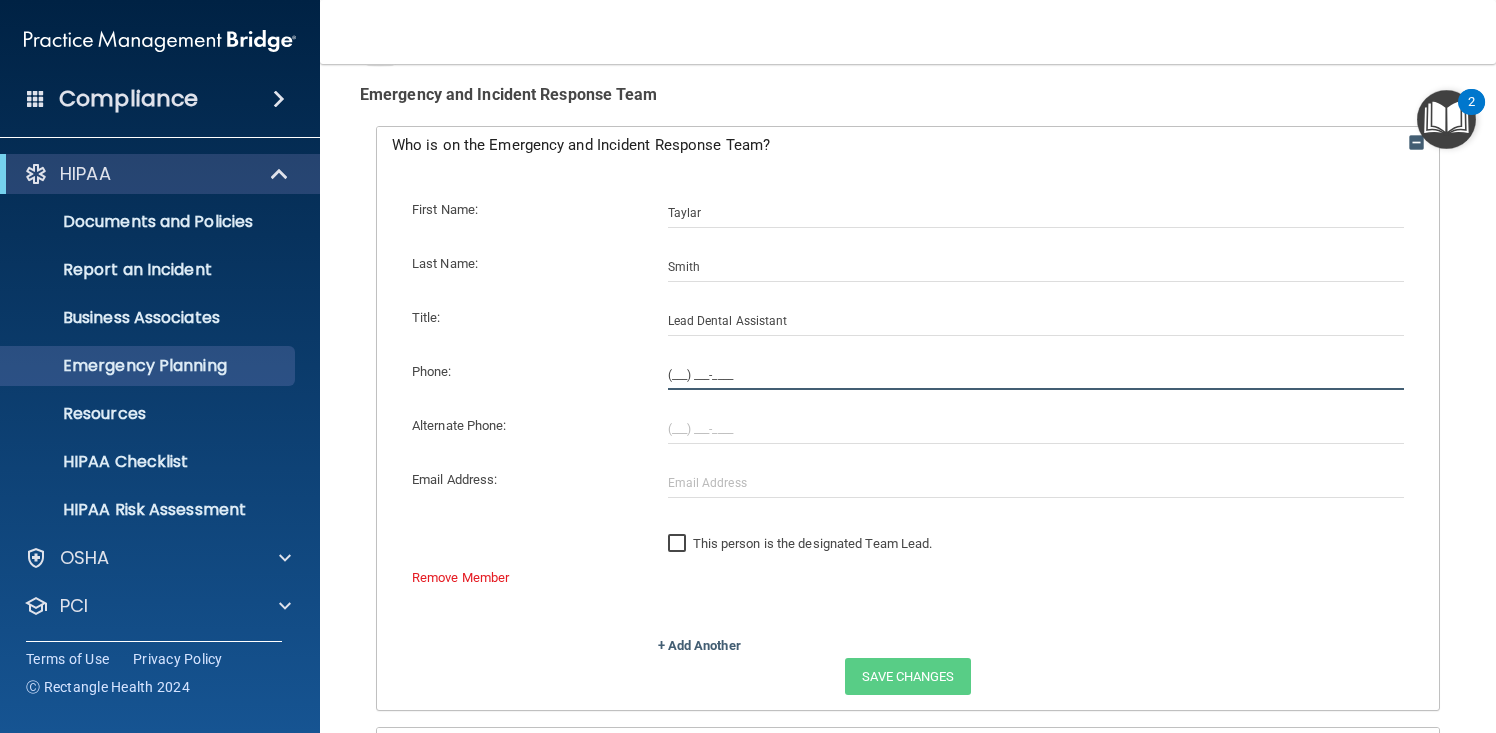 scroll, scrollTop: 195, scrollLeft: 0, axis: vertical 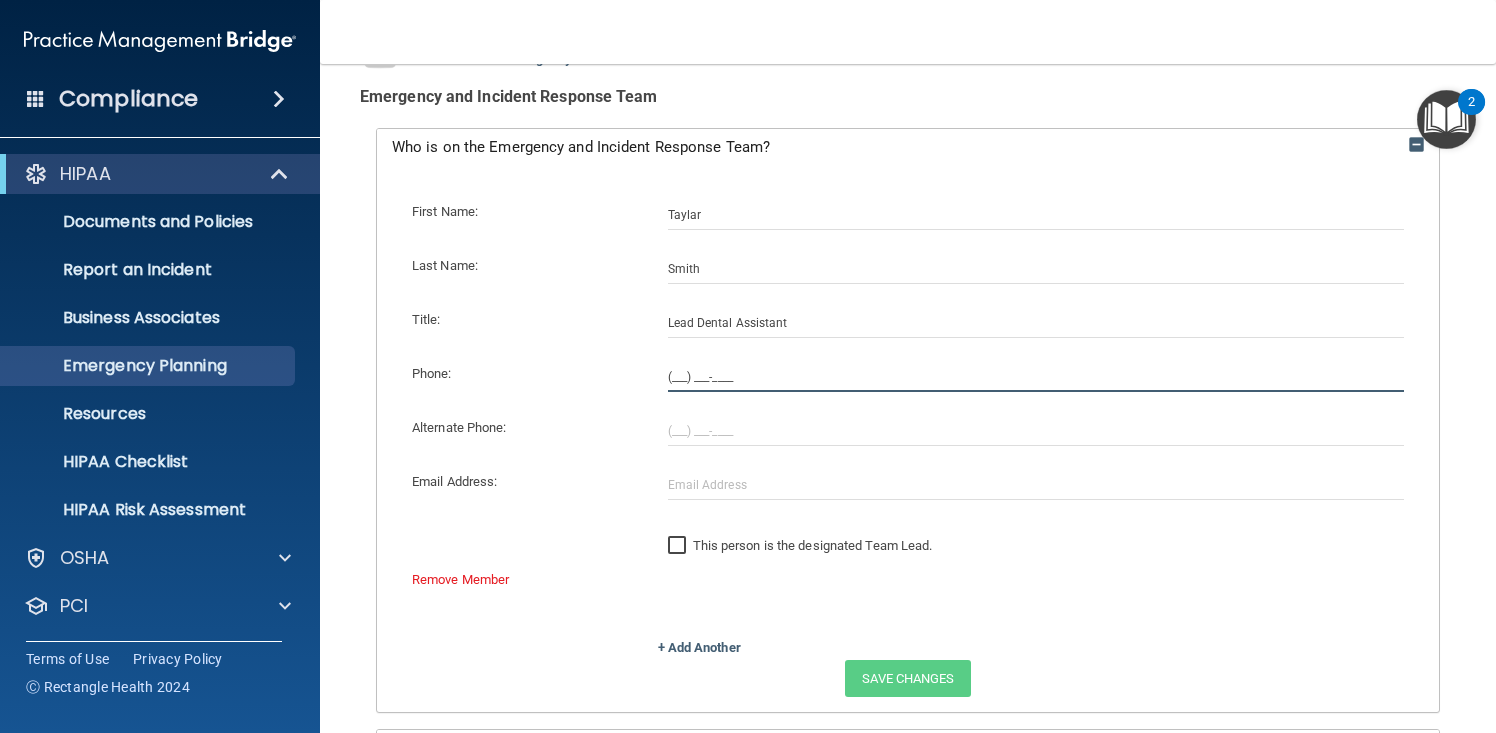 click on "(___) ___-____" 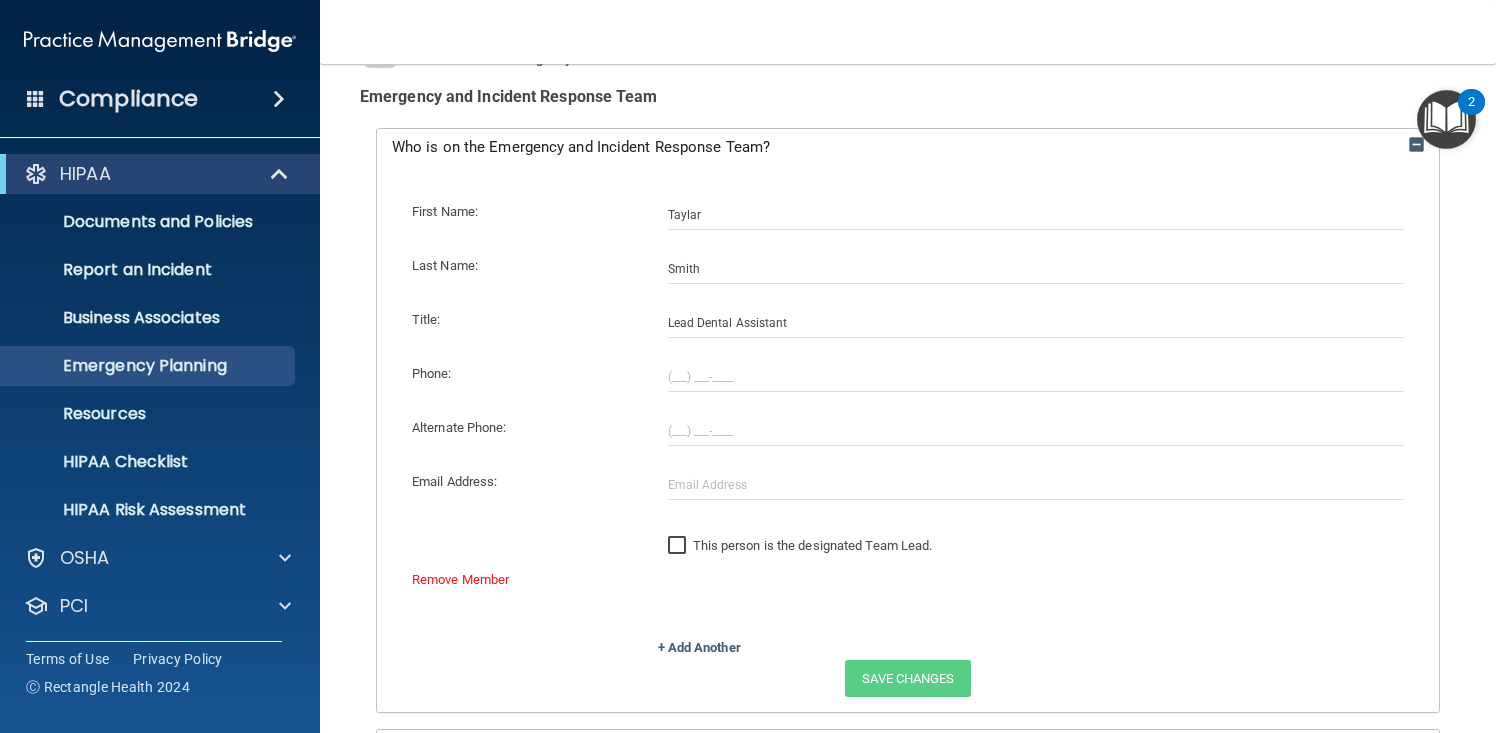 click on "First Name:      Taylar            Last Name:      Smith            Title:      Lead Dental Assistant            Phone:                 Alternate Phone:                 Email Address:                       This person is the designated Team Lead.              Remove Member" 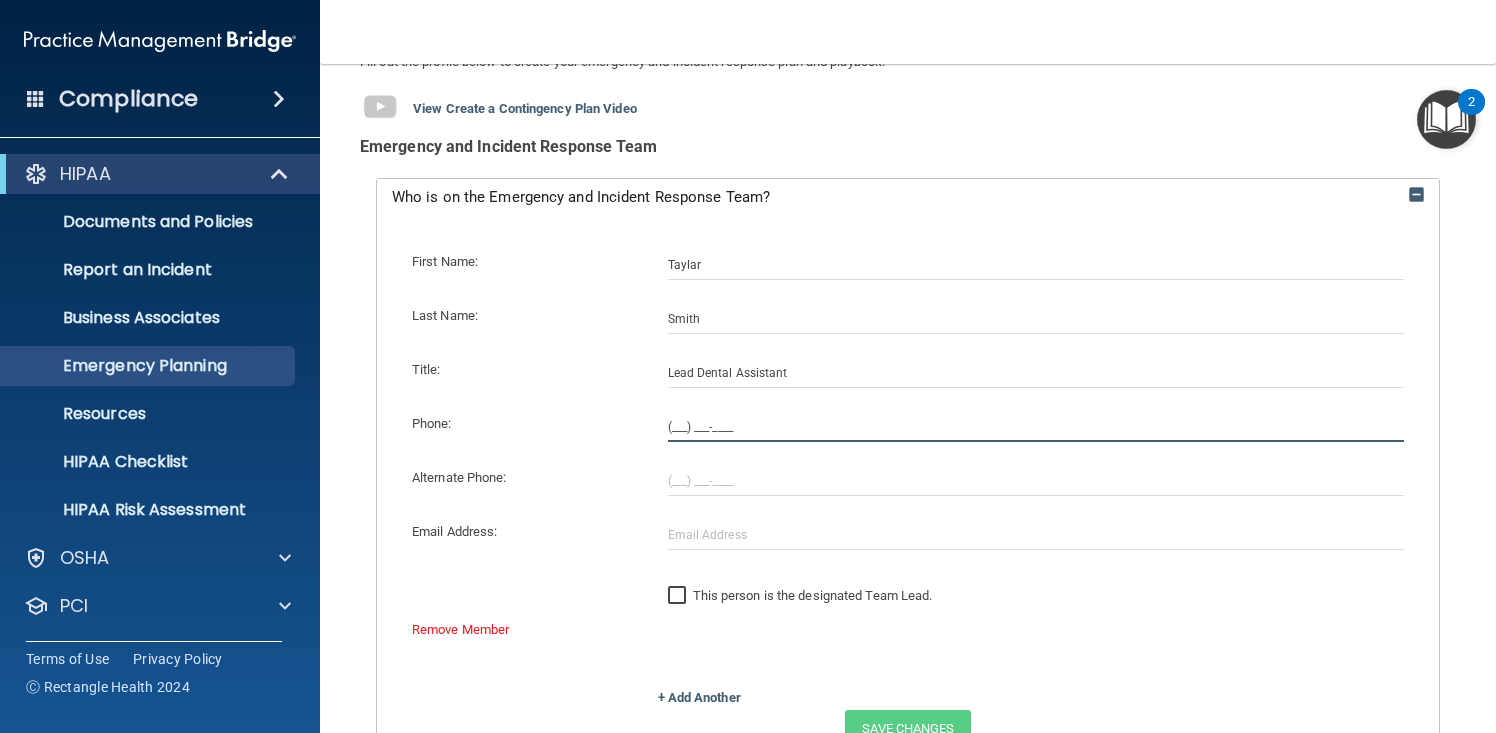 click on "(___) ___-____" 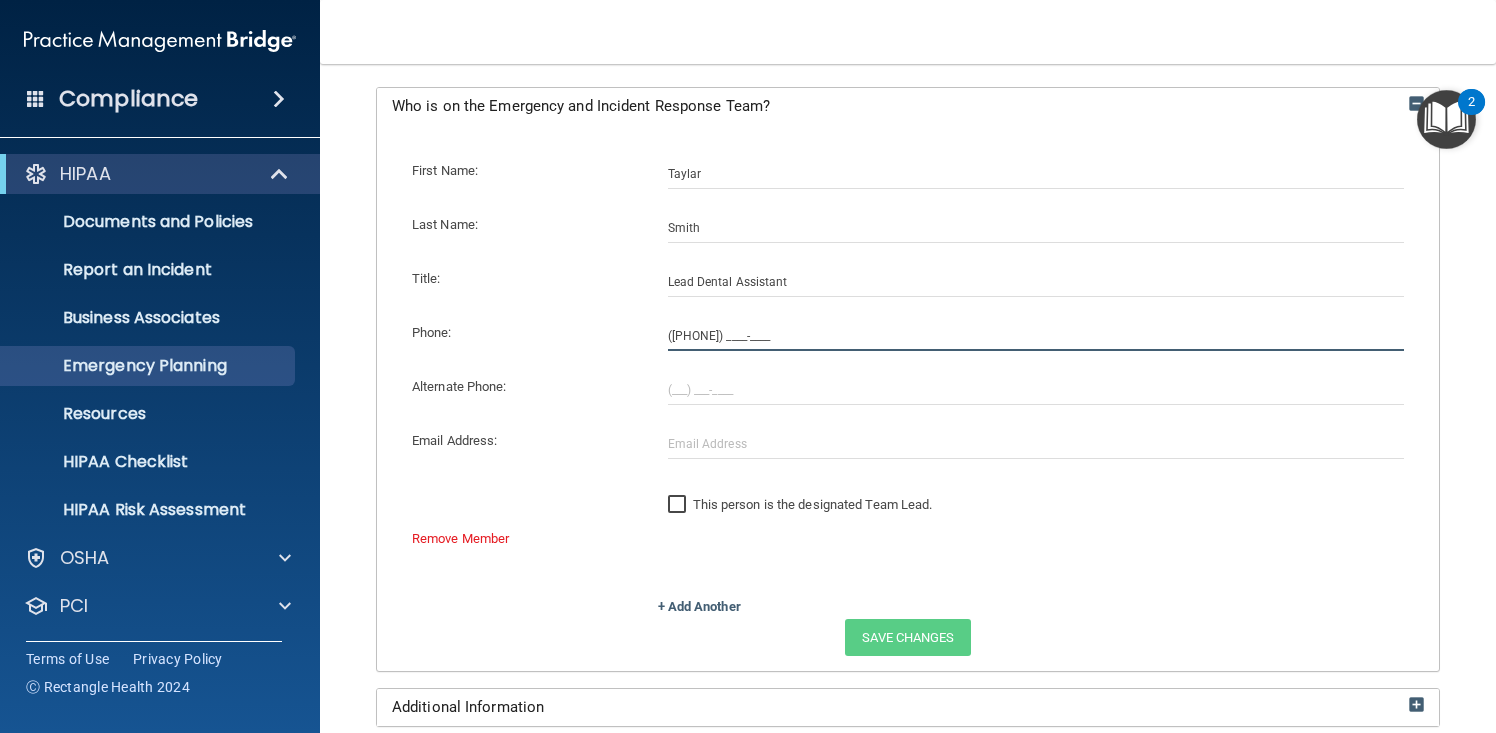 scroll, scrollTop: 240, scrollLeft: 0, axis: vertical 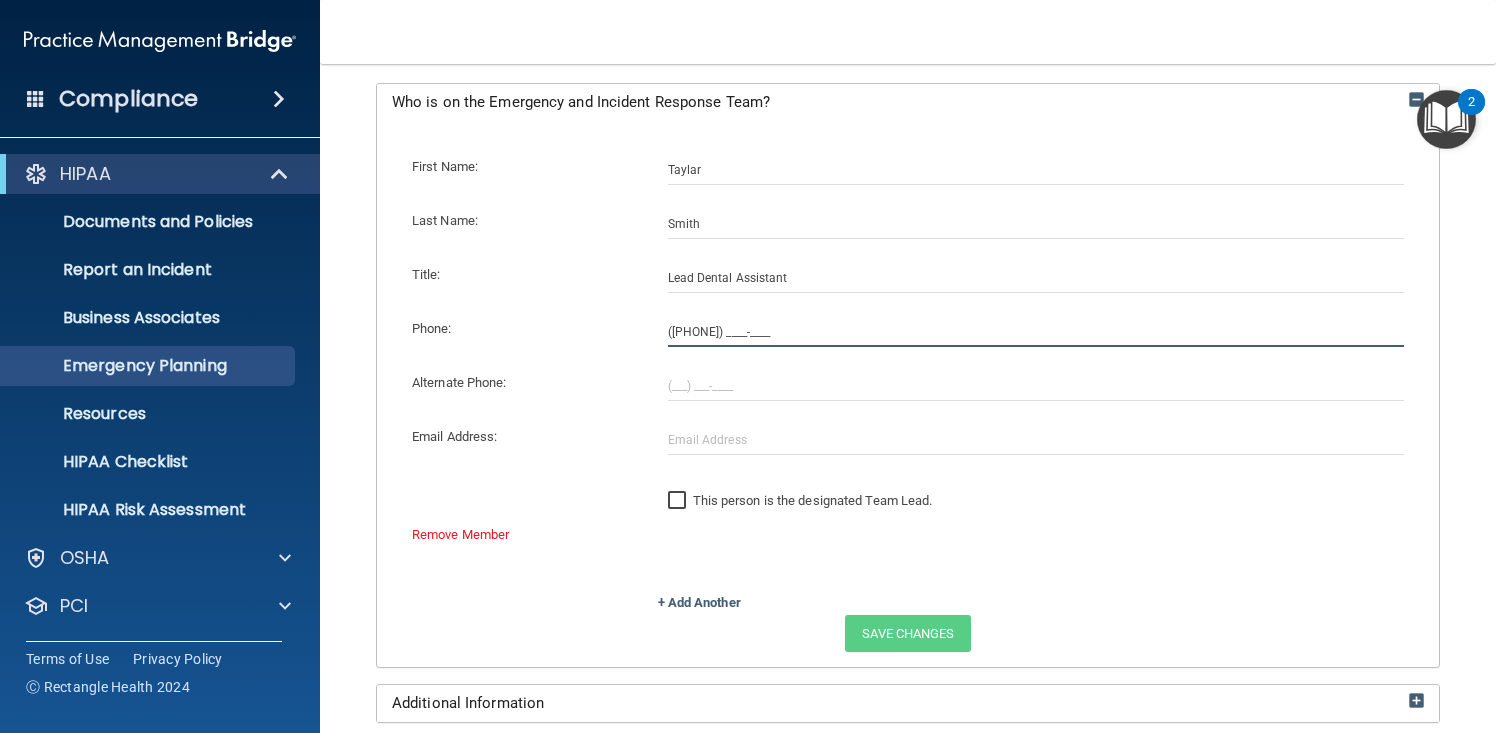 type on "[PHONE]" 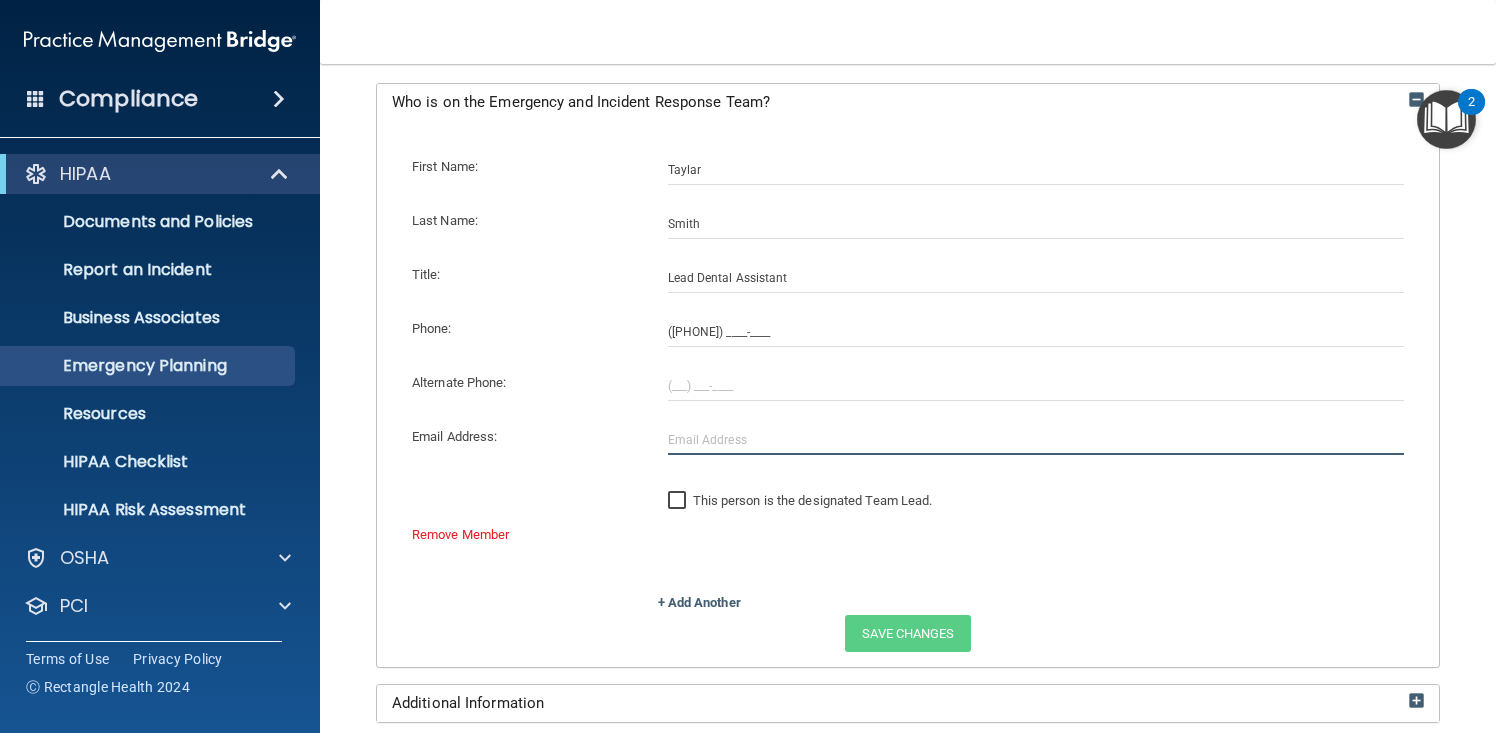 click 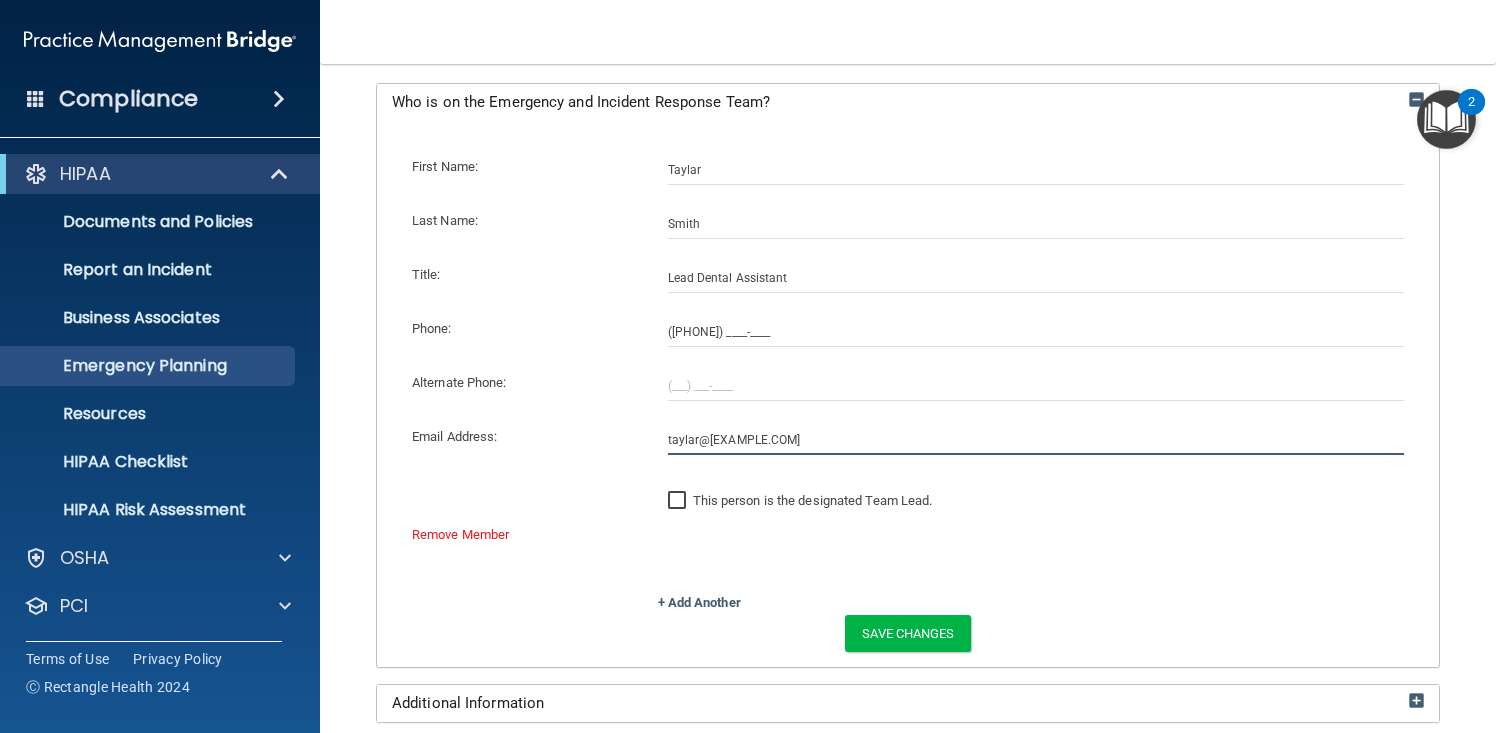 type on "[EMAIL]" 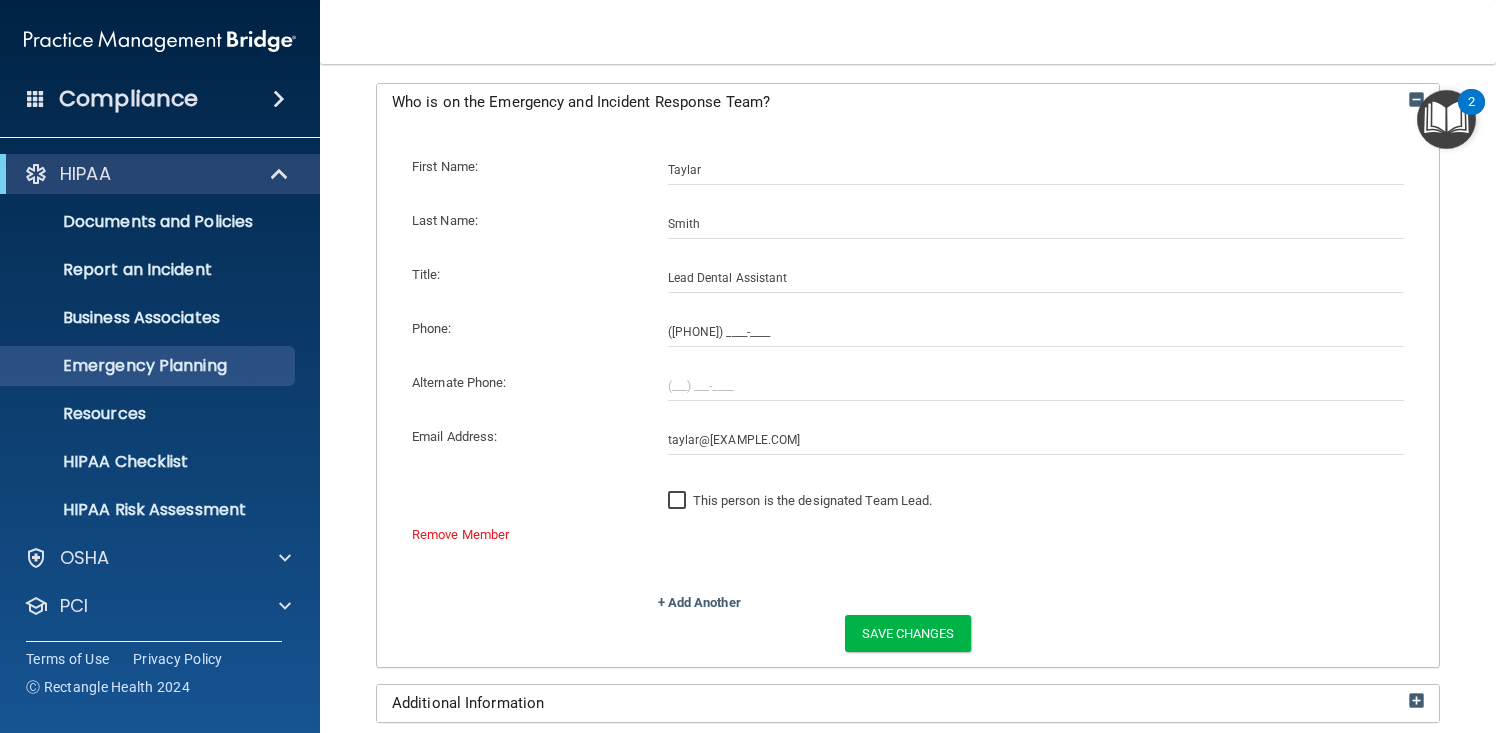 click on "This person is the designated Team Lead." 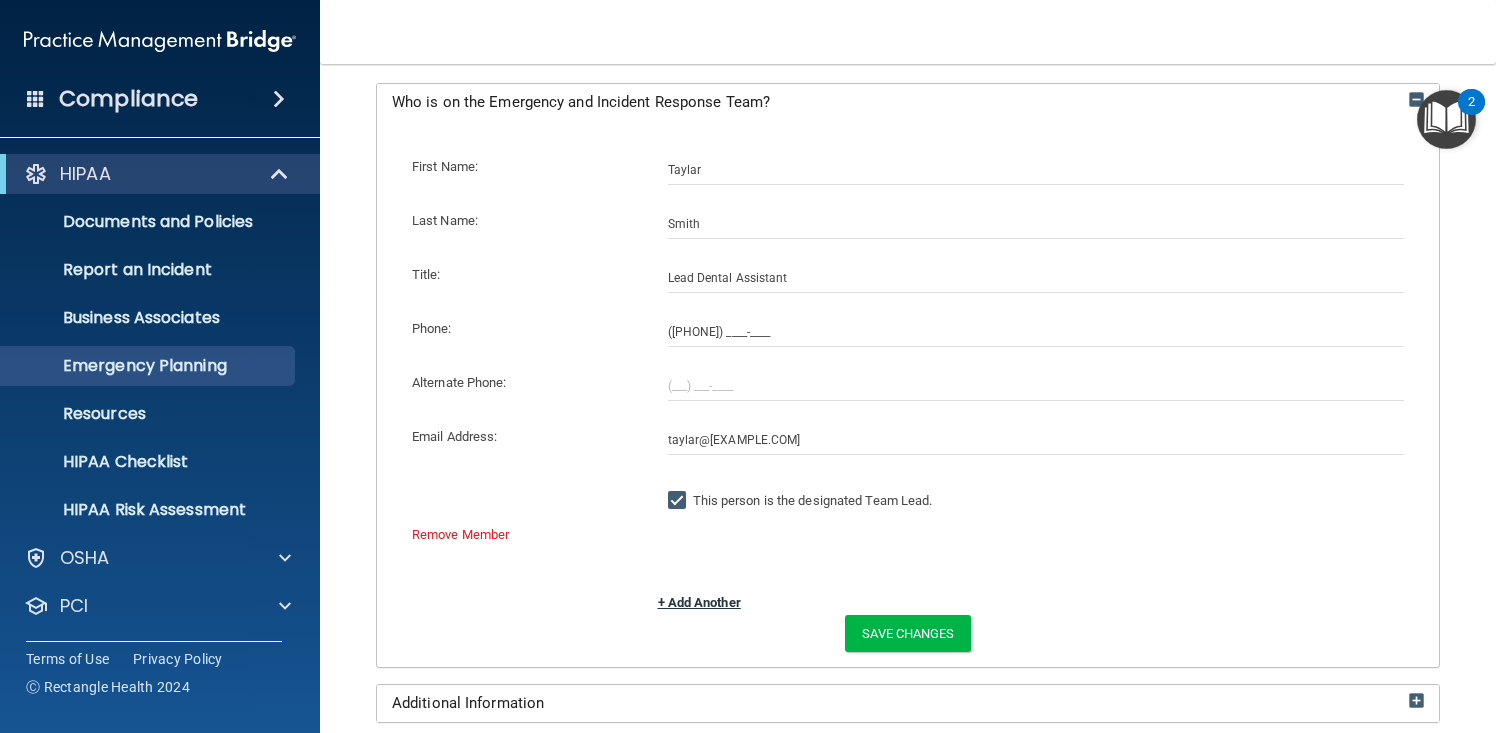 click on "+ Add Another" 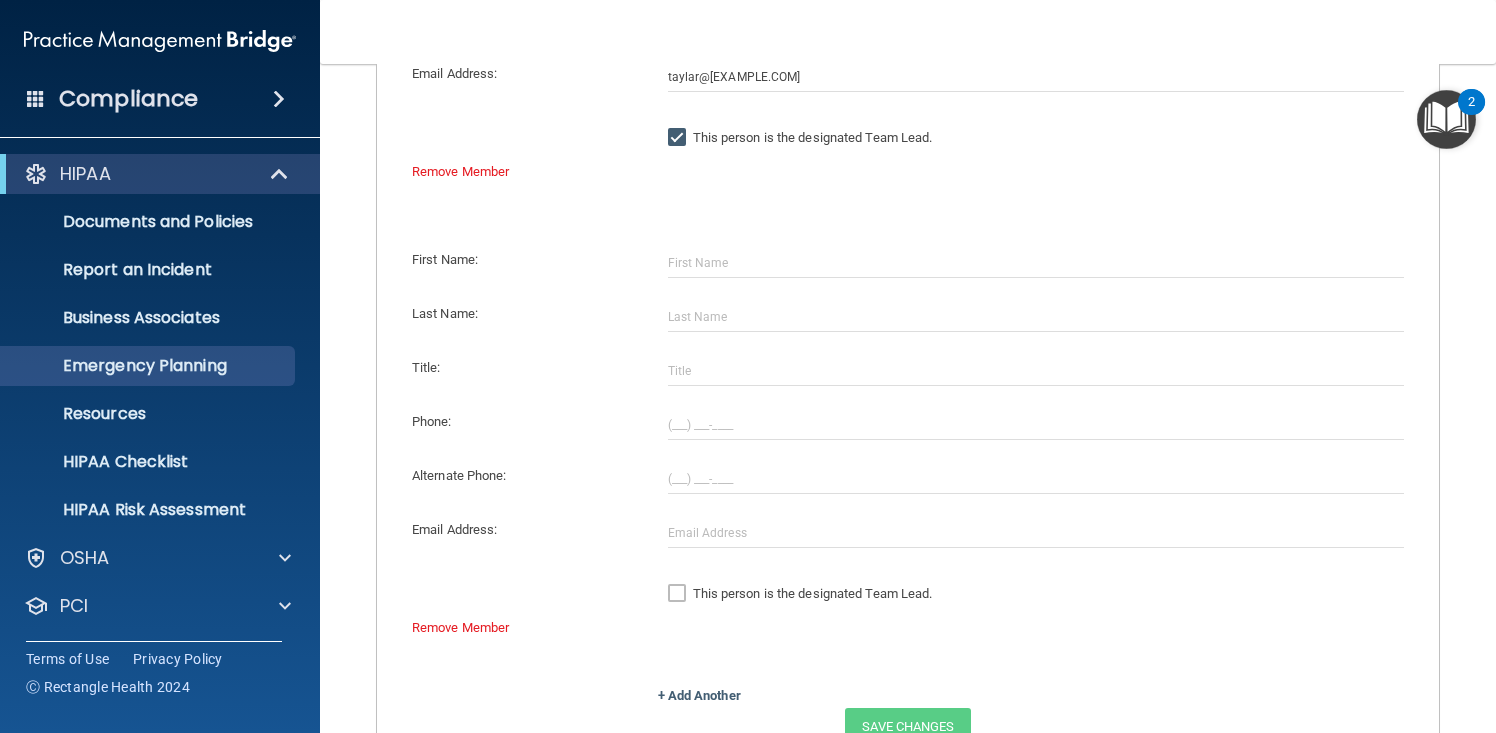 scroll, scrollTop: 605, scrollLeft: 0, axis: vertical 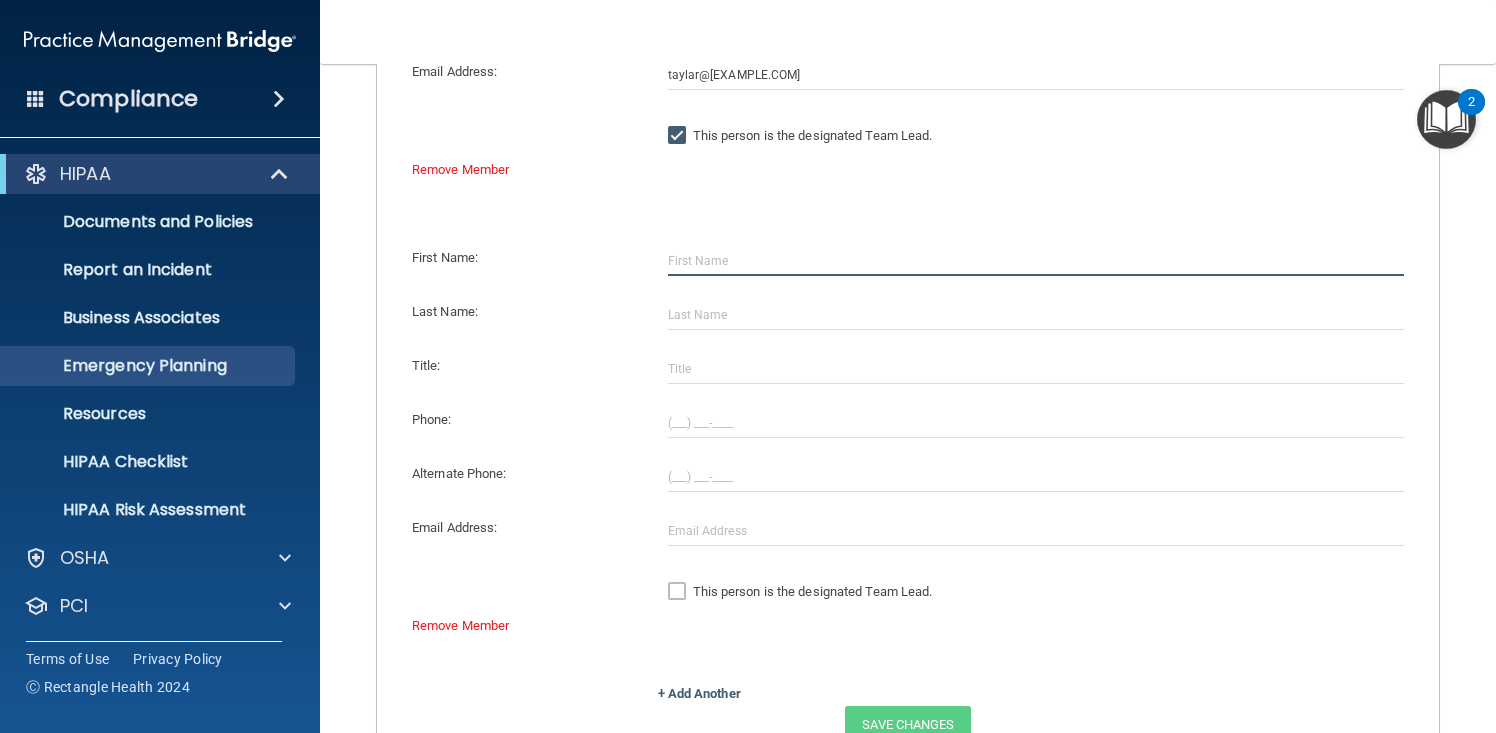 click 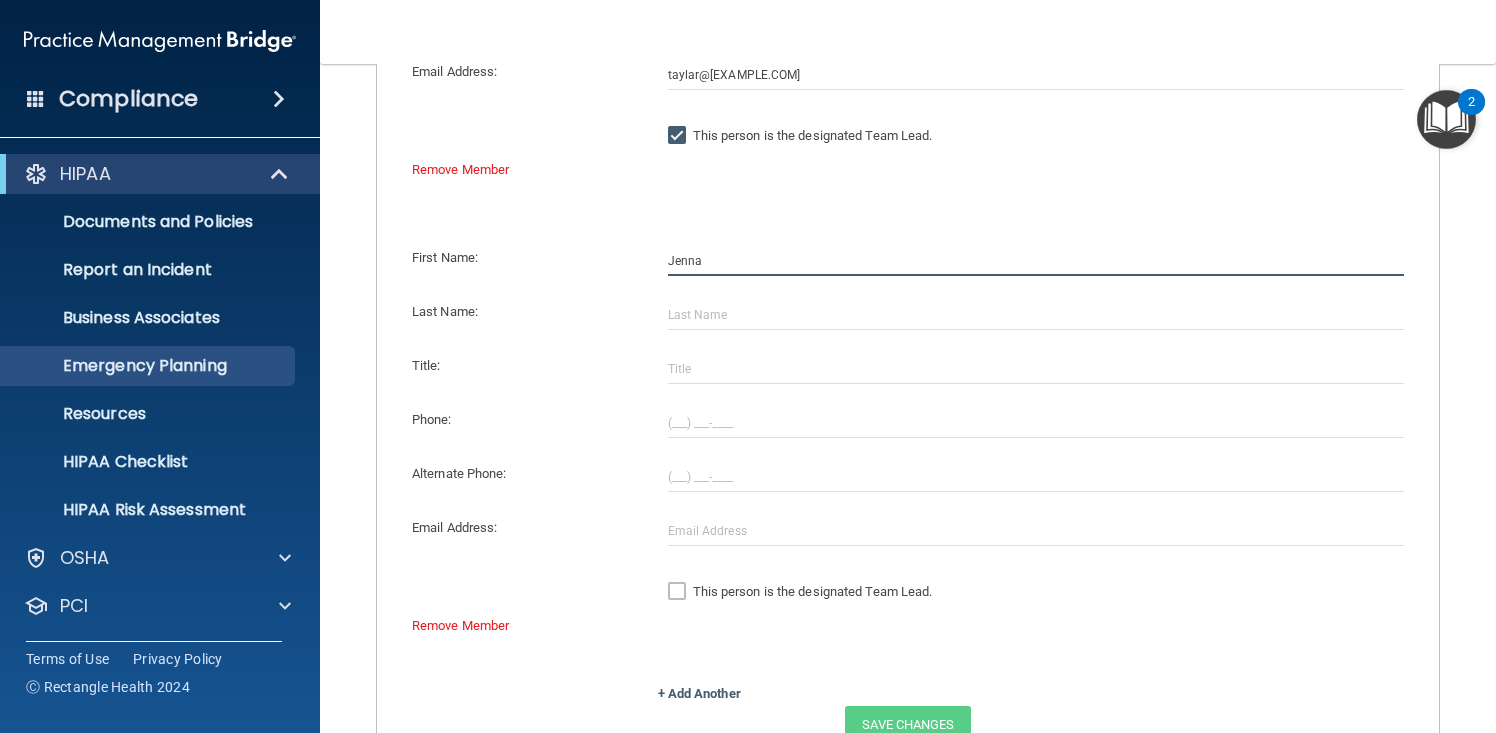 type on "Jenna" 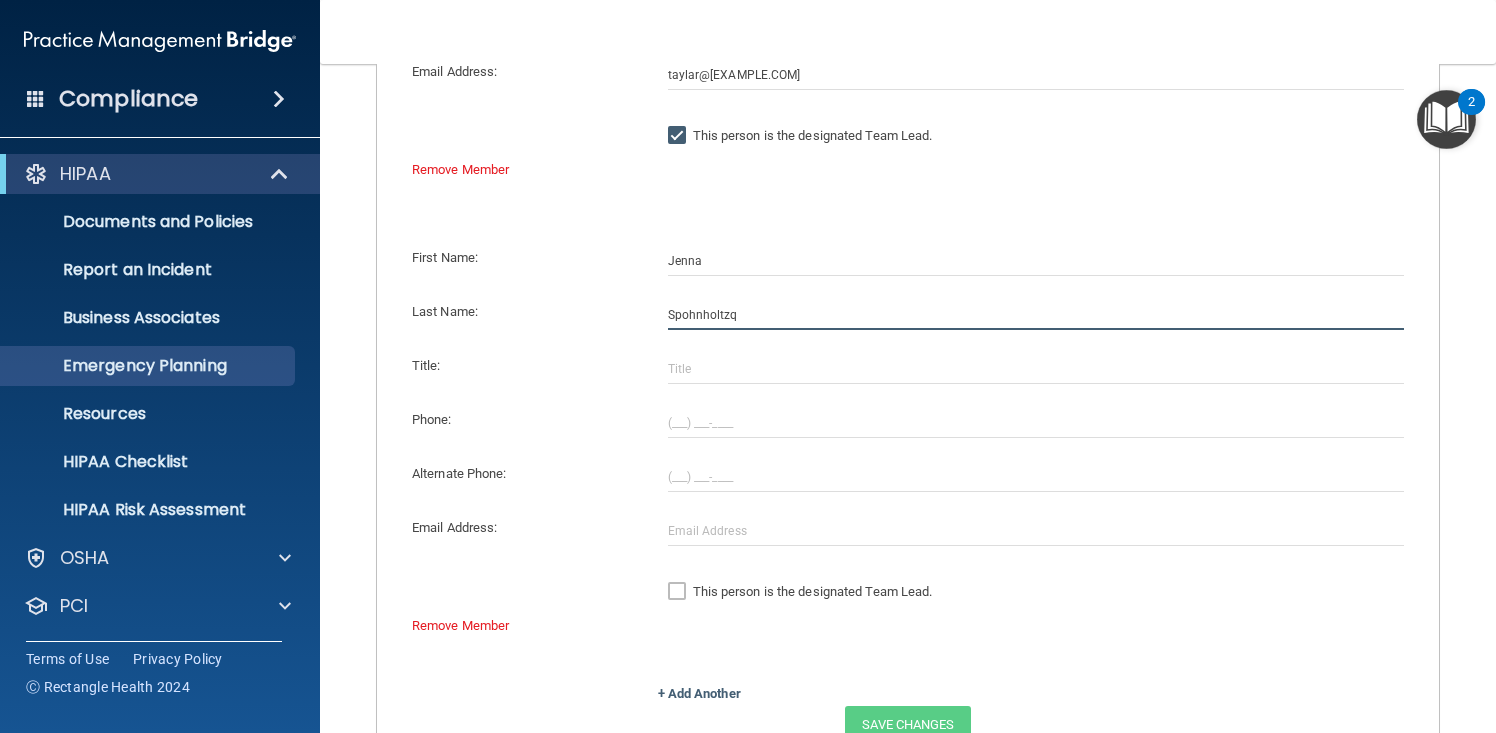 click on "Spohnholtzq" 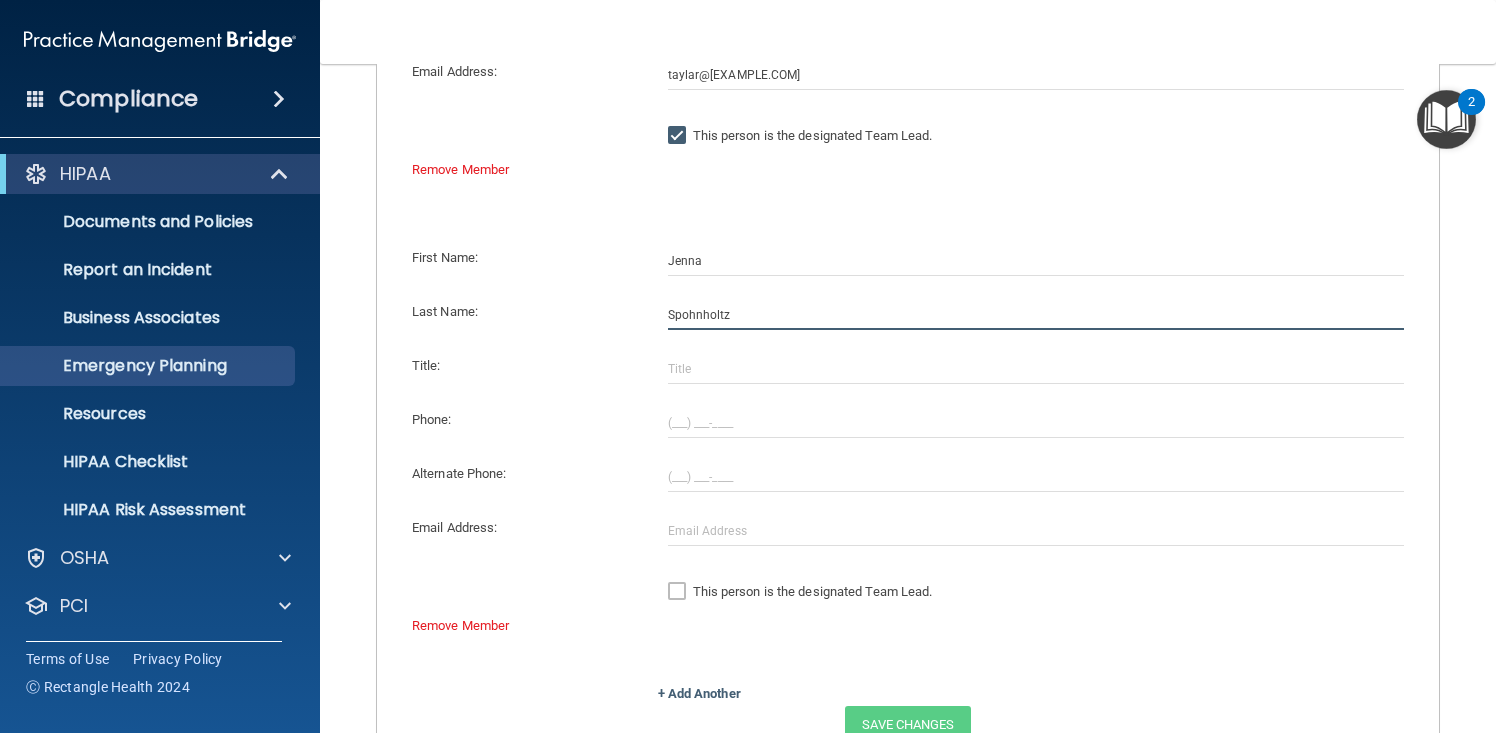 type on "Spohnholtz" 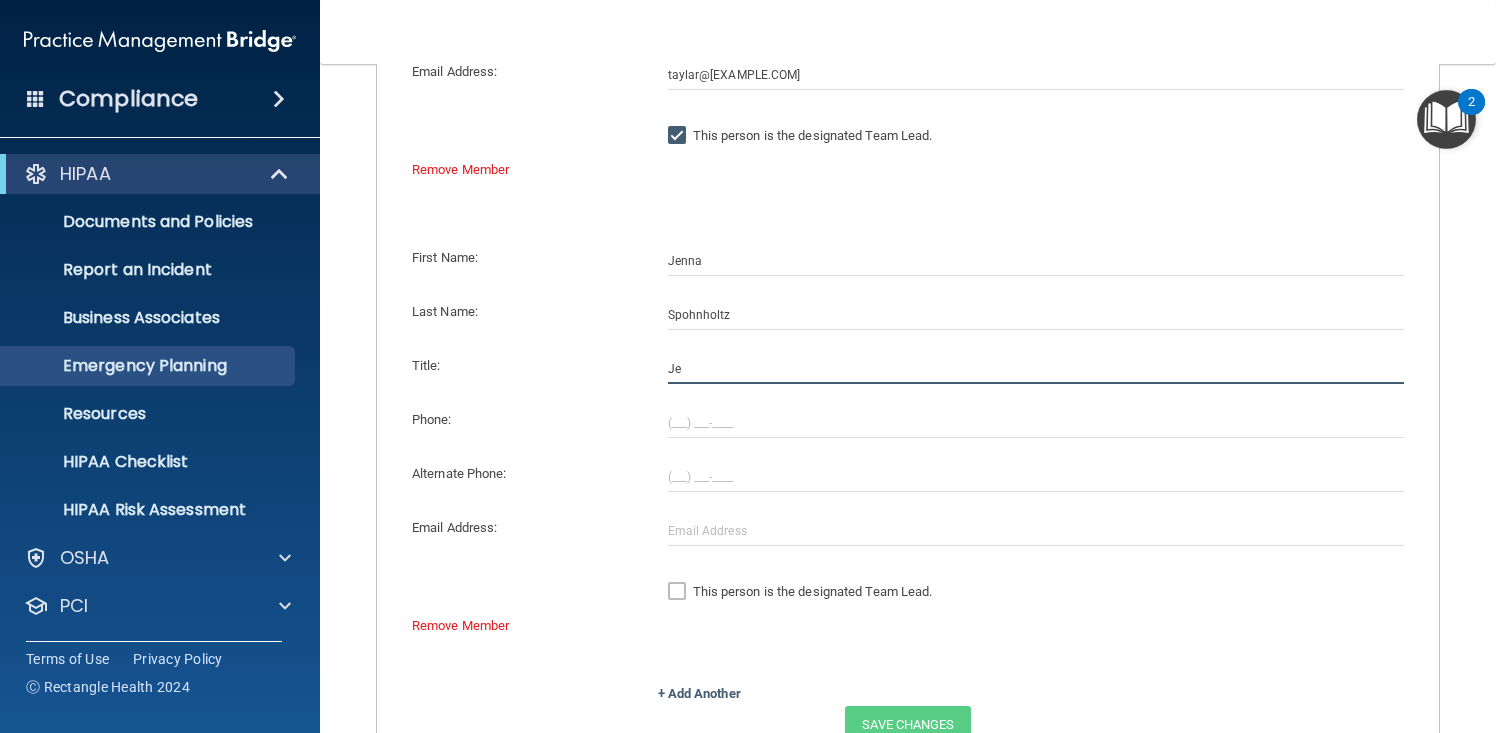 type on "J" 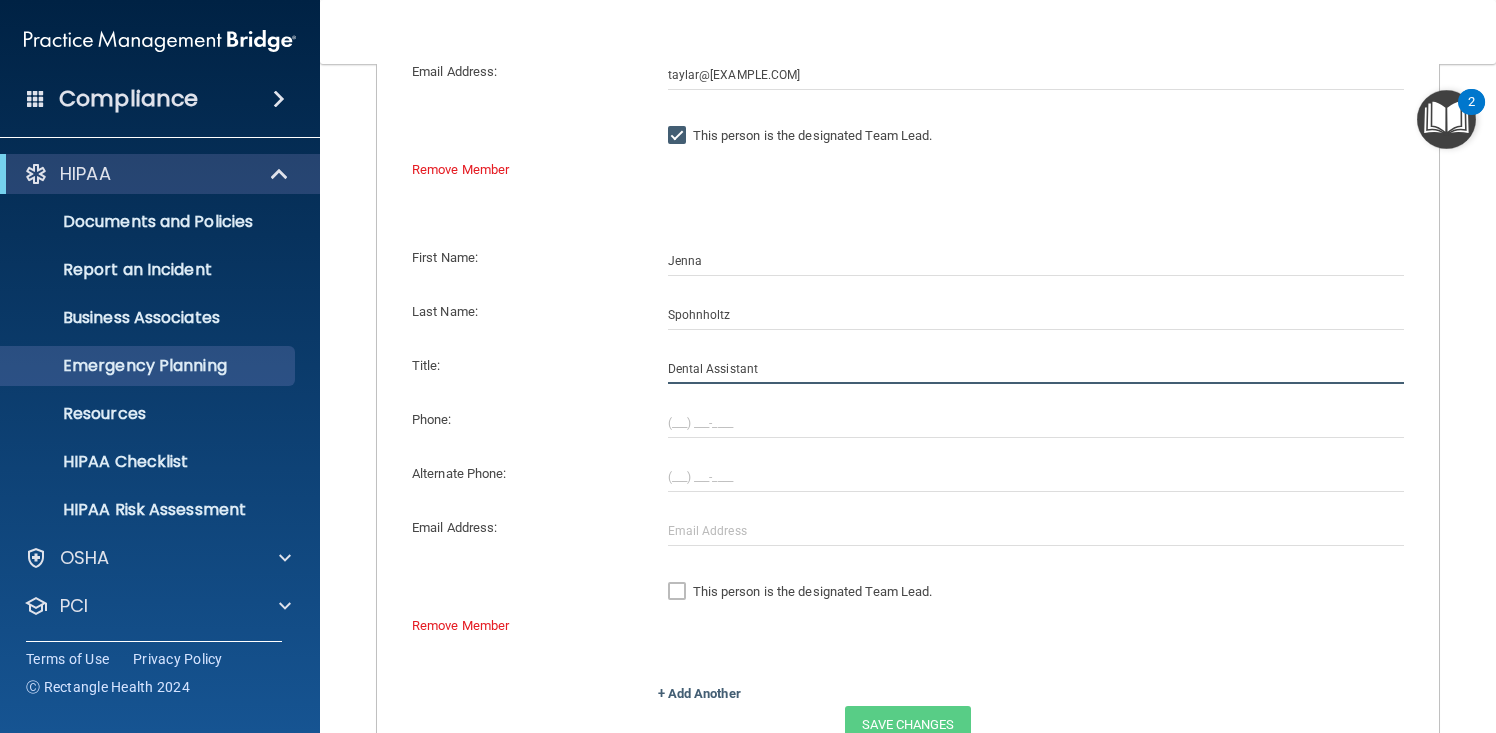 type on "Dental Assistant" 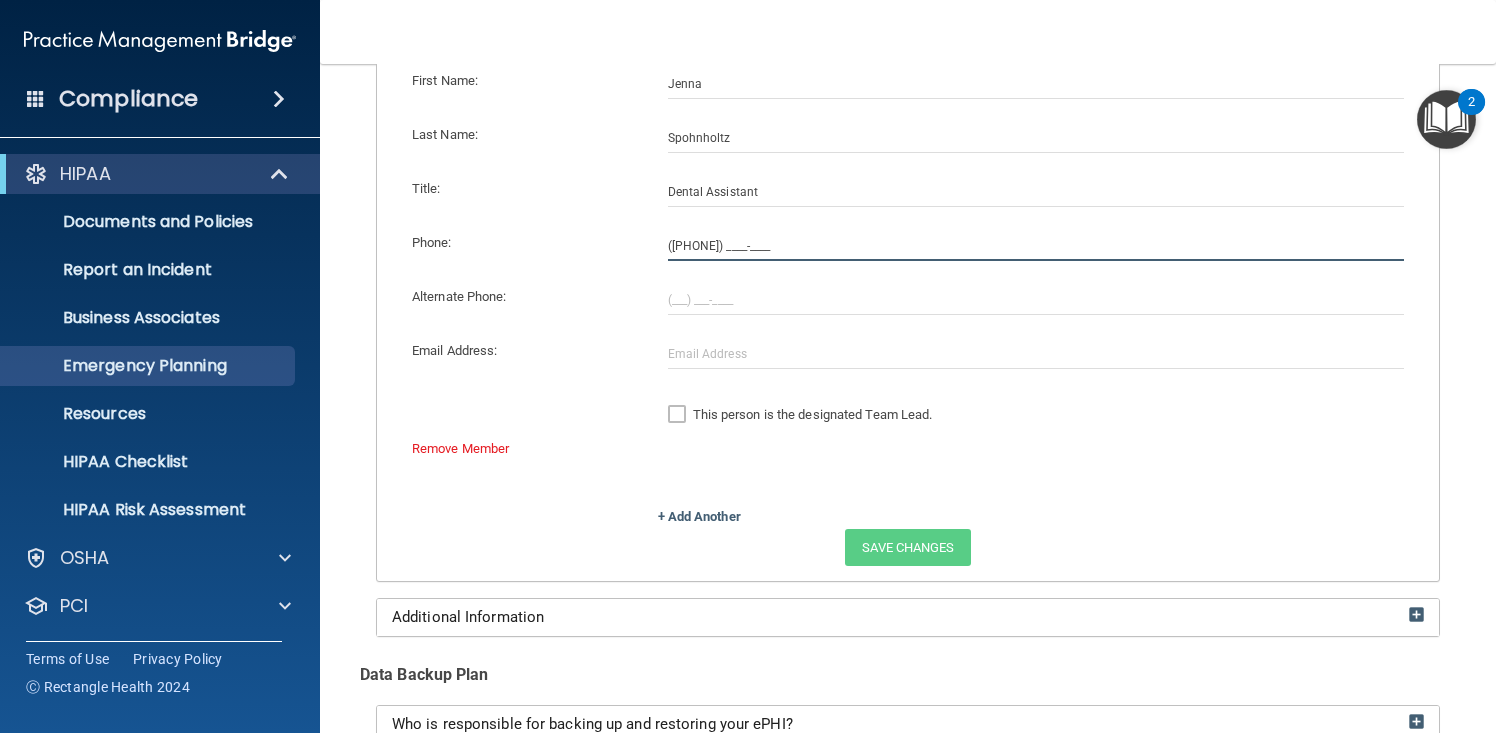scroll, scrollTop: 793, scrollLeft: 0, axis: vertical 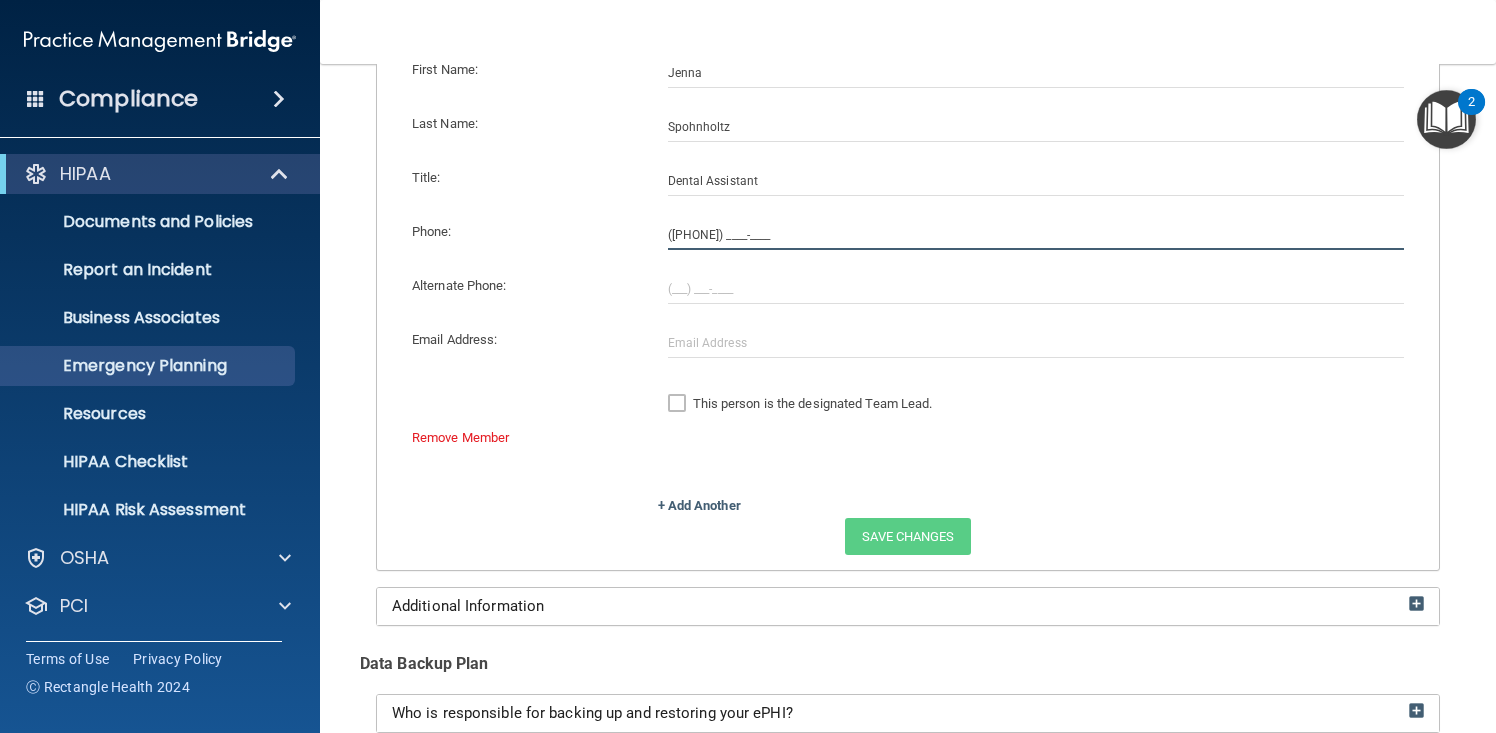 type on "(214) 218-2271" 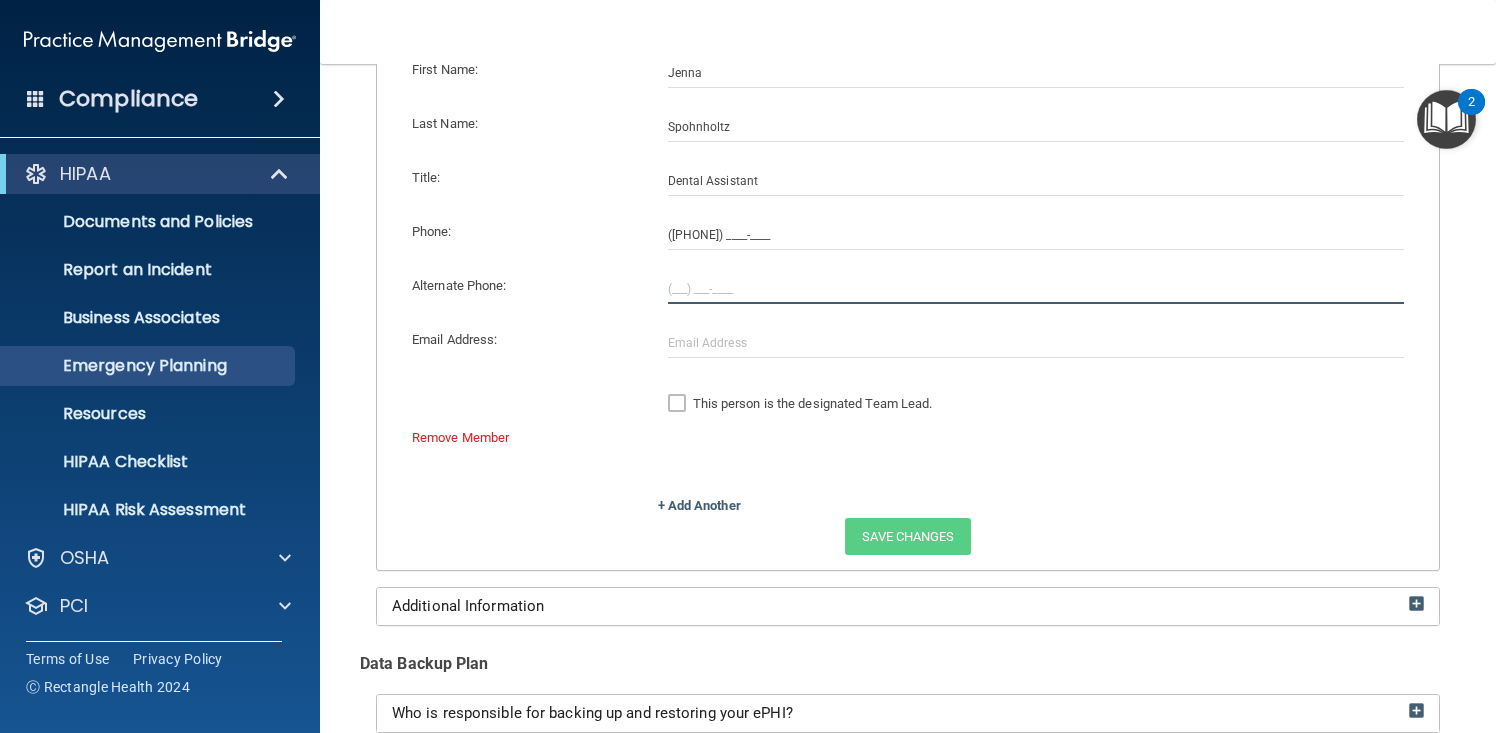 type on "(___) ___-____" 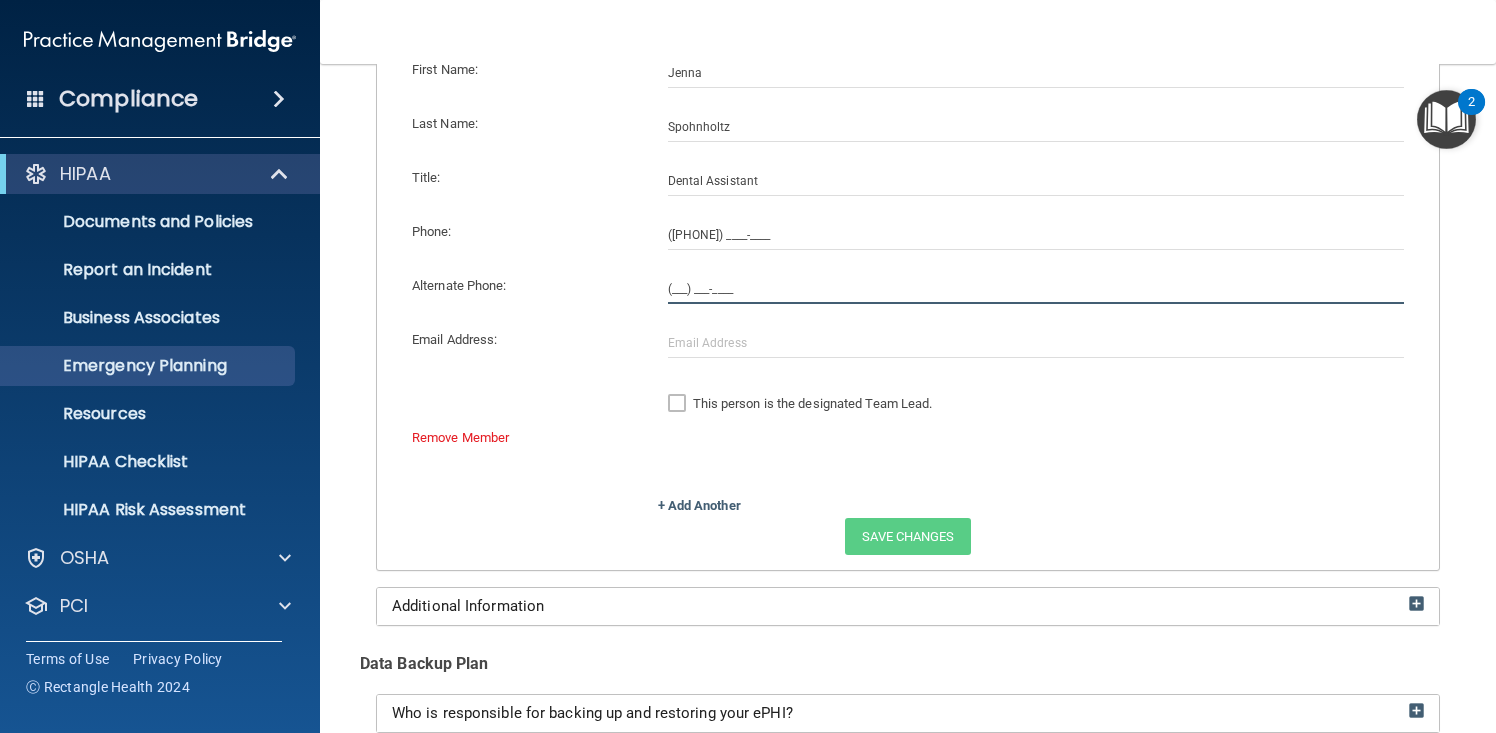click on "(___) ___-____" 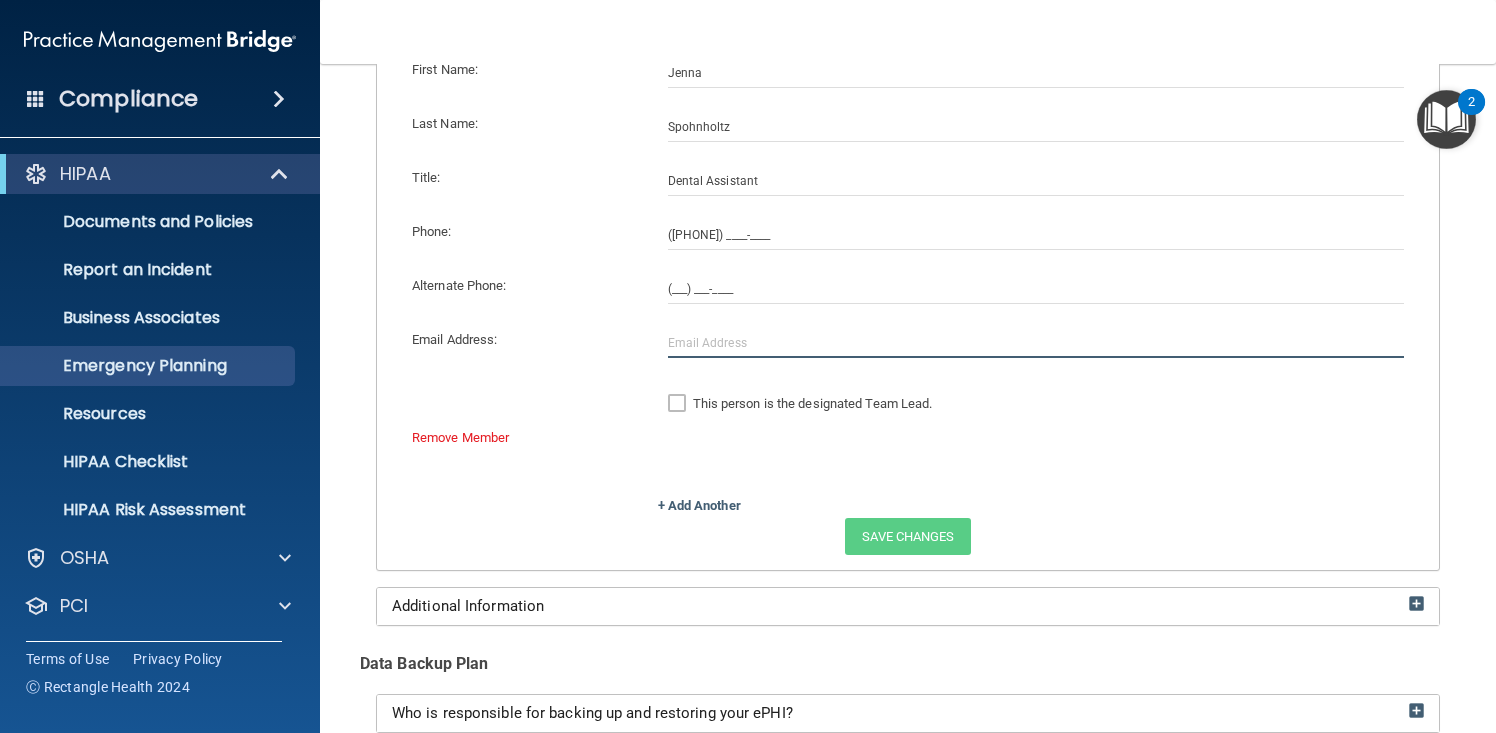 type 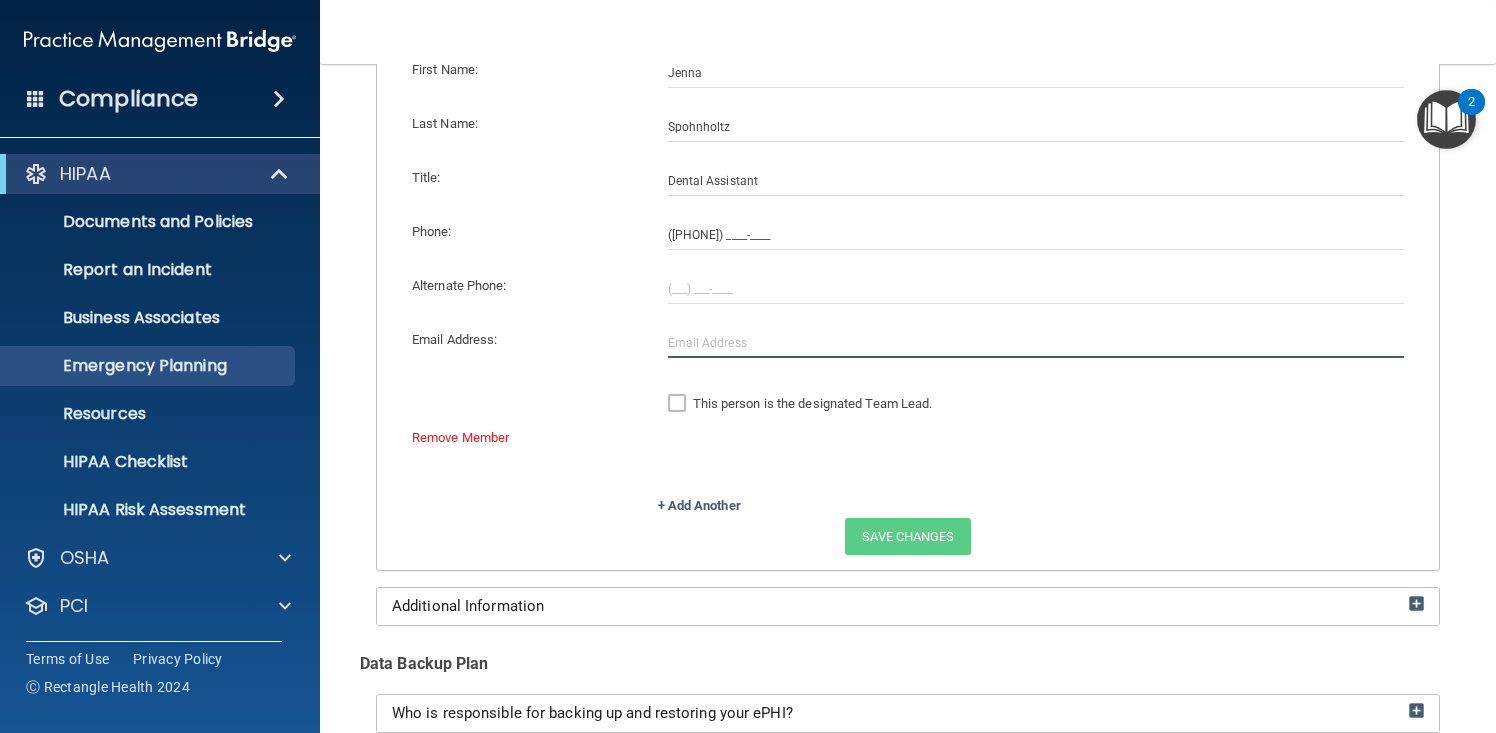 click 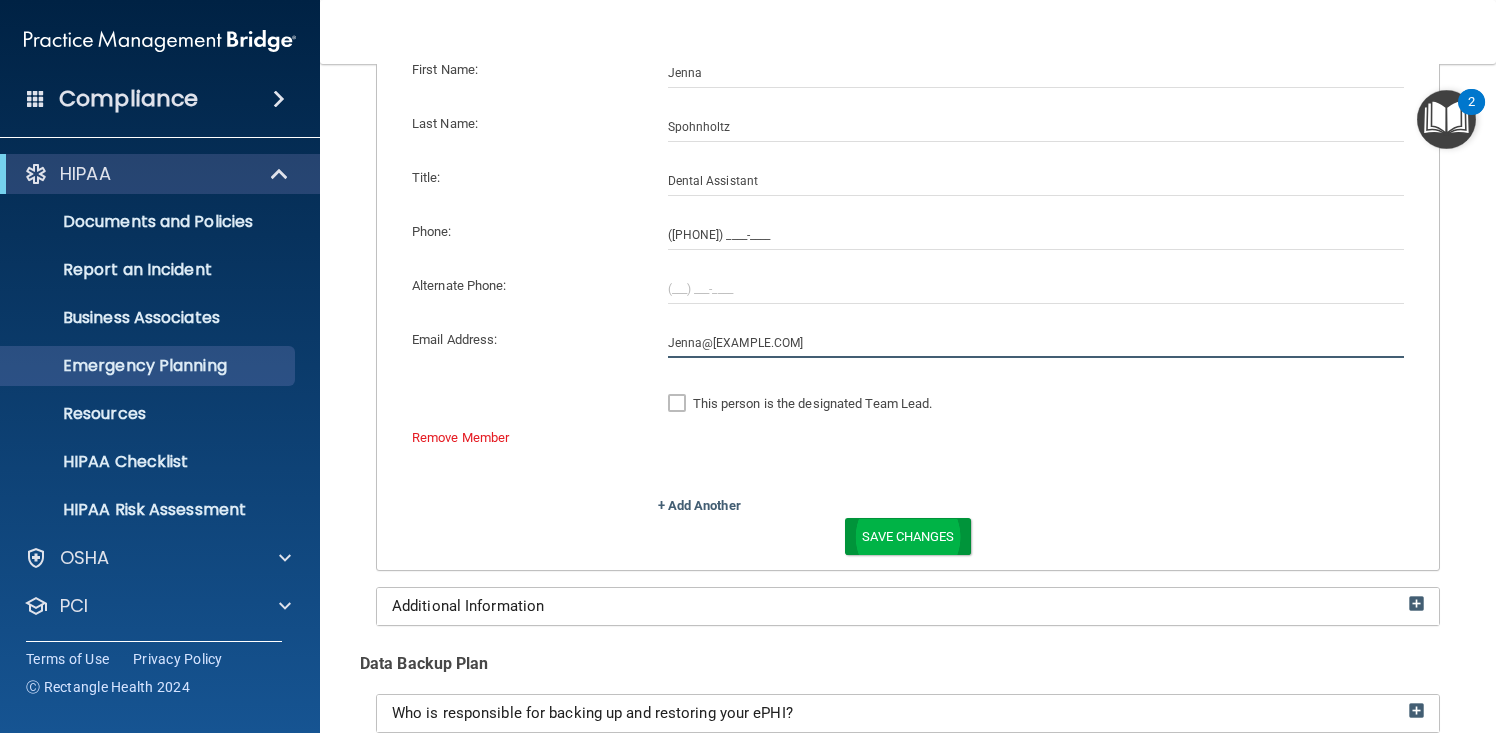 type on "Jenna@richmondimplantstudio.com" 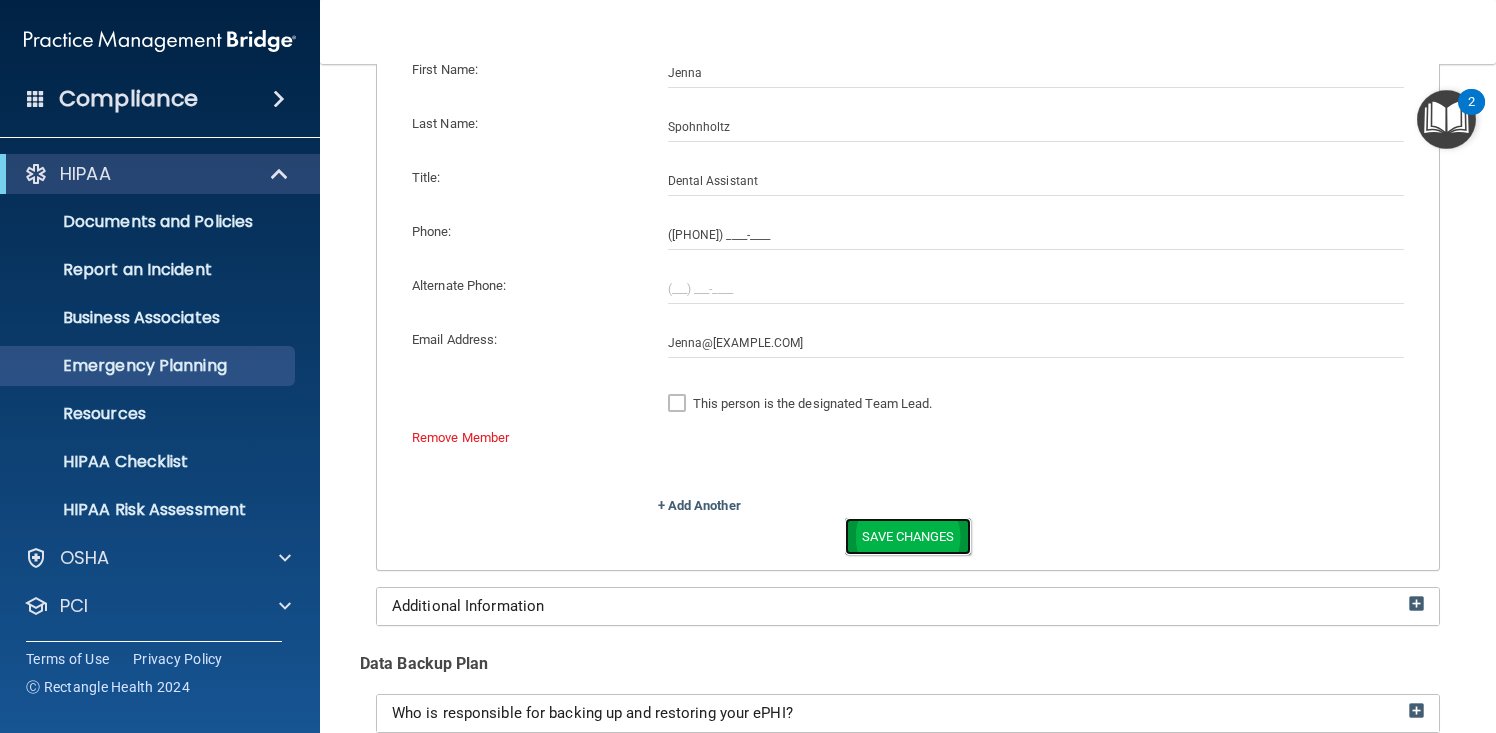 click on "Save Changes" 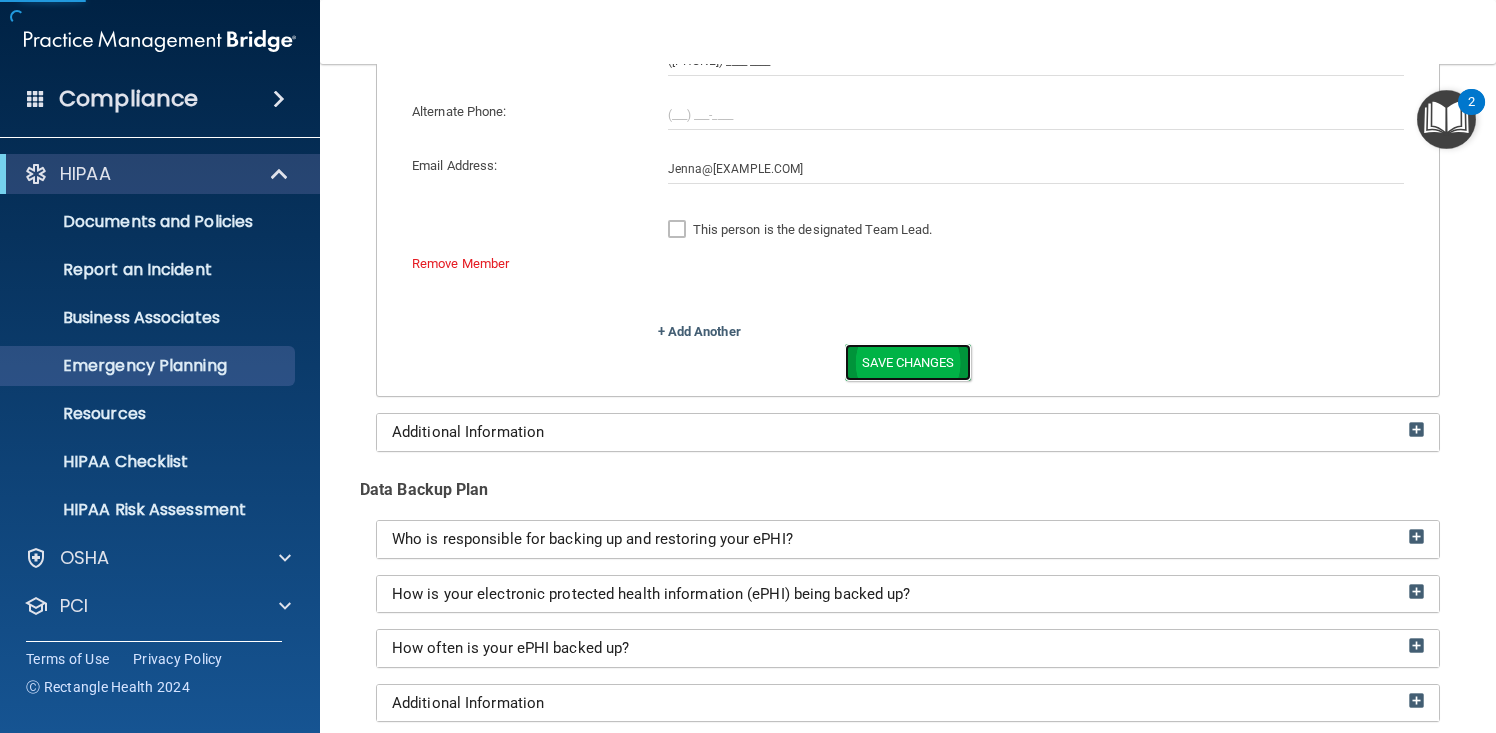 scroll, scrollTop: 972, scrollLeft: 0, axis: vertical 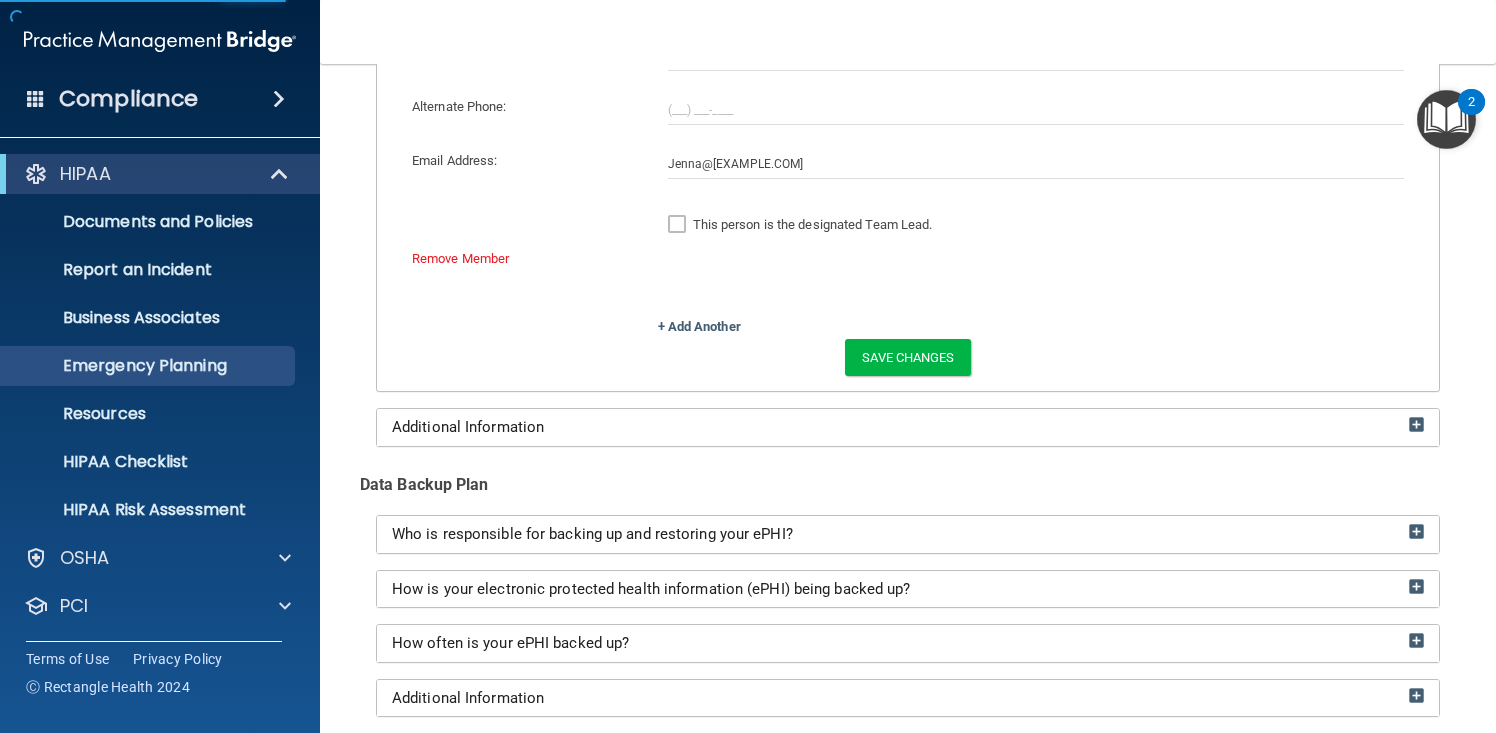 click on "Additional Information" at bounding box center [908, 427] 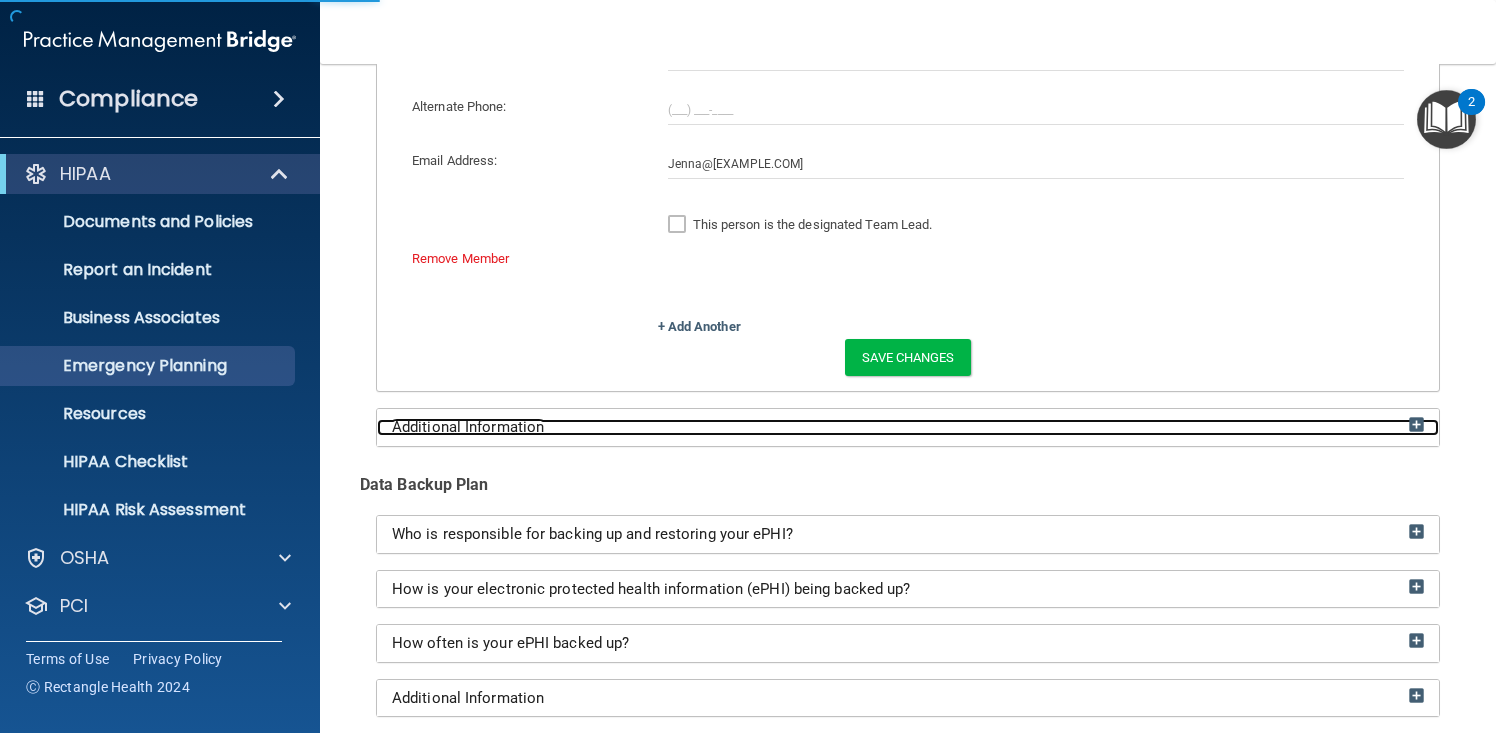 click on "Additional Information" at bounding box center (908, 427) 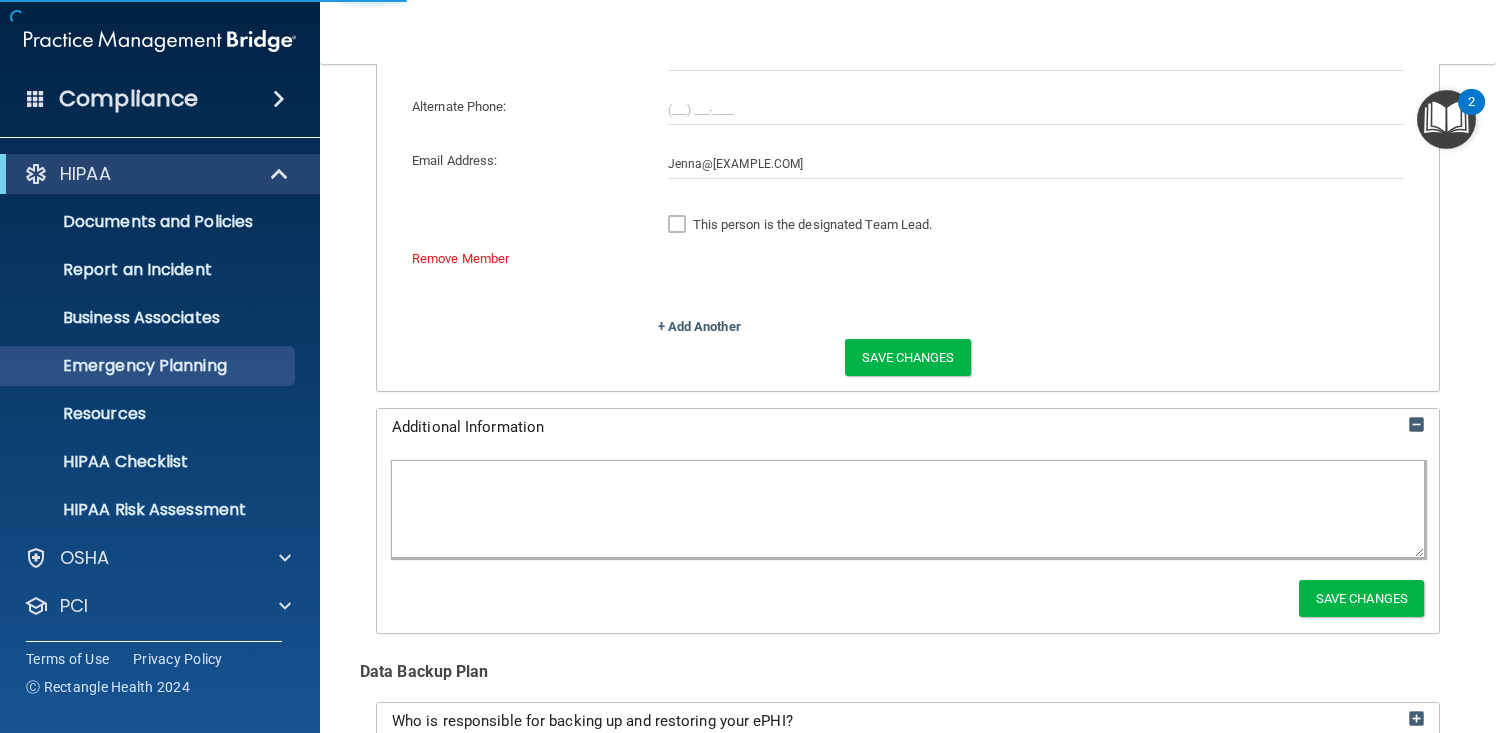 scroll, scrollTop: 1059, scrollLeft: 0, axis: vertical 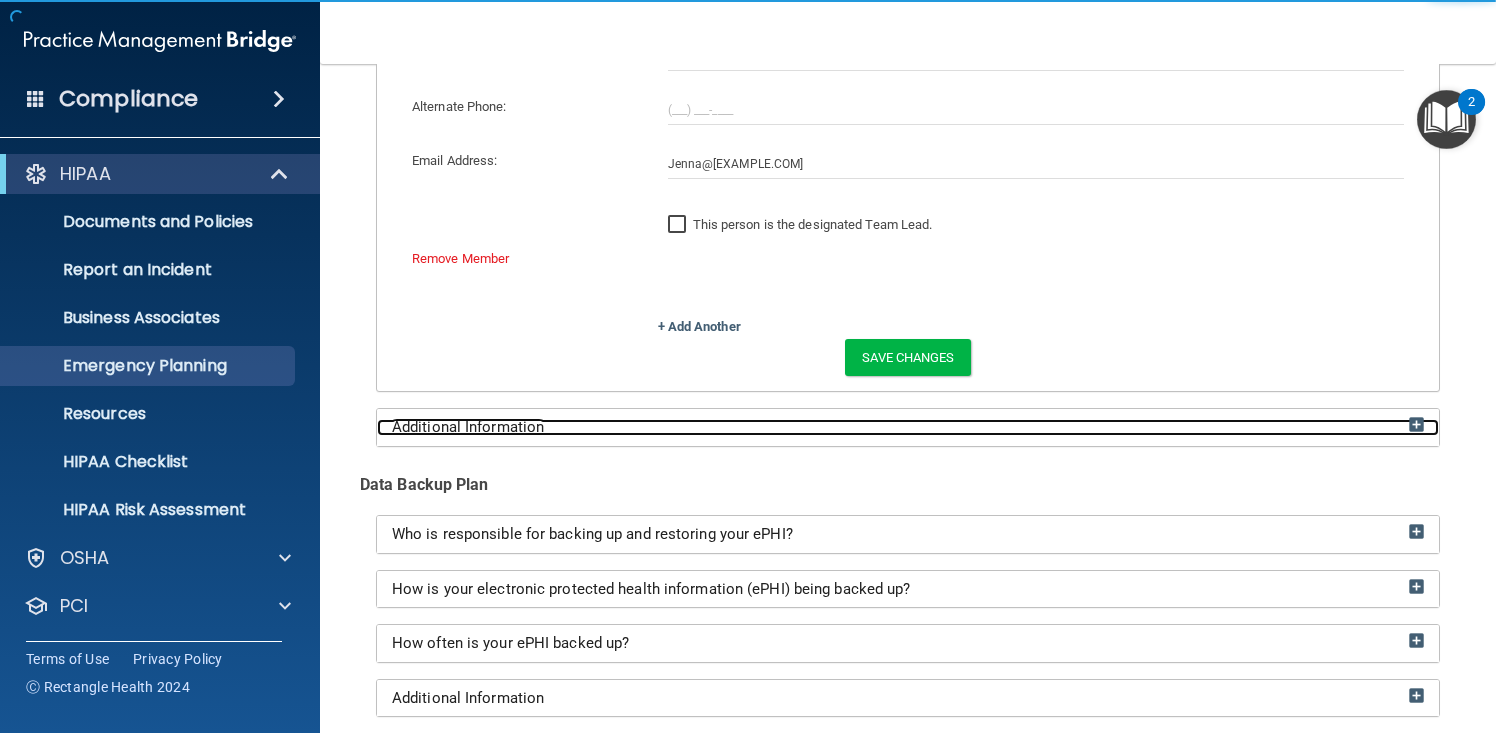 click on "Additional Information" at bounding box center (908, 427) 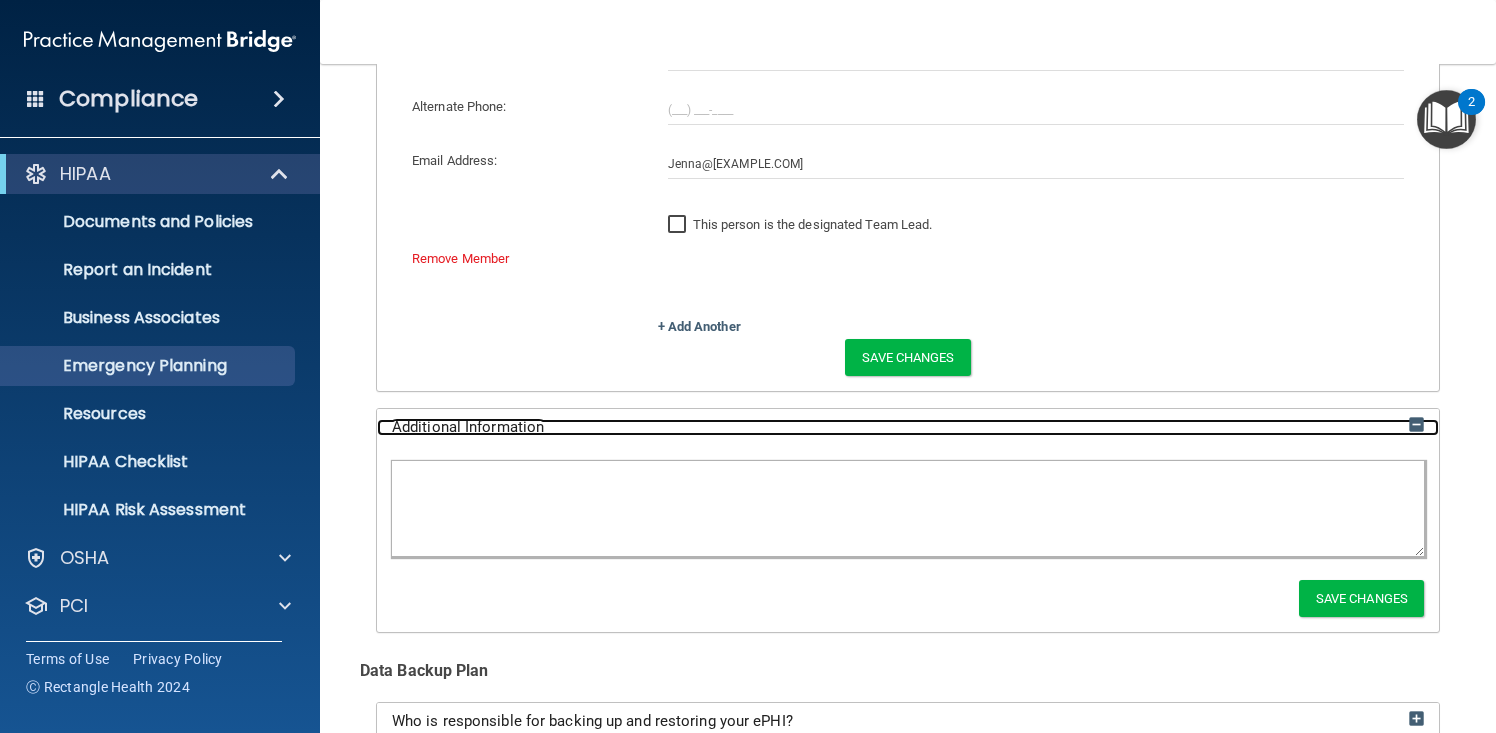 click on "Additional Information" at bounding box center [908, 427] 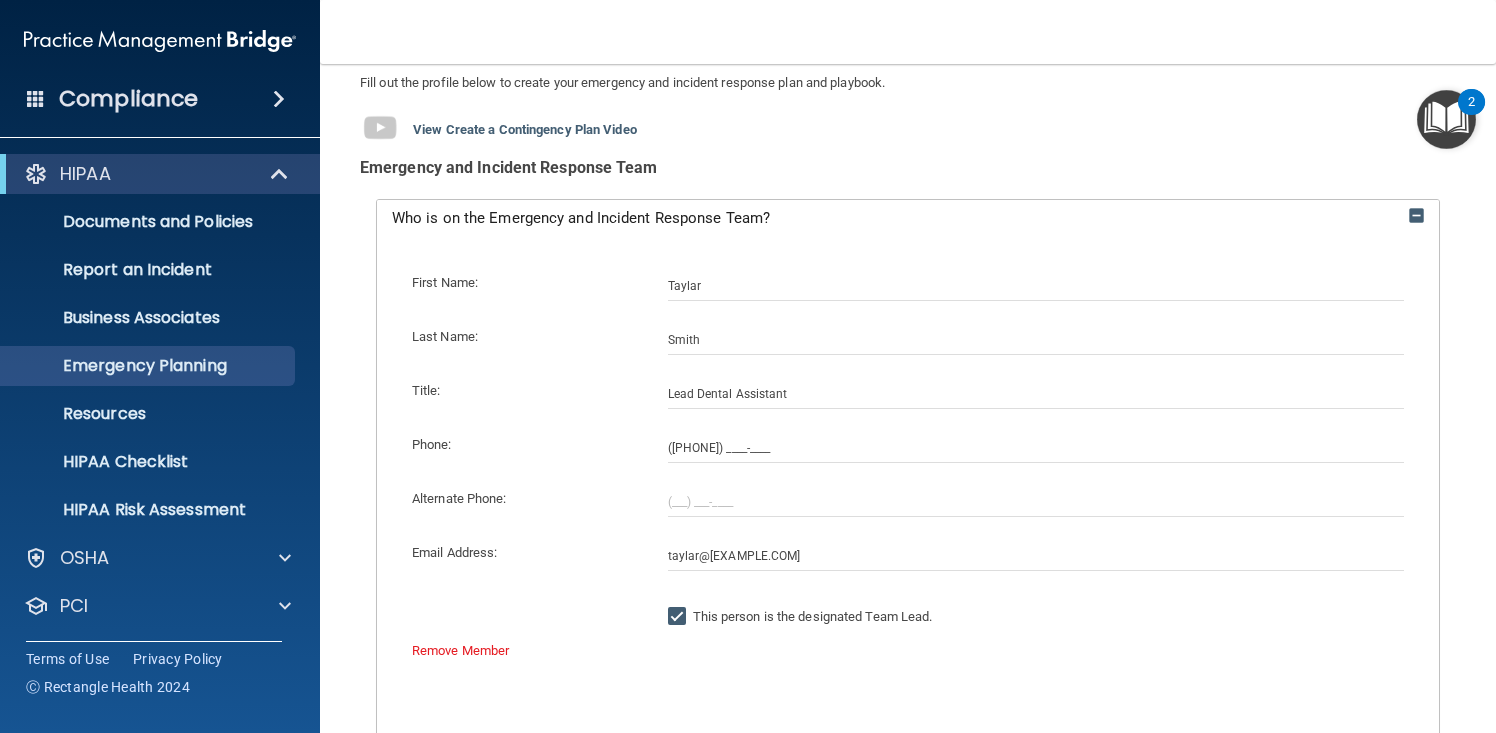 scroll, scrollTop: 105, scrollLeft: 0, axis: vertical 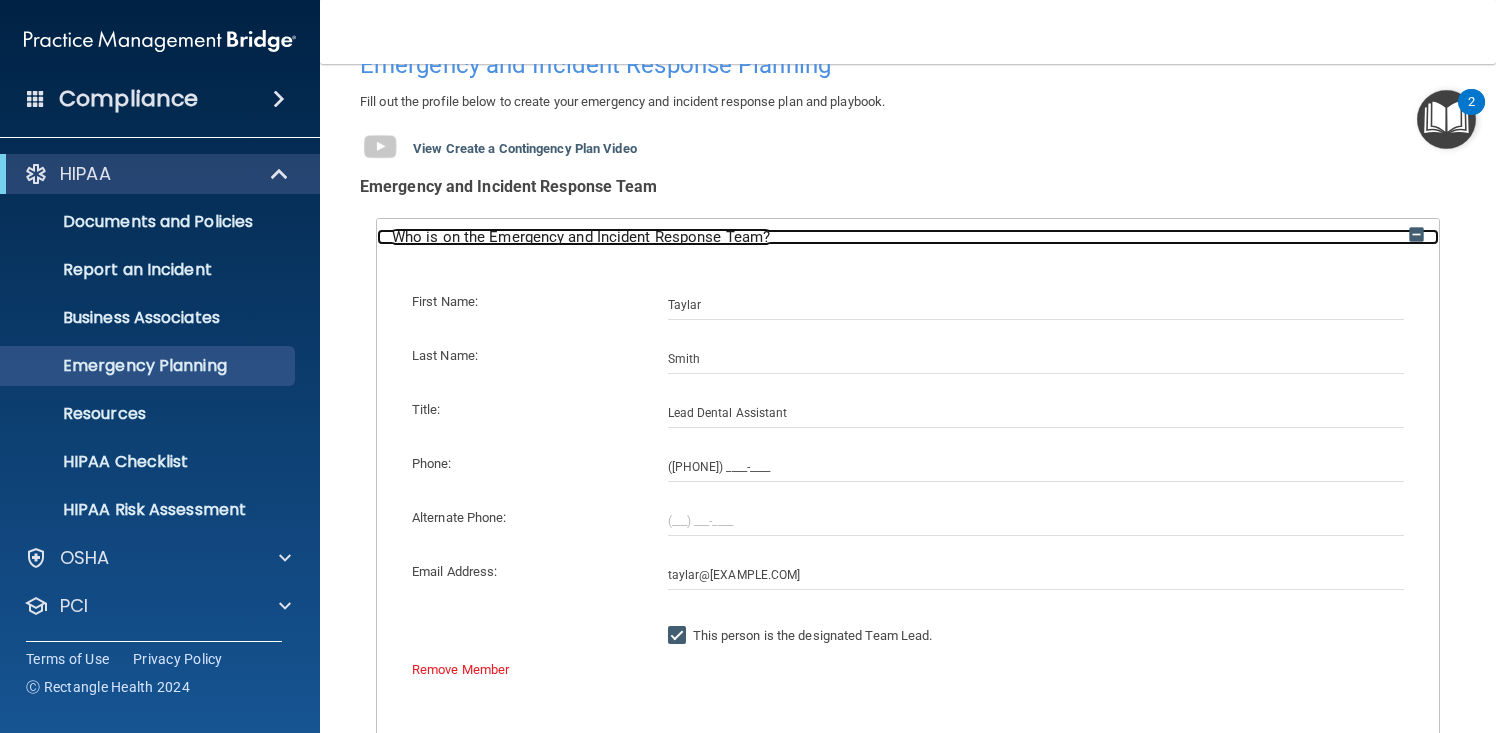 click on "Who is on the Emergency and Incident Response Team?" at bounding box center [908, 237] 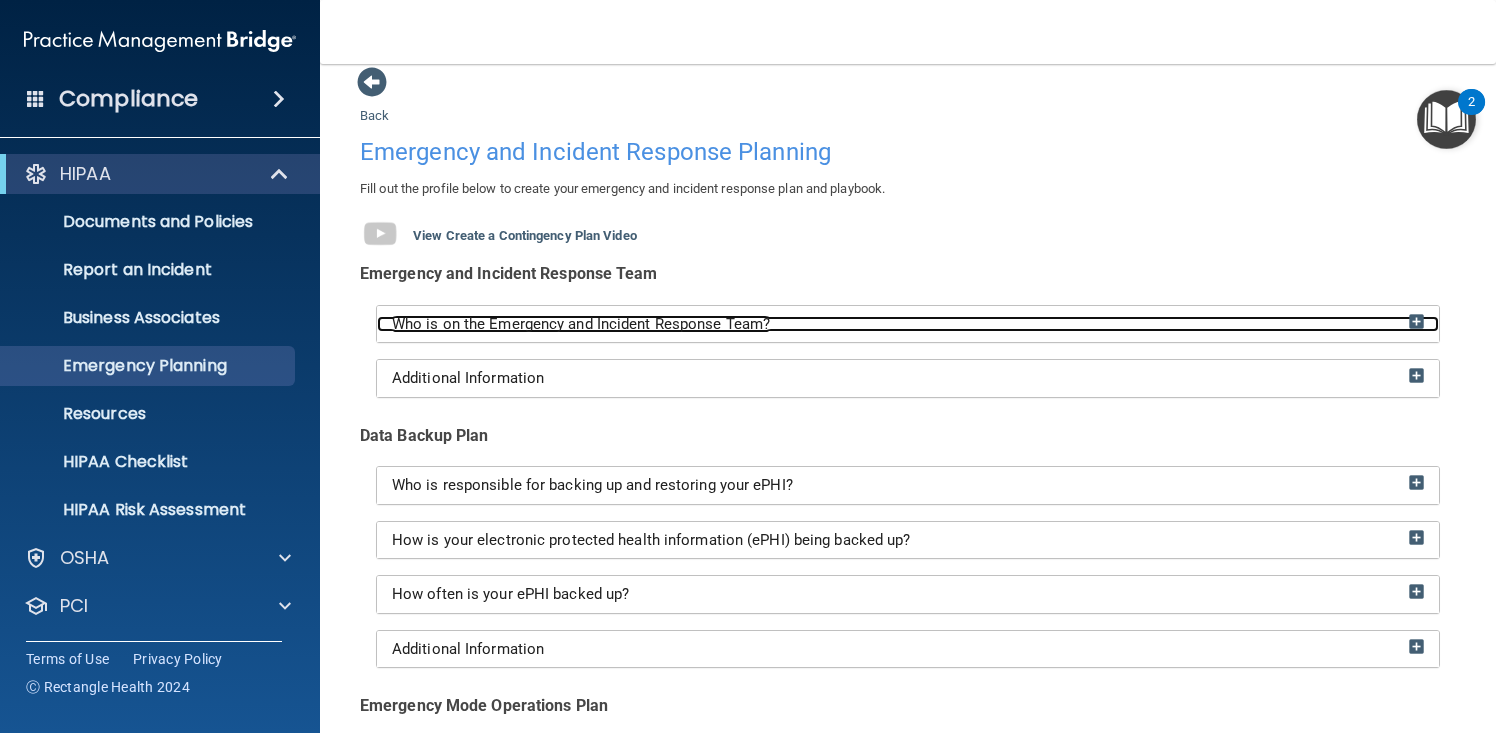 scroll, scrollTop: 16, scrollLeft: 0, axis: vertical 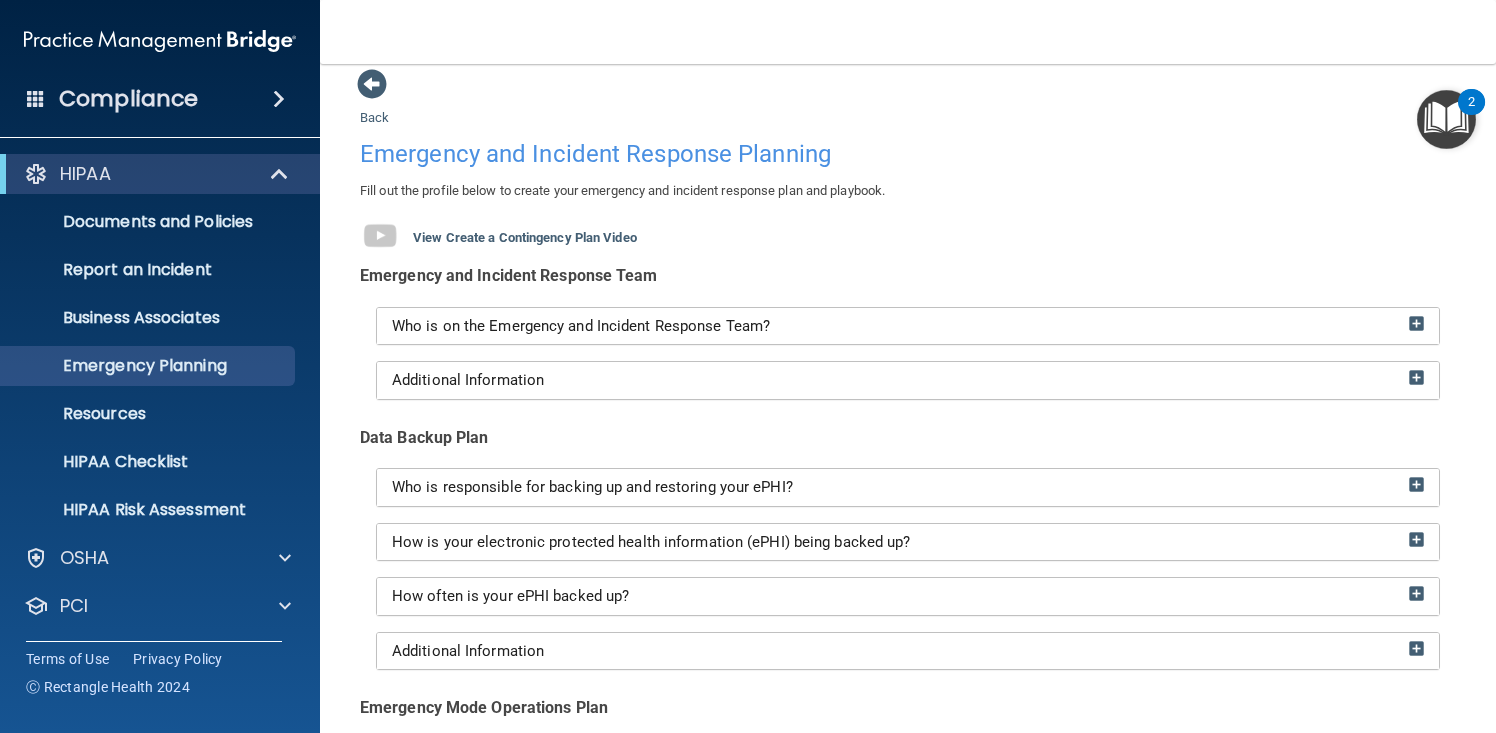click on "Who is on the Emergency and Incident Response Team?" at bounding box center (908, 326) 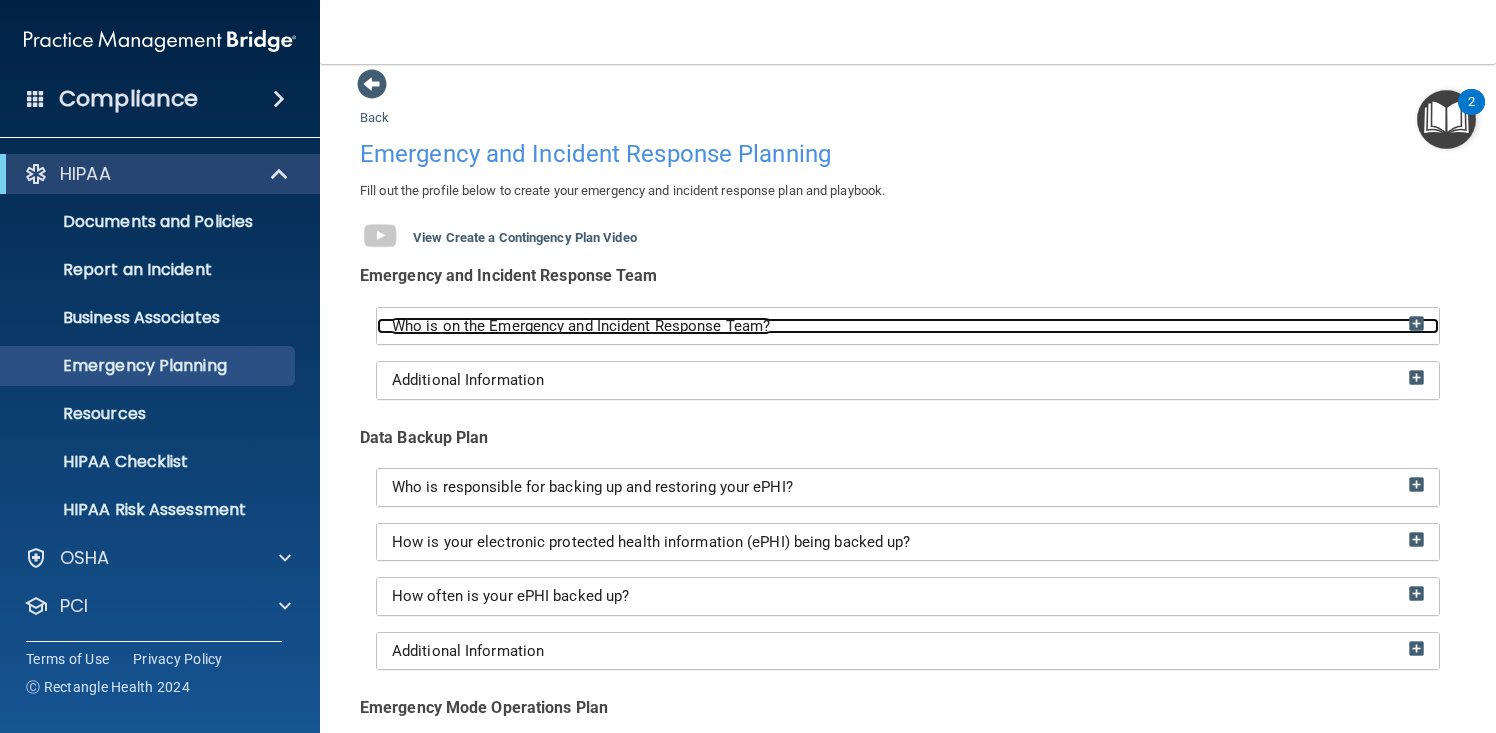 click on "Who is on the Emergency and Incident Response Team?" at bounding box center [581, 326] 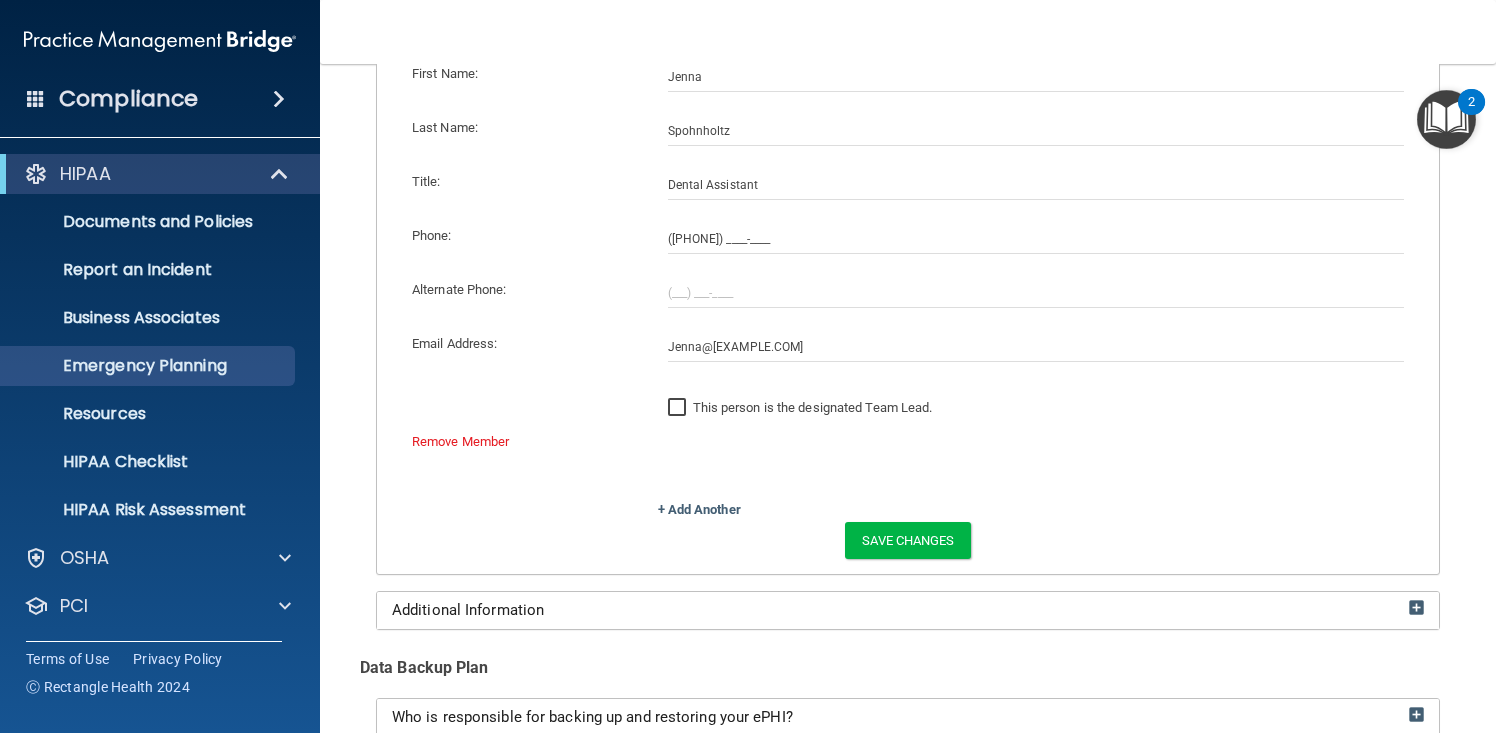 scroll, scrollTop: 791, scrollLeft: 0, axis: vertical 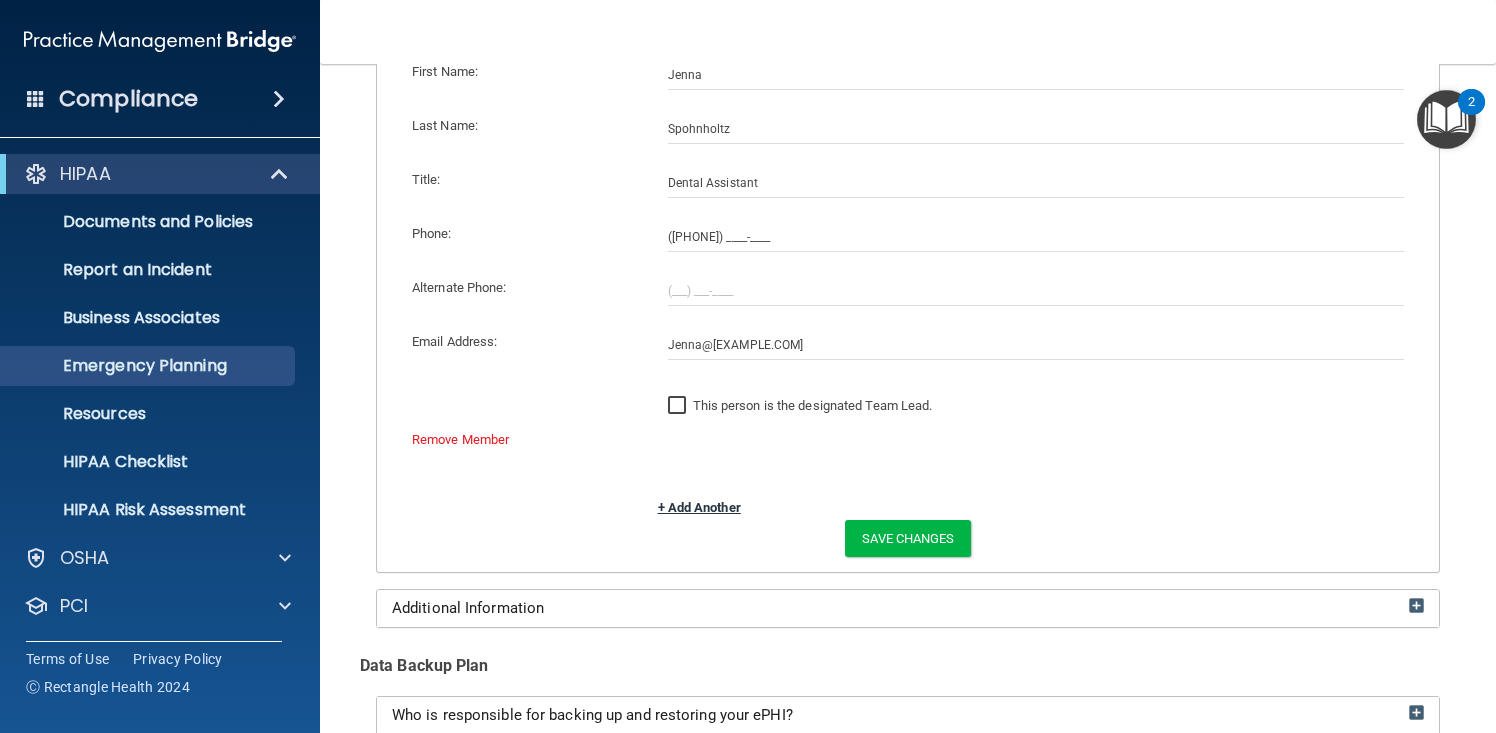 click on "+ Add Another" 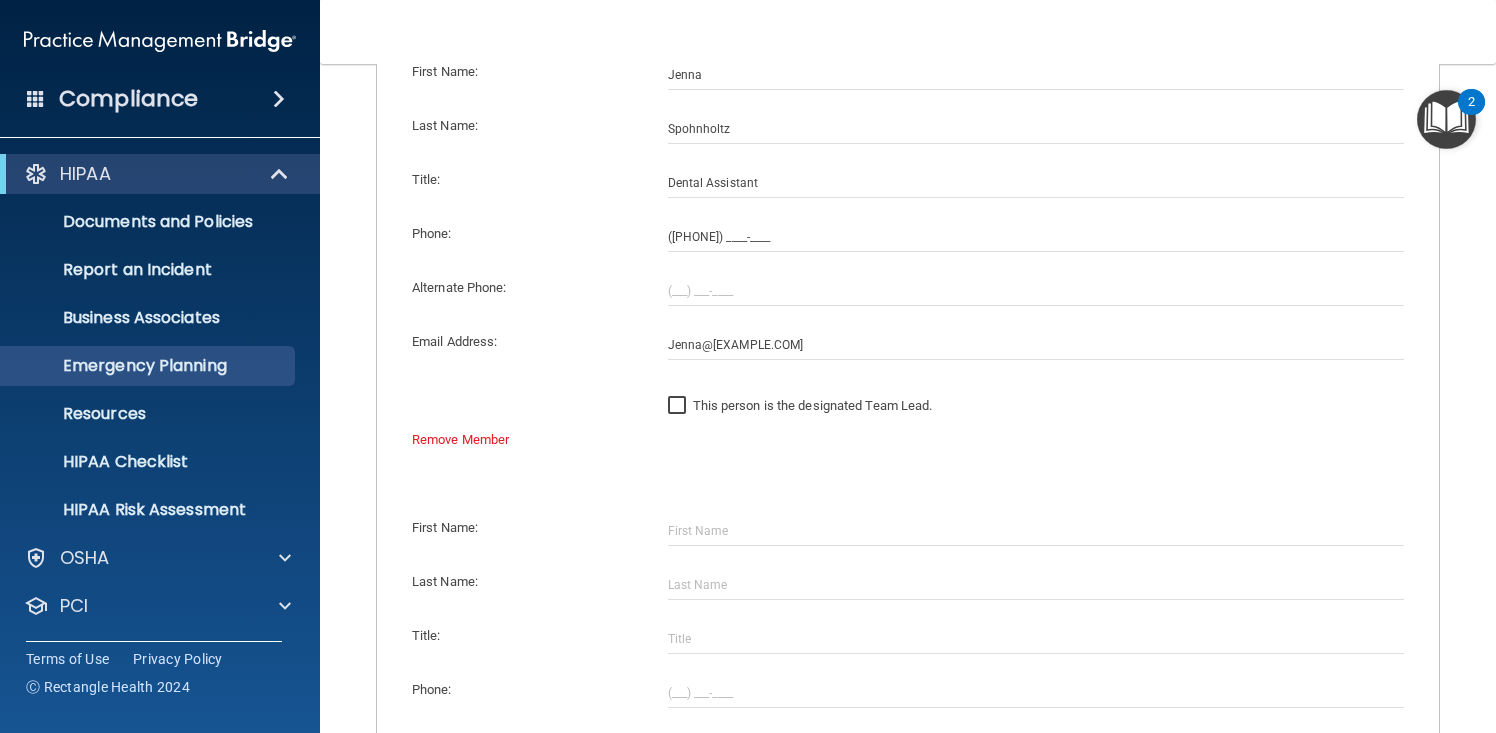 click on "First Name:                 Last Name:                 Title:                 Phone:                 Alternate Phone:                 Email Address:                       This person is the designated Team Lead.              Remove Member" 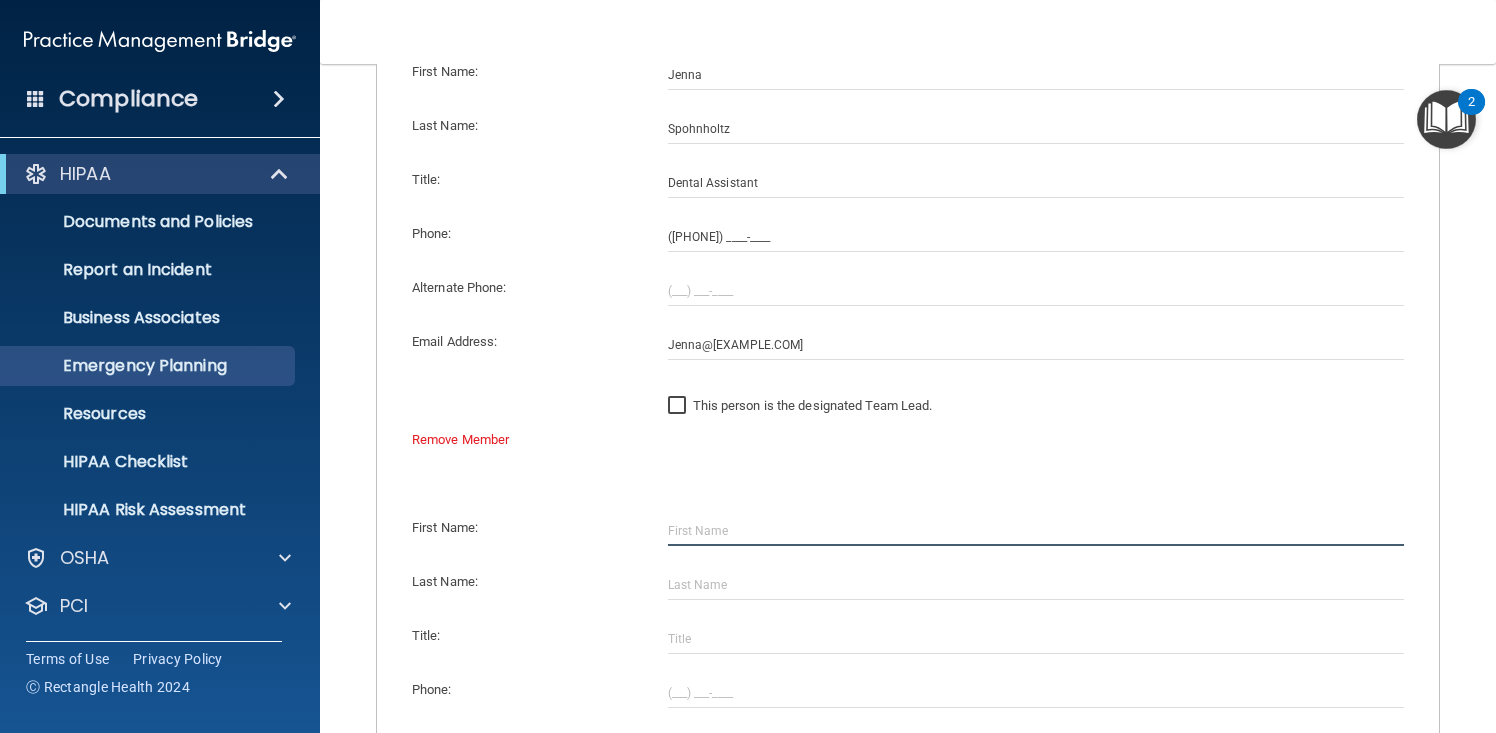 click 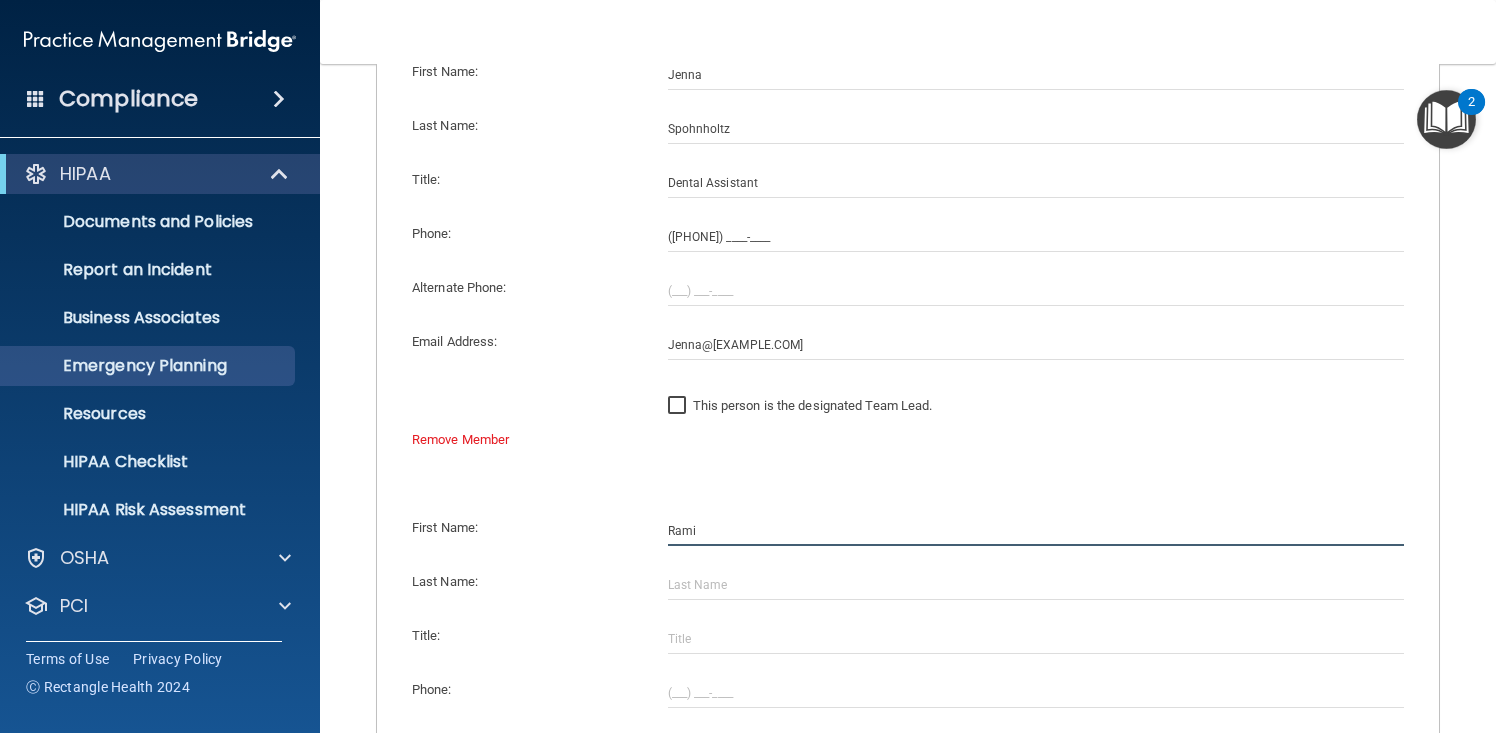 type on "Rami" 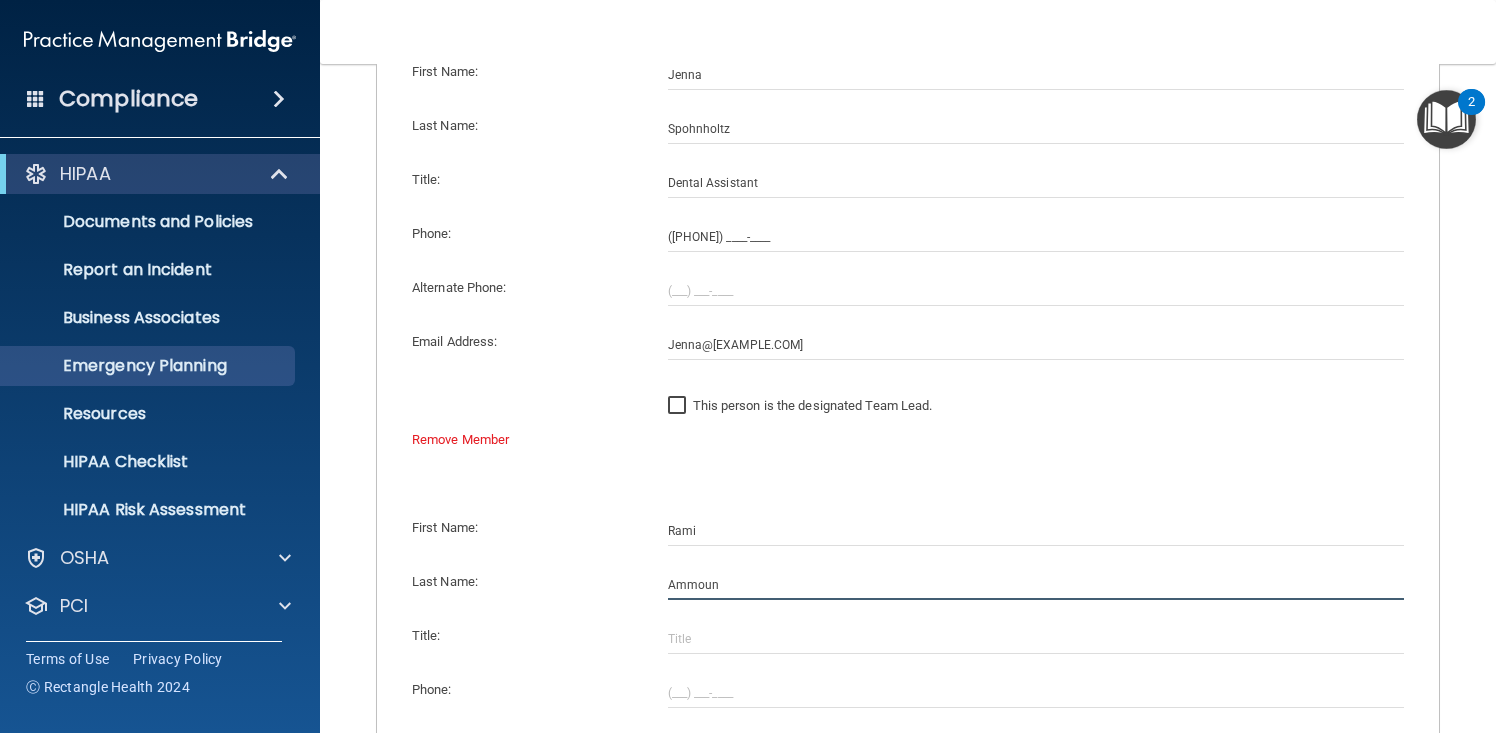 type on "Ammoun" 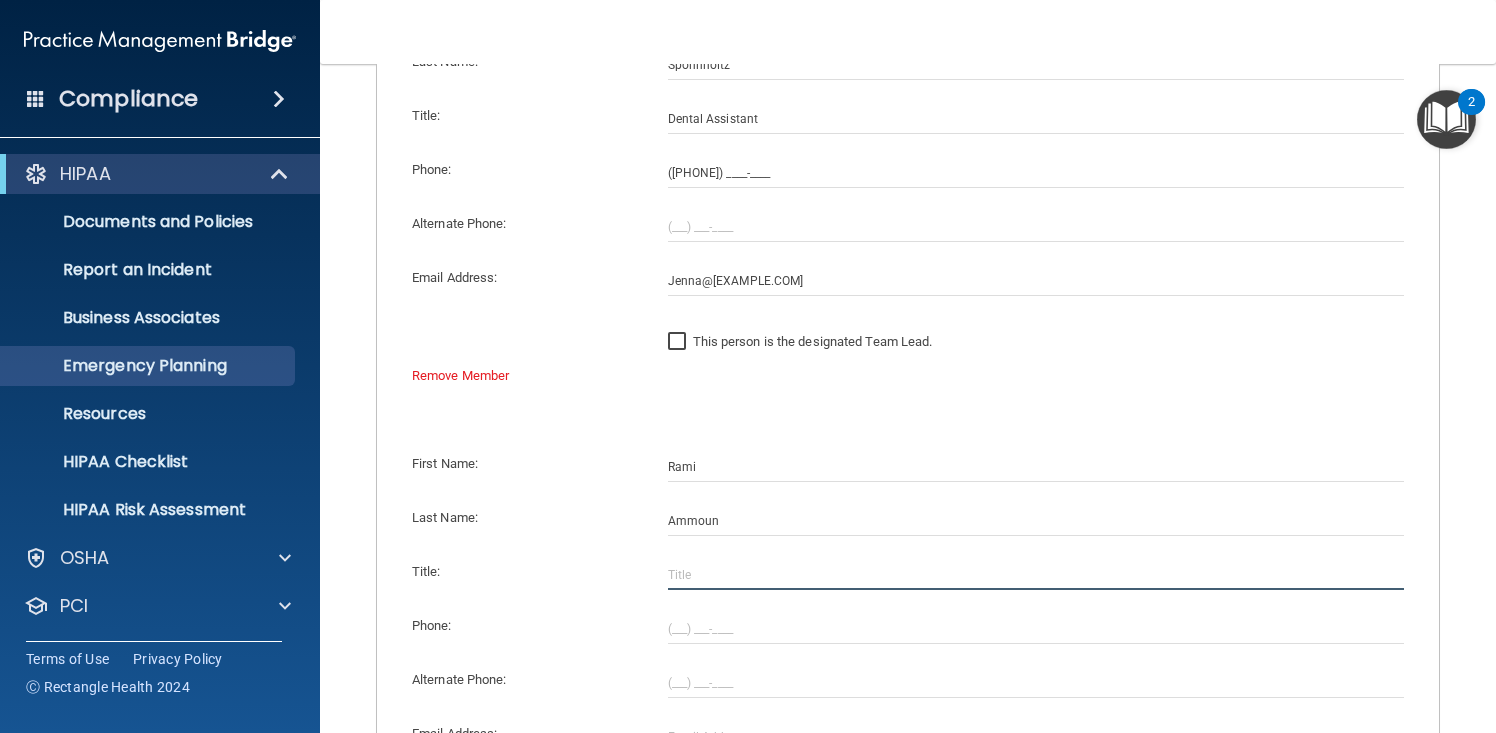scroll, scrollTop: 857, scrollLeft: 0, axis: vertical 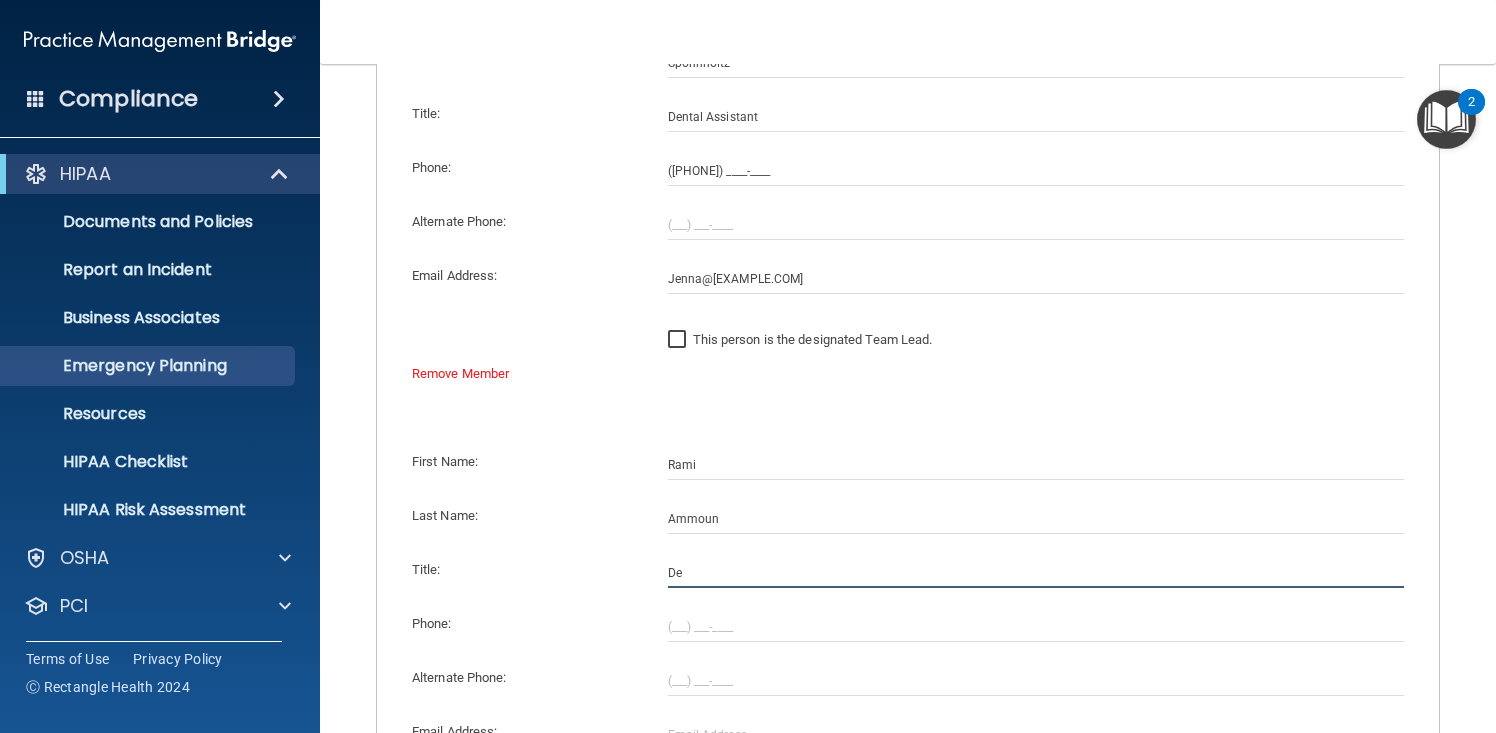 type on "D" 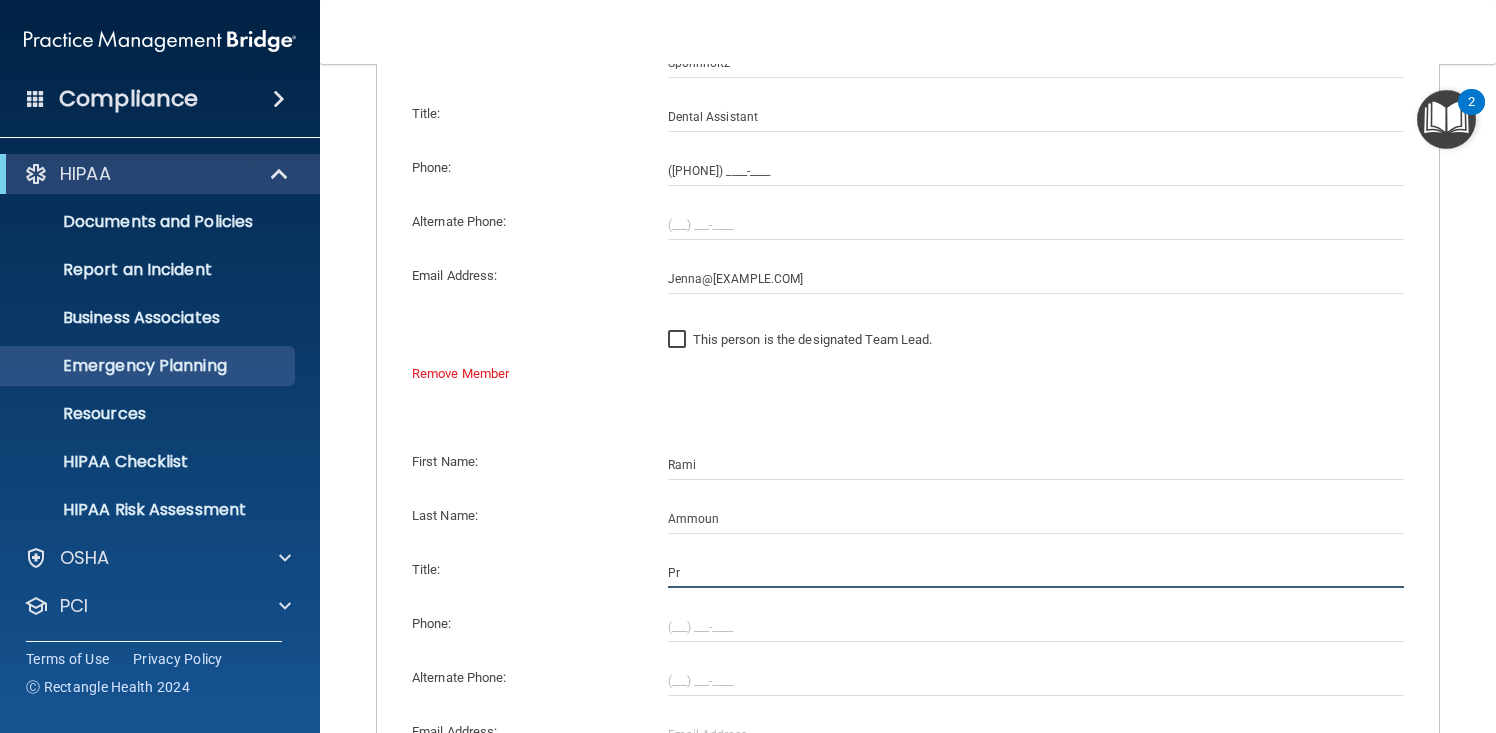 type on "P" 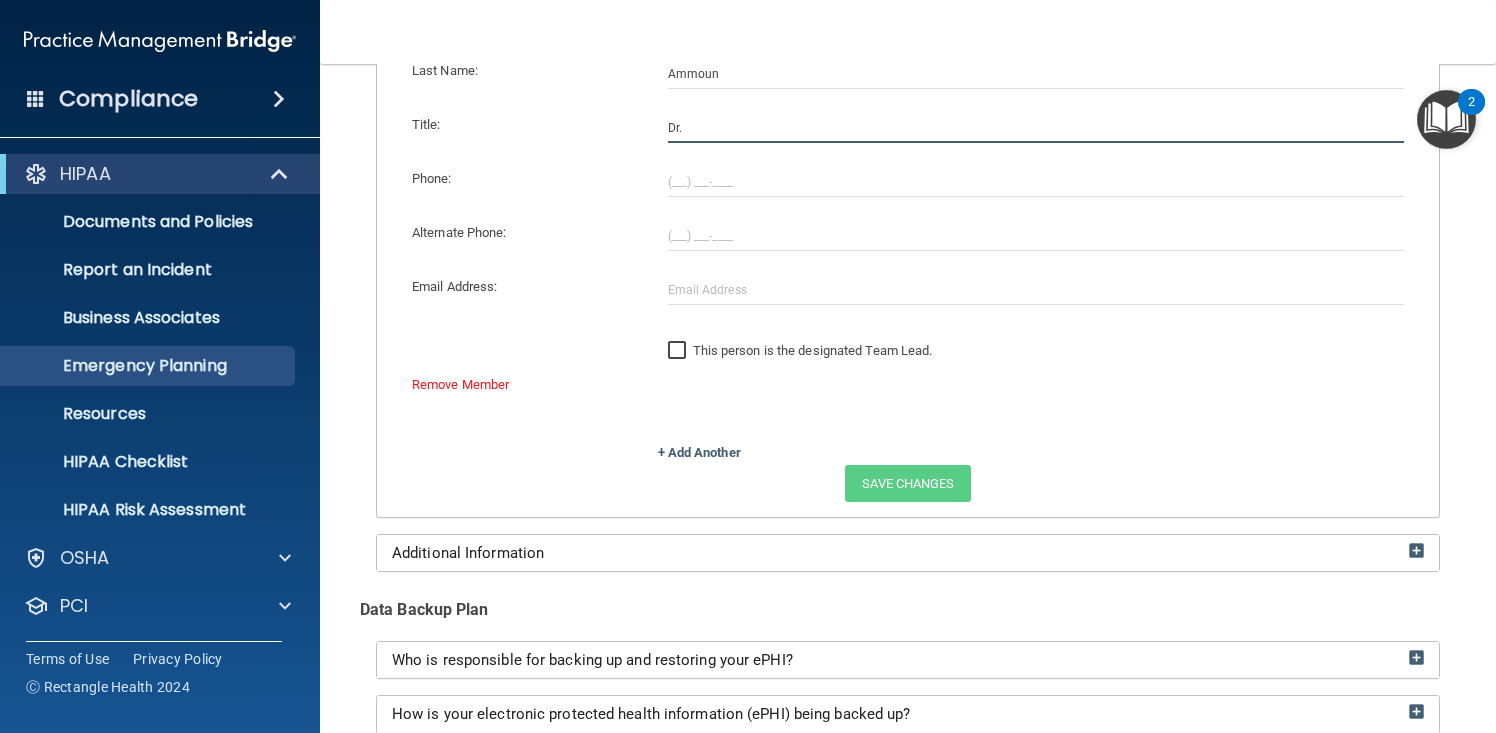 scroll, scrollTop: 1296, scrollLeft: 0, axis: vertical 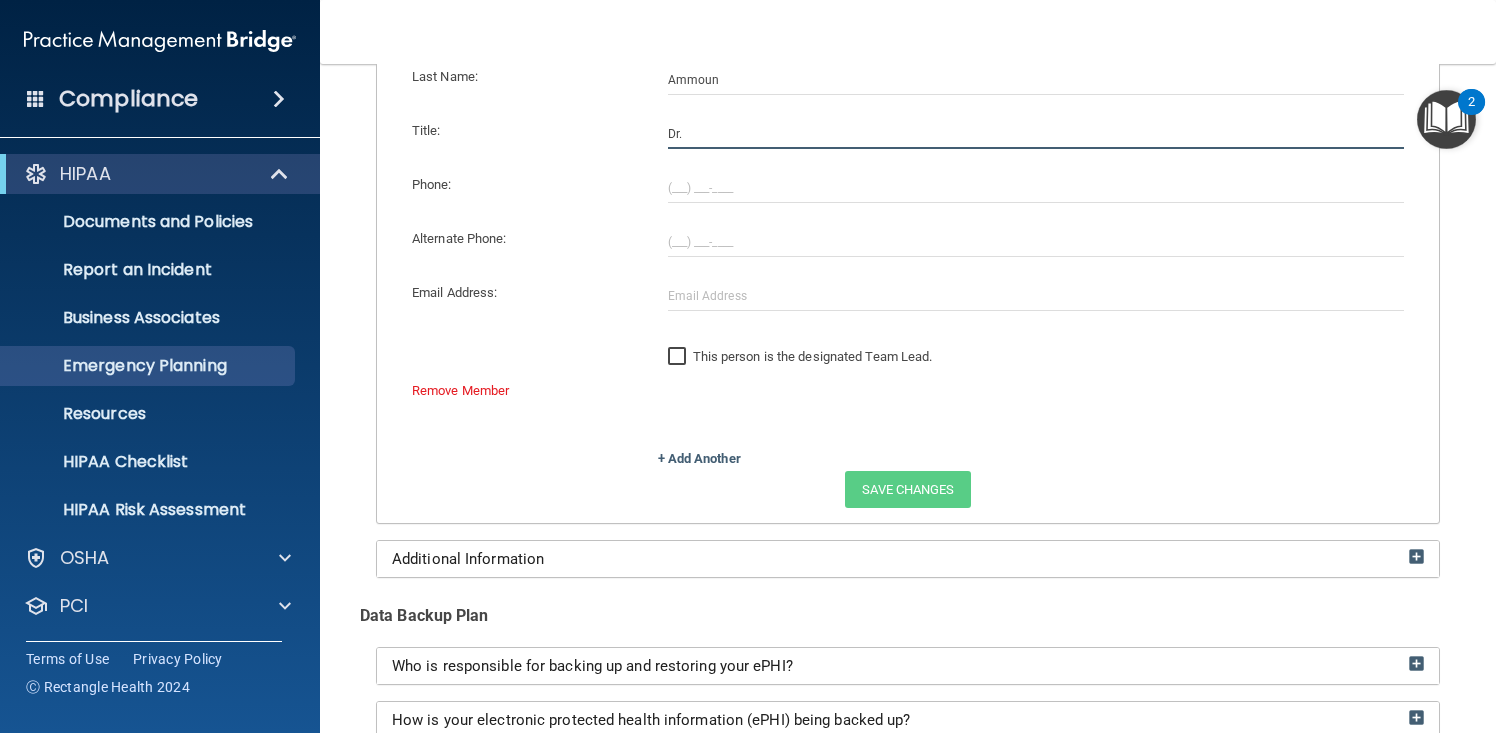 type on "Dr." 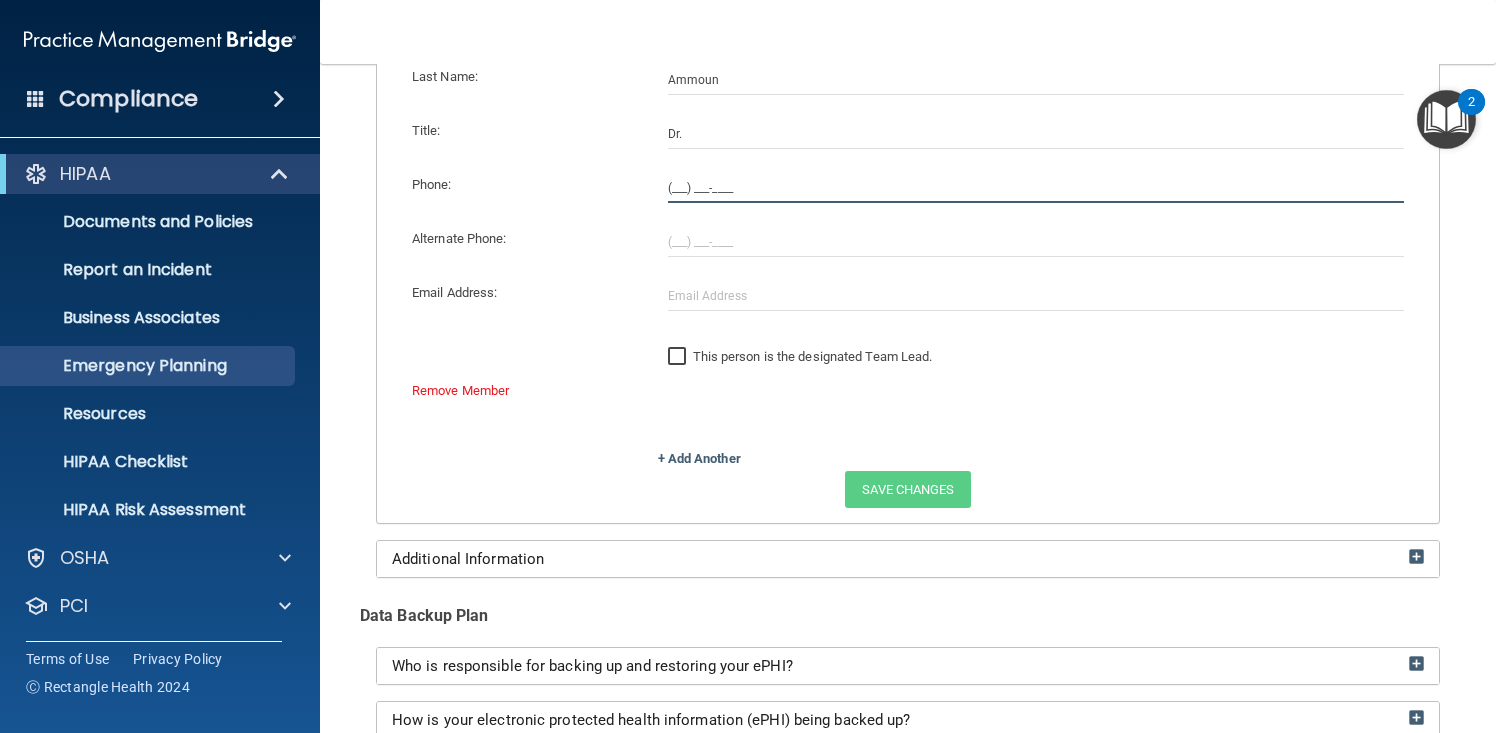 click on "(___) ___-____" 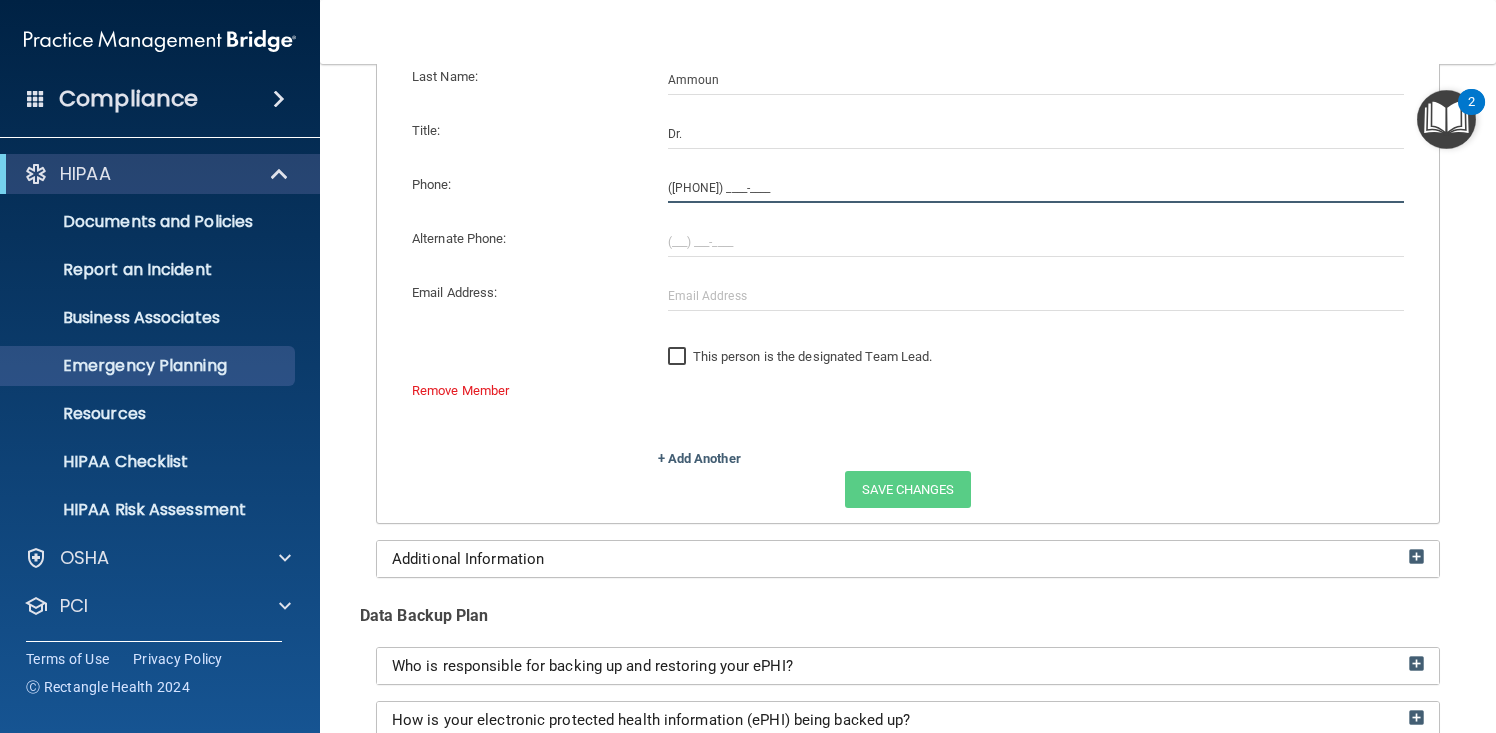 type on "(773) 799-1484" 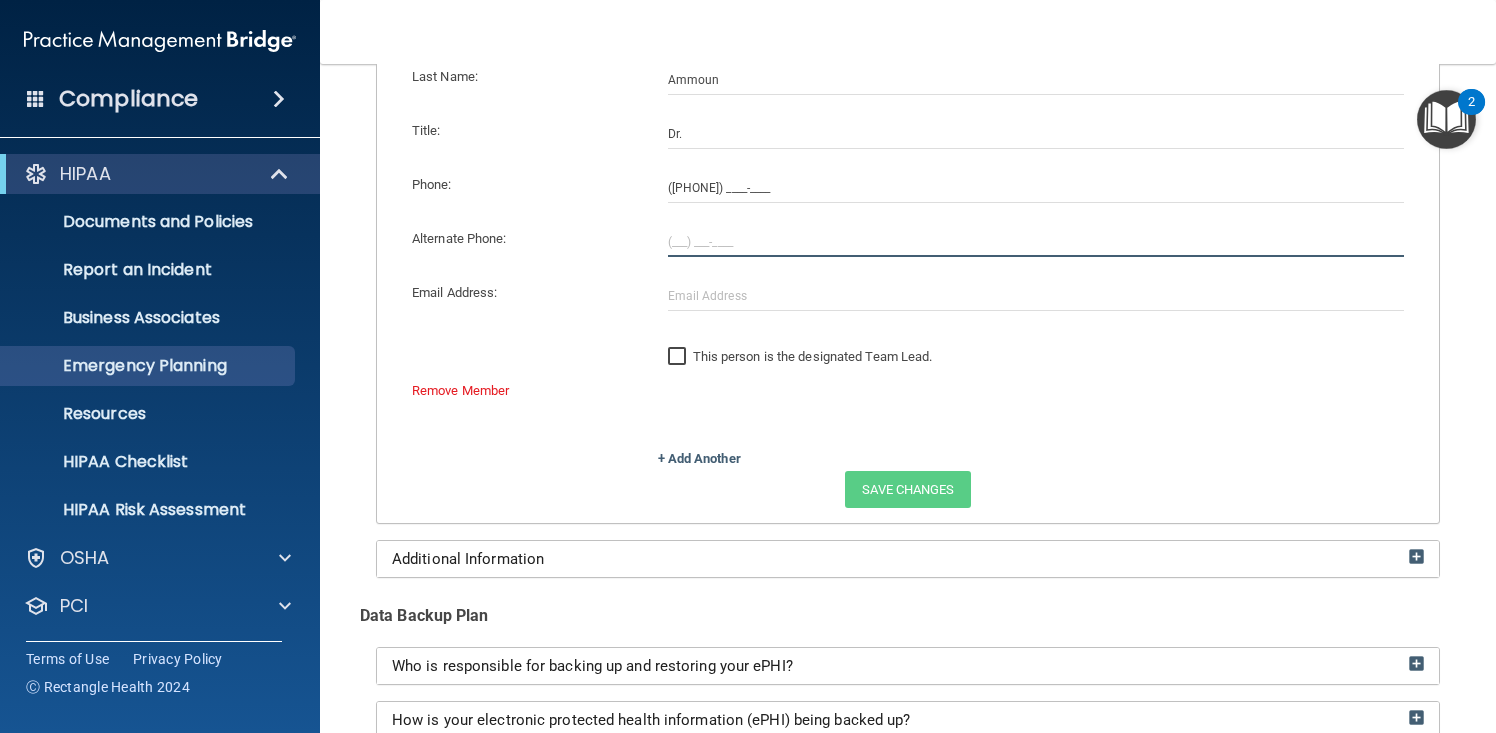 type on "(___) ___-____" 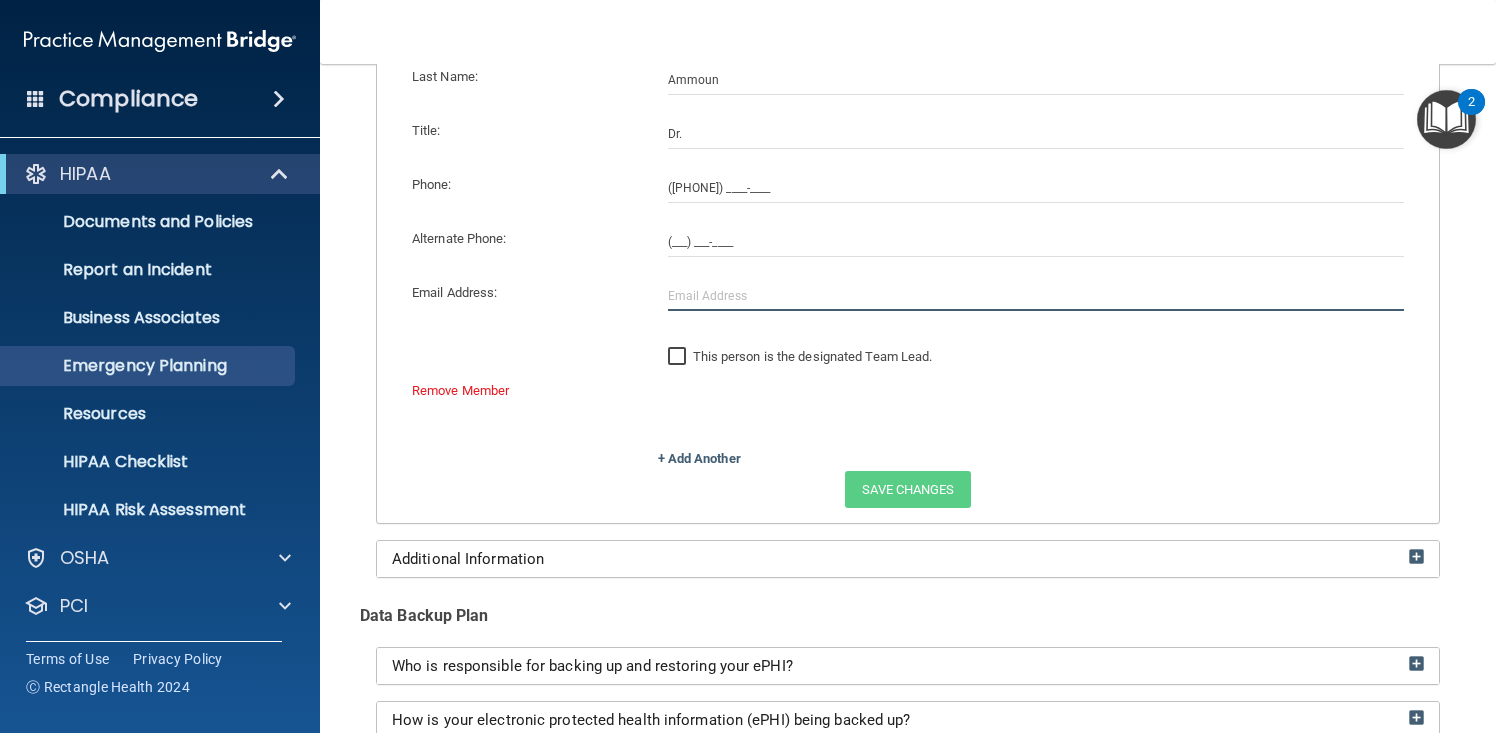 type 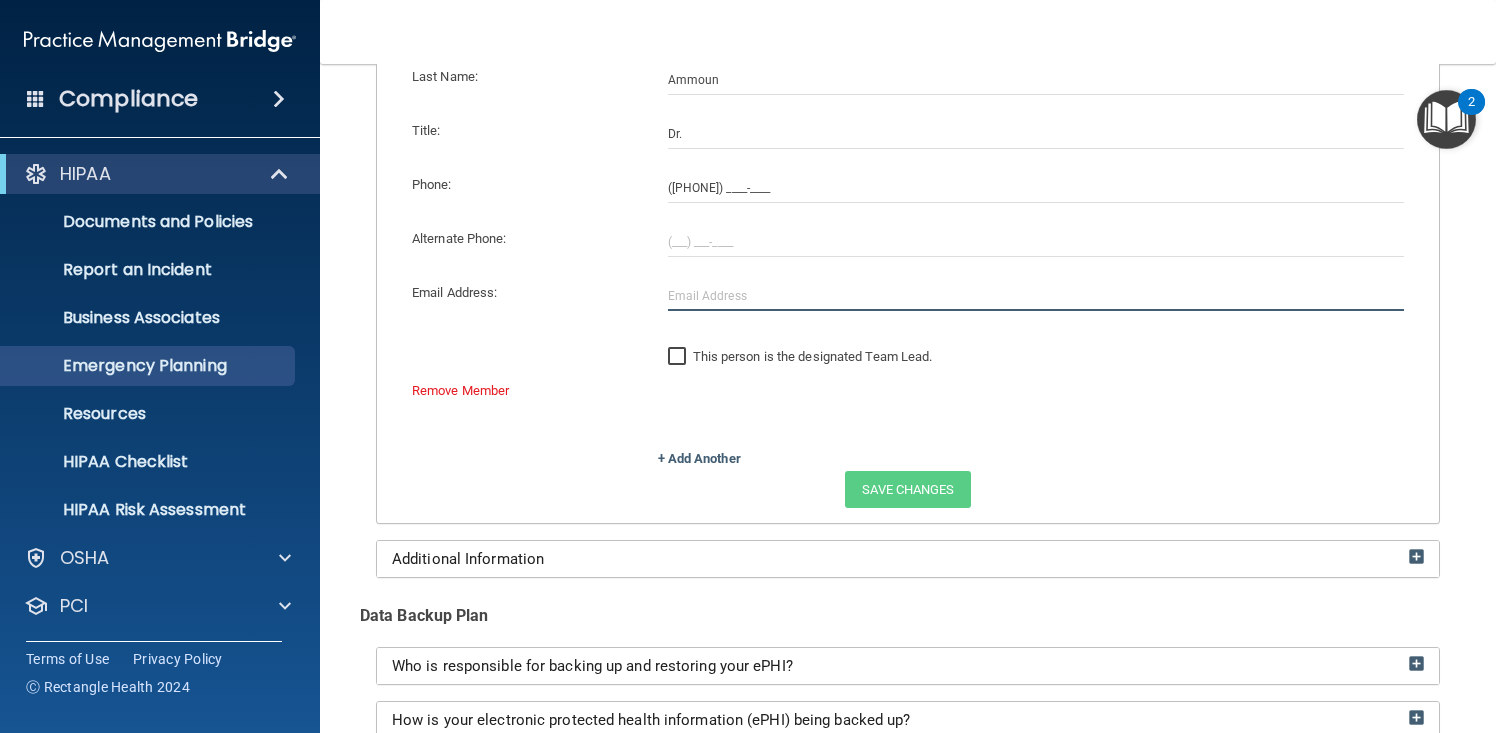 click 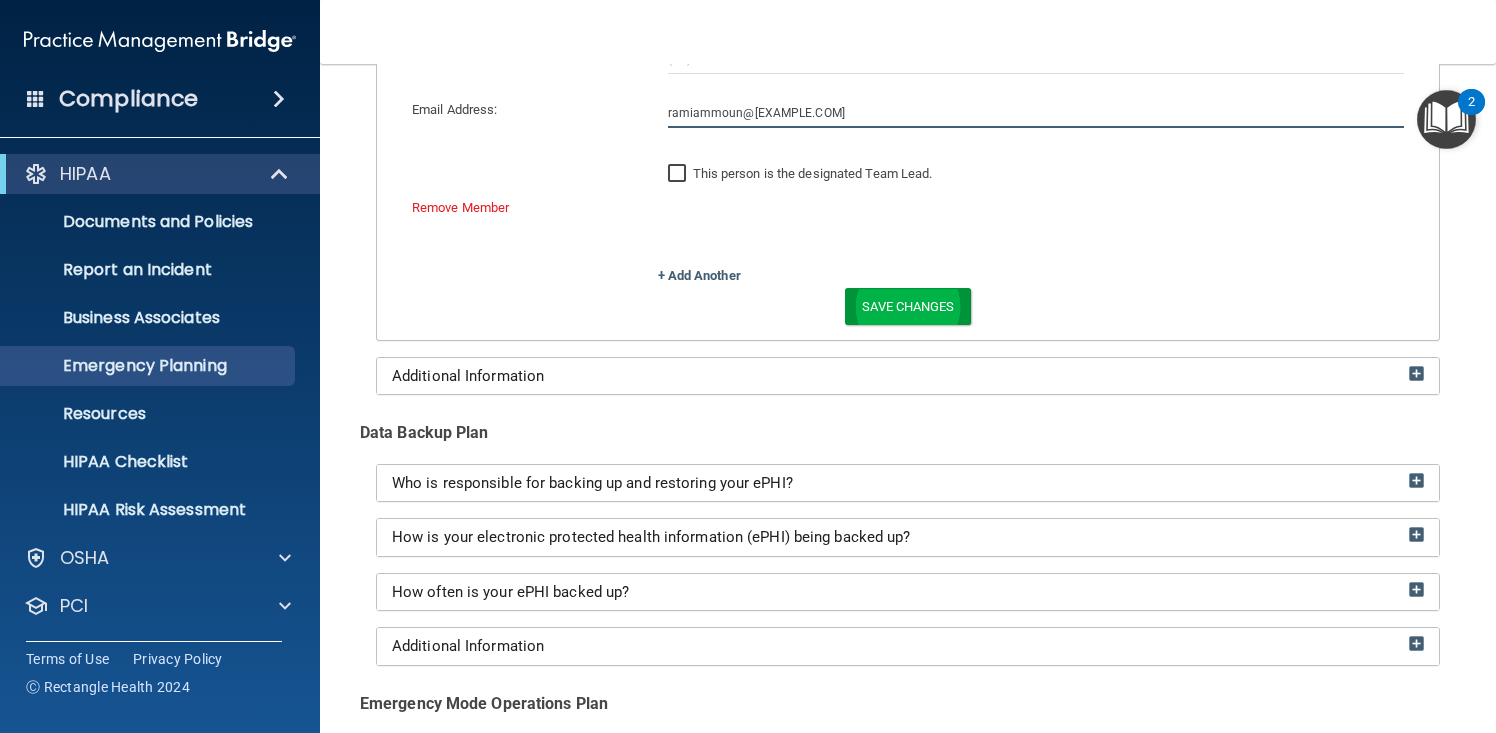 scroll, scrollTop: 1480, scrollLeft: 0, axis: vertical 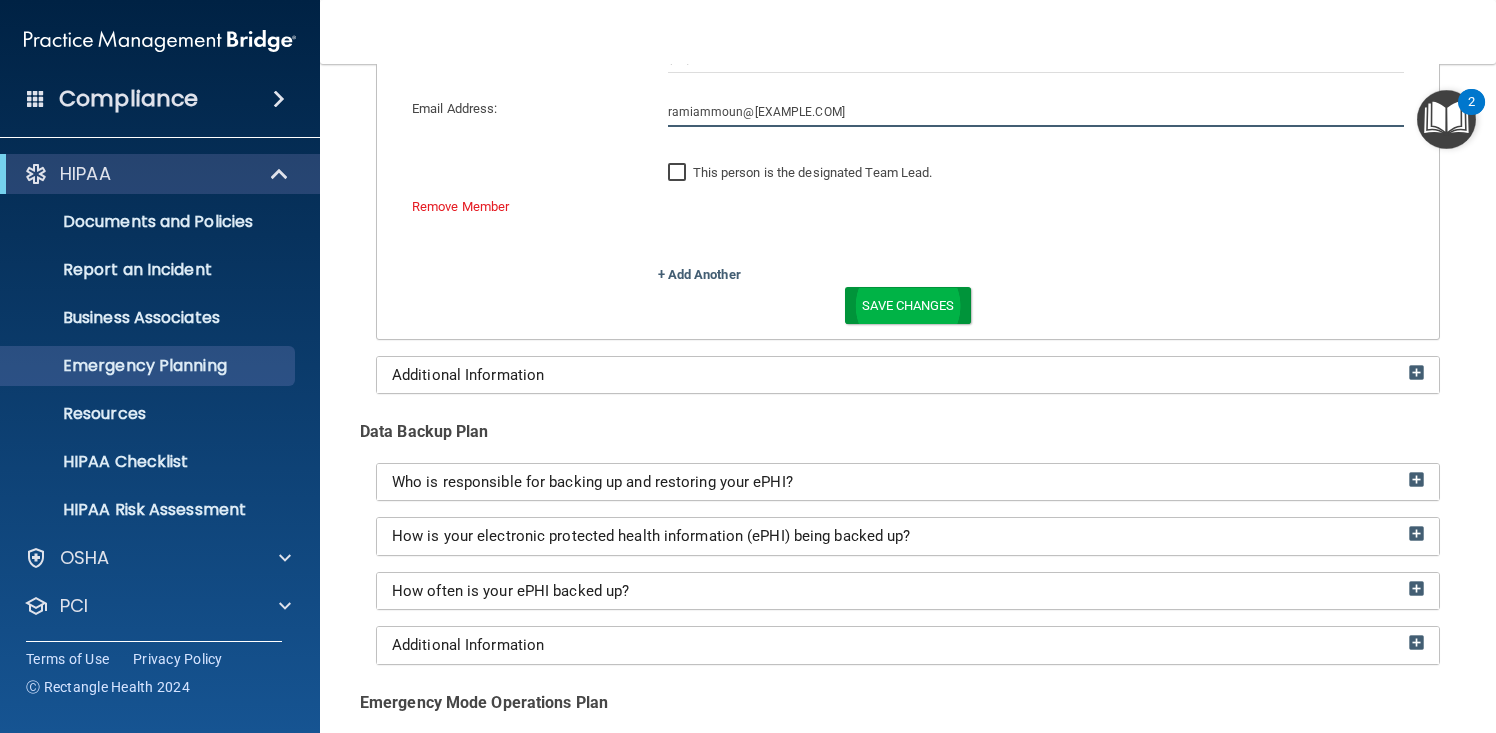 type on "ramiammoun@icloud.com" 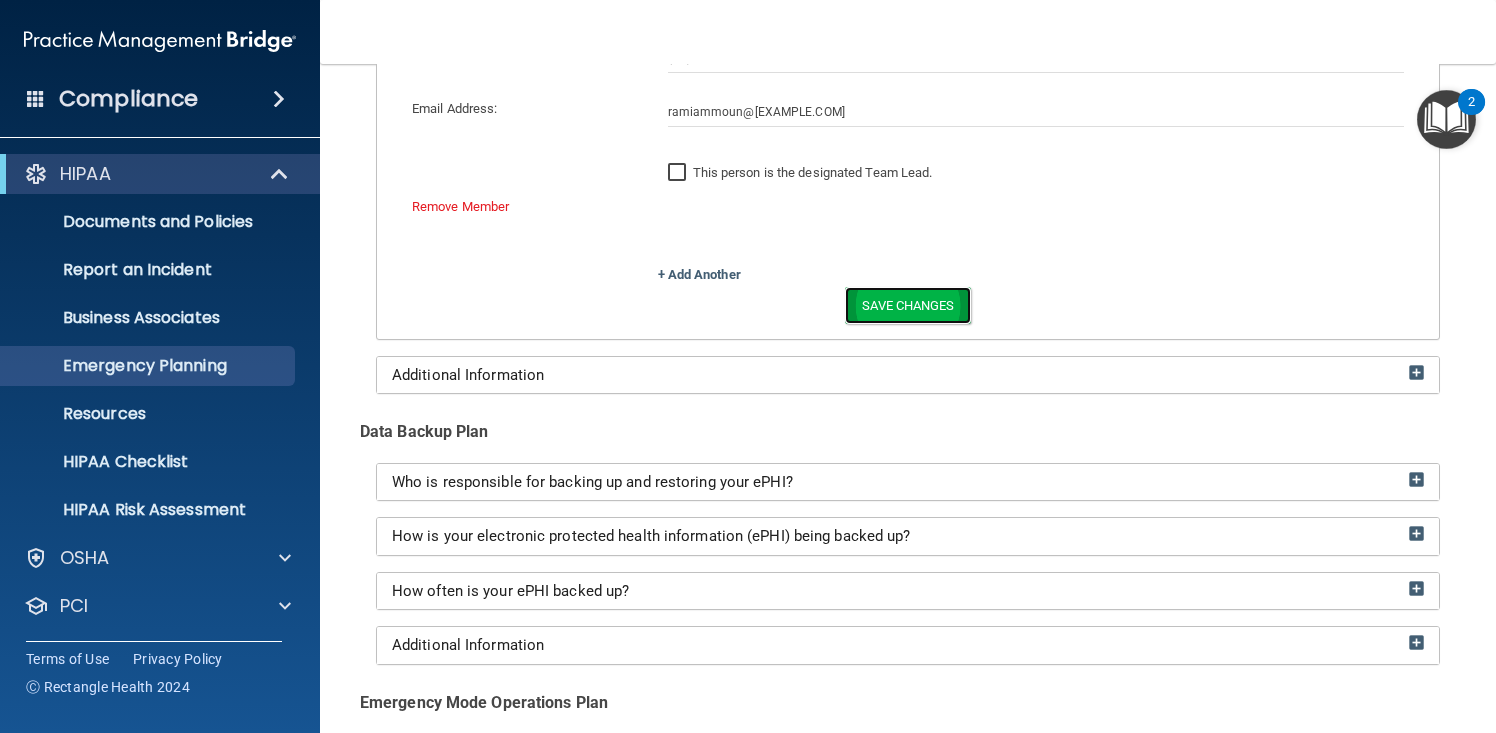 click on "Save Changes" 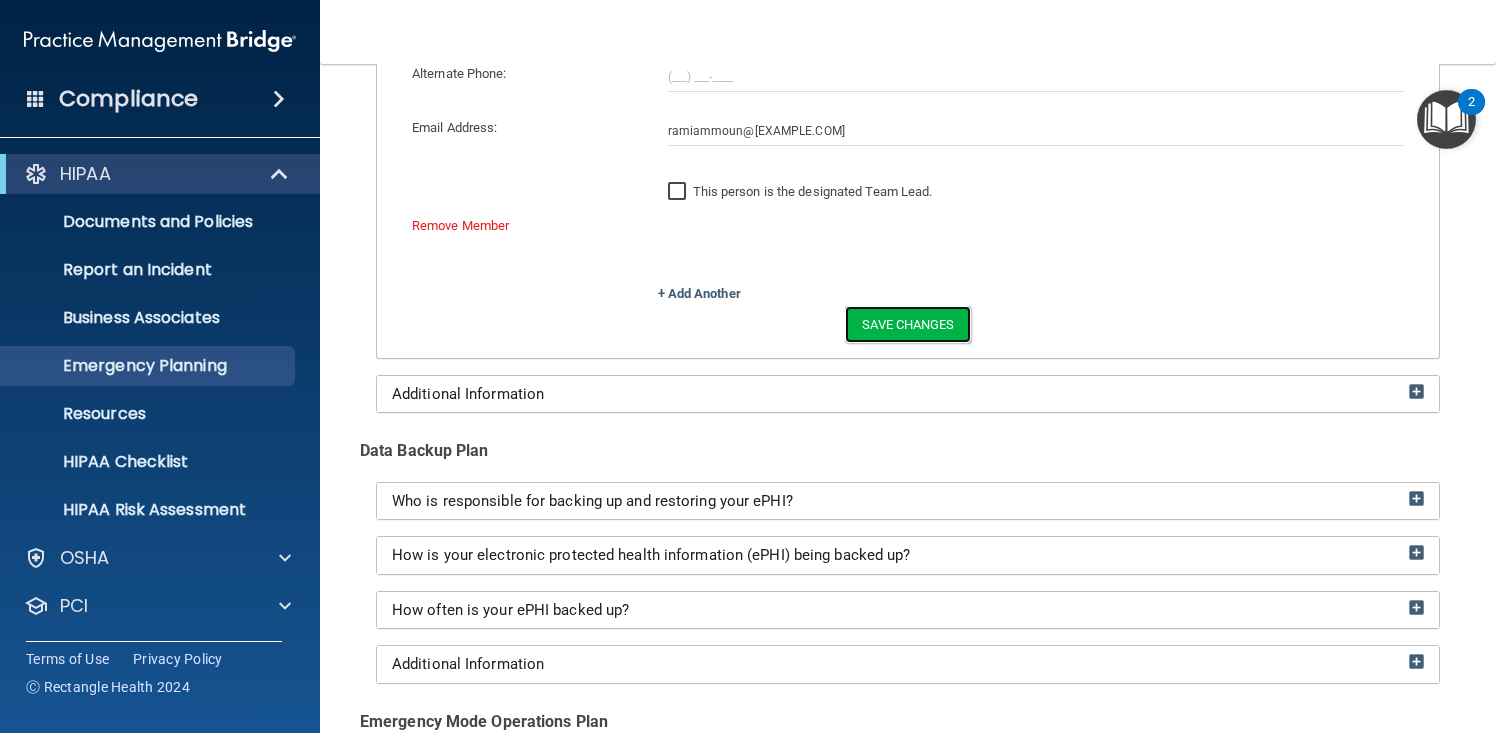 scroll, scrollTop: 1461, scrollLeft: 0, axis: vertical 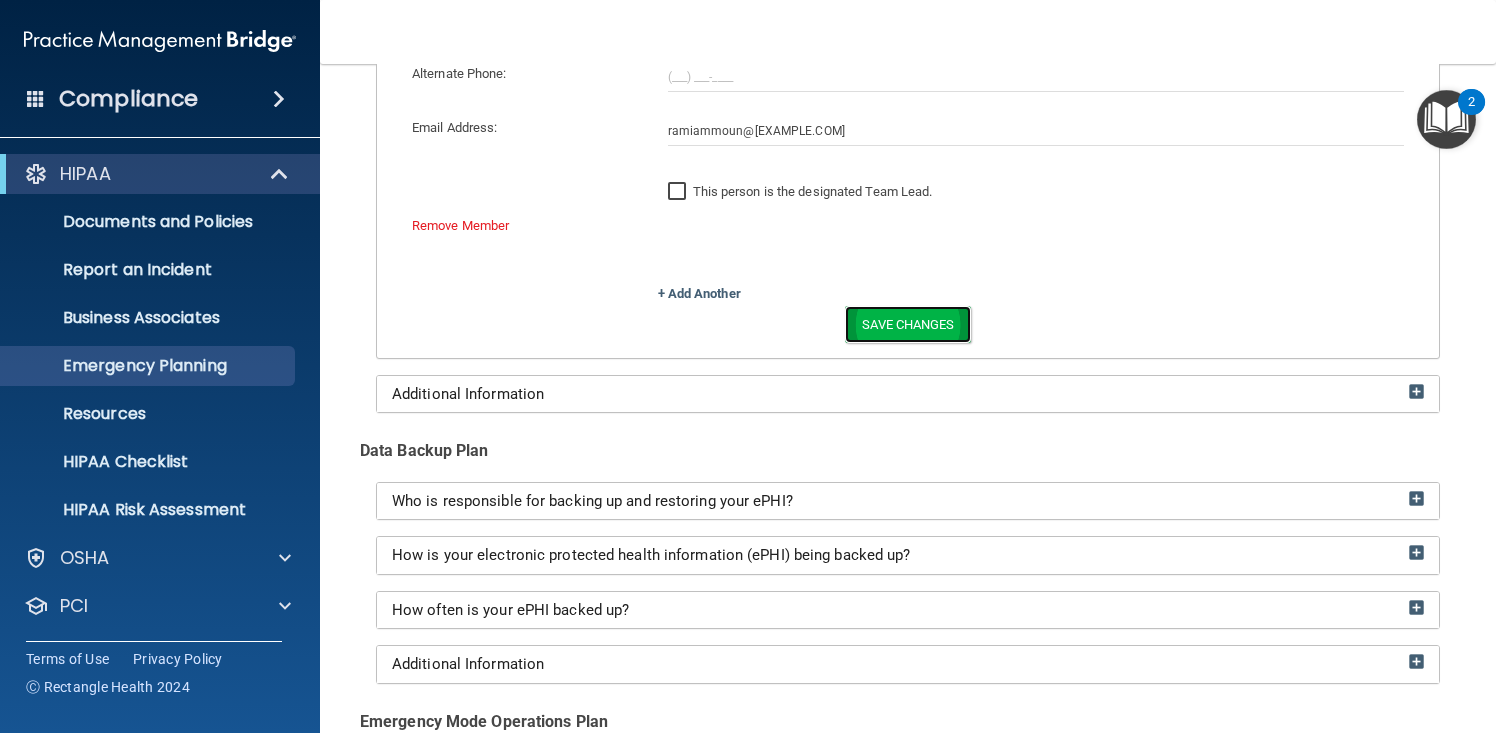 click on "Save Changes" 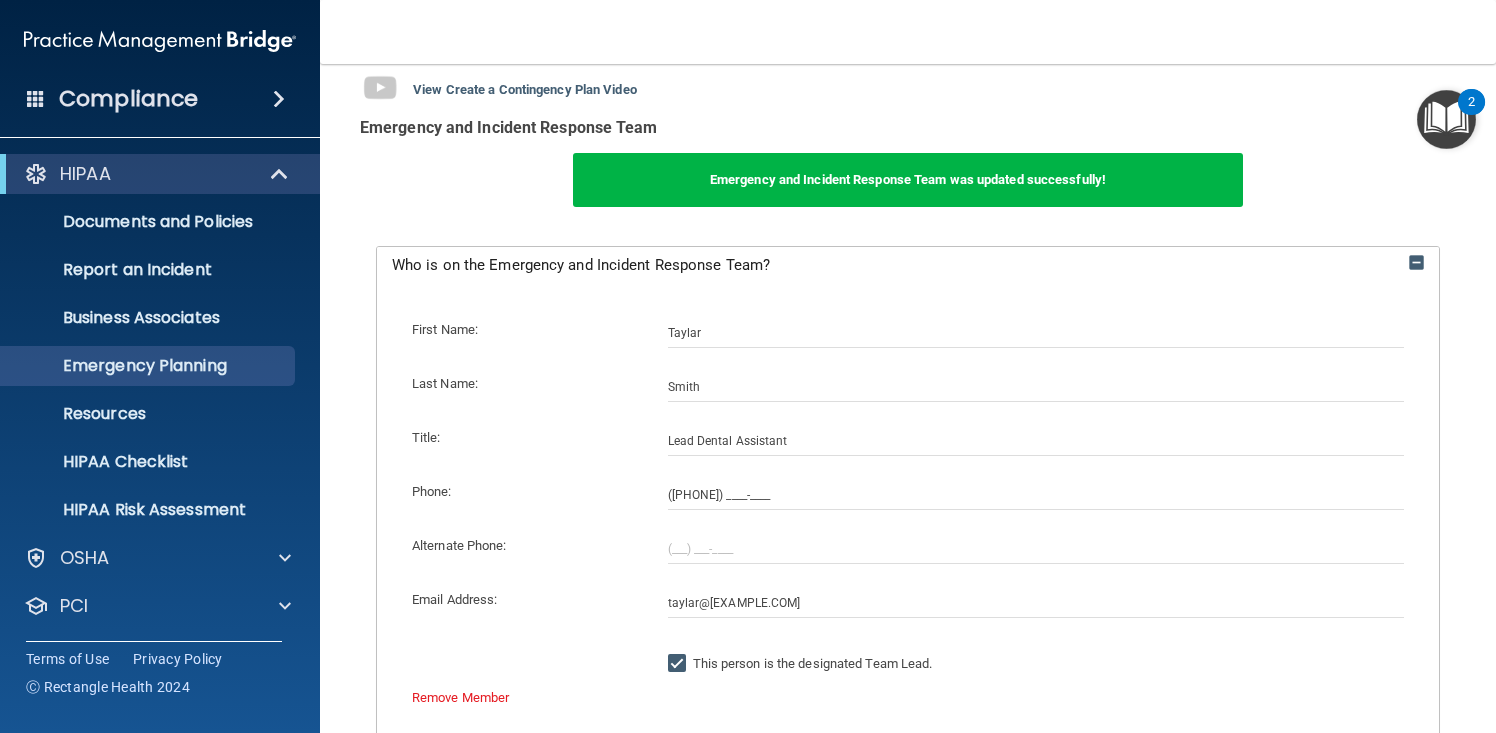 scroll, scrollTop: 121, scrollLeft: 0, axis: vertical 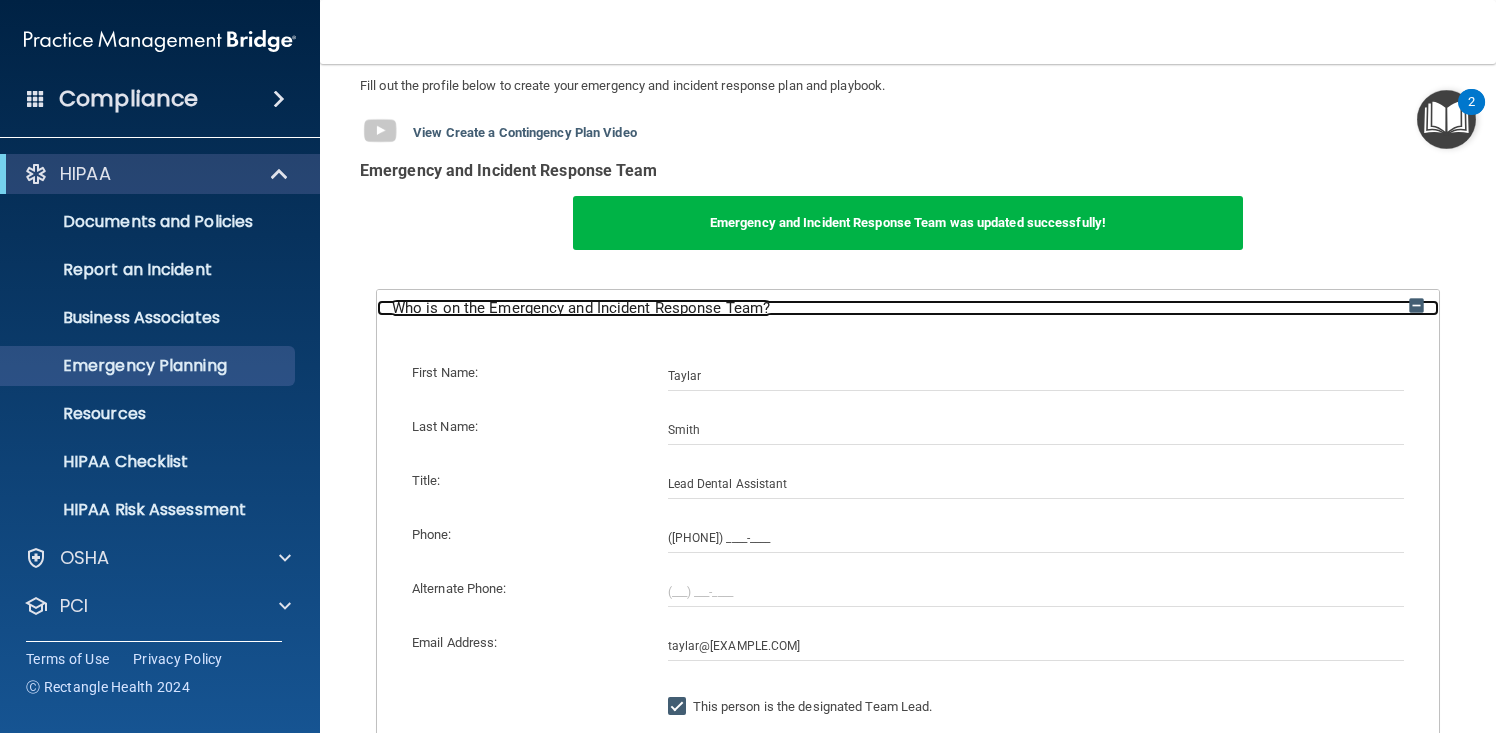 click at bounding box center [1416, 305] 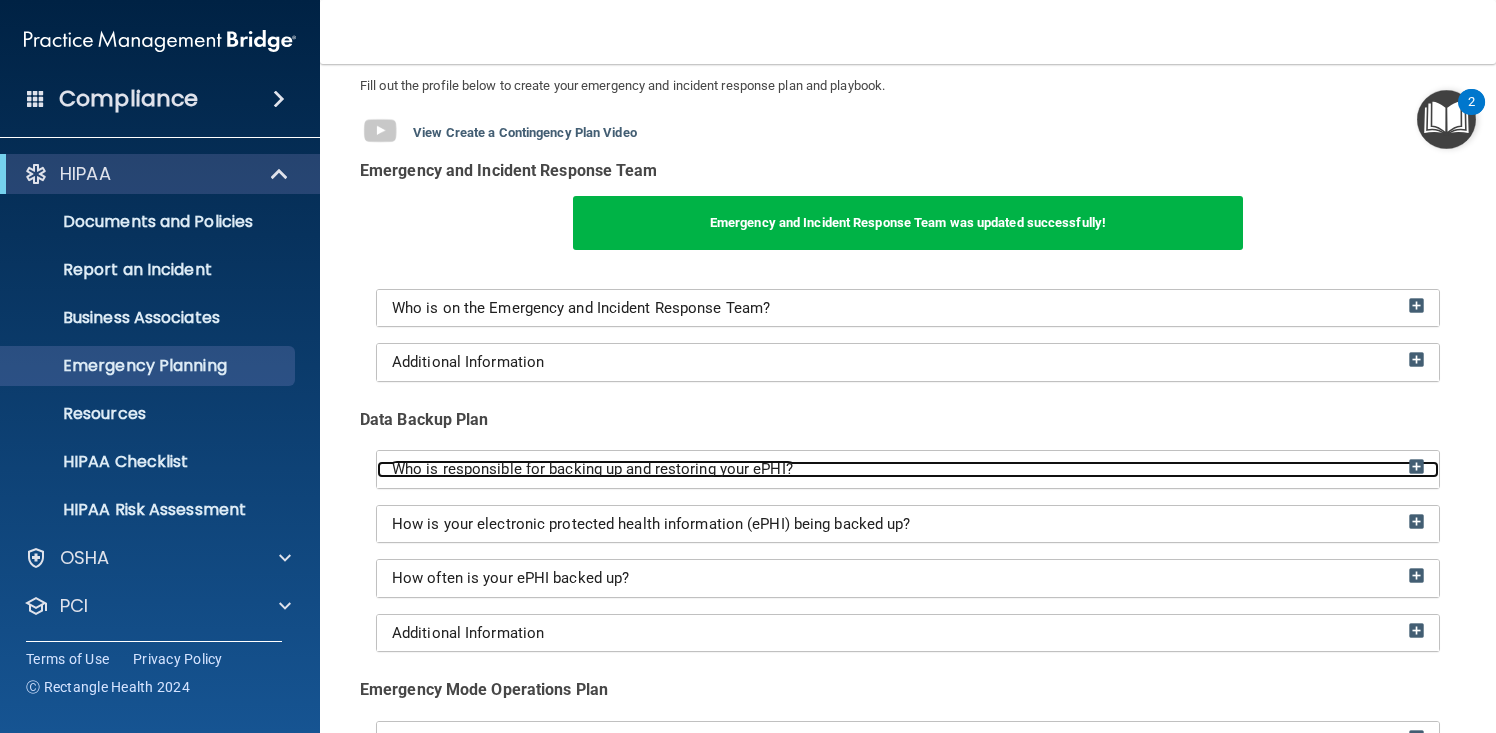 click on "Who is responsible for backing up and restoring your ePHI?" at bounding box center [592, 469] 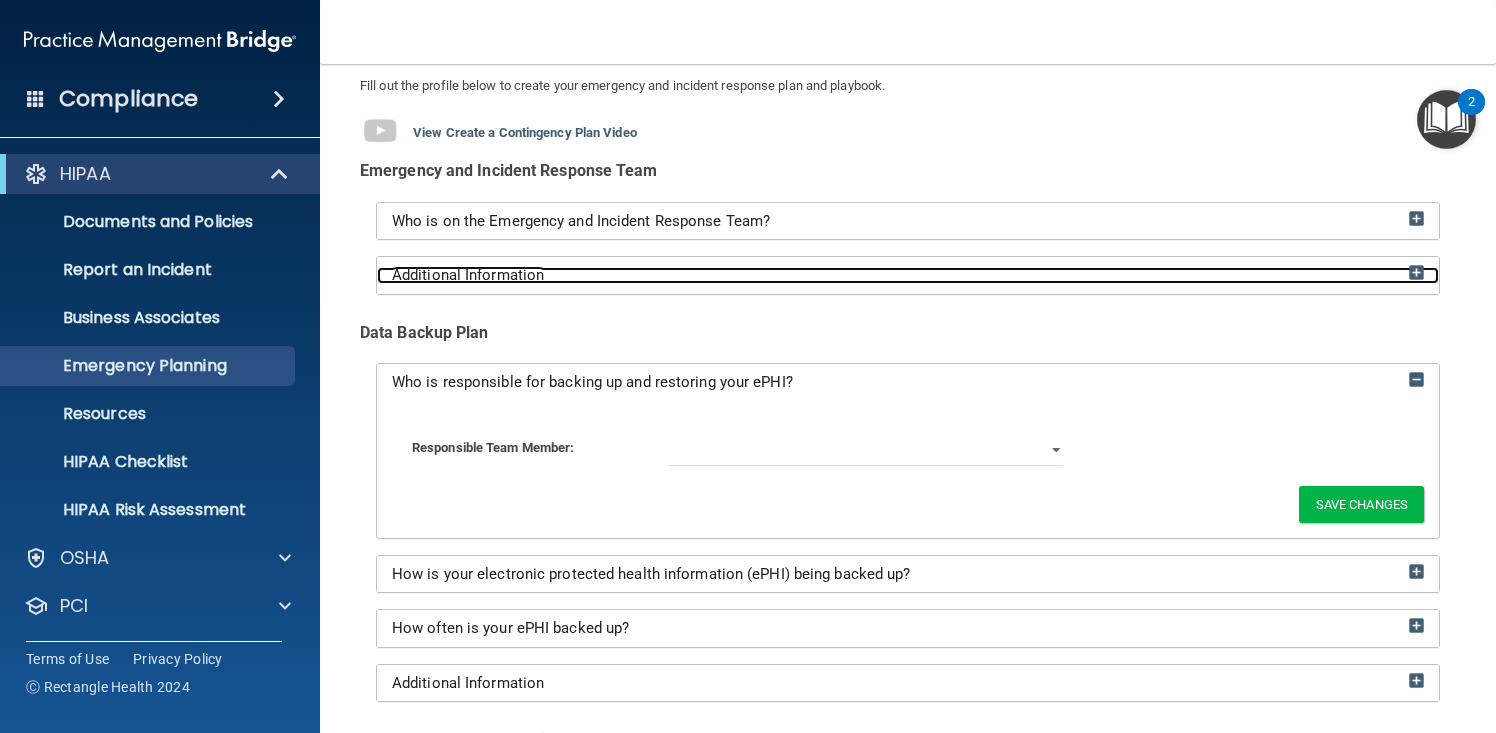 click on "Additional Information" at bounding box center [908, 275] 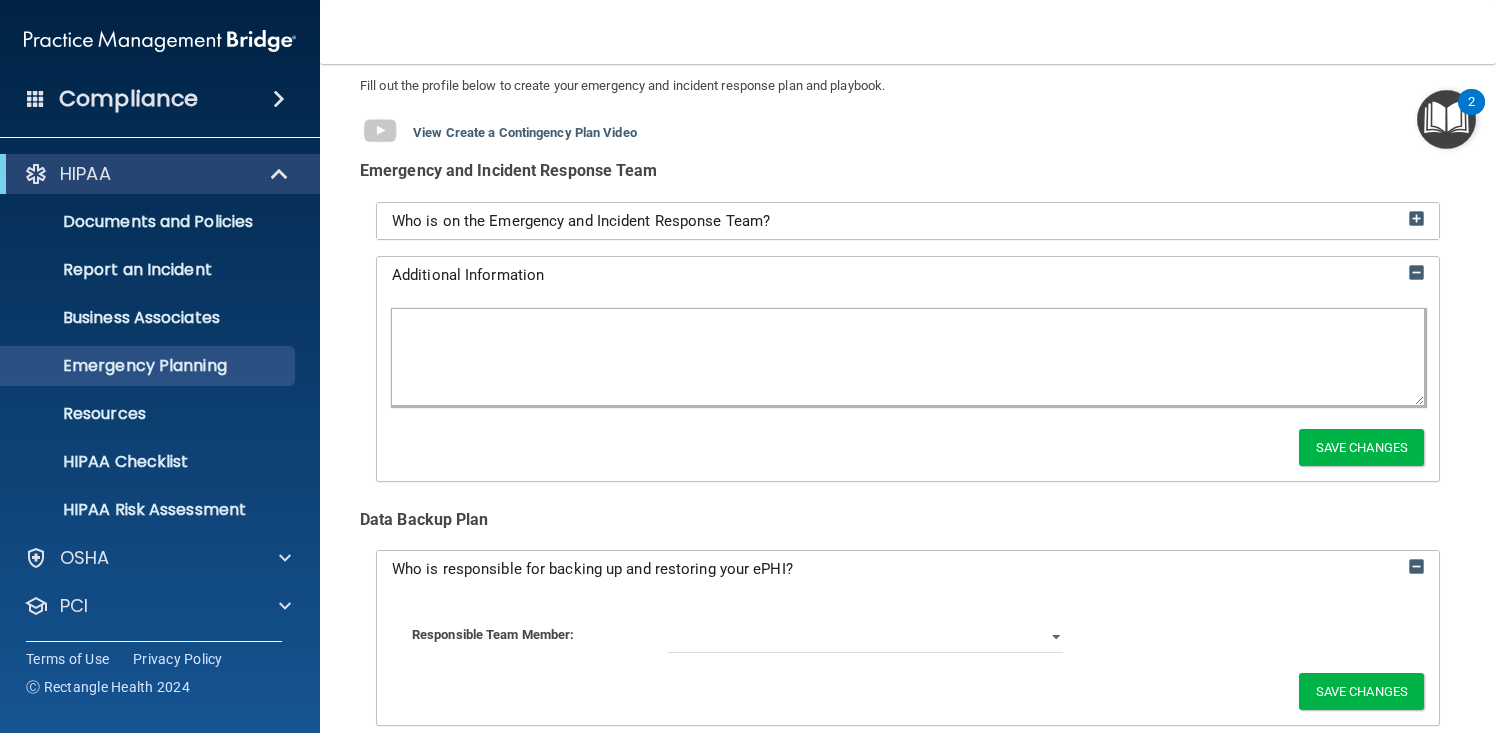 click at bounding box center (908, 357) 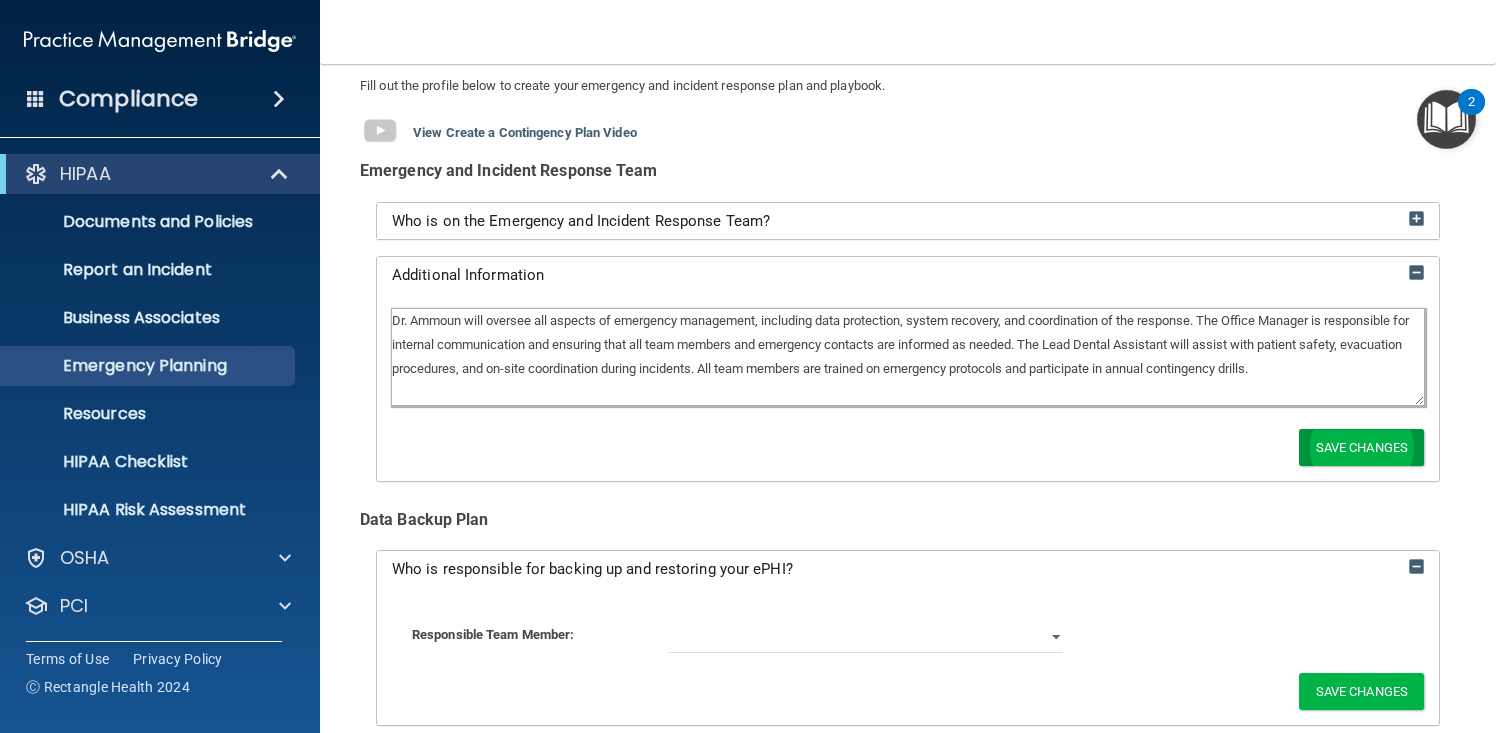 type on "Dr. Ammoun will oversee all aspects of emergency management, including data protection, system recovery, and coordination of the response. The Office Manager is responsible for internal communication and ensuring that all team members and emergency contacts are informed as needed. The Lead Dental Assistant will assist with patient safety, evacuation procedures, and on-site coordination during incidents. All team members are trained on emergency protocols and participate in annual contingency drills." 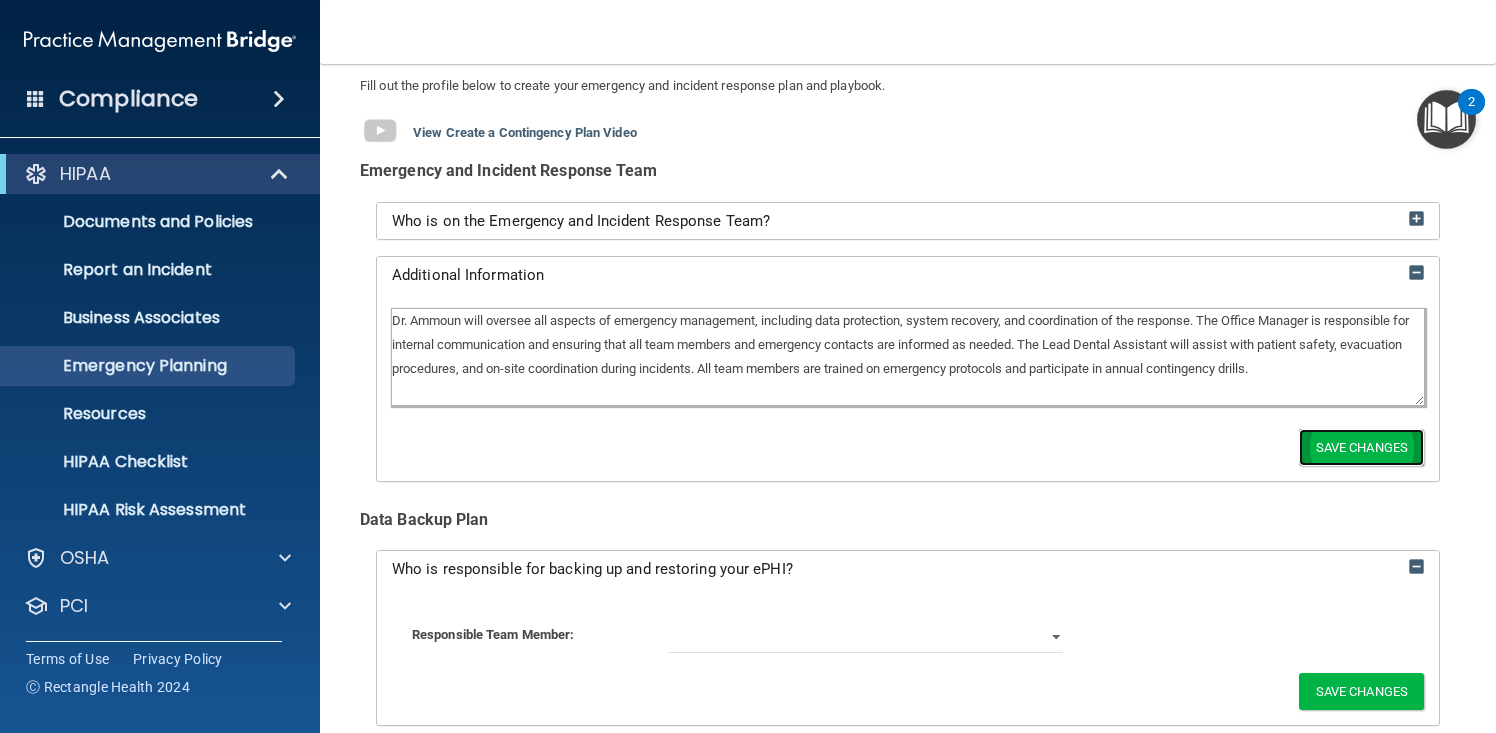 click on "Save Changes" at bounding box center [1361, 447] 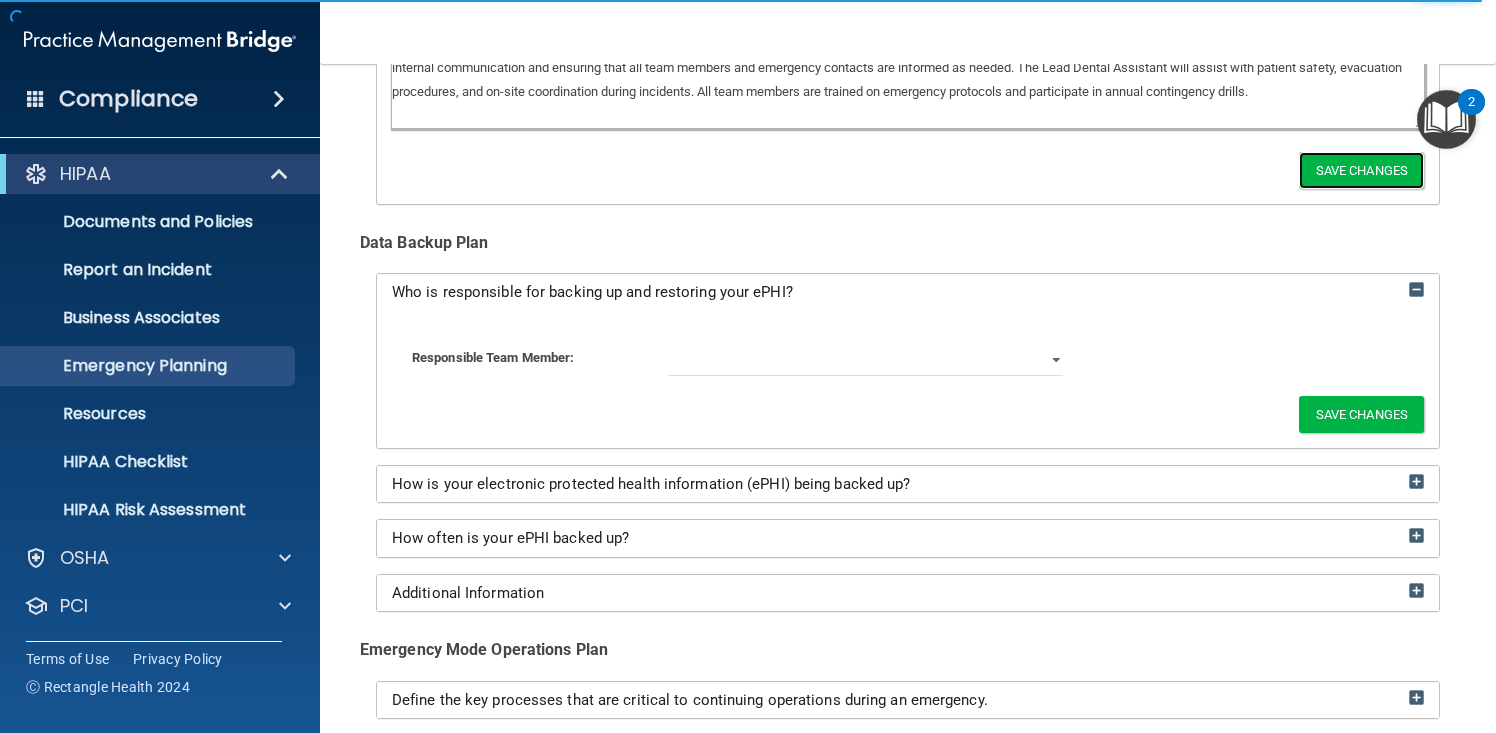 scroll, scrollTop: 407, scrollLeft: 0, axis: vertical 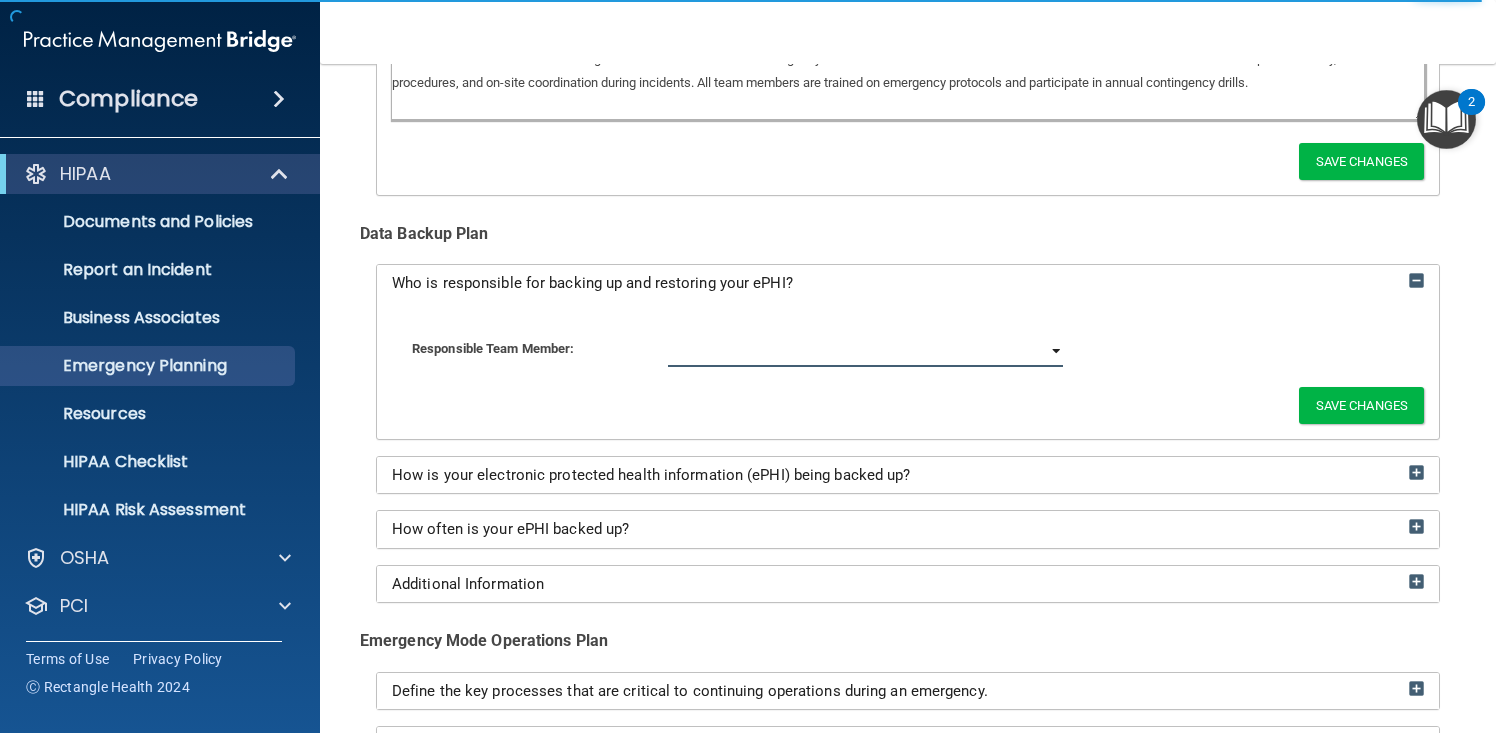 click on "Taylar Smith Jenna Spohnholtz Rami Ammoun" 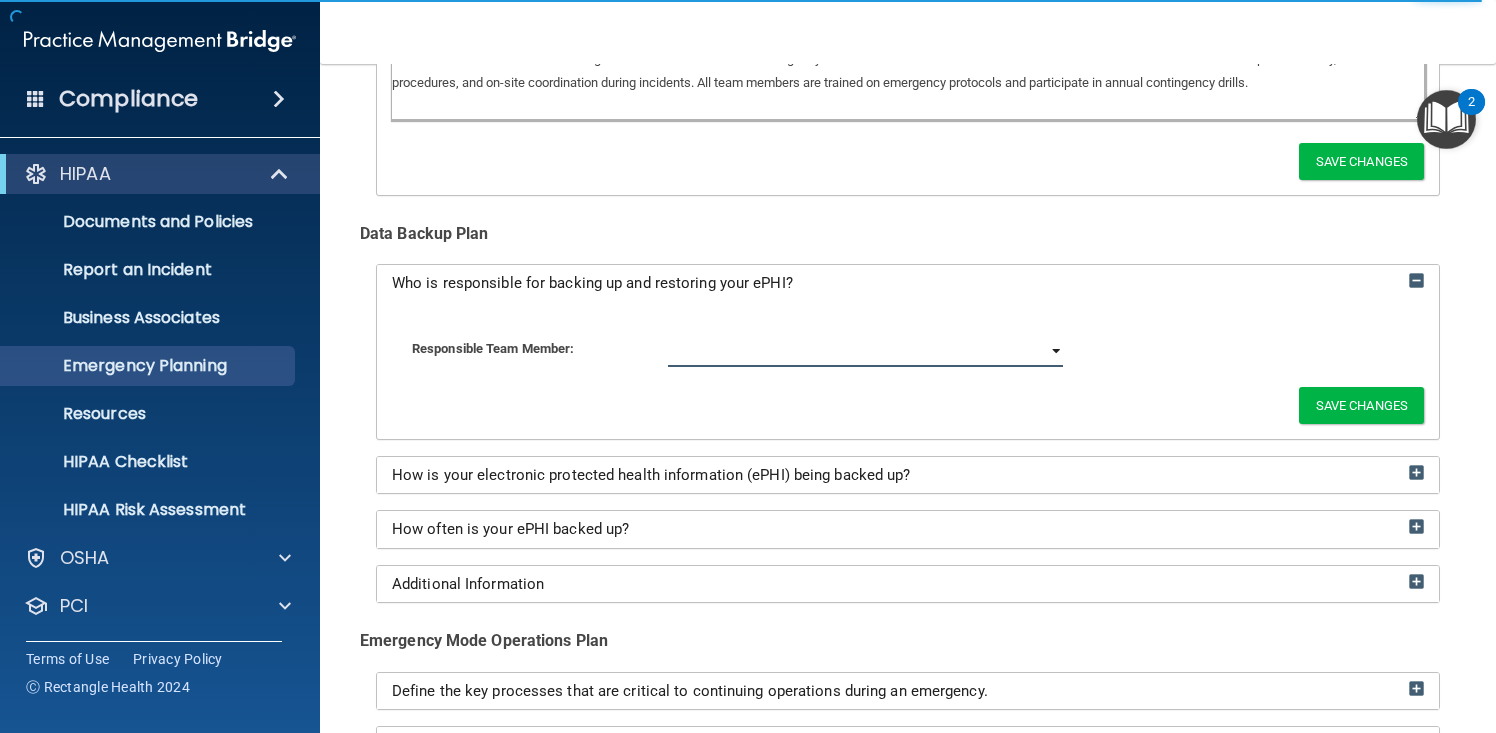 select on "2" 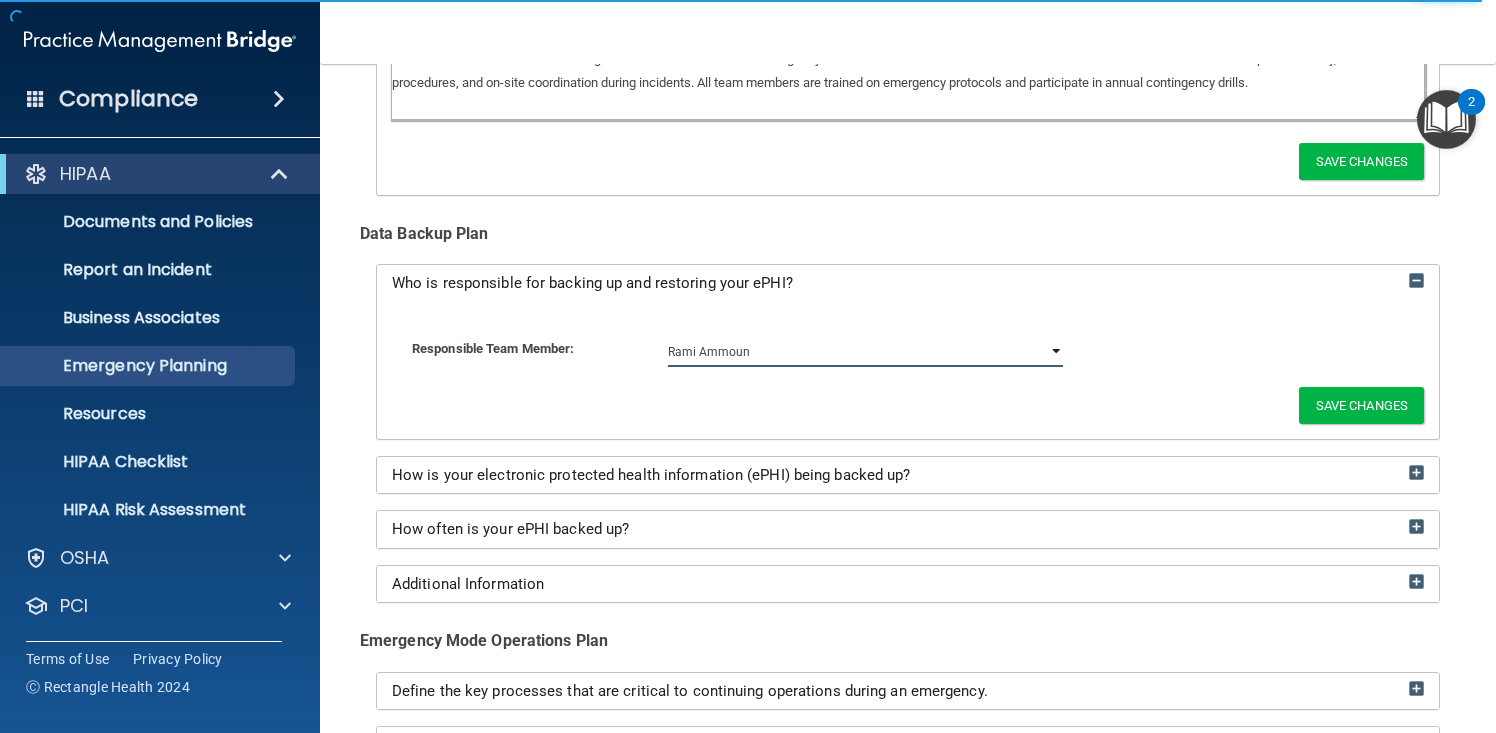 scroll, scrollTop: 433, scrollLeft: 0, axis: vertical 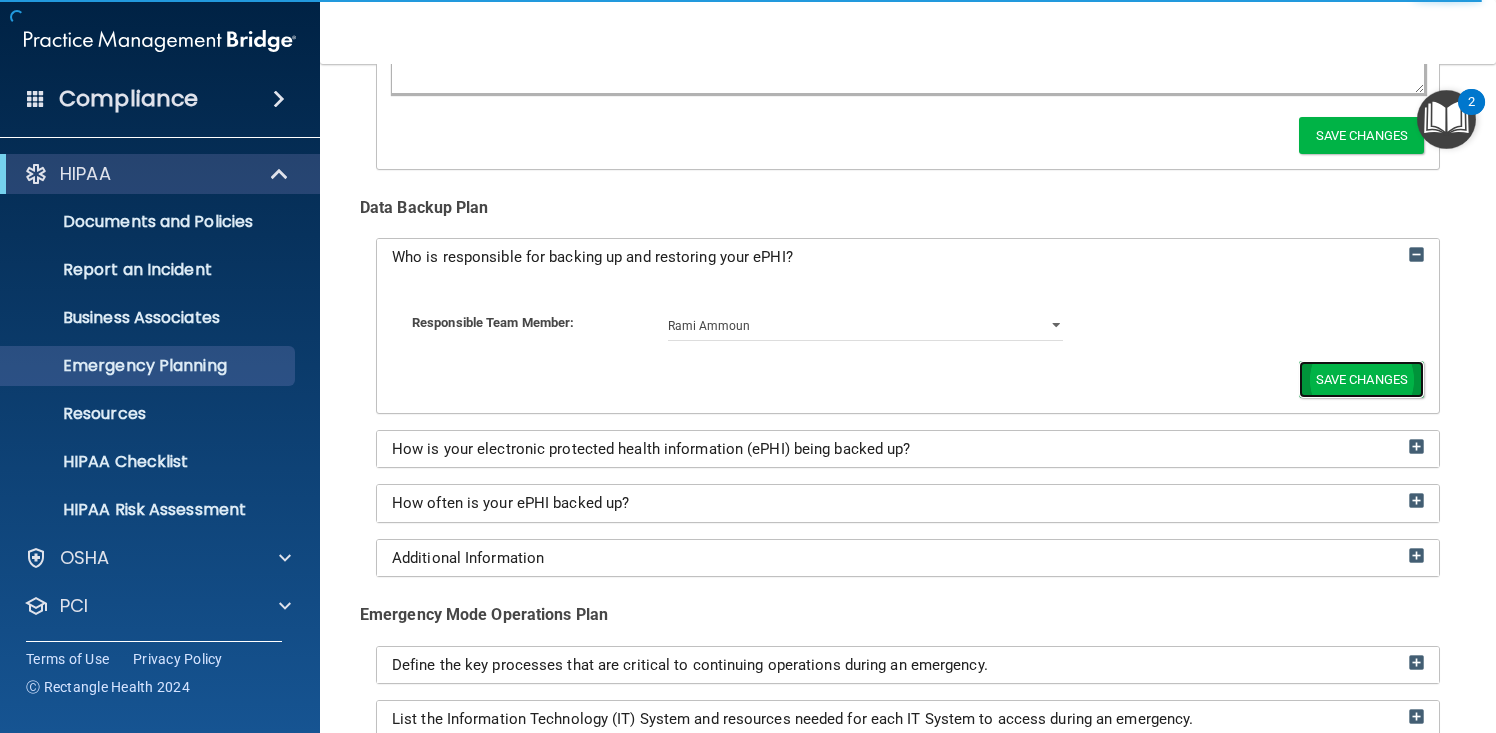 click on "Save Changes" 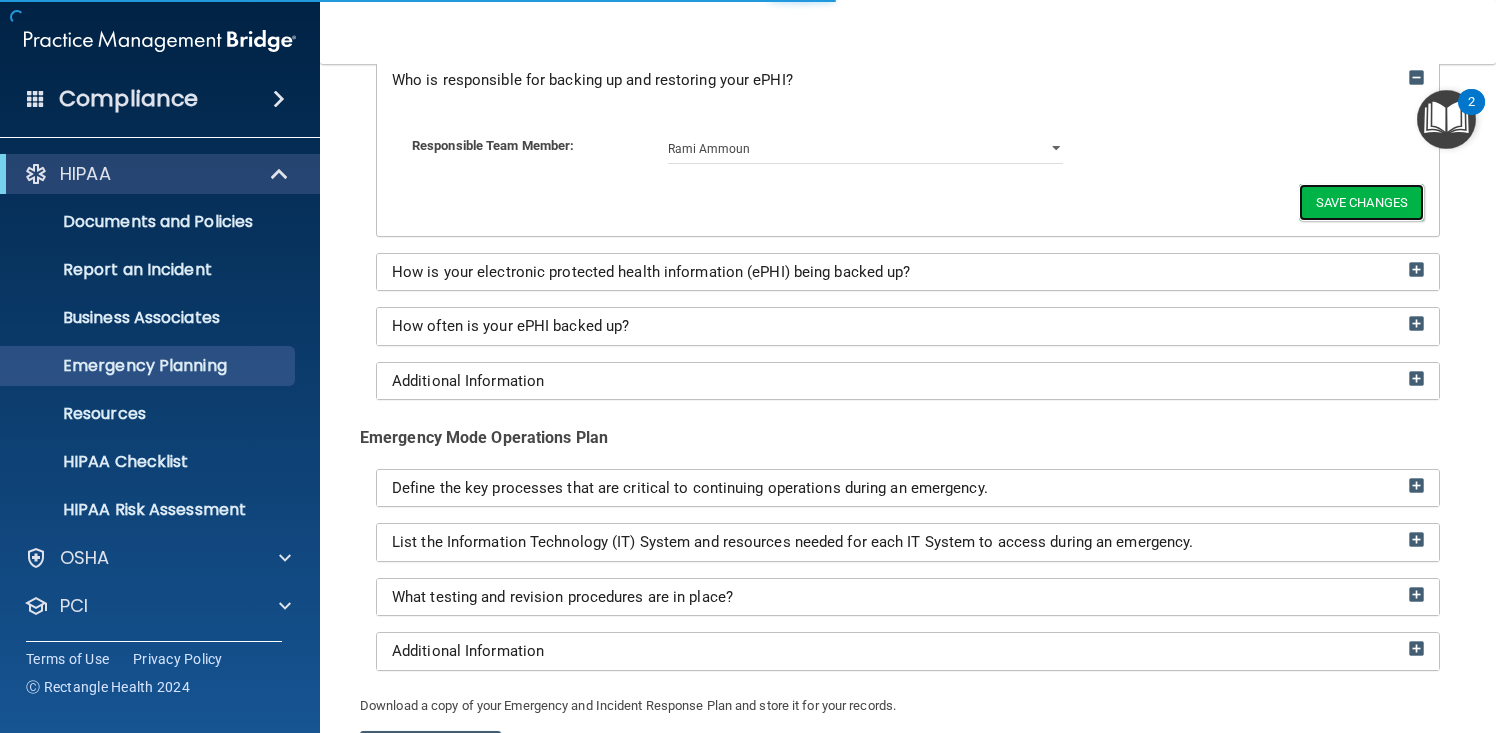 scroll, scrollTop: 515, scrollLeft: 0, axis: vertical 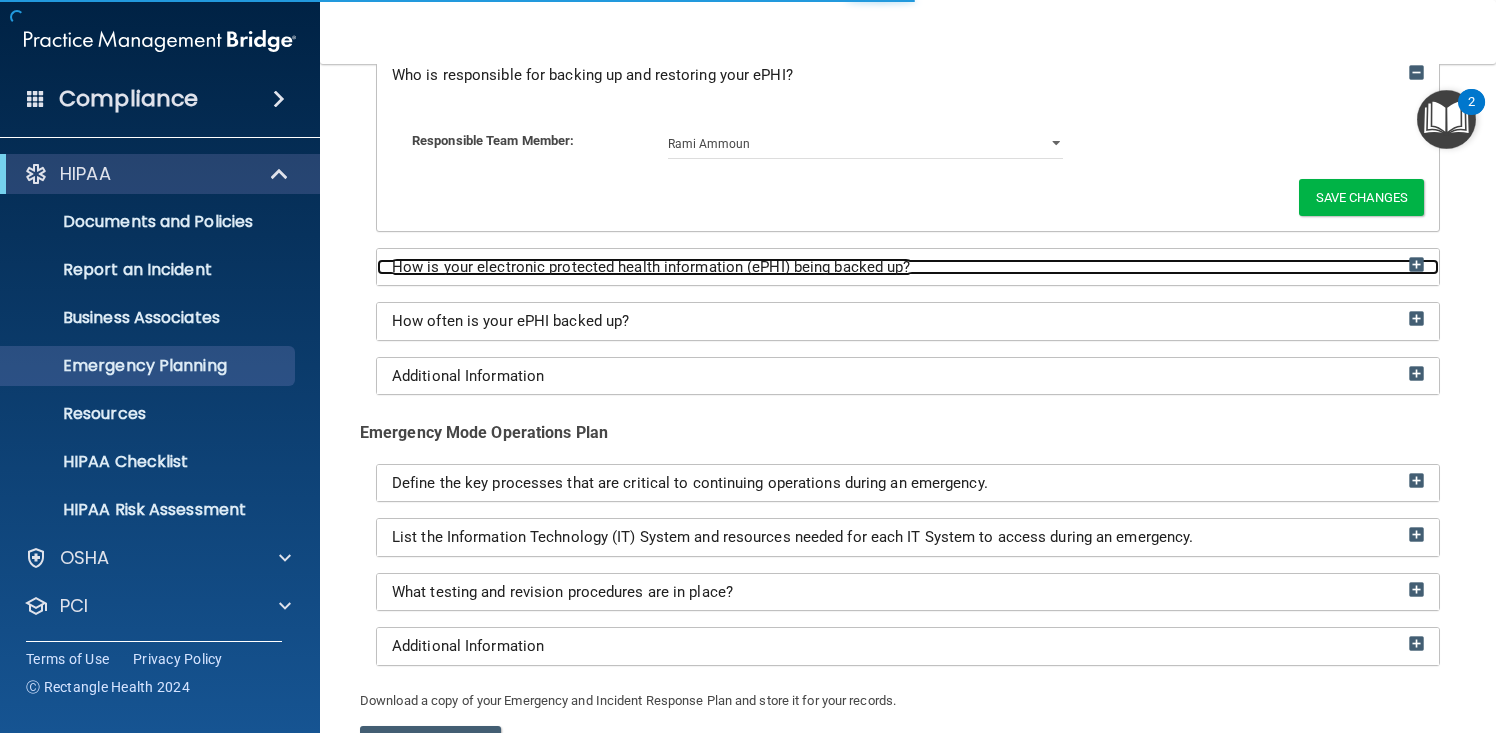 click on "How is your electronic protected health information (ePHI) being backed up?" at bounding box center (651, 267) 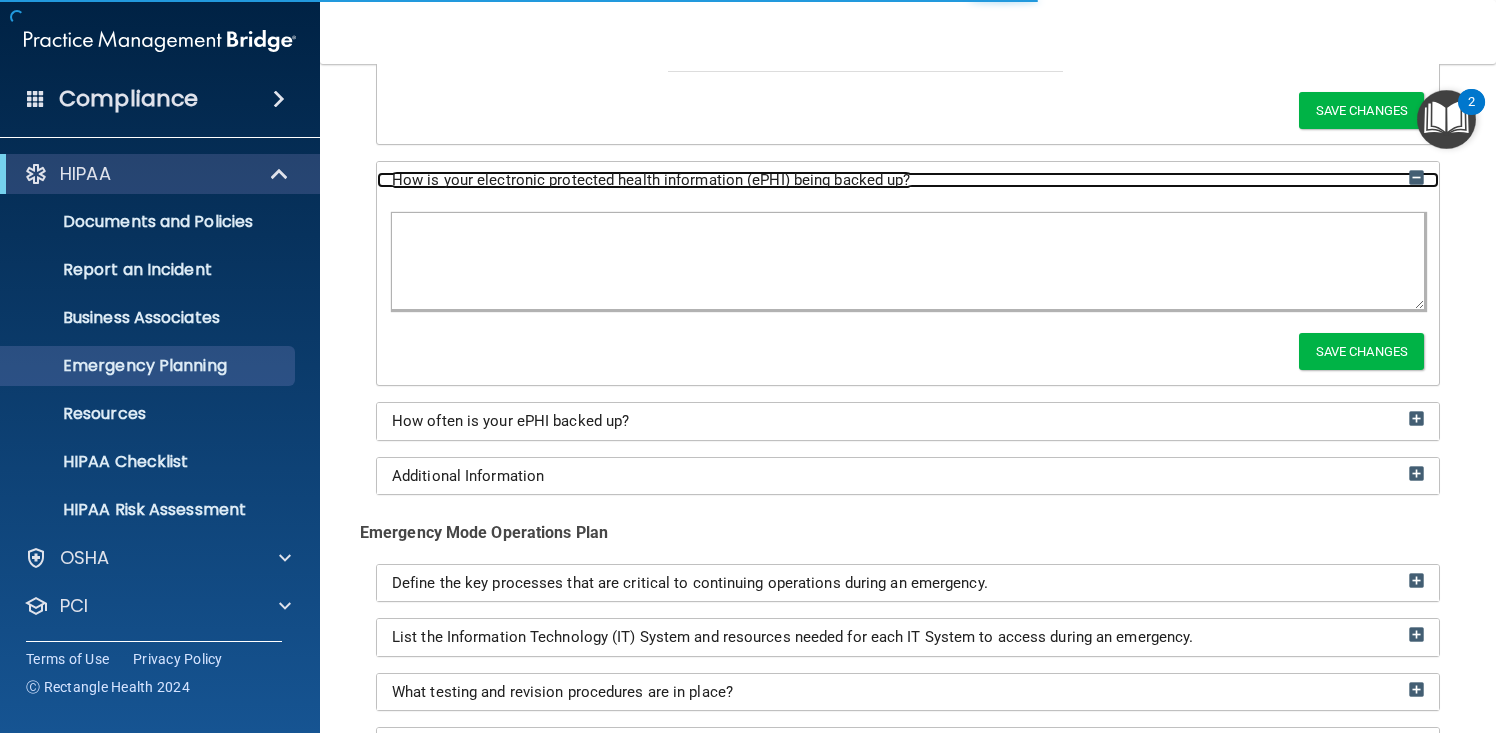 scroll, scrollTop: 428, scrollLeft: 0, axis: vertical 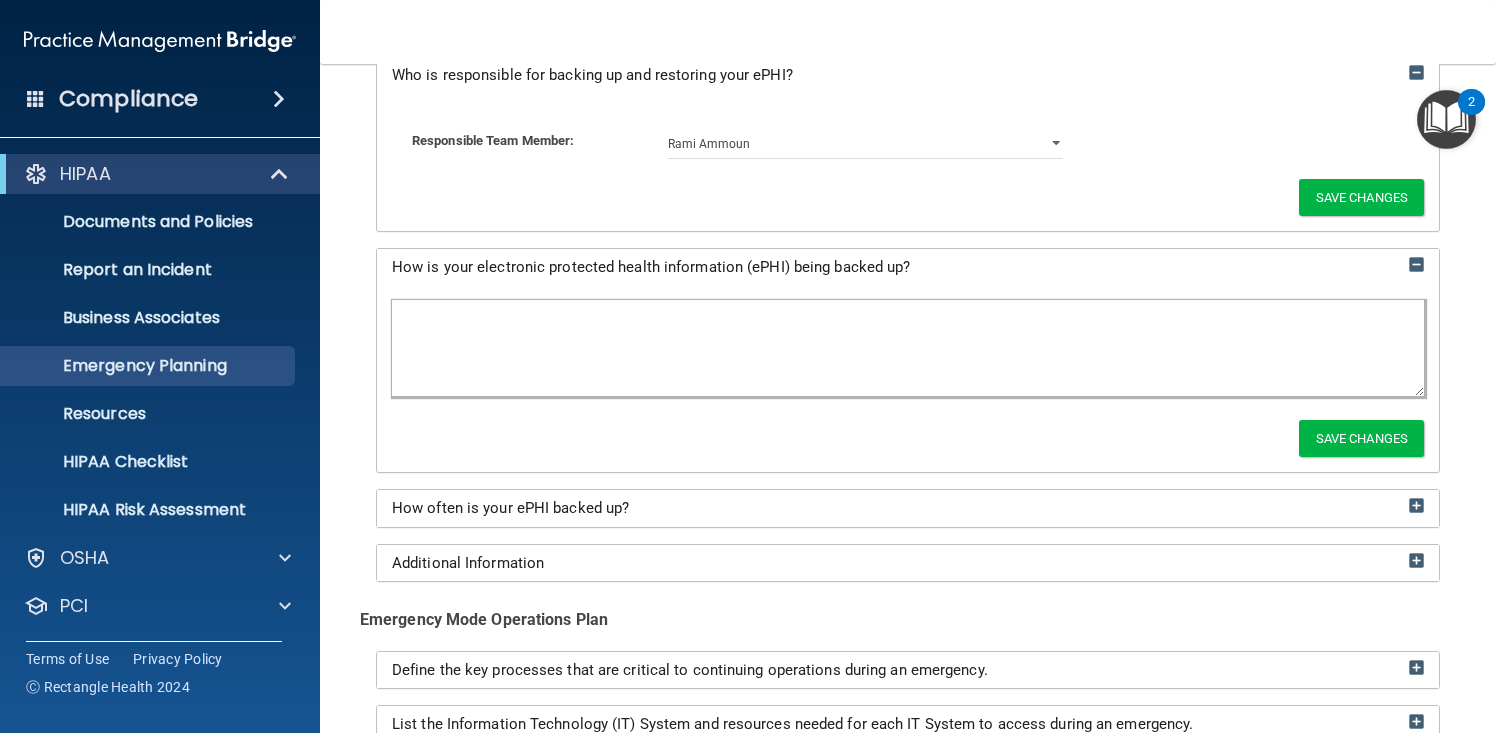 click at bounding box center [908, 348] 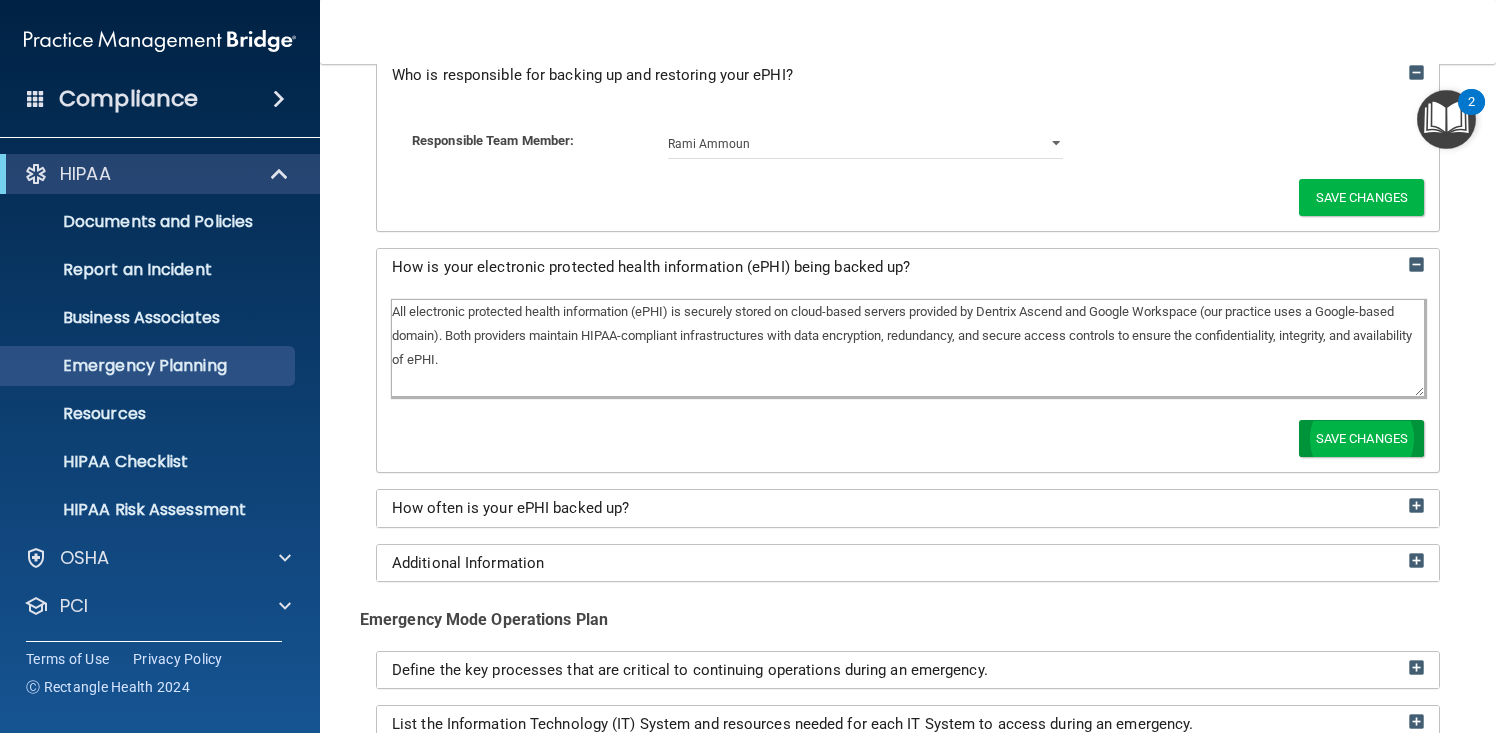 type on "All electronic protected health information (ePHI) is securely stored on cloud-based servers provided by Dentrix Ascend and Google Workspace (our practice uses a Google-based domain). Both providers maintain HIPAA-compliant infrastructures with data encryption, redundancy, and secure access controls to ensure the confidentiality, integrity, and availability of ePHI." 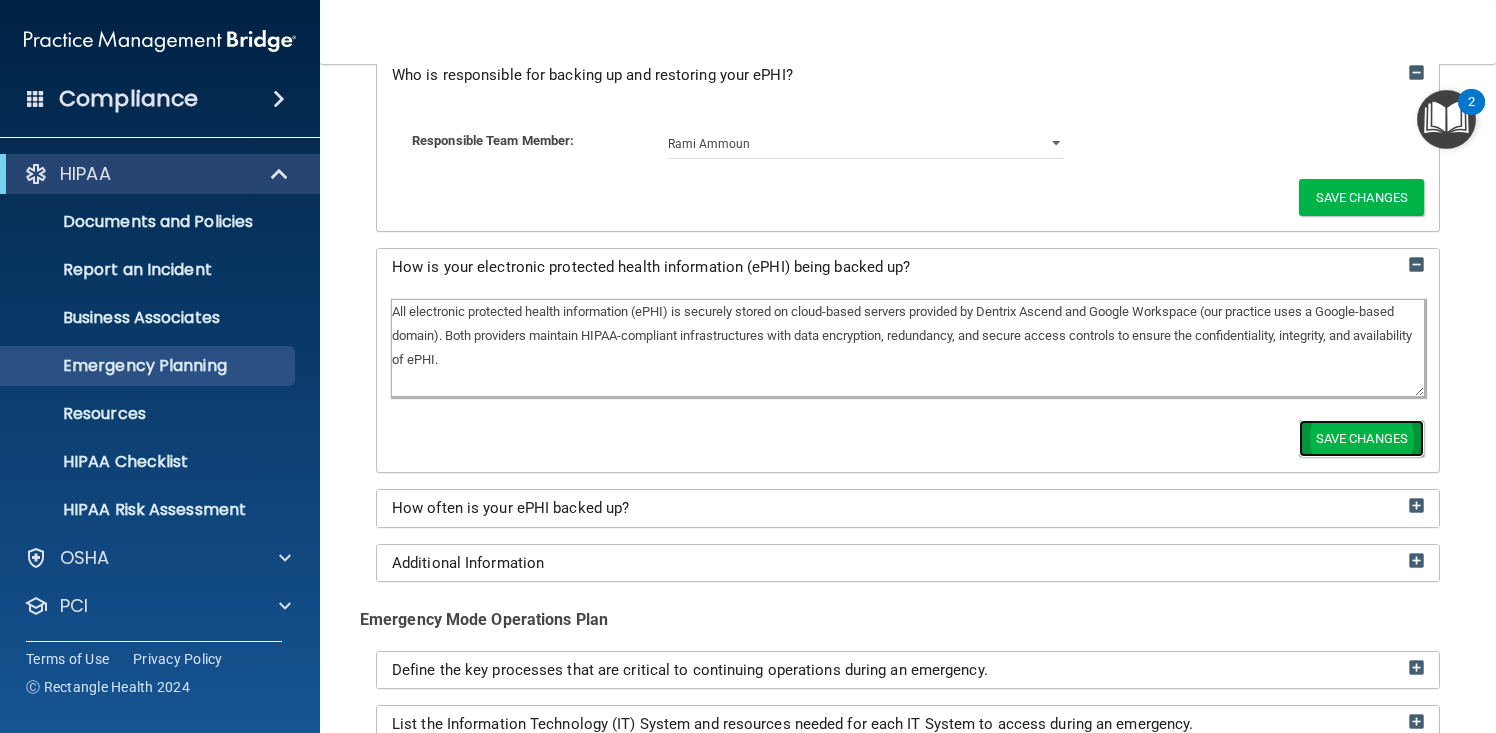 click on "Save Changes" at bounding box center [1361, 438] 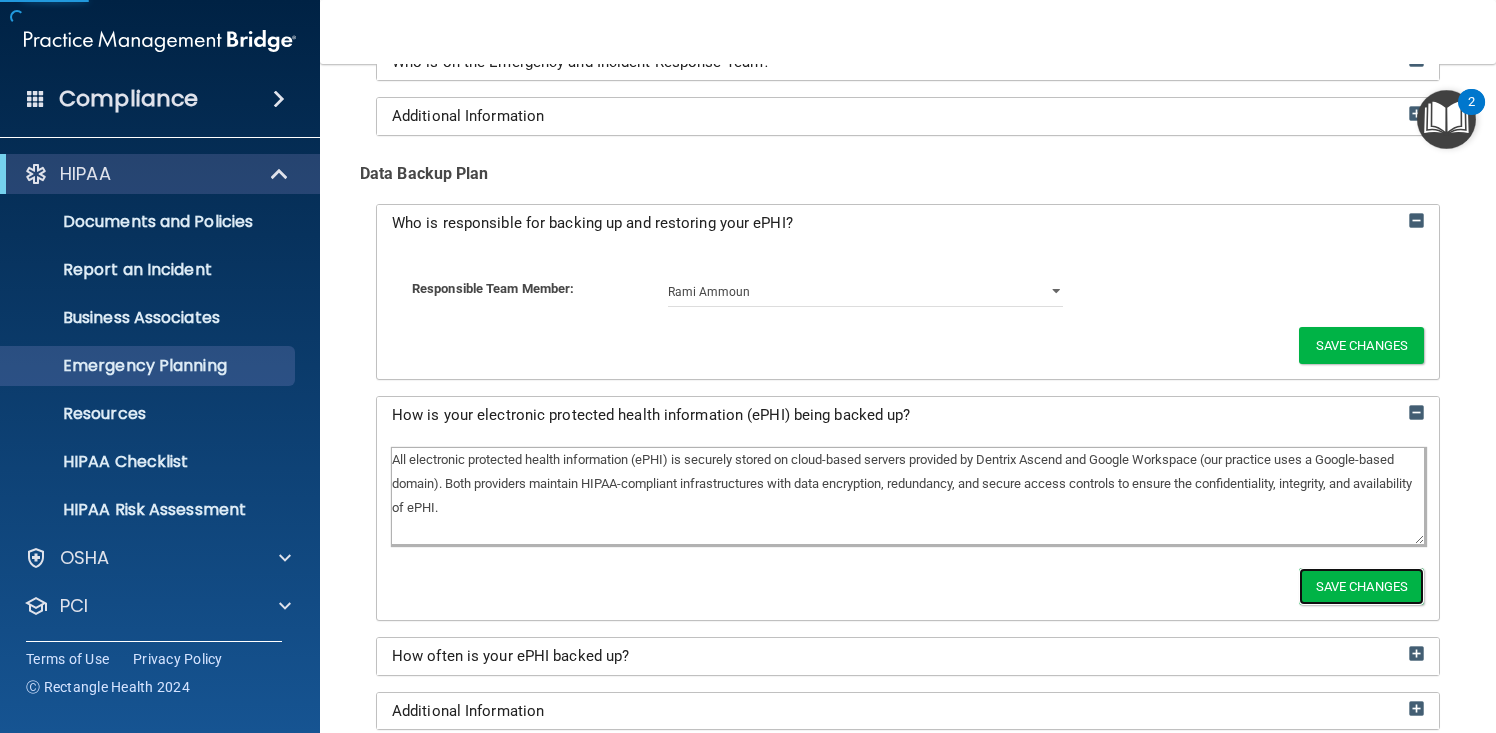 scroll, scrollTop: 278, scrollLeft: 0, axis: vertical 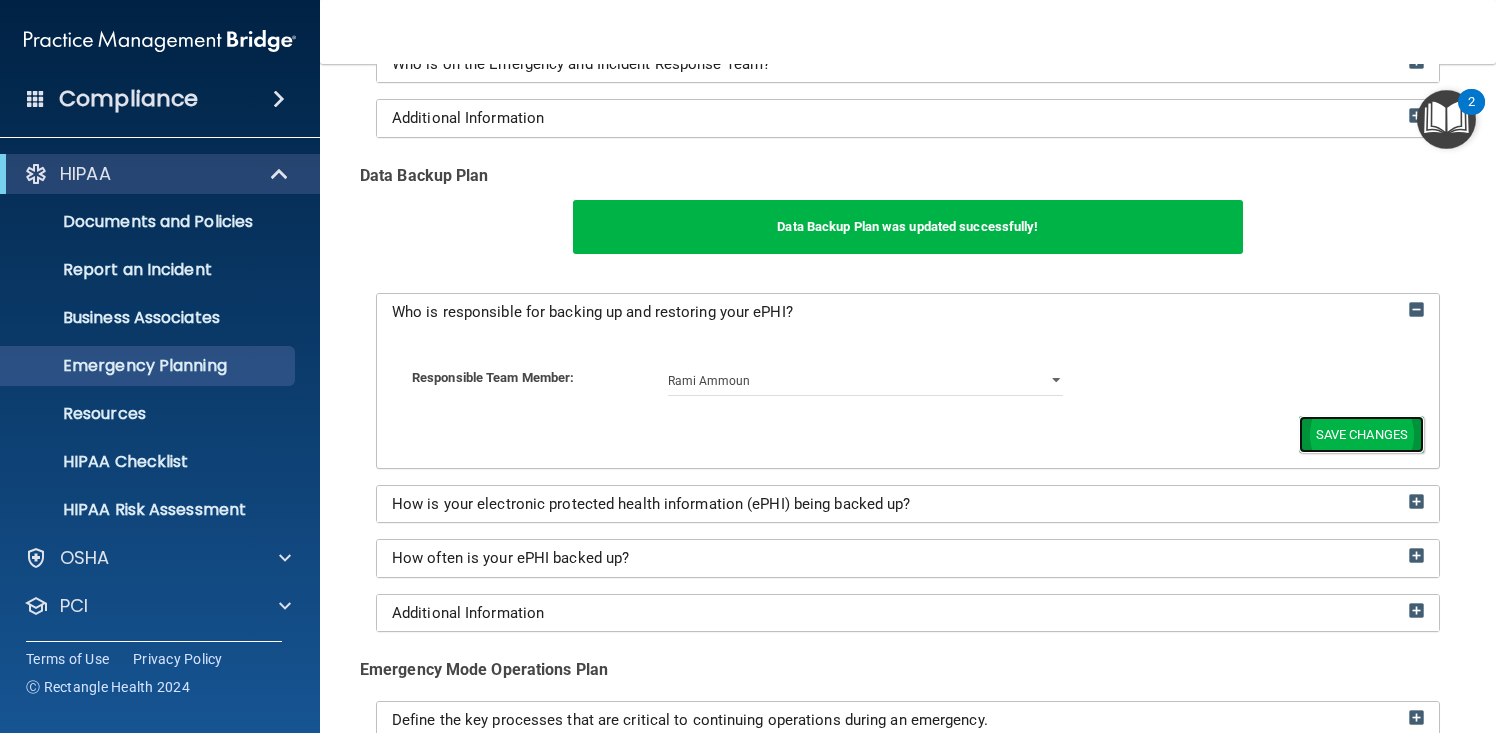 click on "Save Changes" 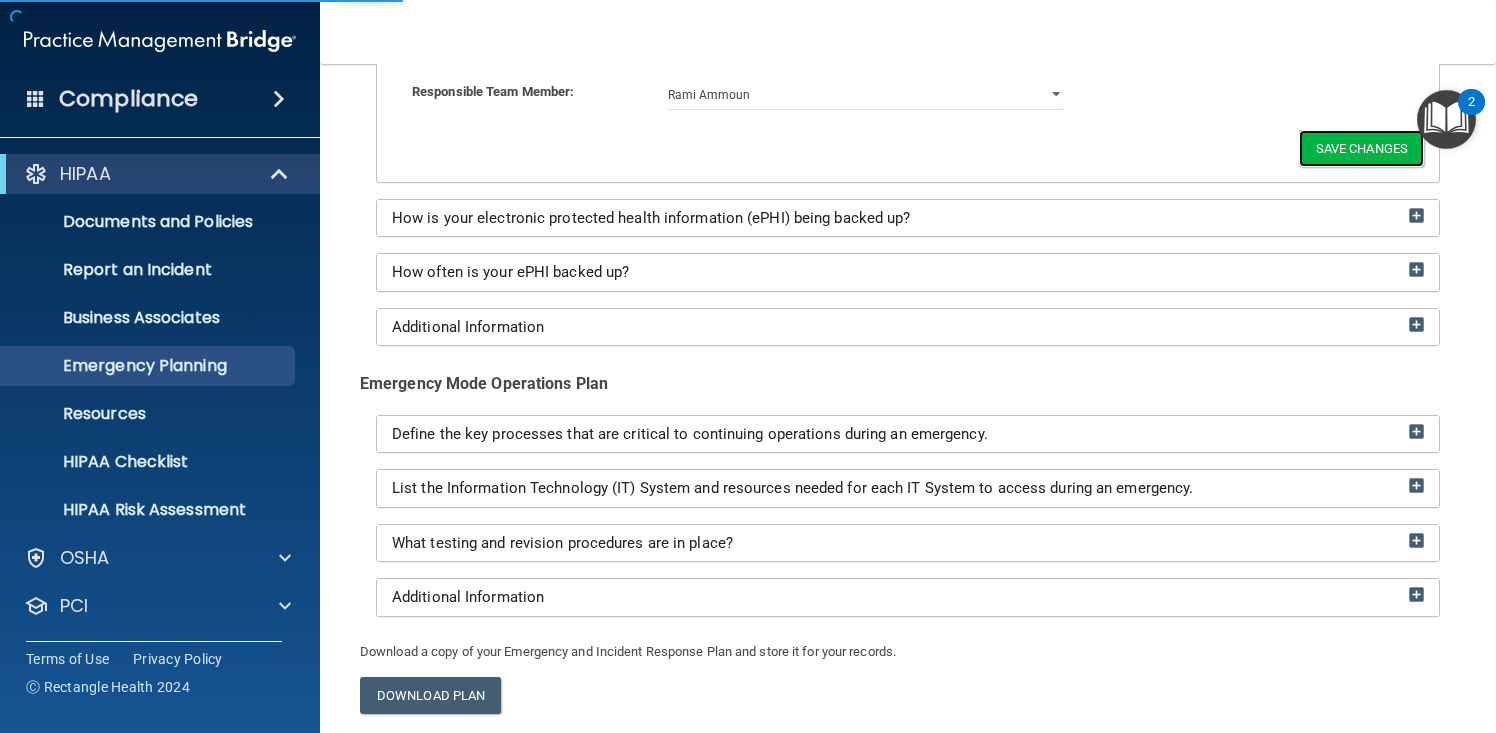 scroll, scrollTop: 390, scrollLeft: 0, axis: vertical 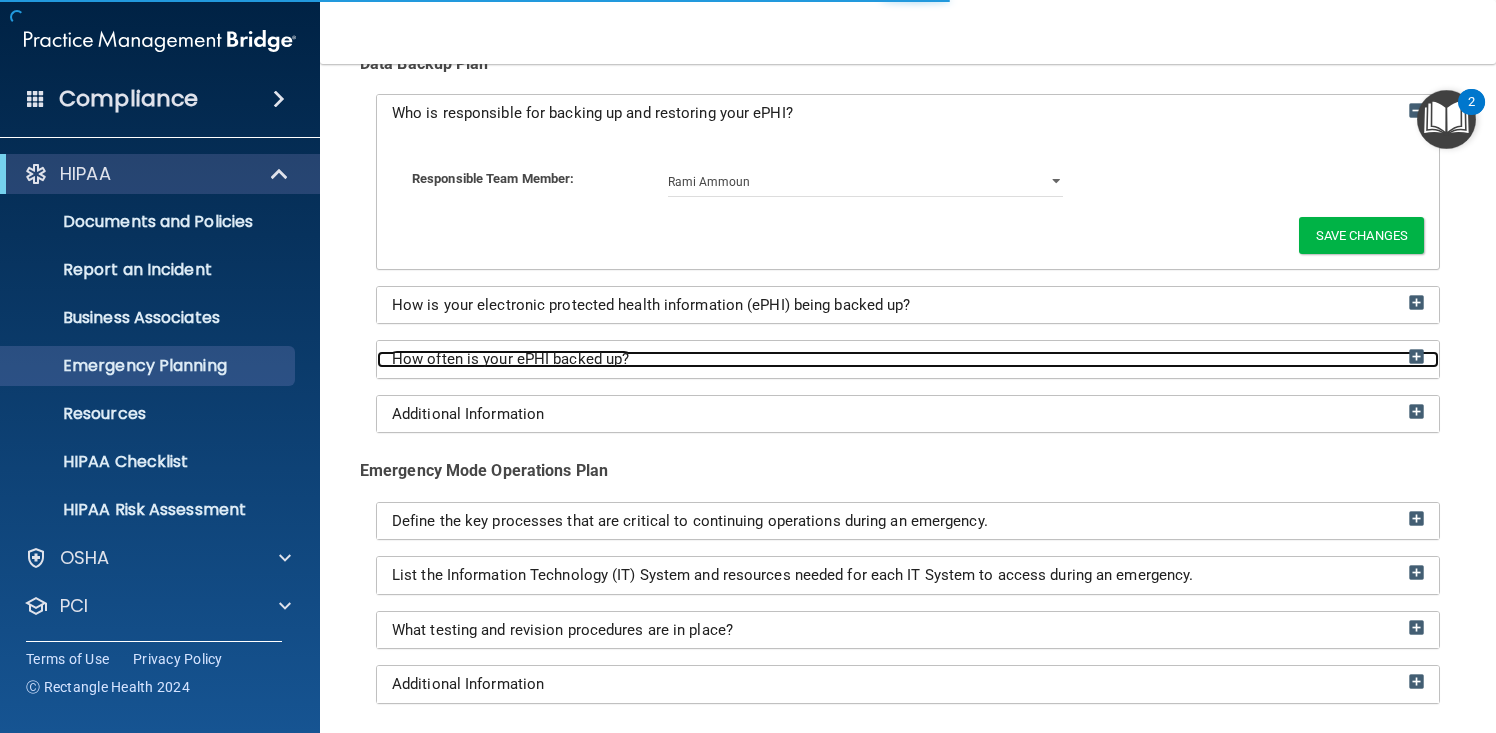 click on "How often is your ePHI backed up?" at bounding box center [510, 359] 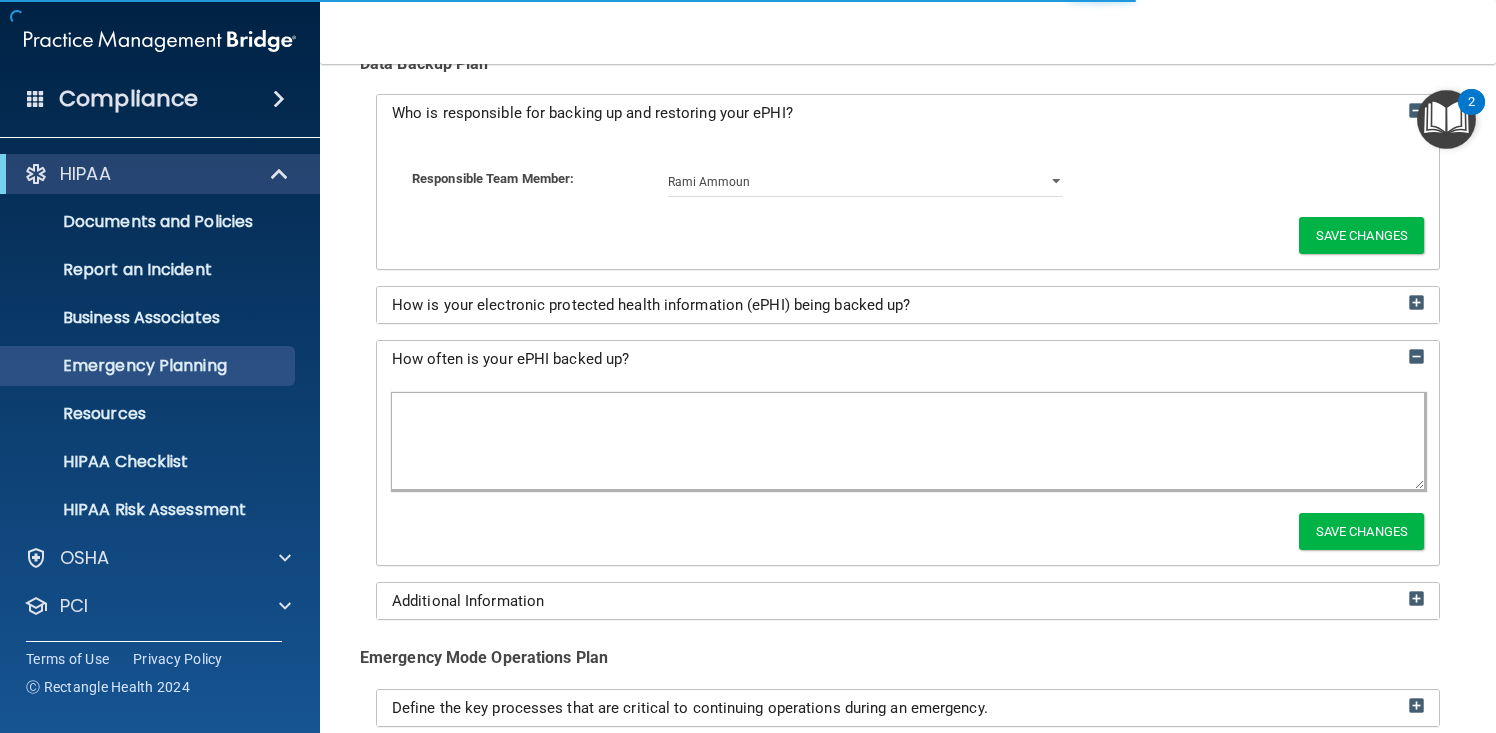 click on "How often is your ePHI backed up?" at bounding box center [908, 359] 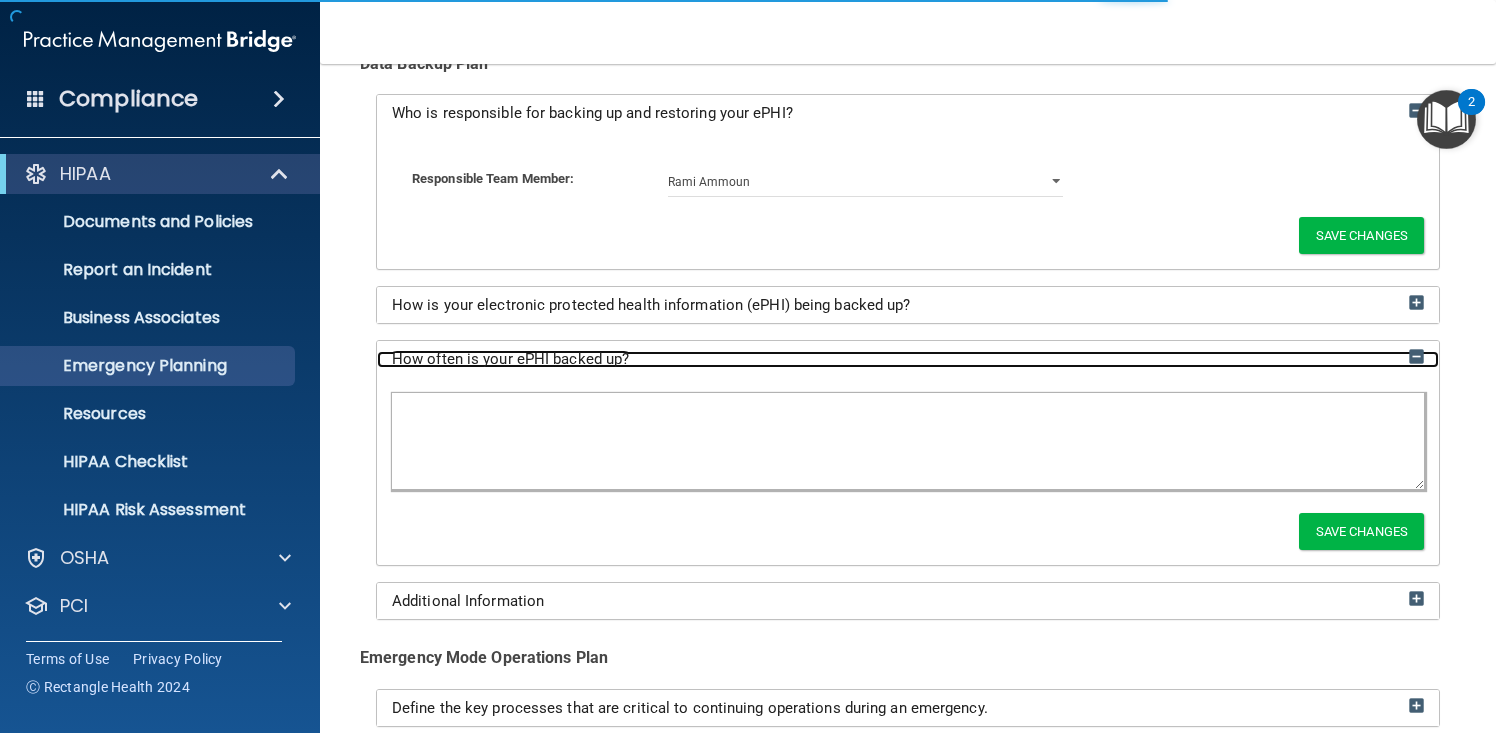 click on "How often is your ePHI backed up?" at bounding box center (510, 359) 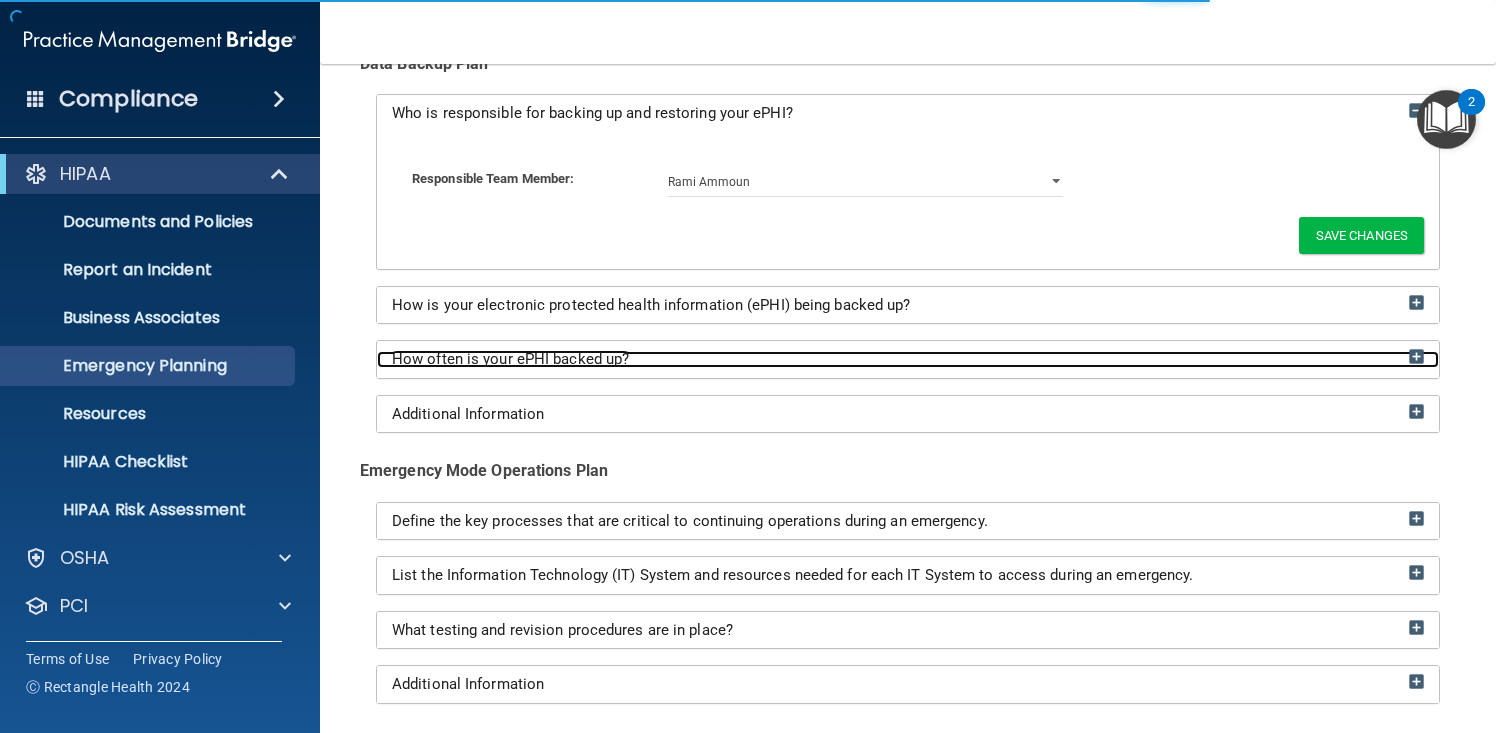 click on "How often is your ePHI backed up?" at bounding box center [510, 359] 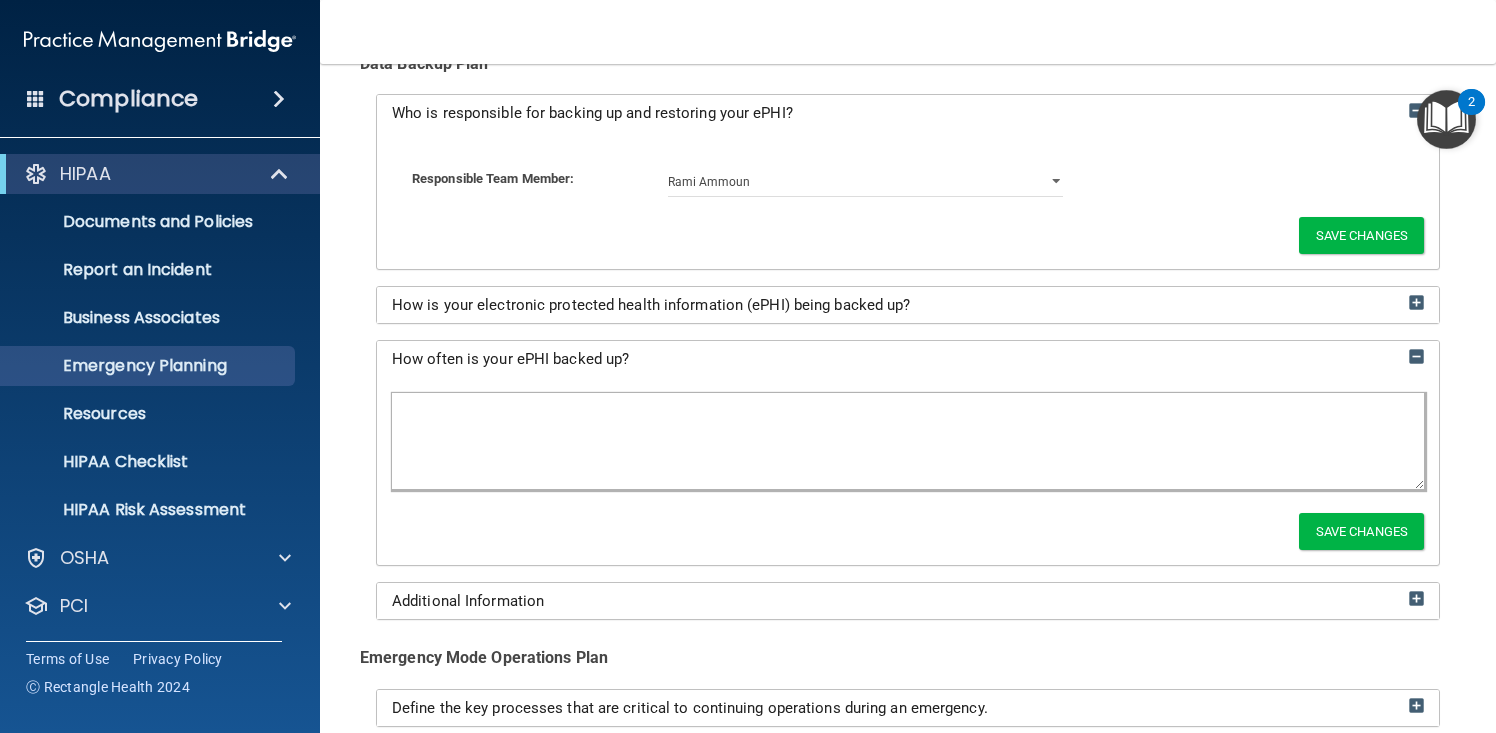 click at bounding box center (908, 441) 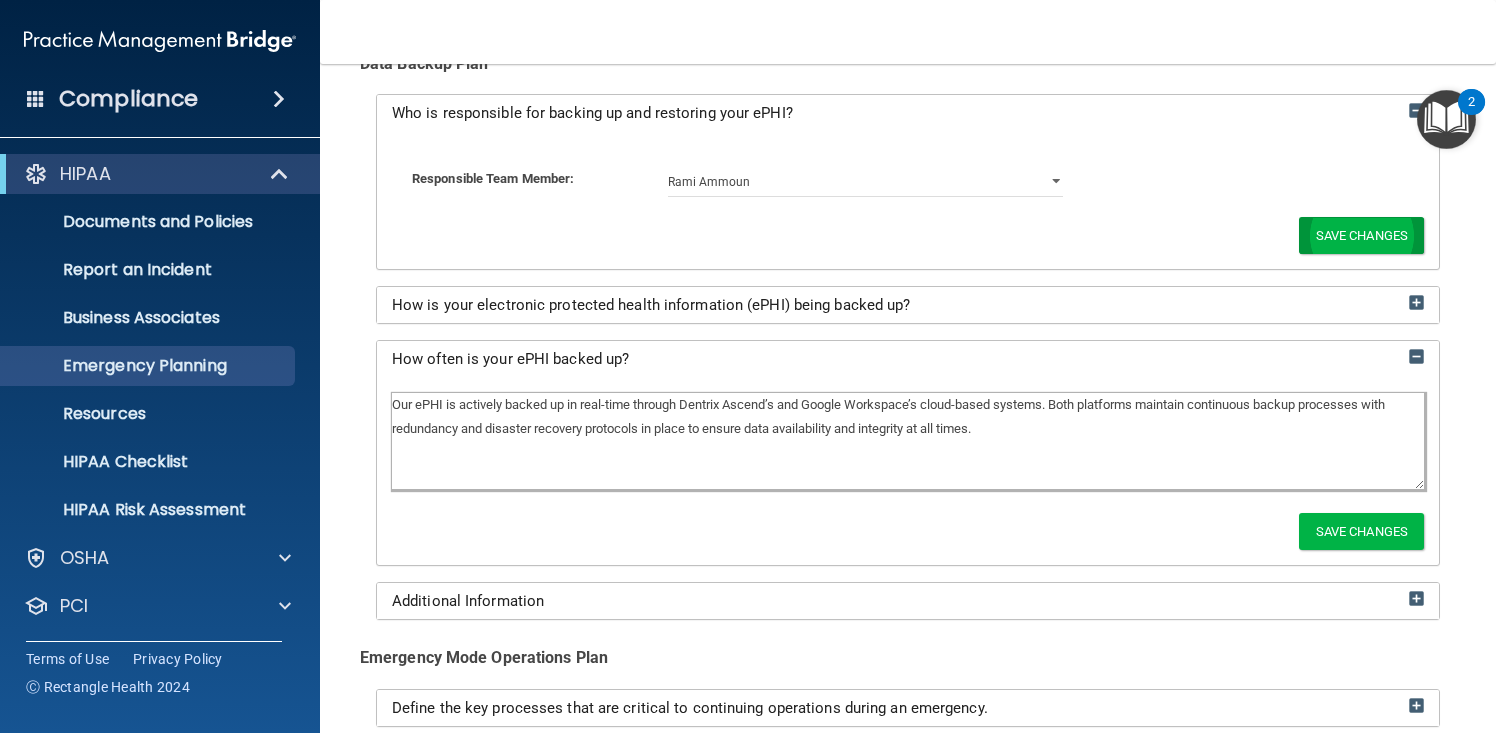 type on "Our ePHI is actively backed up in real-time through Dentrix Ascend’s and Google Workspace’s cloud-based systems. Both platforms maintain continuous backup processes with redundancy and disaster recovery protocols in place to ensure data availability and integrity at all times." 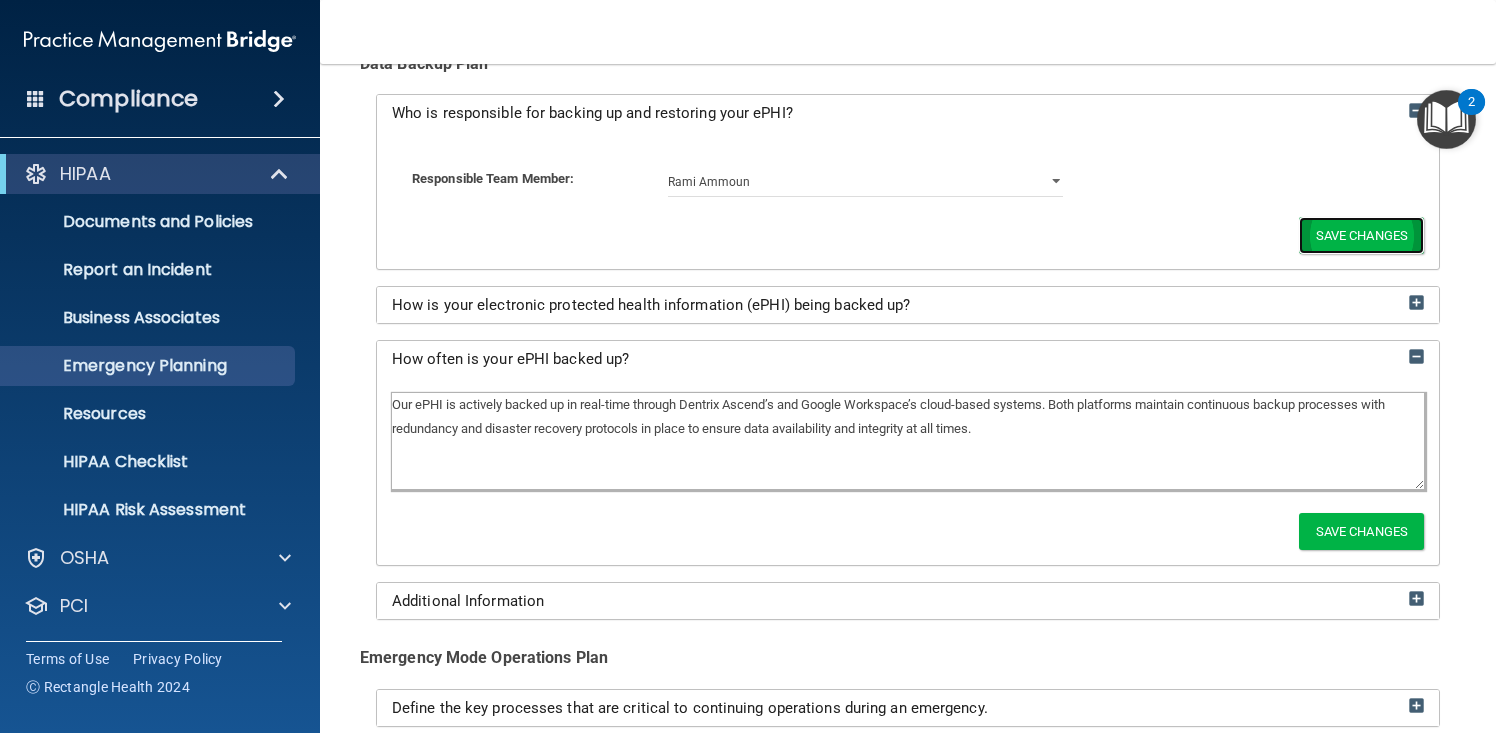 click on "Save Changes" 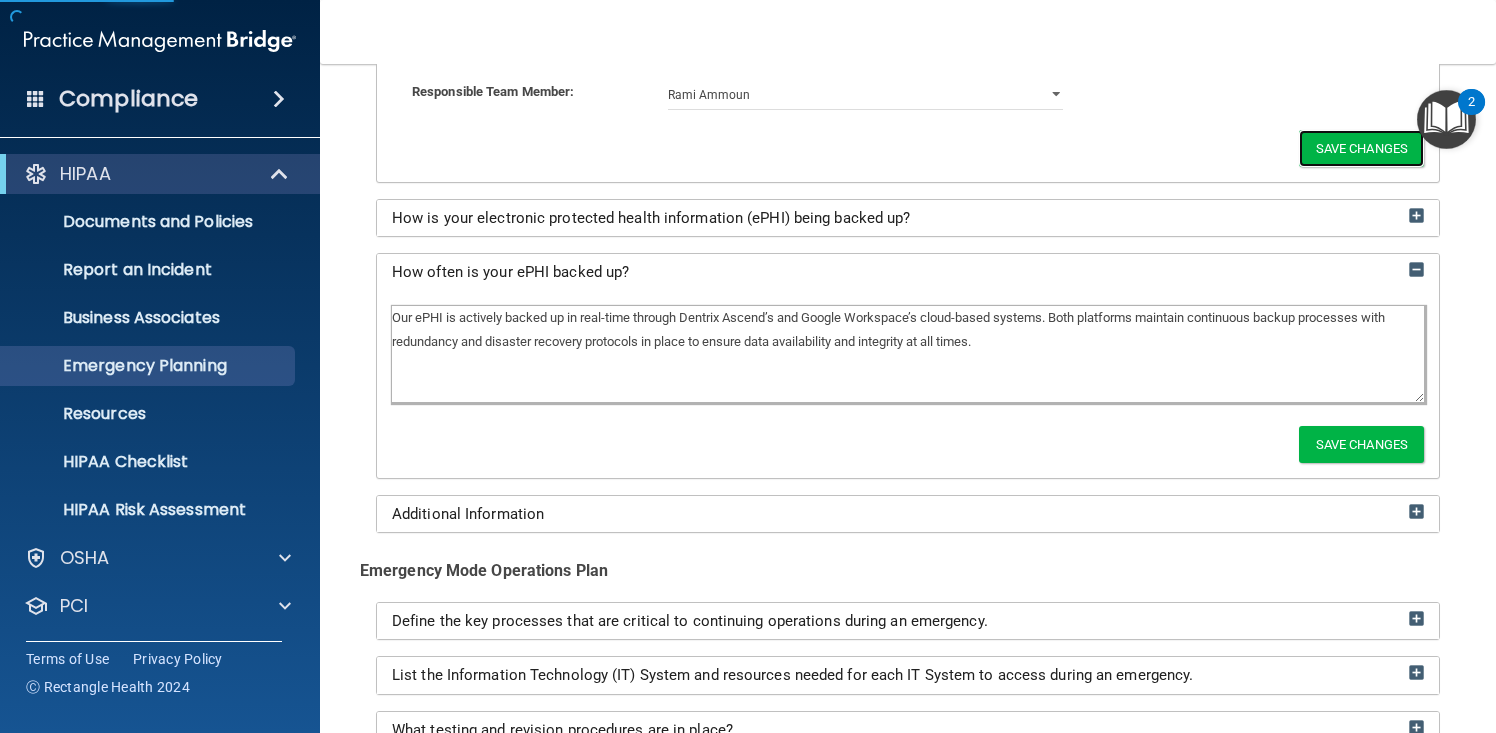scroll, scrollTop: 479, scrollLeft: 0, axis: vertical 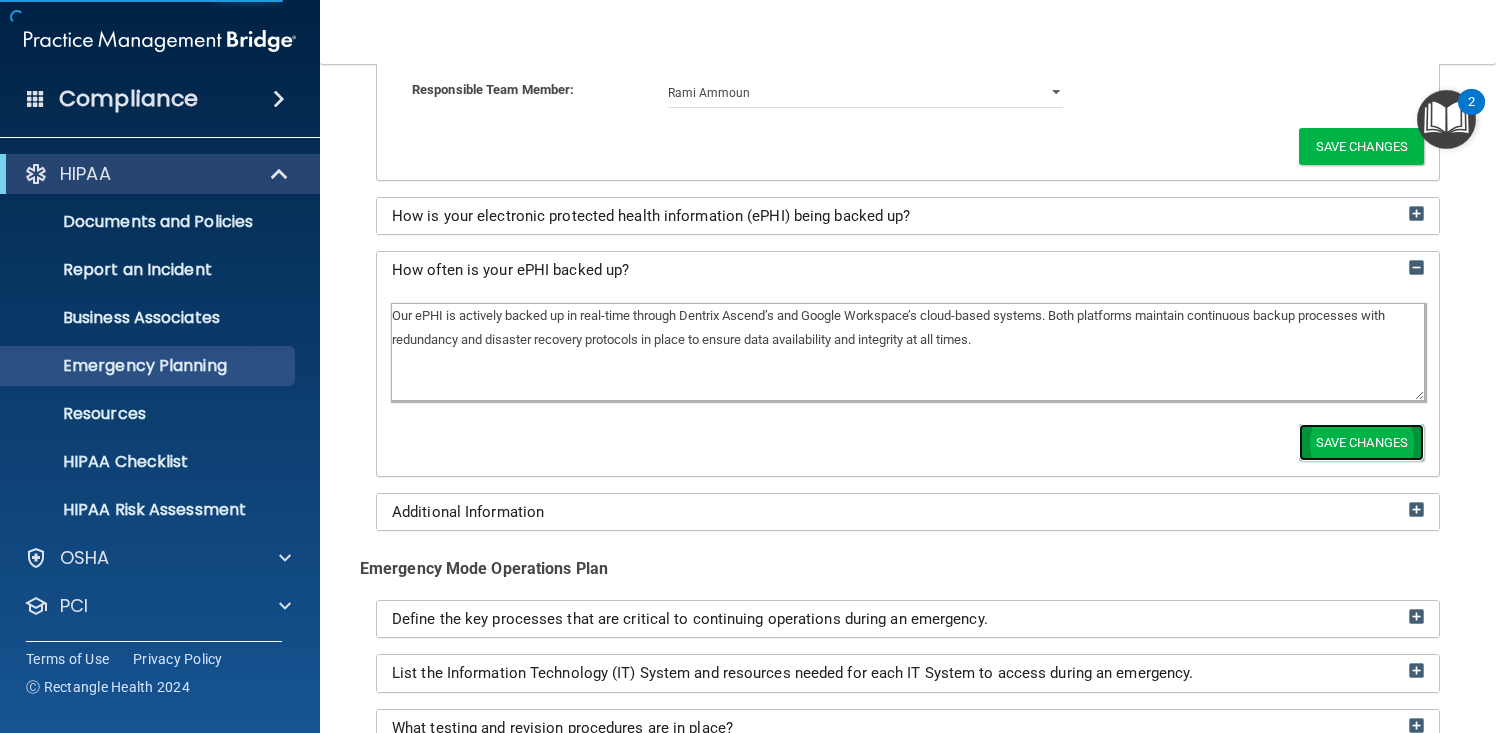 click on "Save Changes" at bounding box center [1361, 442] 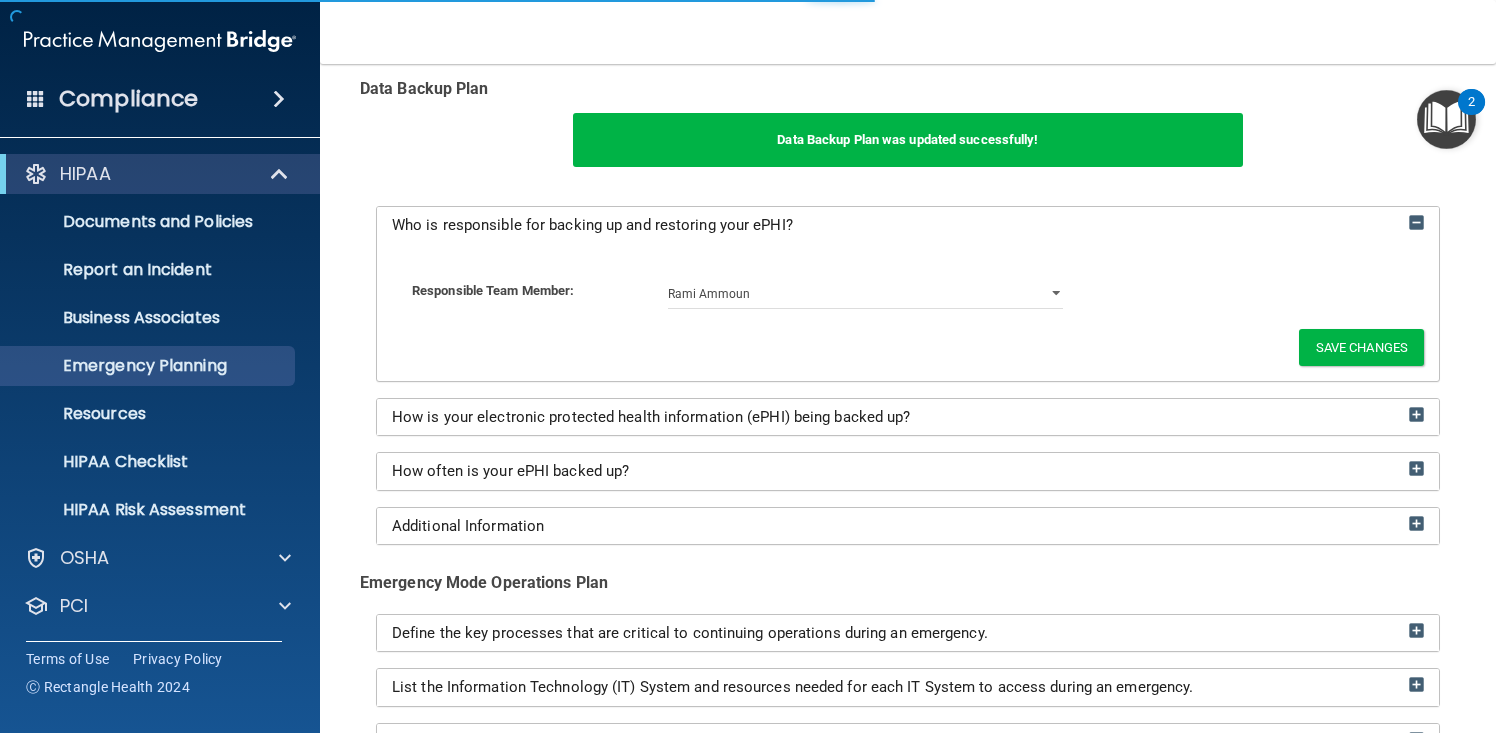 scroll, scrollTop: 425, scrollLeft: 0, axis: vertical 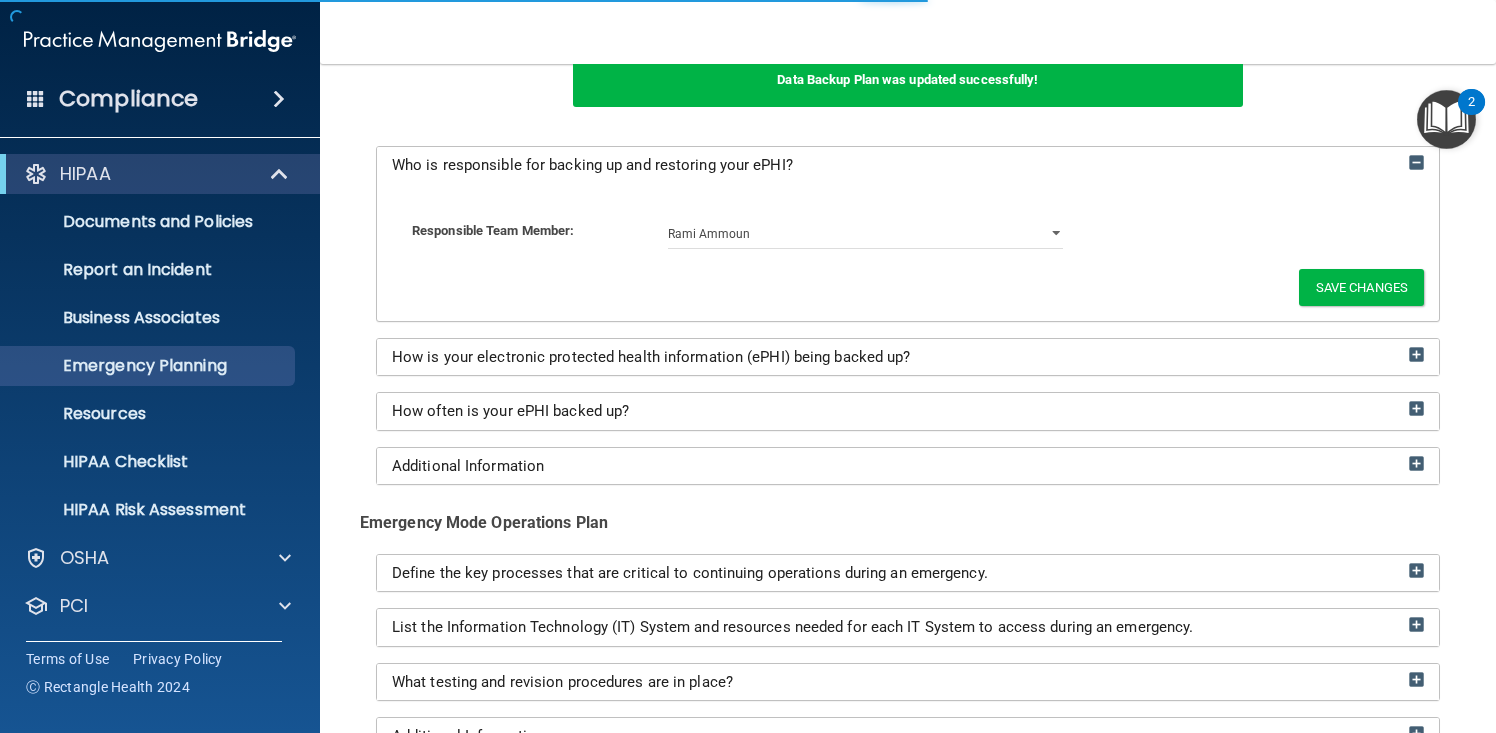 click on "How often is your ePHI backed up?" at bounding box center [908, 411] 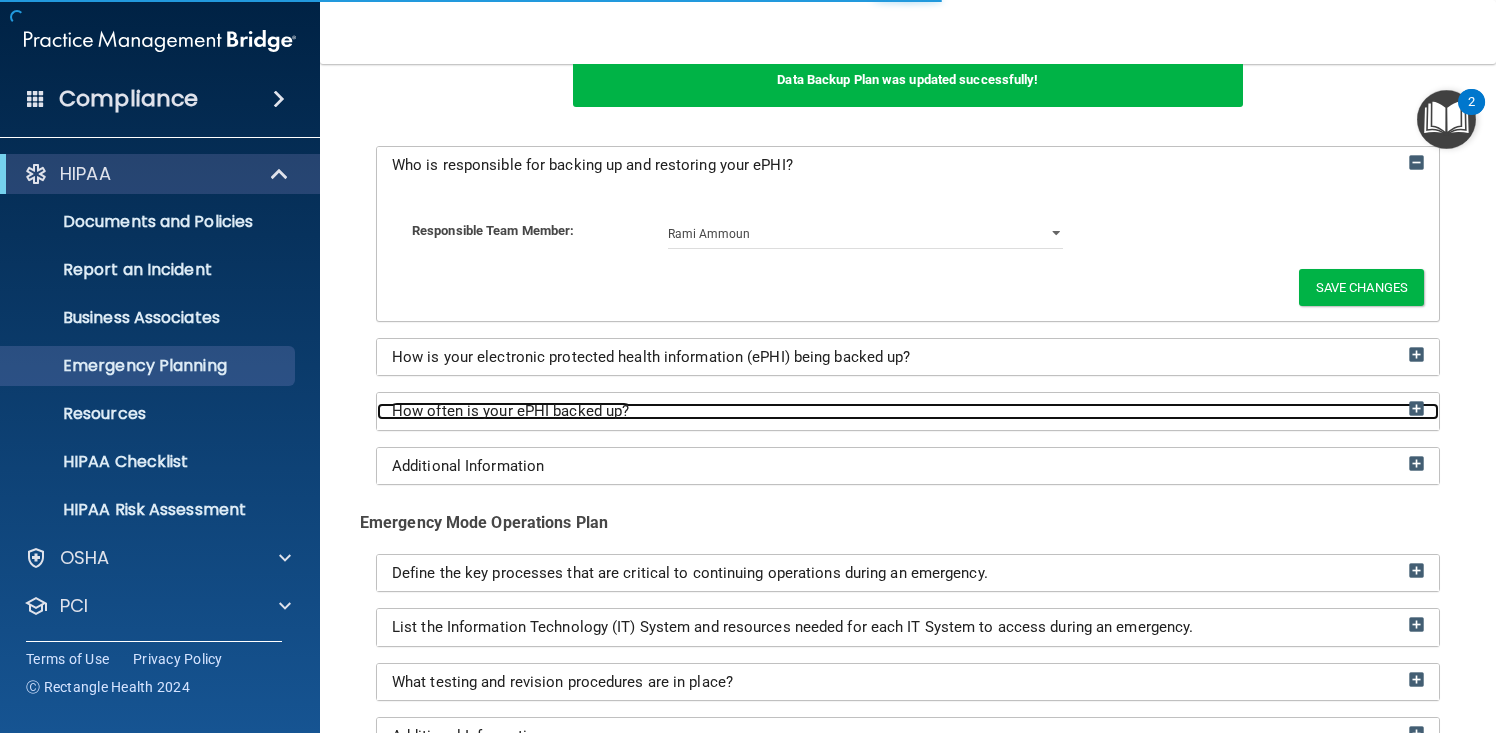 click on "How often is your ePHI backed up?" at bounding box center (908, 411) 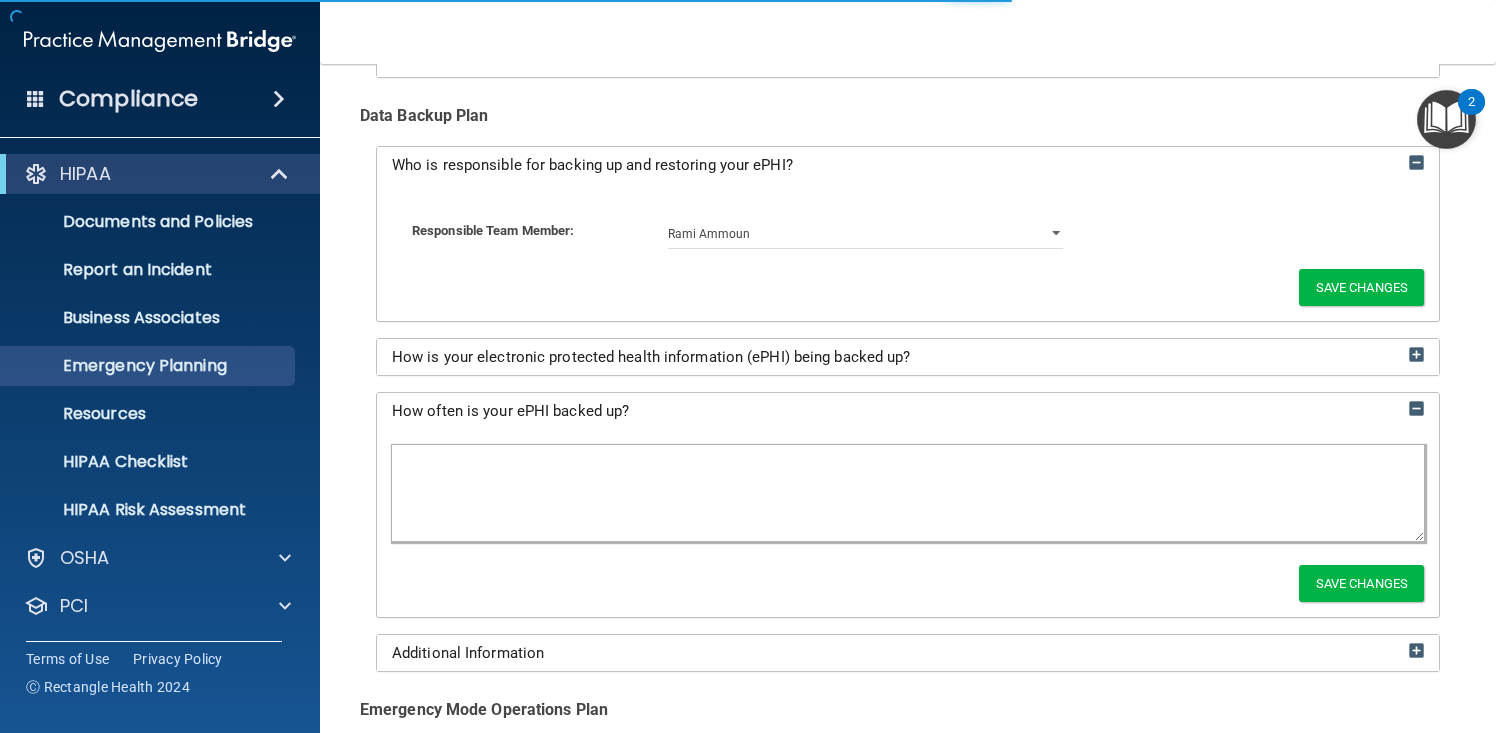 click at bounding box center (908, 493) 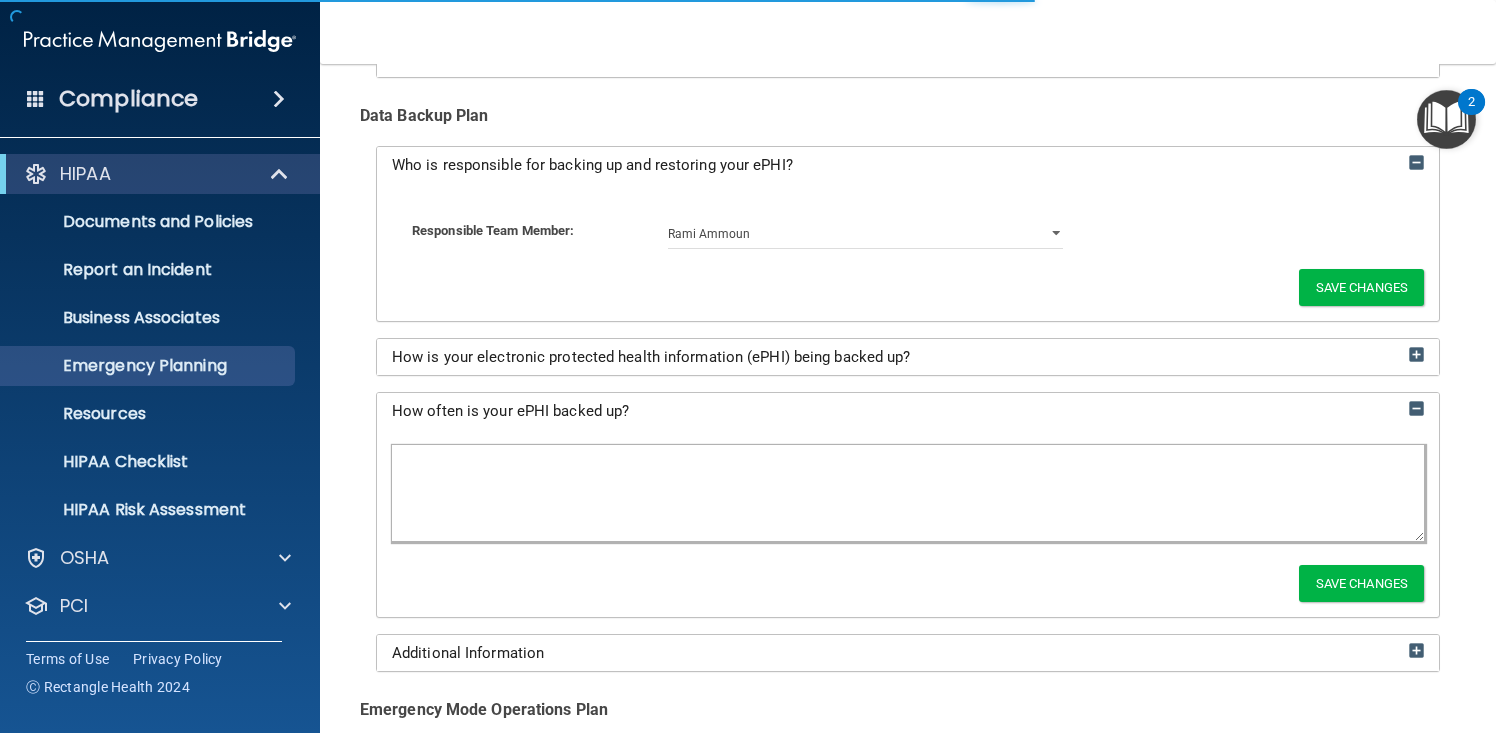 paste on "Our ePHI is actively backed up in real-time through Dentrix Ascend’s and Google Workspace’s cloud-based systems. Both platforms maintain continuous backup processes with redundancy and disaster recovery protocols in place to ensure data availability and integrity at all times." 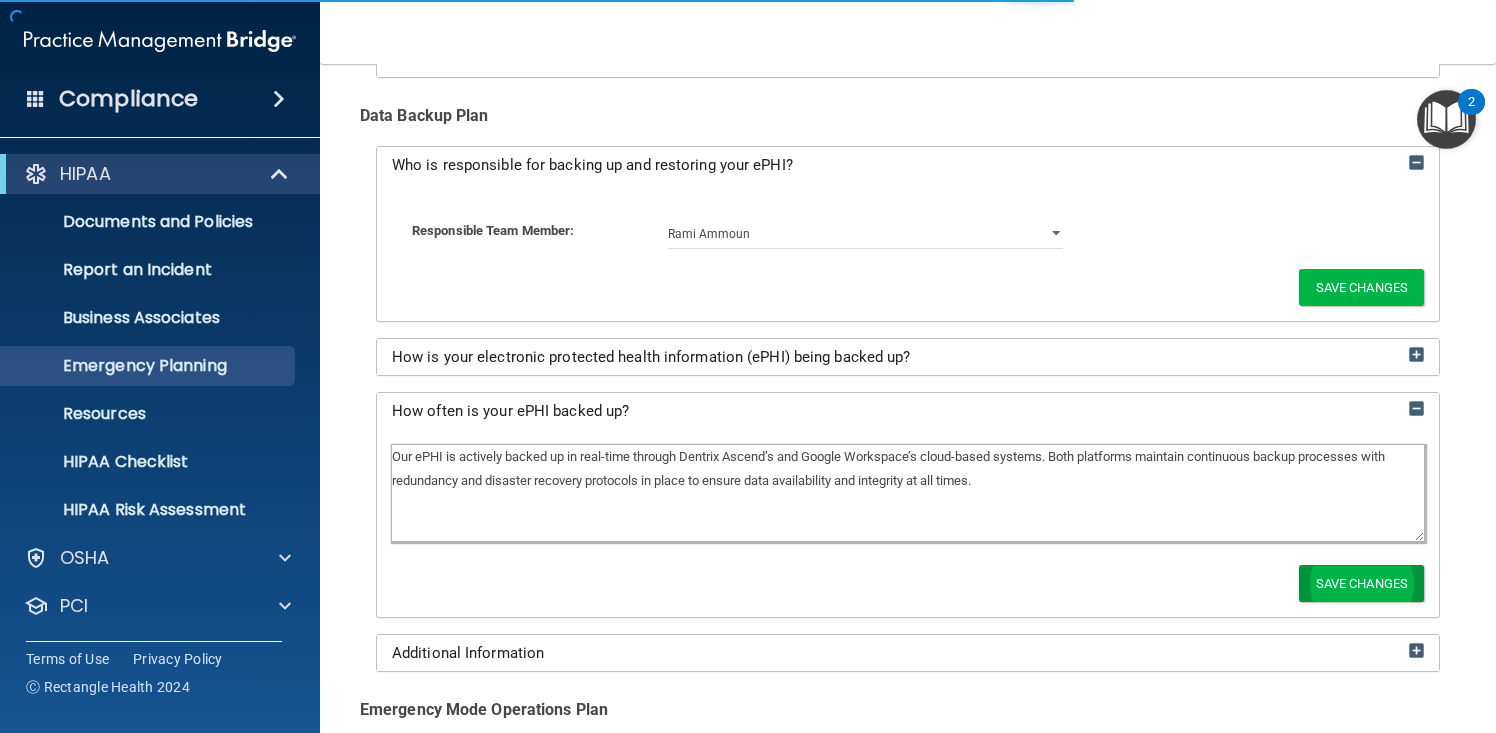 type on "Our ePHI is actively backed up in real-time through Dentrix Ascend’s and Google Workspace’s cloud-based systems. Both platforms maintain continuous backup processes with redundancy and disaster recovery protocols in place to ensure data availability and integrity at all times." 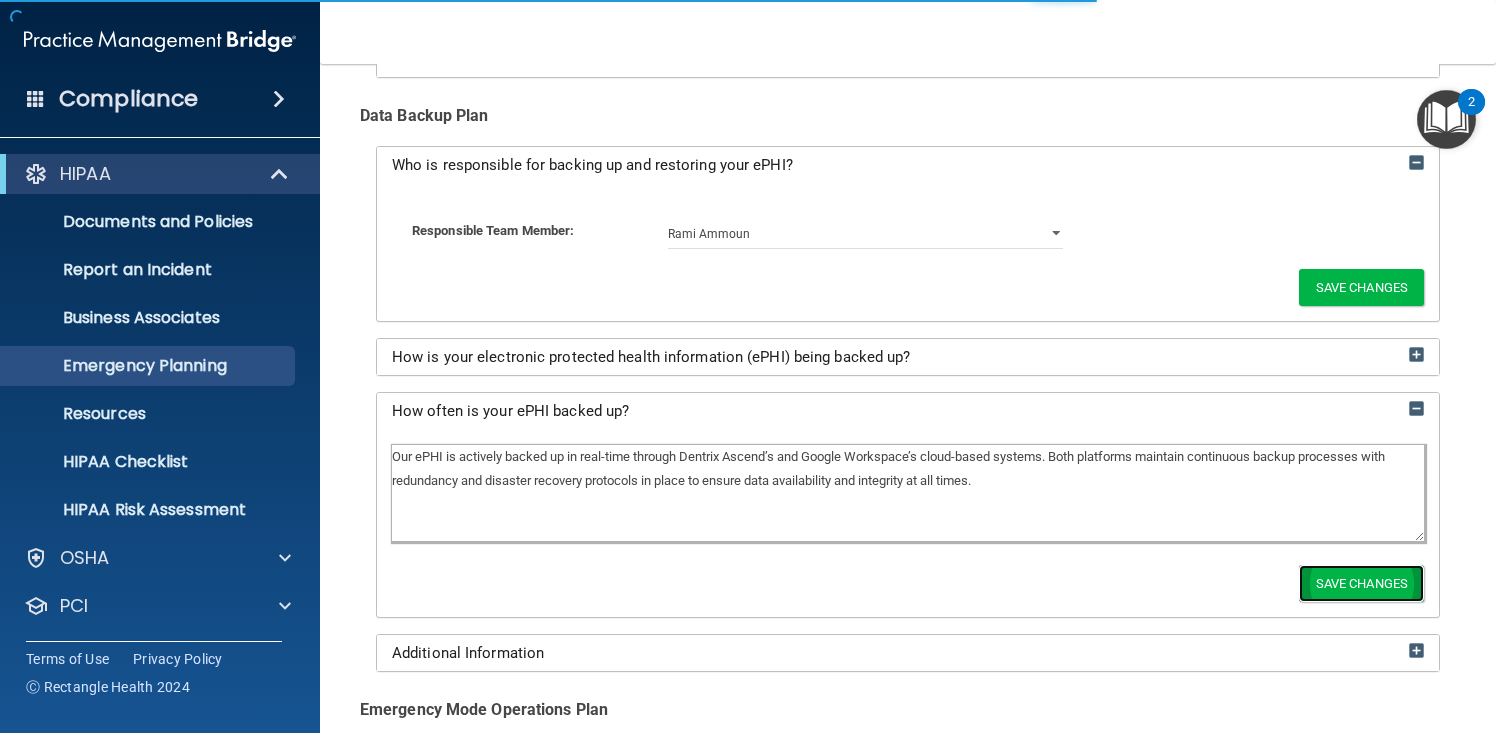 click on "Save Changes" at bounding box center [1361, 583] 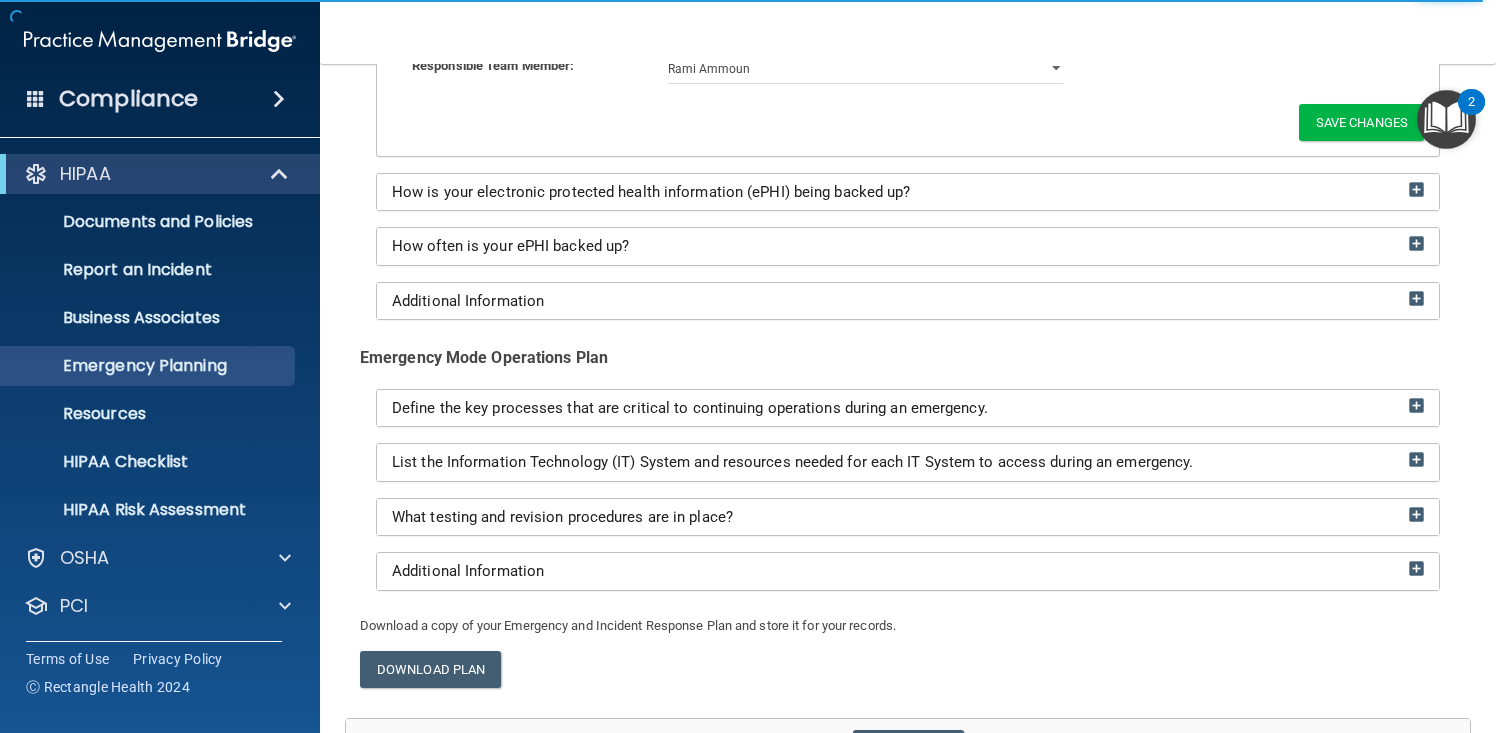 scroll, scrollTop: 515, scrollLeft: 0, axis: vertical 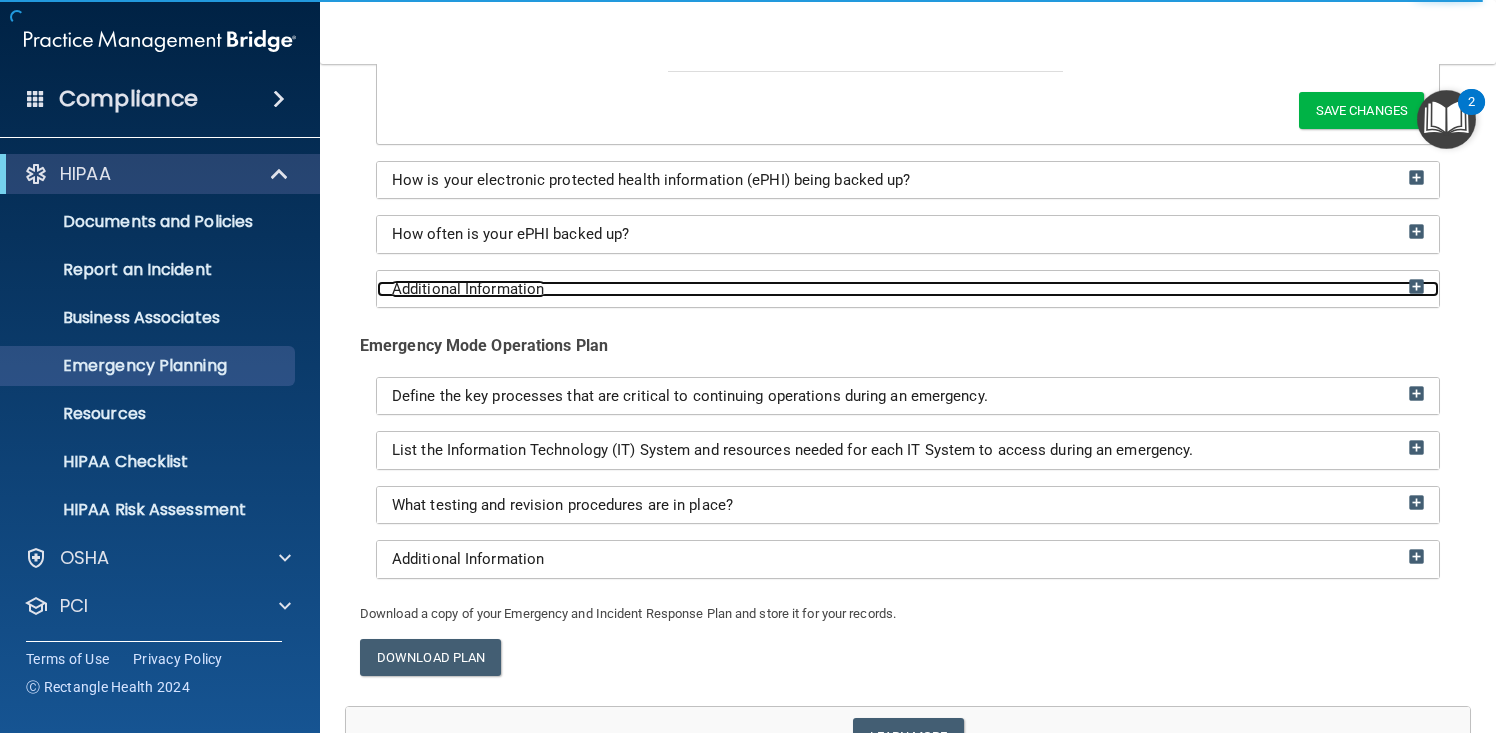 click on "Additional Information" at bounding box center [908, 289] 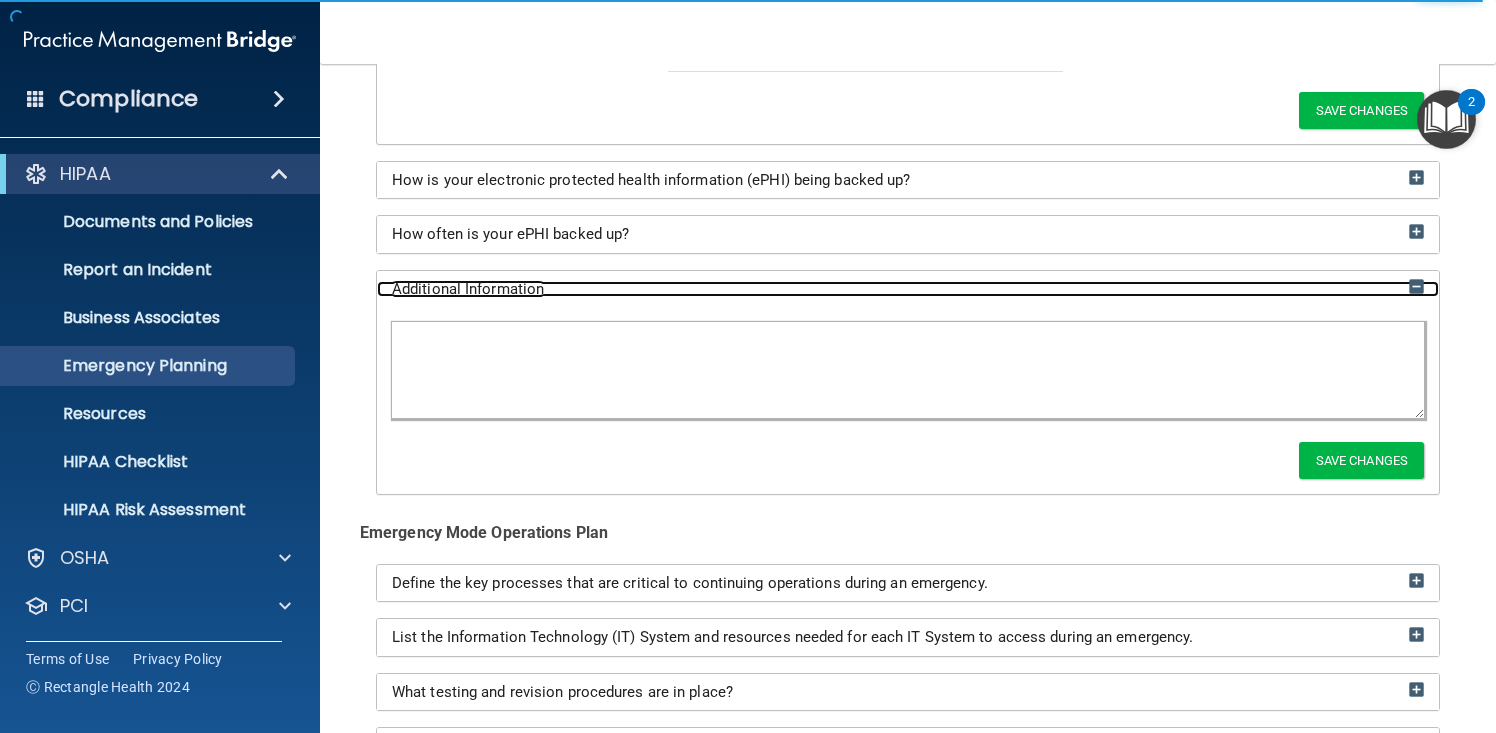 click on "Additional Information" at bounding box center [908, 289] 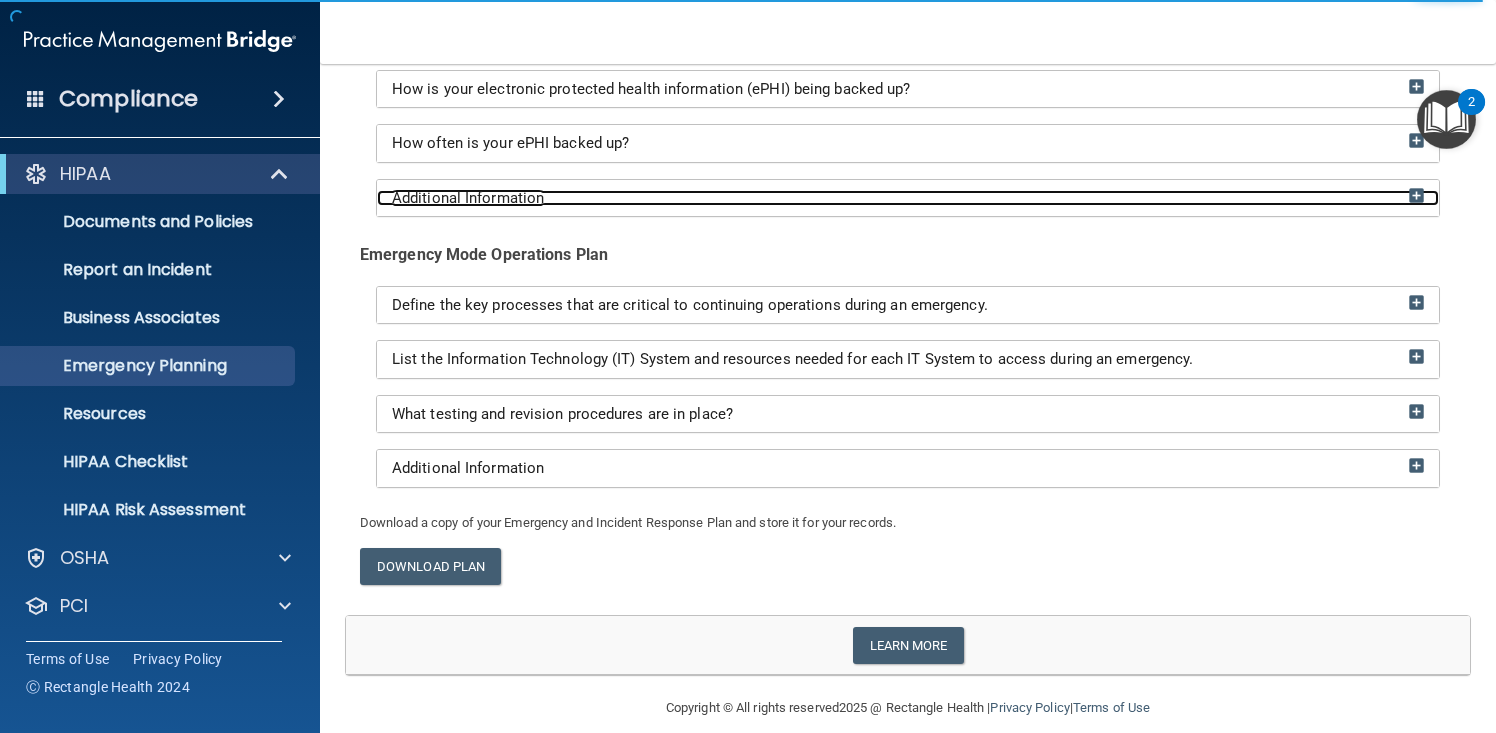 scroll, scrollTop: 573, scrollLeft: 0, axis: vertical 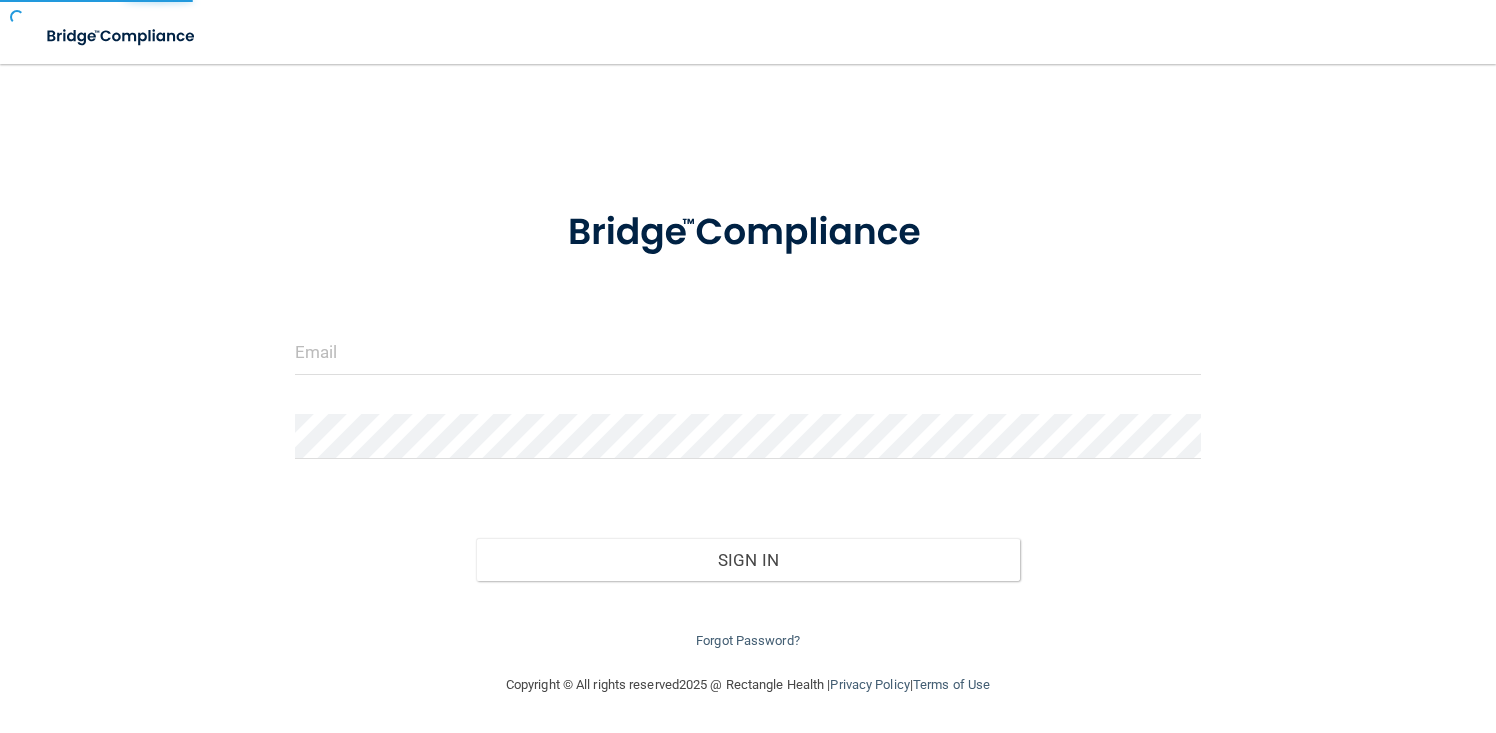 click at bounding box center (748, 360) 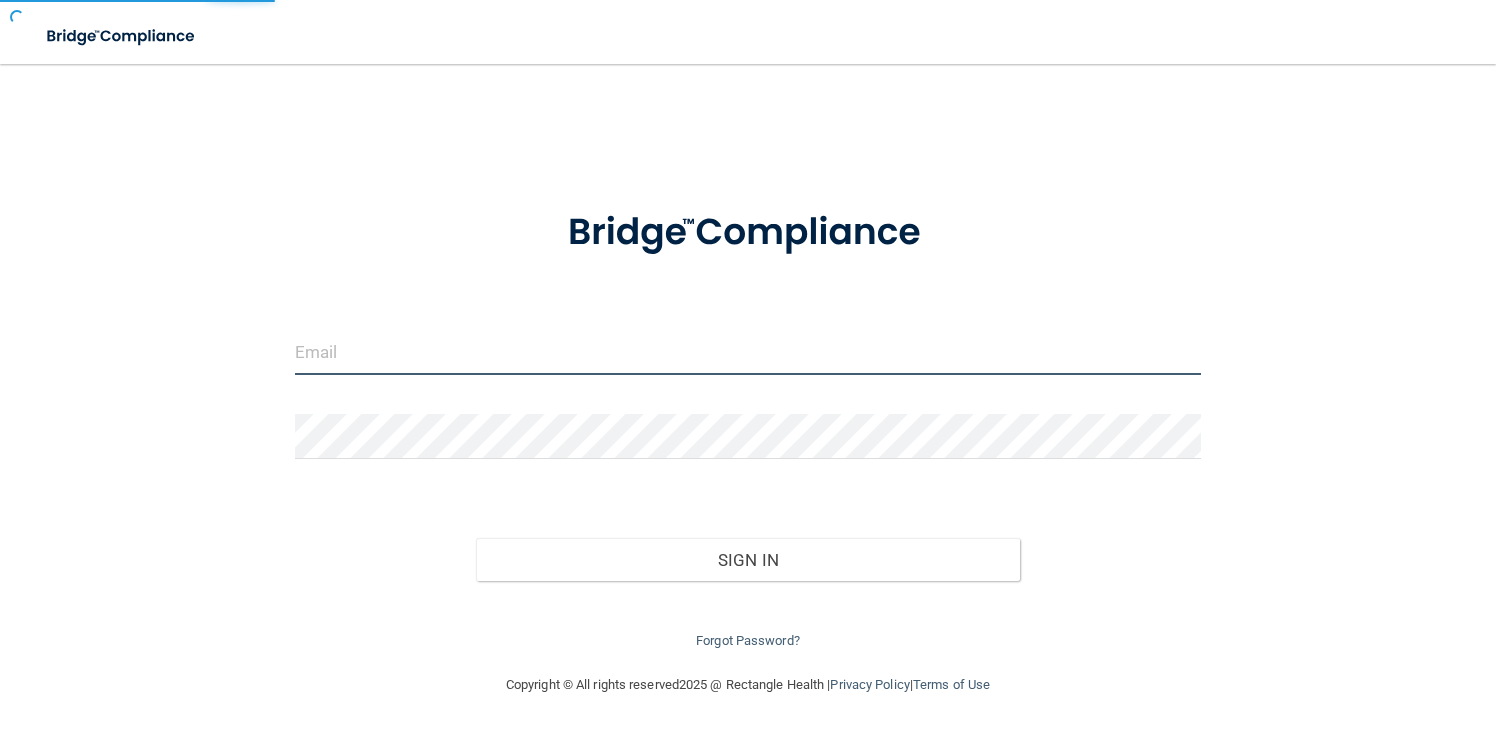 click at bounding box center [748, 352] 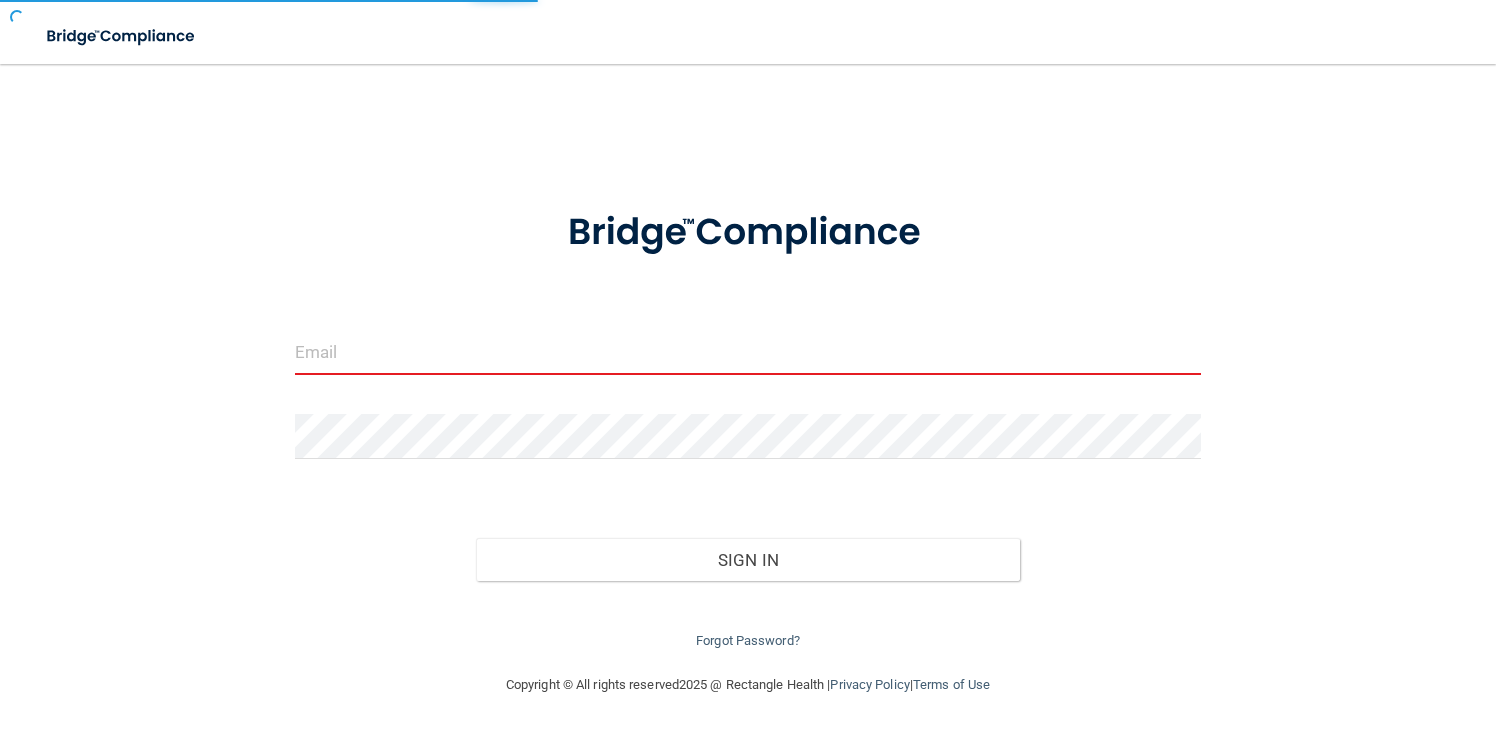 type on "[EMAIL]" 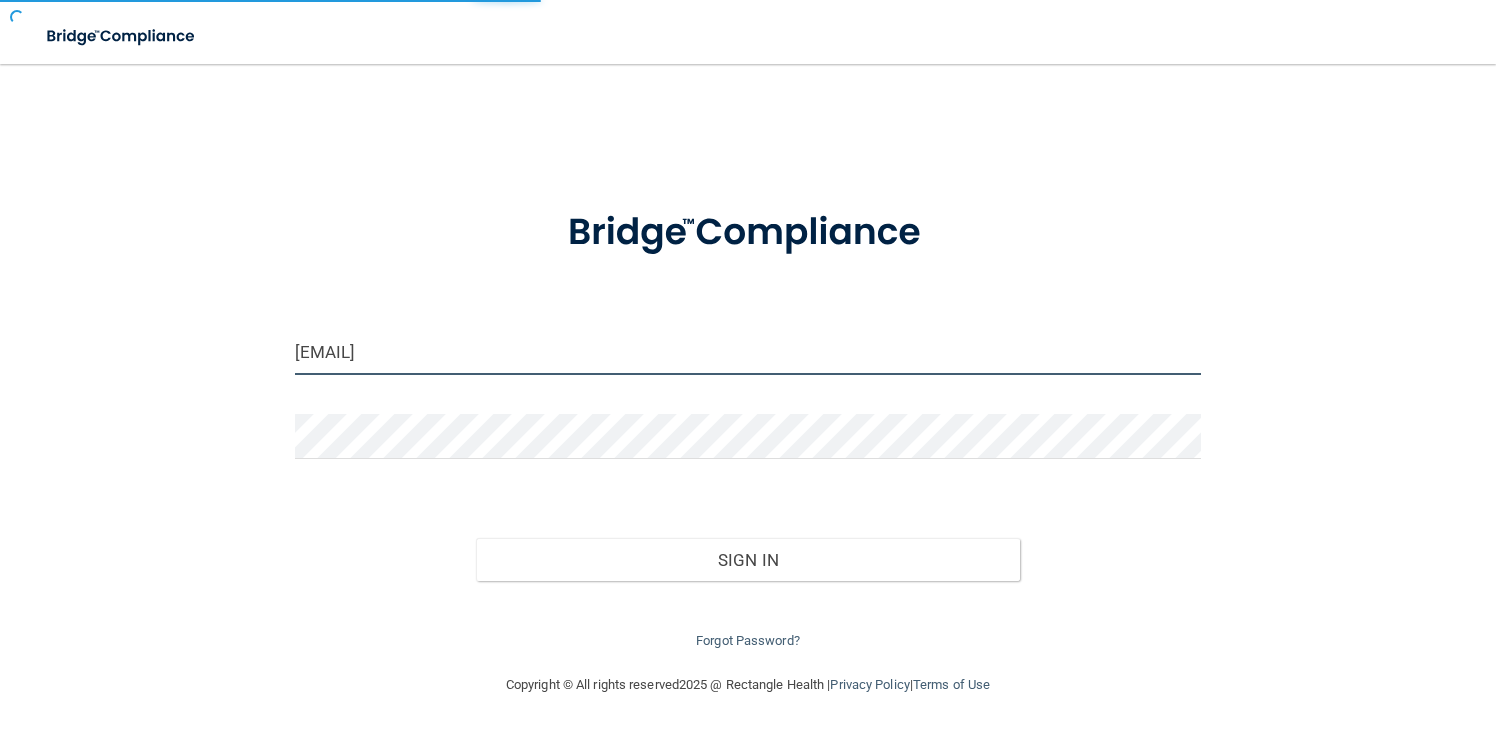 click on "Sign In" at bounding box center (748, 560) 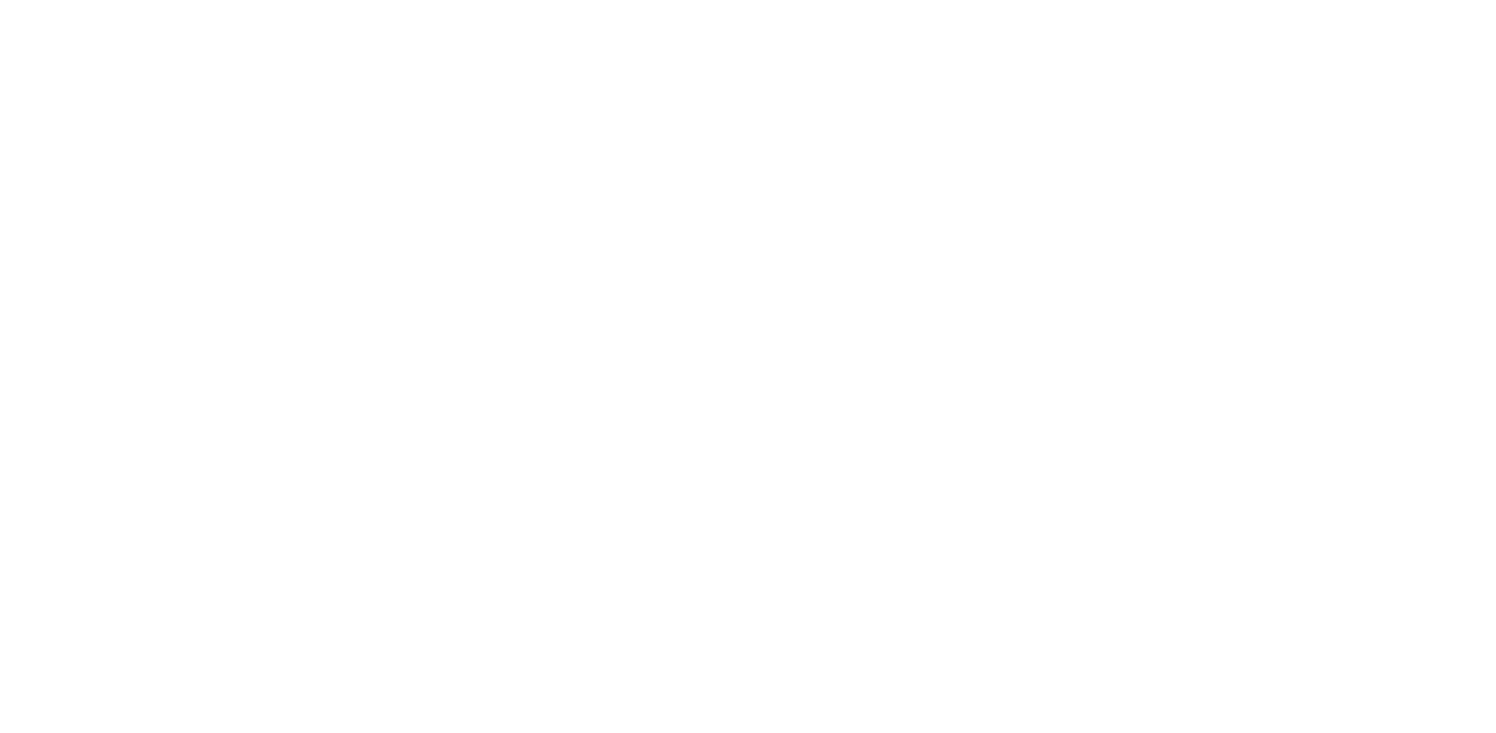 scroll, scrollTop: 0, scrollLeft: 0, axis: both 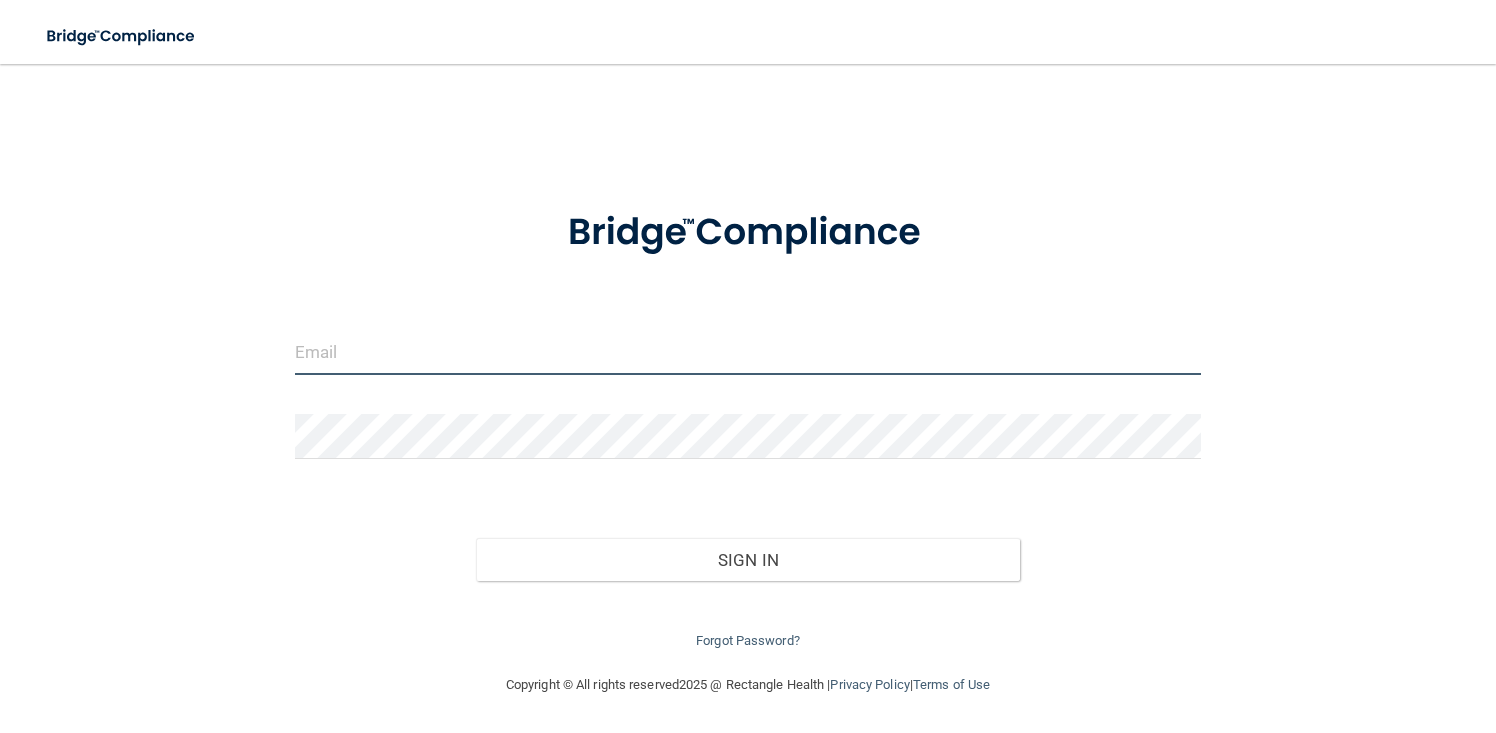 click at bounding box center (748, 352) 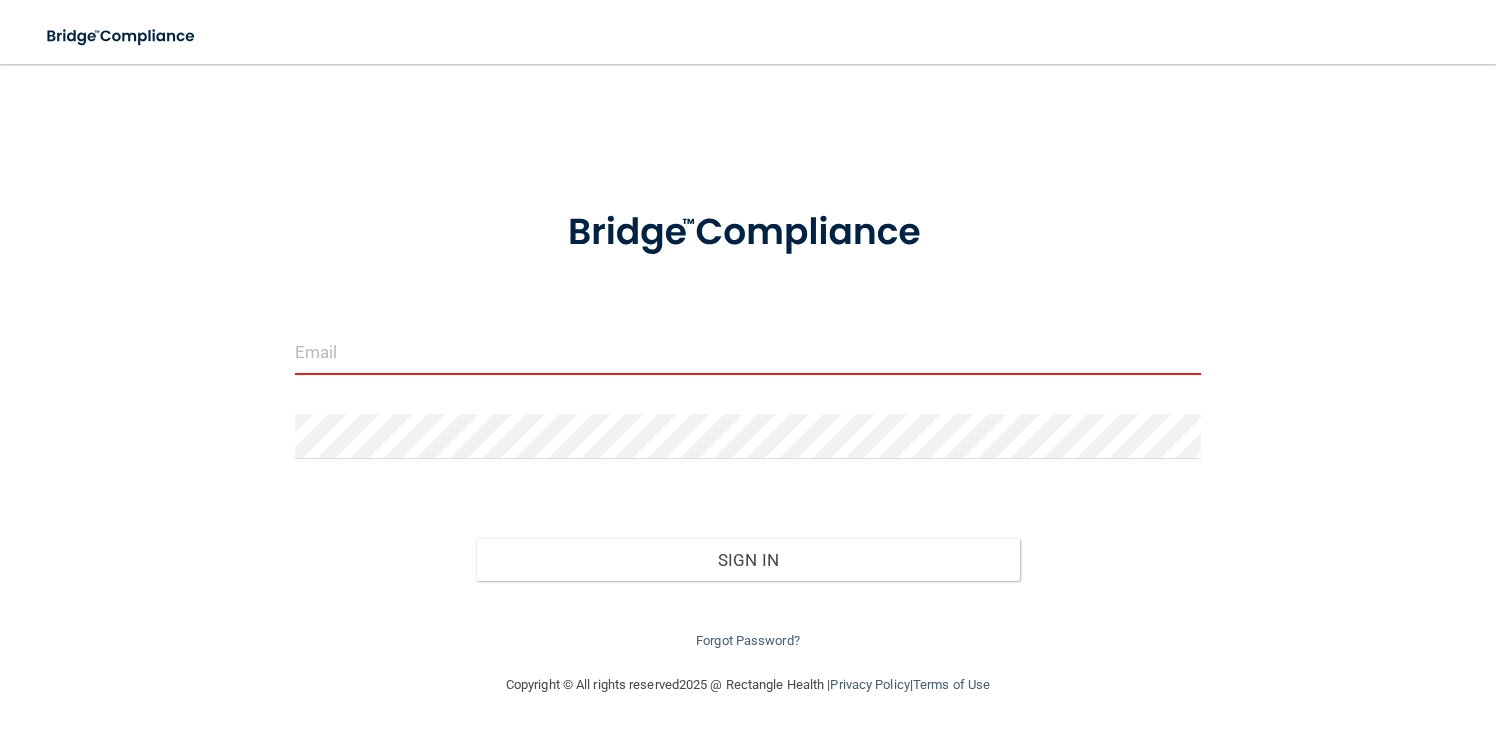type on "contact@[DOMAIN]" 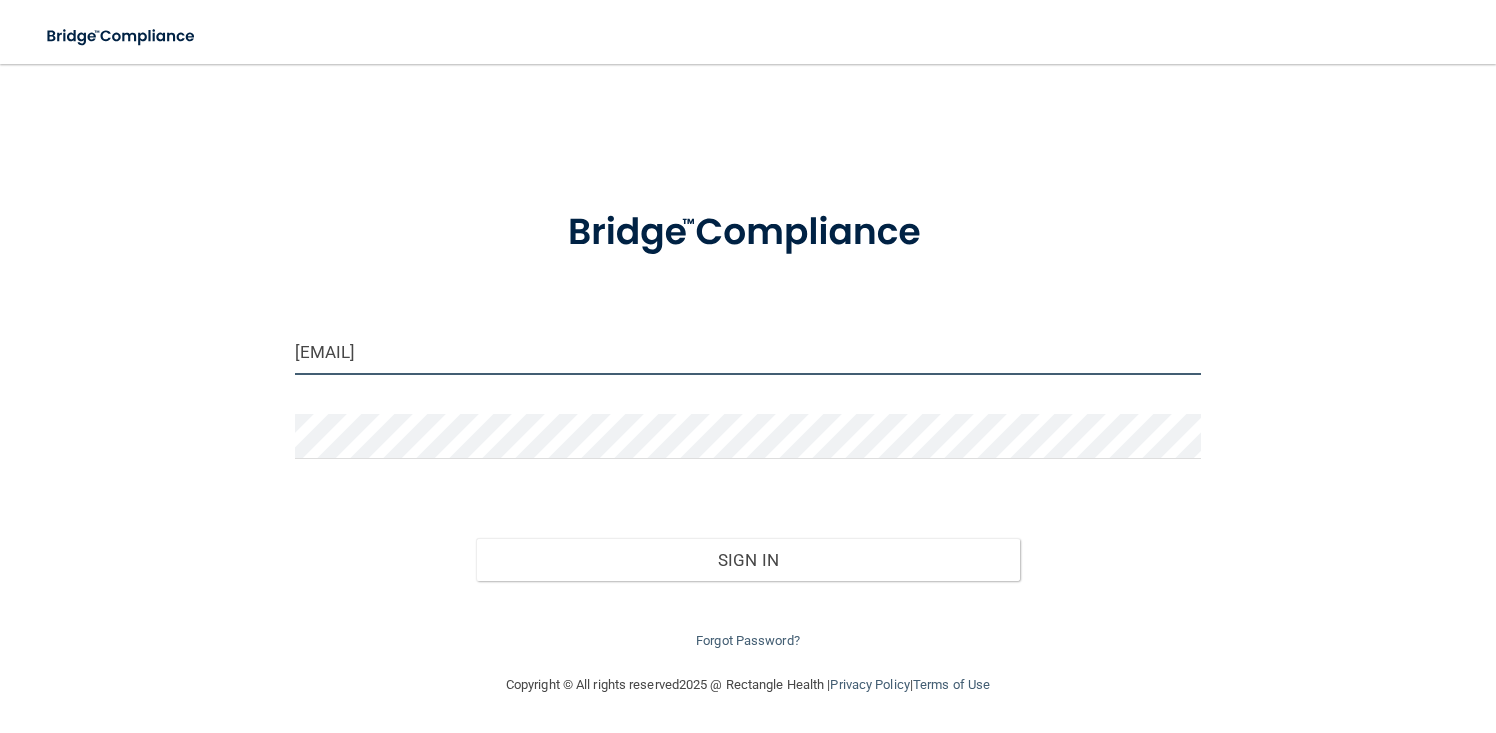 click on "Sign In" at bounding box center [748, 560] 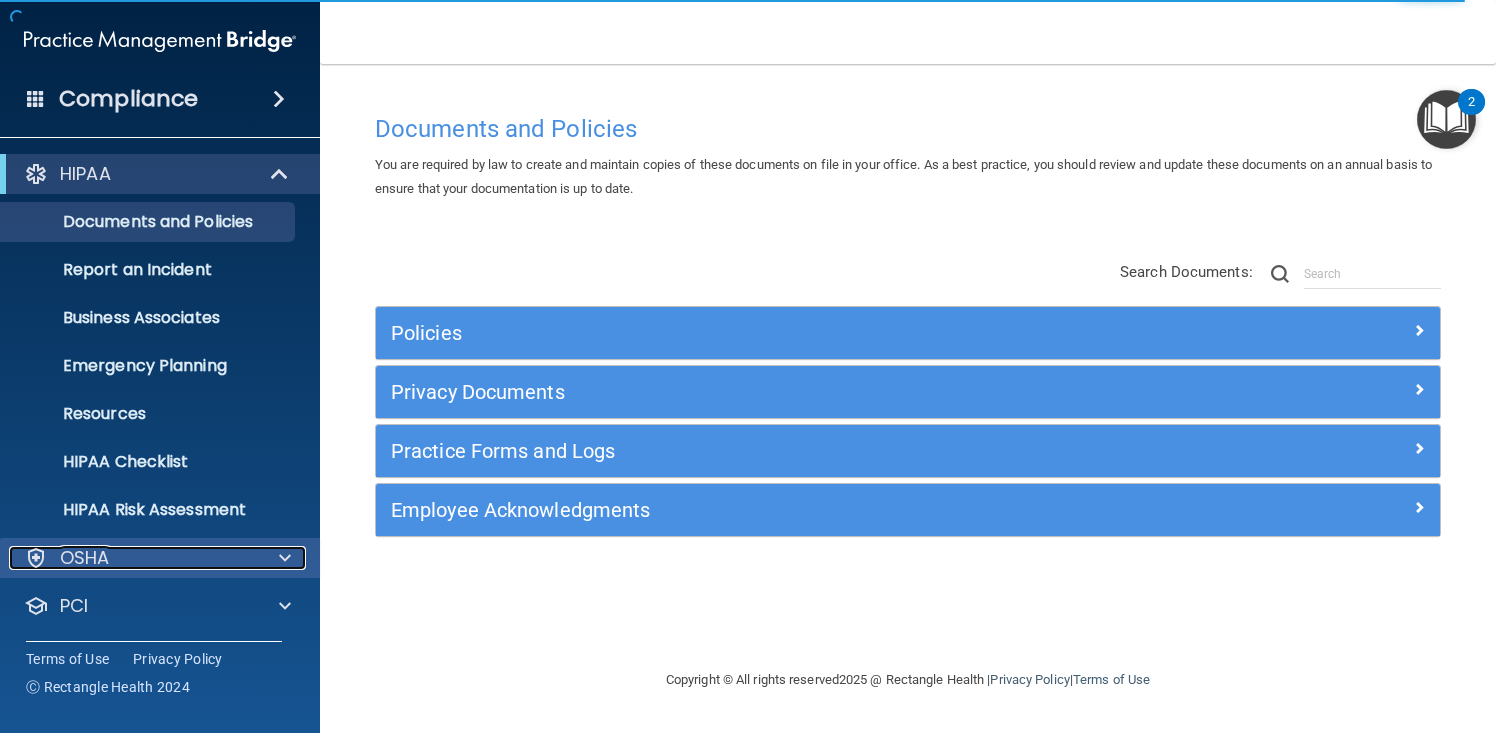 click on "OSHA" at bounding box center (133, 558) 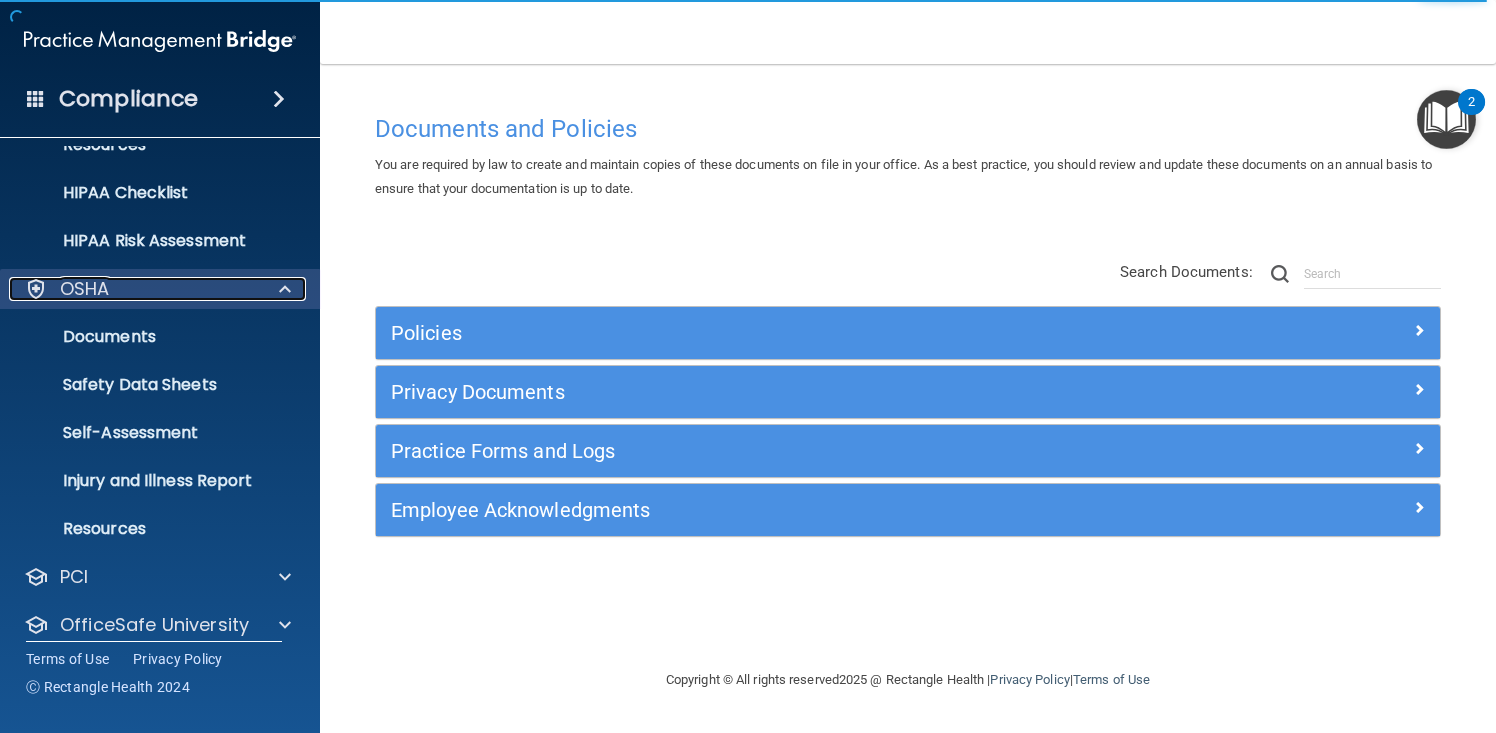 scroll, scrollTop: 273, scrollLeft: 0, axis: vertical 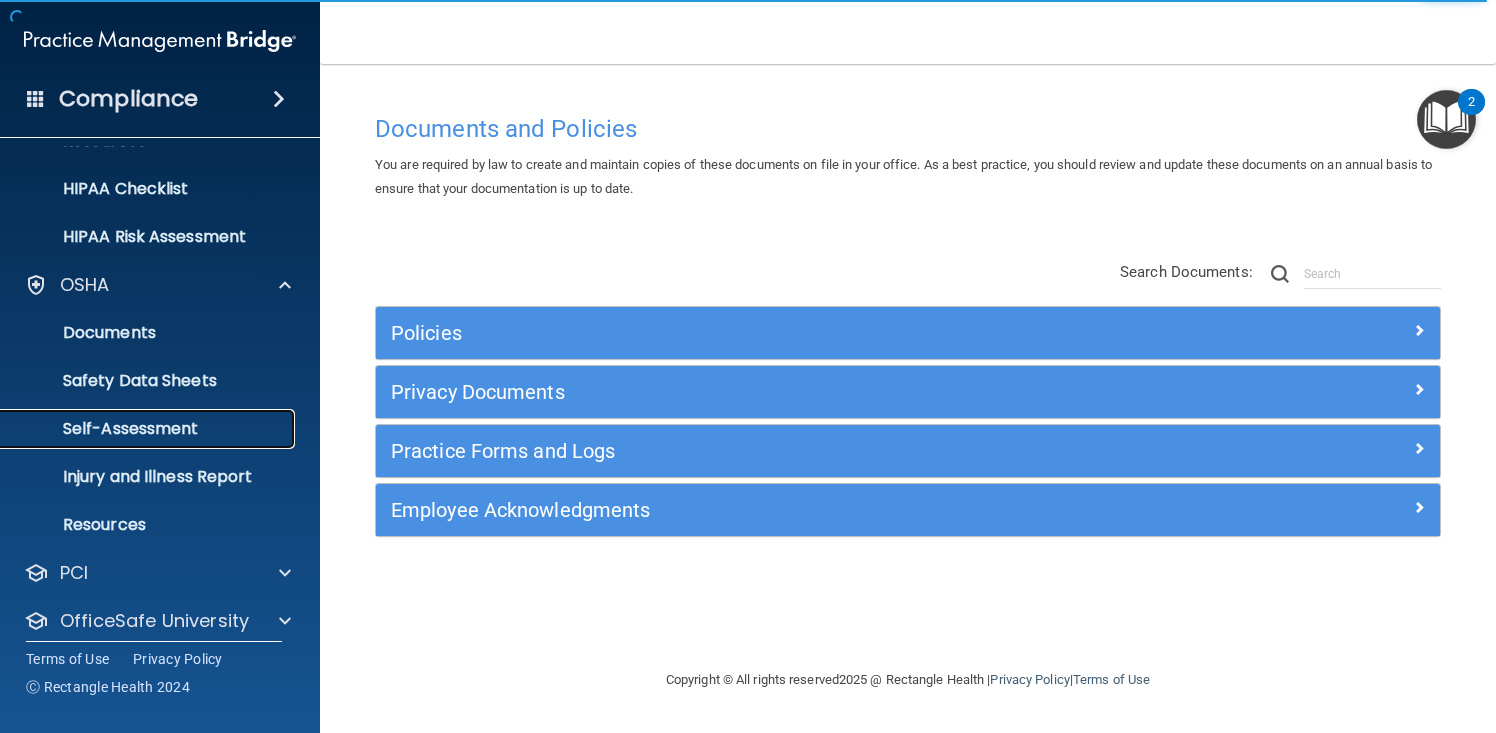 click on "Self-Assessment" at bounding box center (149, 429) 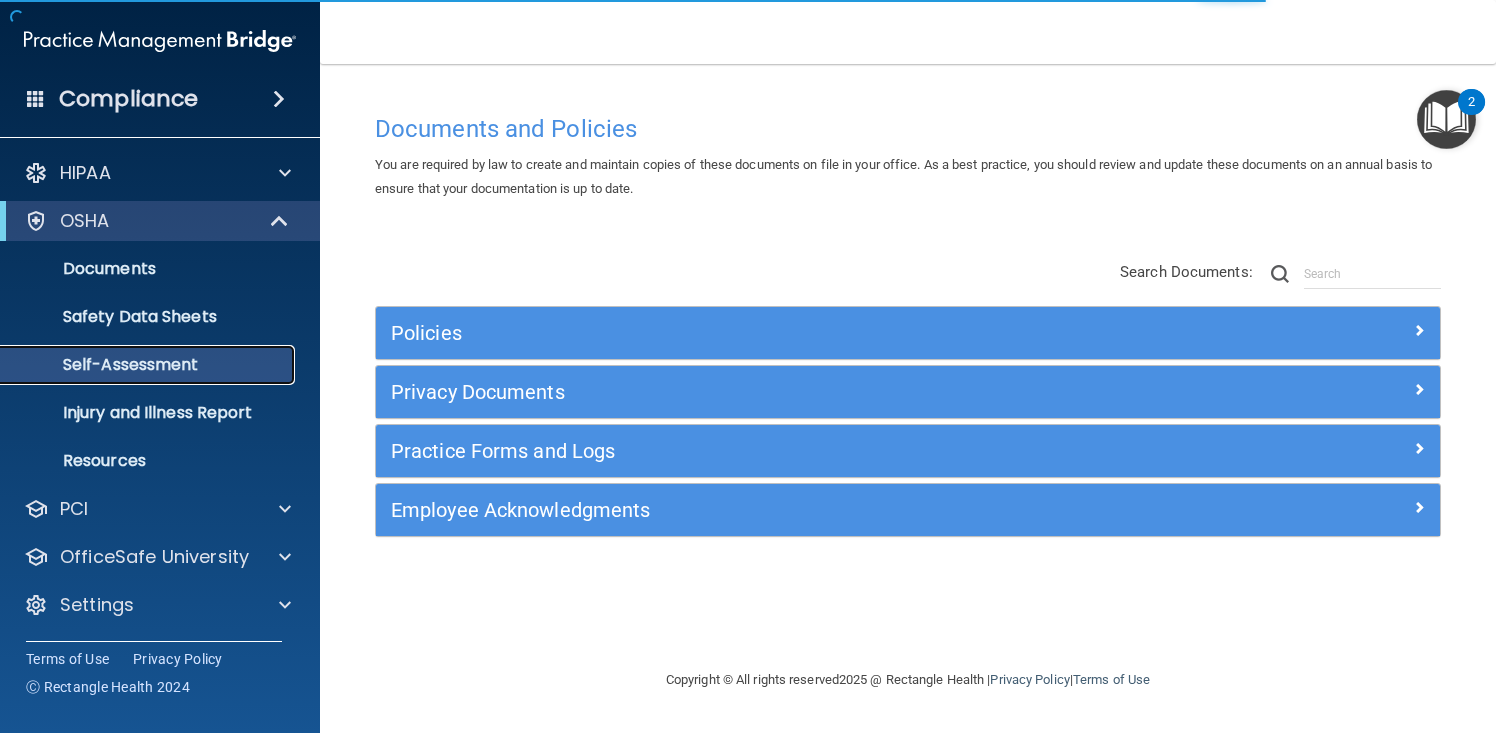 scroll, scrollTop: 1, scrollLeft: 0, axis: vertical 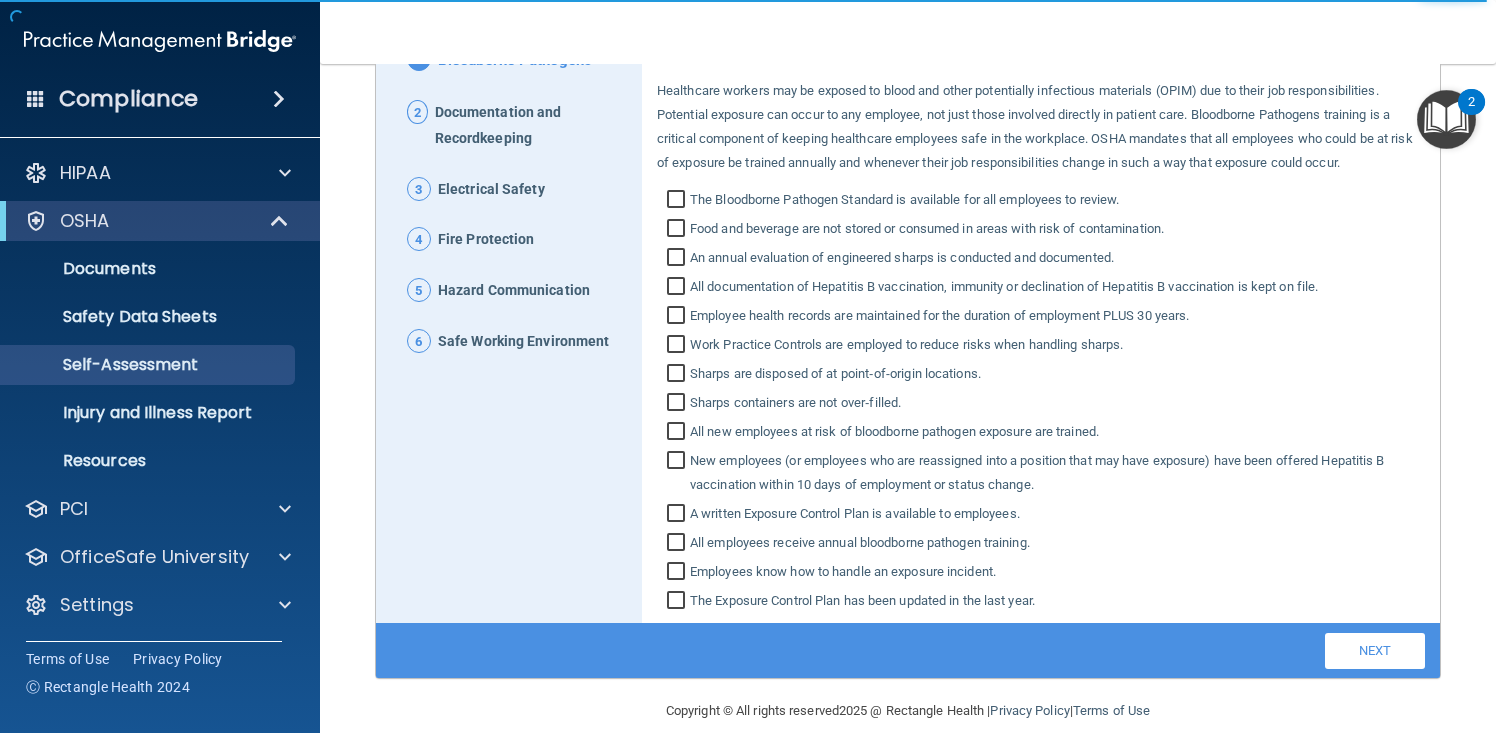 click on "Food and beverage are not stored or consumed in areas with risk of contamination." at bounding box center [678, 231] 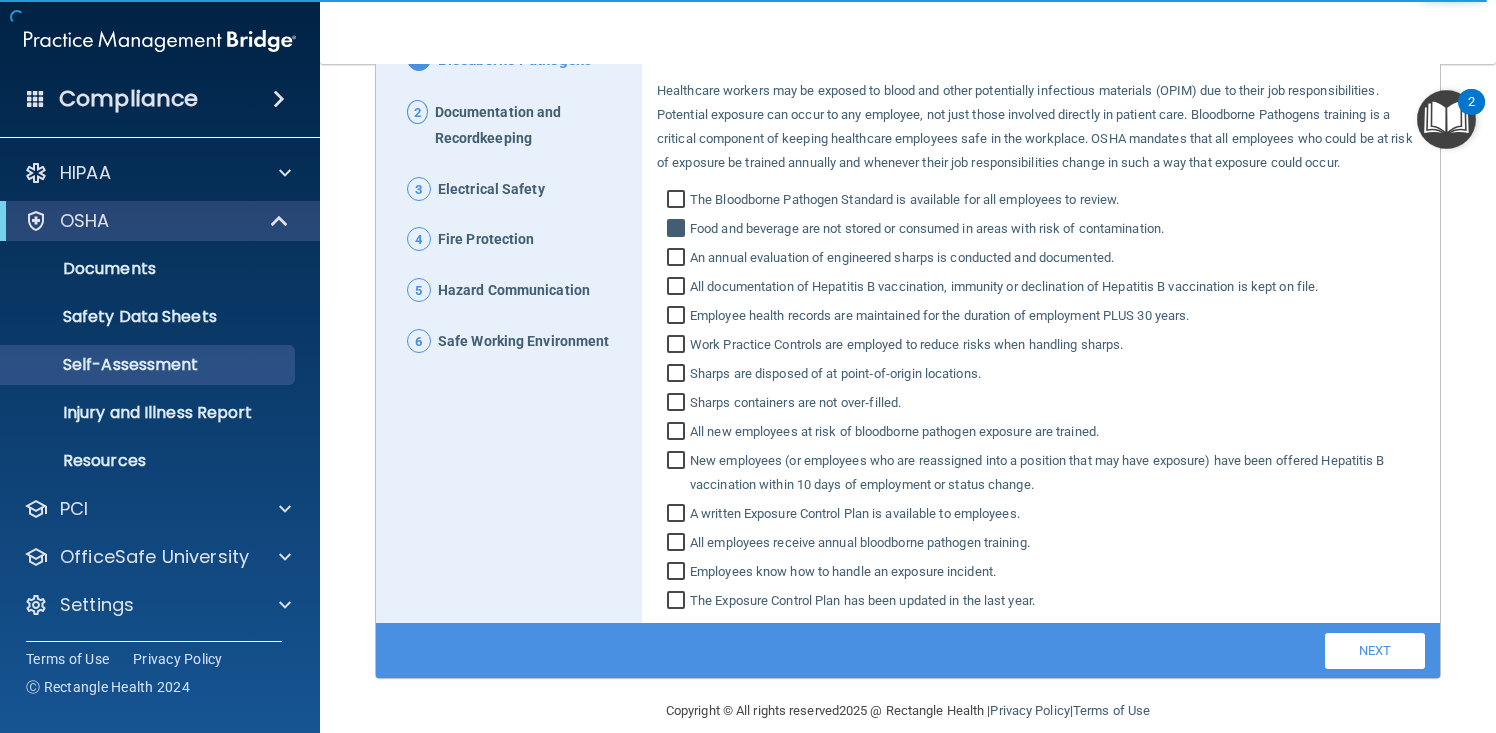 click on "Food and beverage are not stored or consumed in areas with risk of contamination." at bounding box center (678, 231) 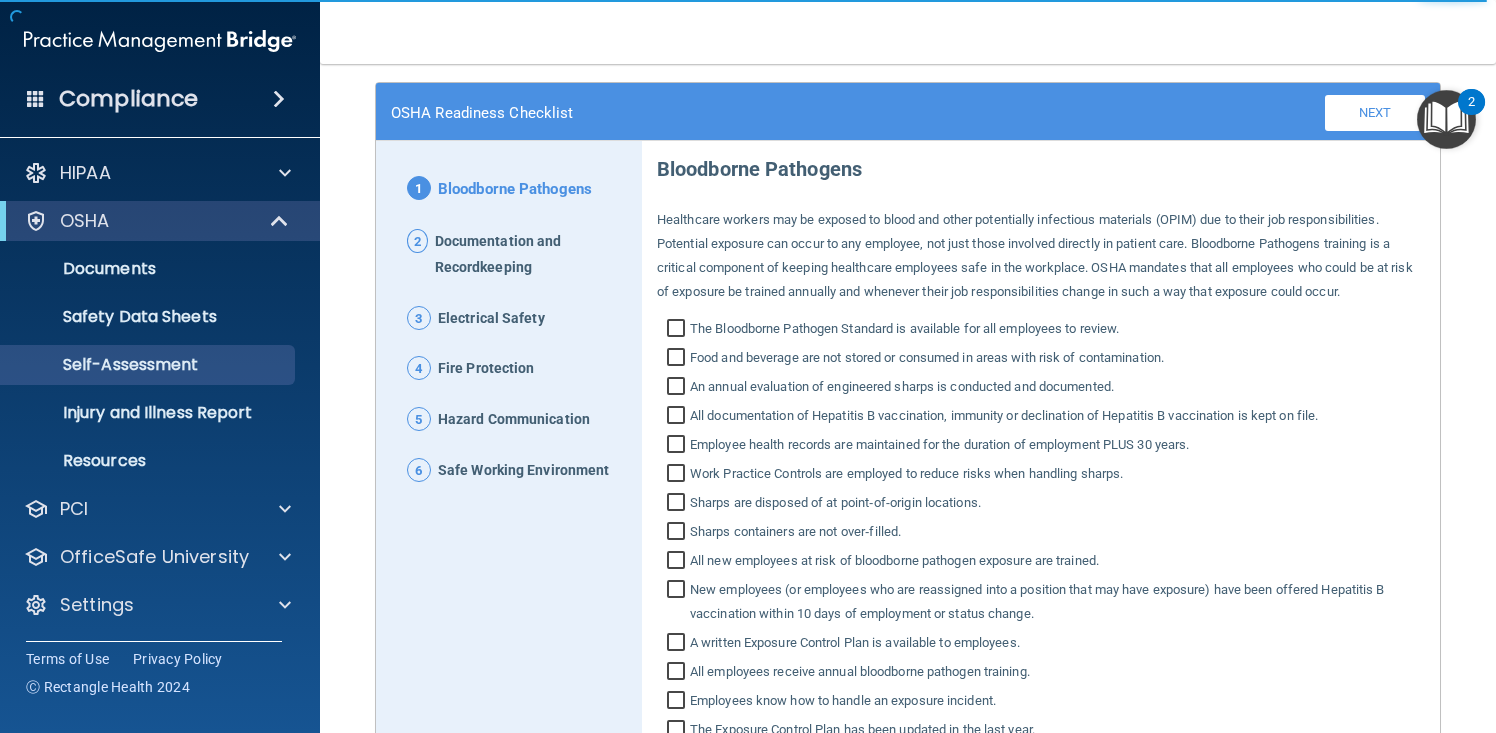 scroll, scrollTop: 117, scrollLeft: 0, axis: vertical 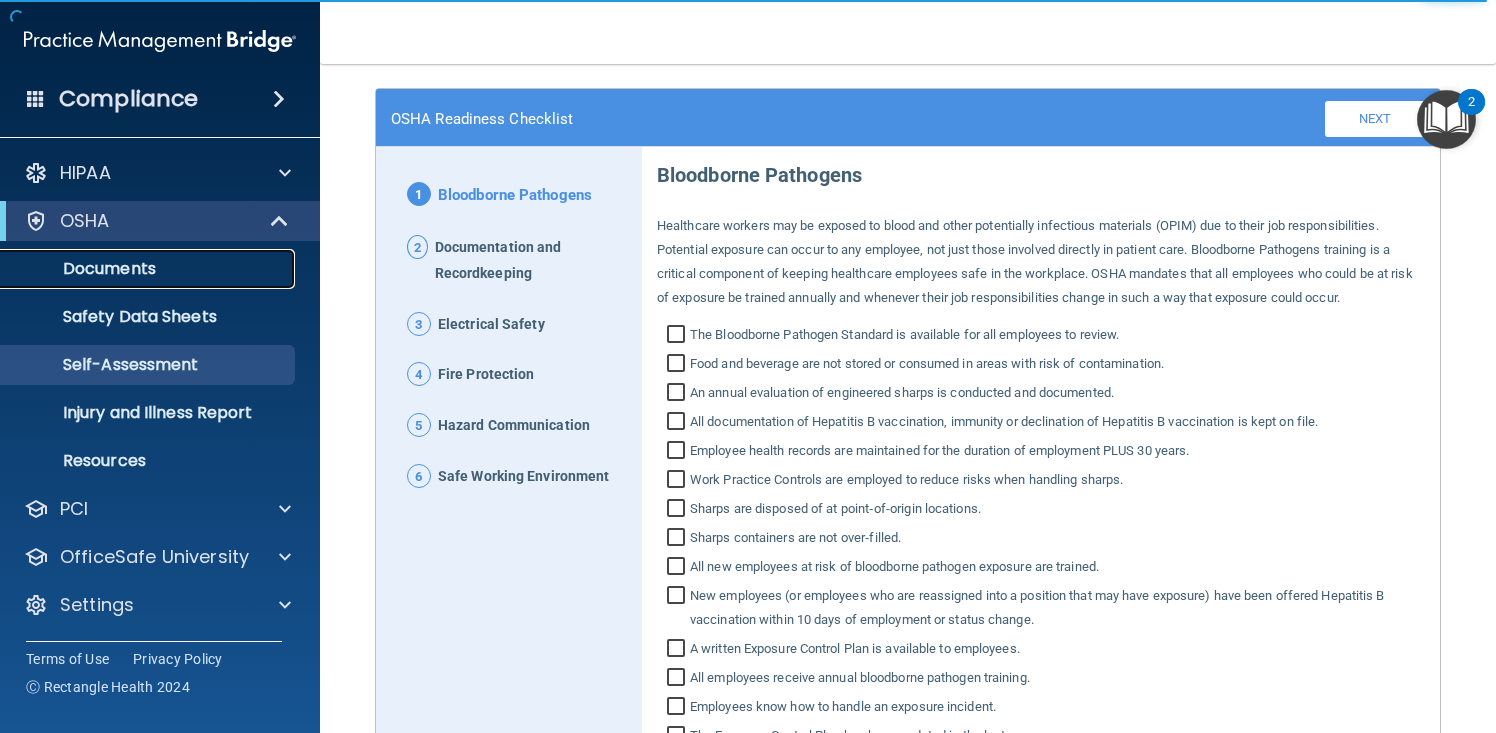 click on "Documents" at bounding box center [149, 269] 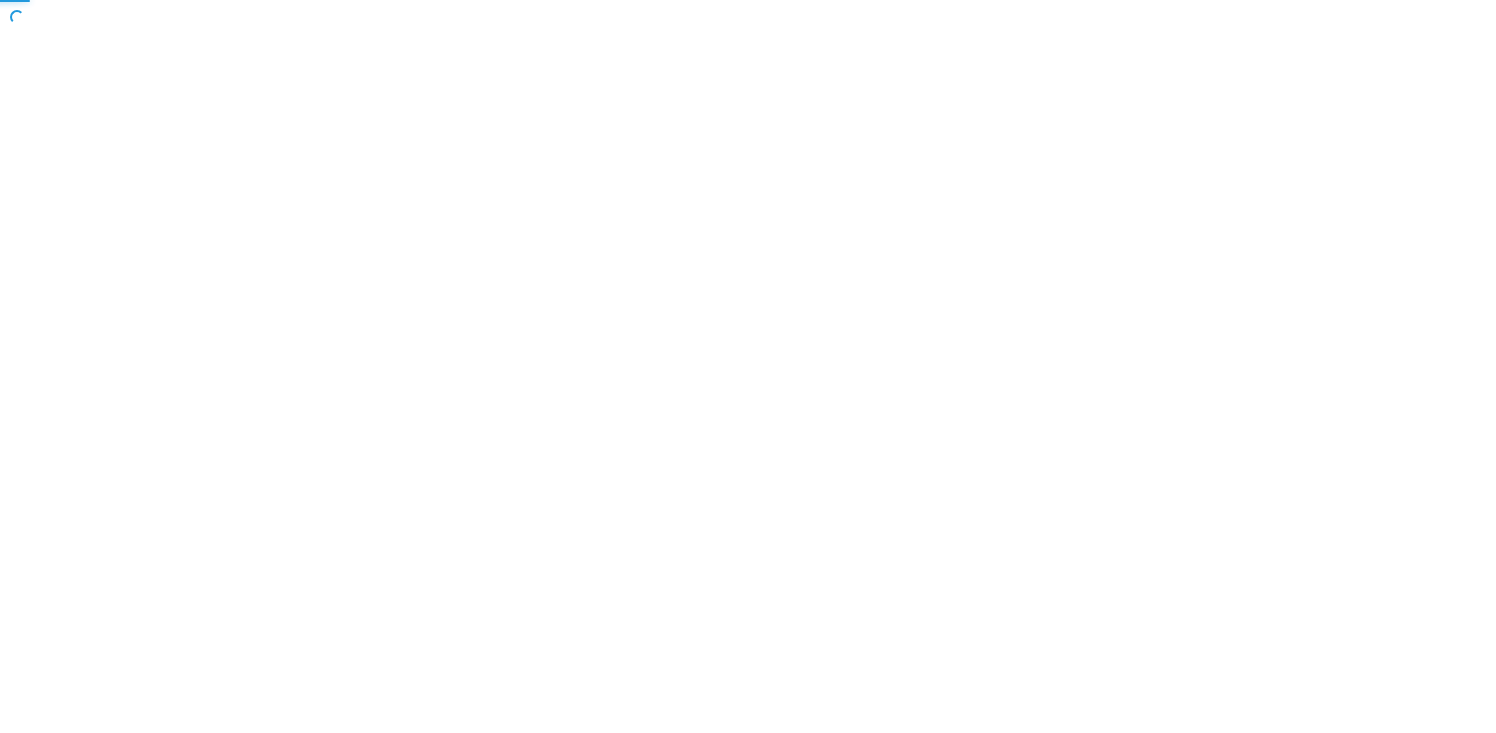 scroll, scrollTop: 0, scrollLeft: 0, axis: both 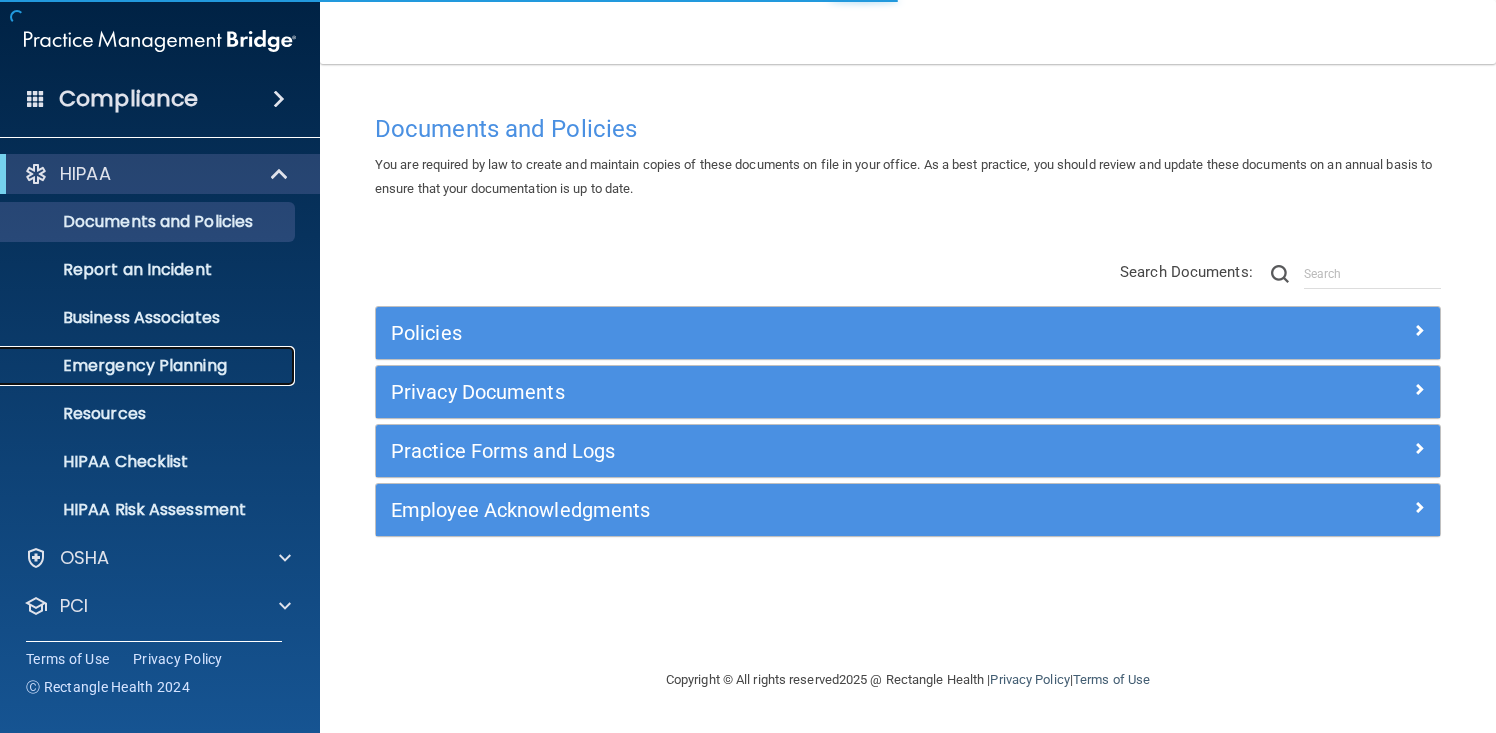 click on "Emergency Planning" at bounding box center [149, 366] 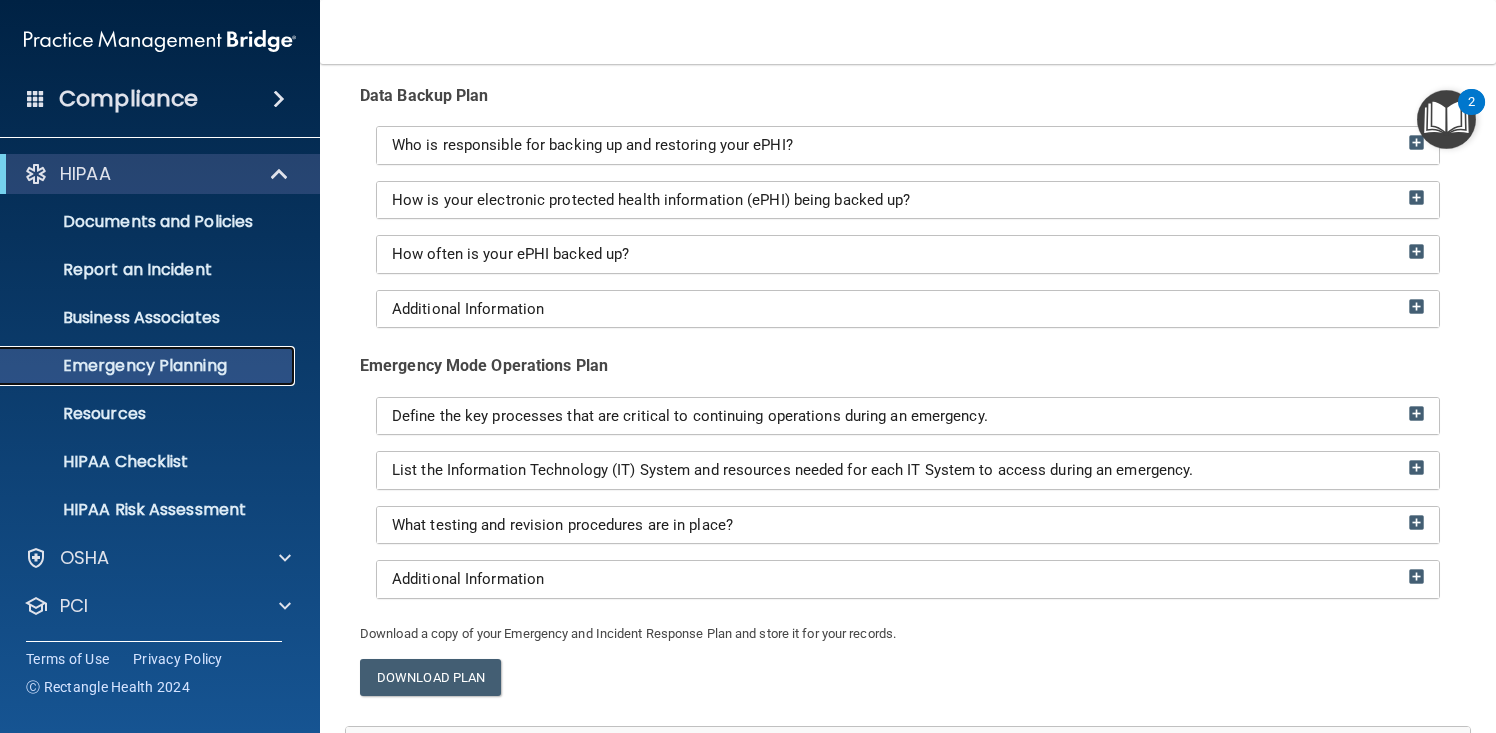 scroll, scrollTop: 285, scrollLeft: 0, axis: vertical 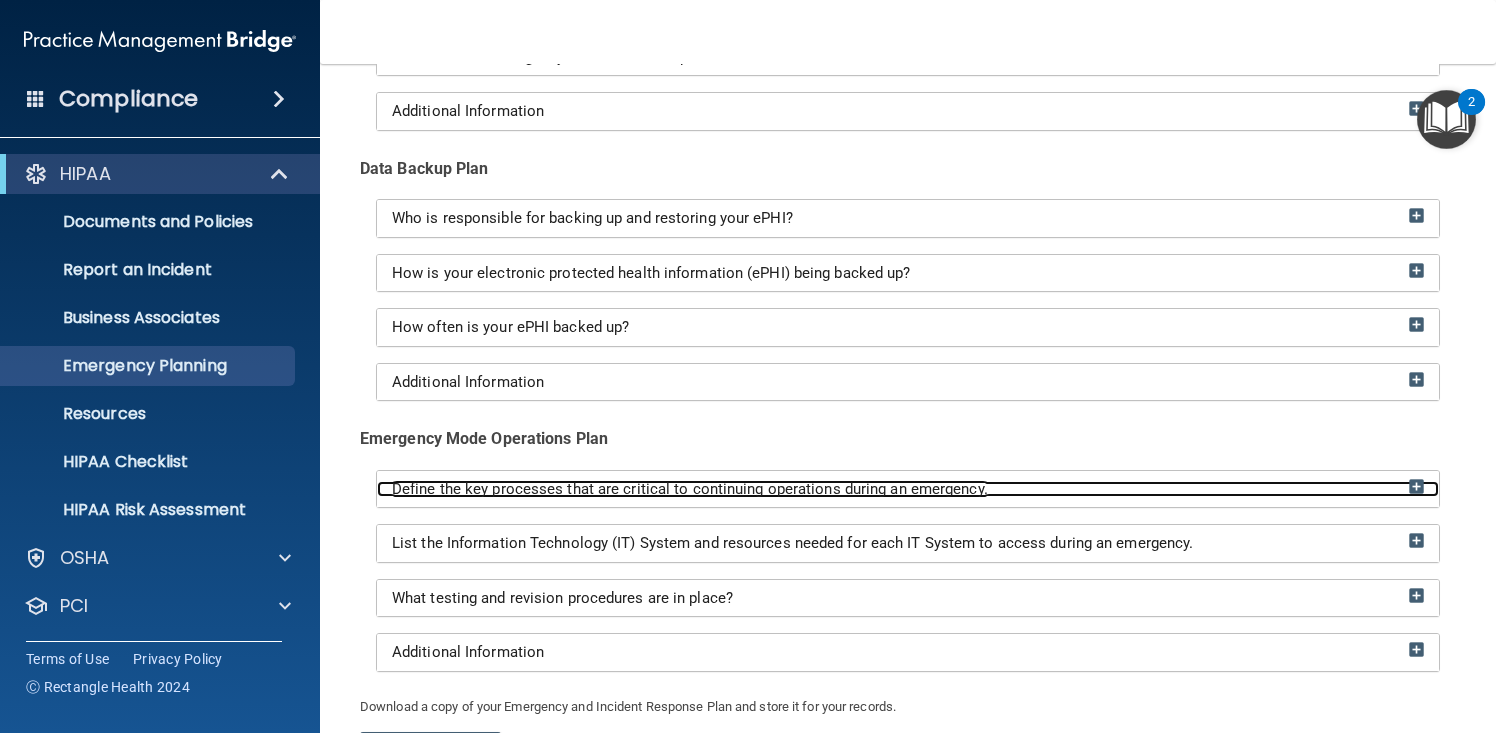 click on "Define the key processes that are critical to continuing operations during an emergency." at bounding box center [690, 489] 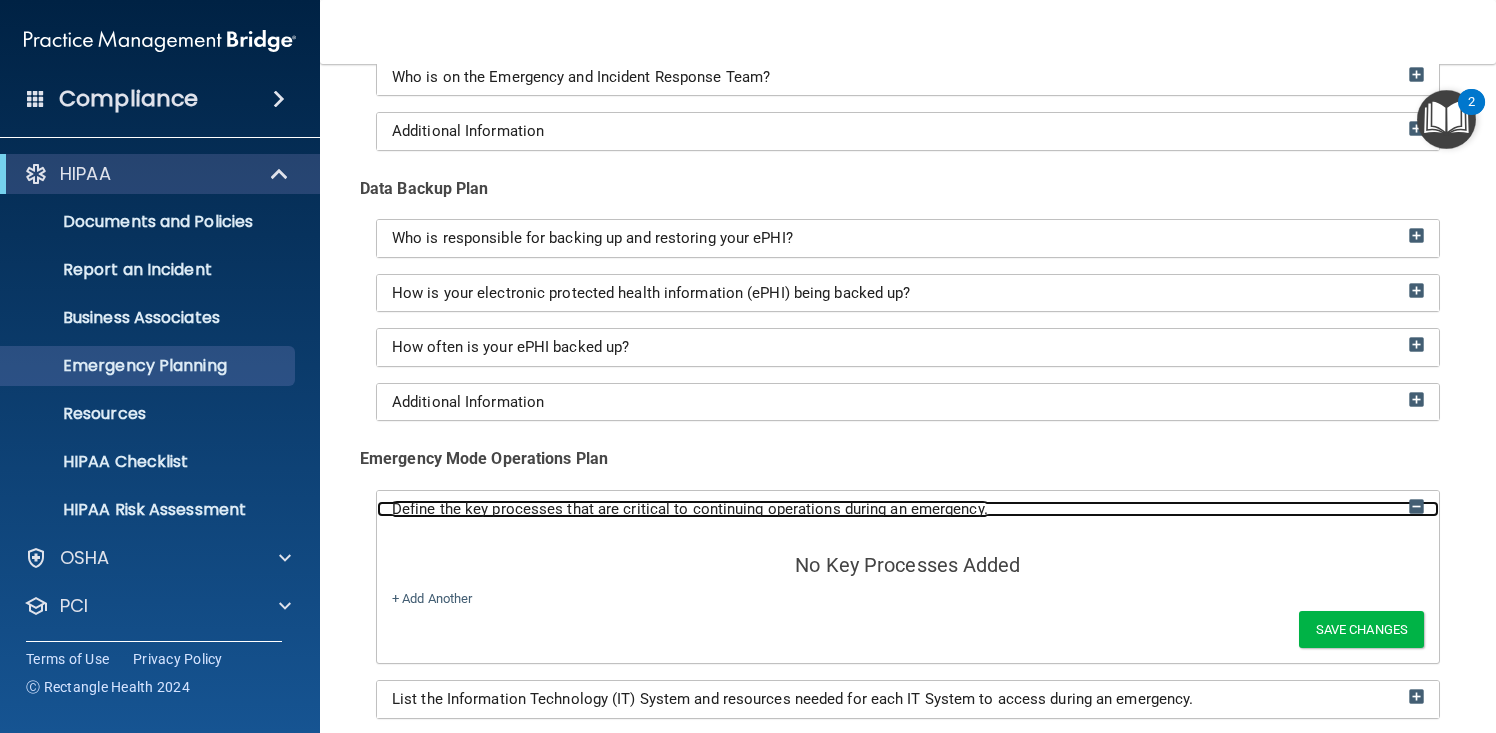 scroll, scrollTop: 265, scrollLeft: 0, axis: vertical 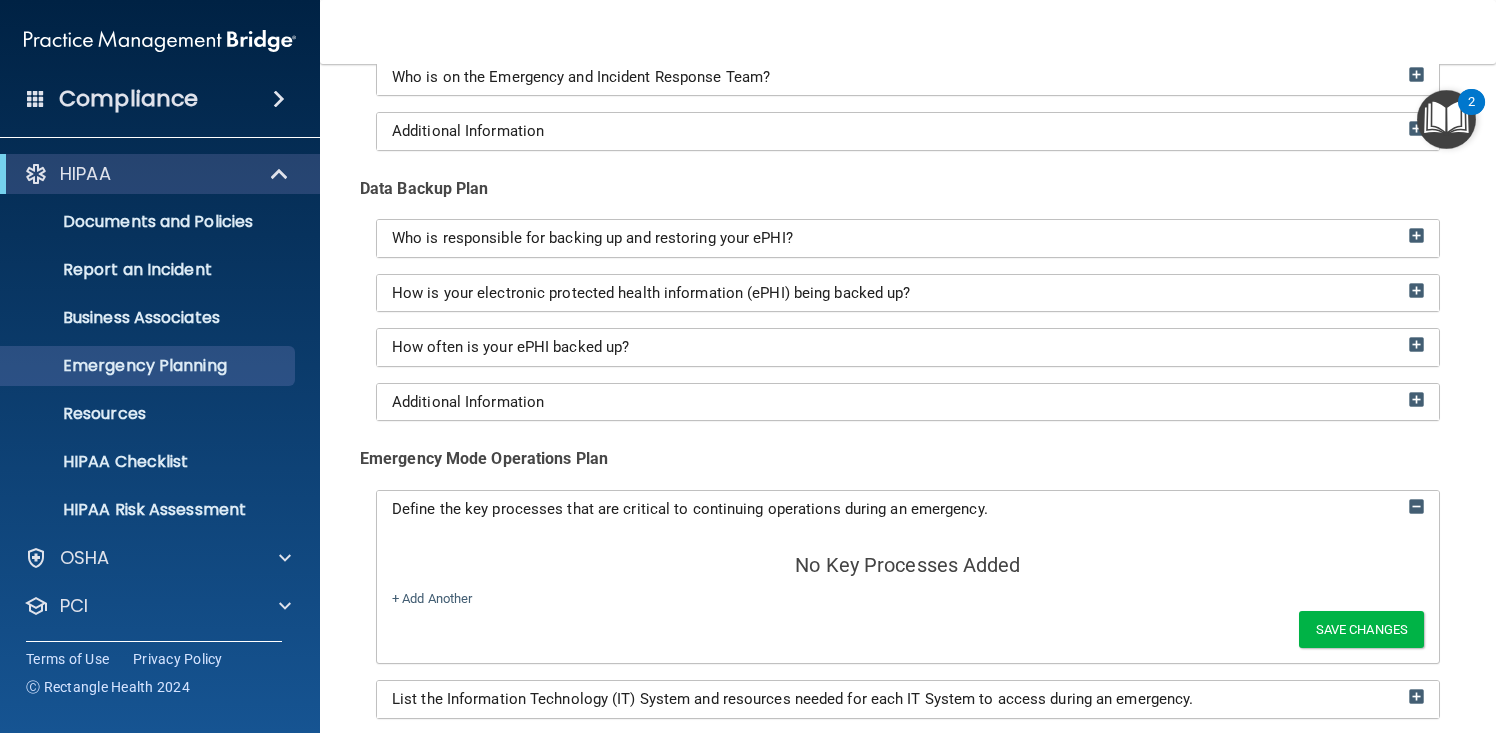 click on "Additional Information" at bounding box center [908, 402] 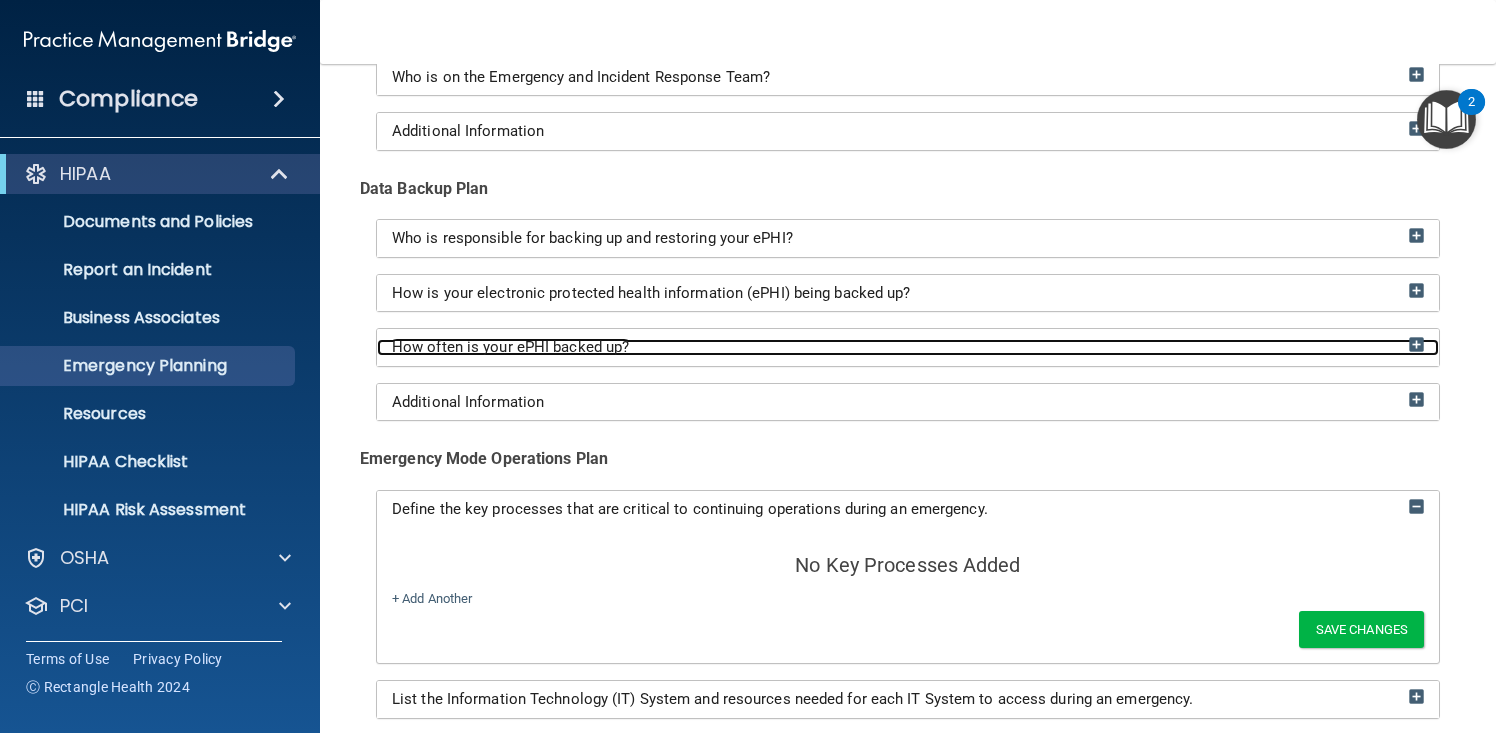 click on "How often is your ePHI backed up?" at bounding box center [908, 347] 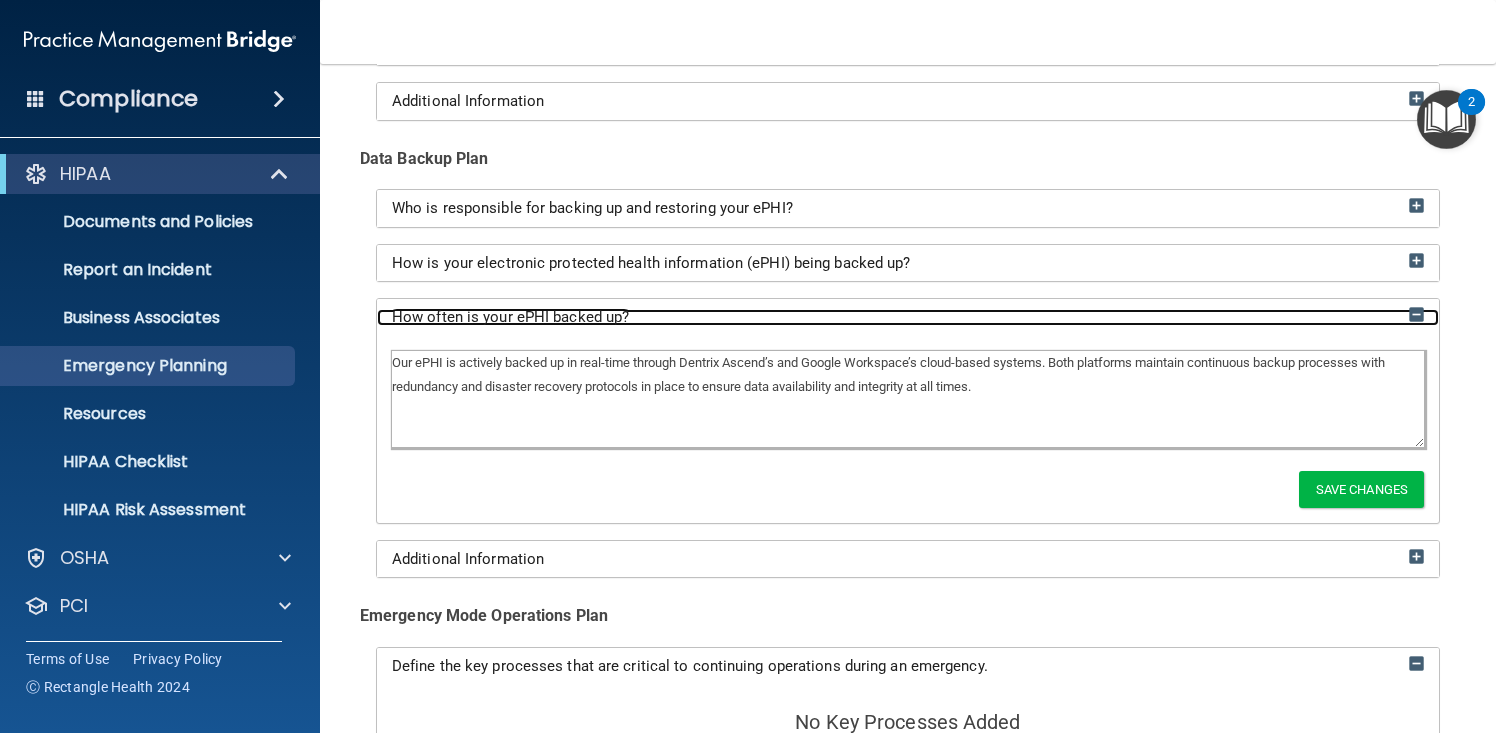 scroll, scrollTop: 276, scrollLeft: 0, axis: vertical 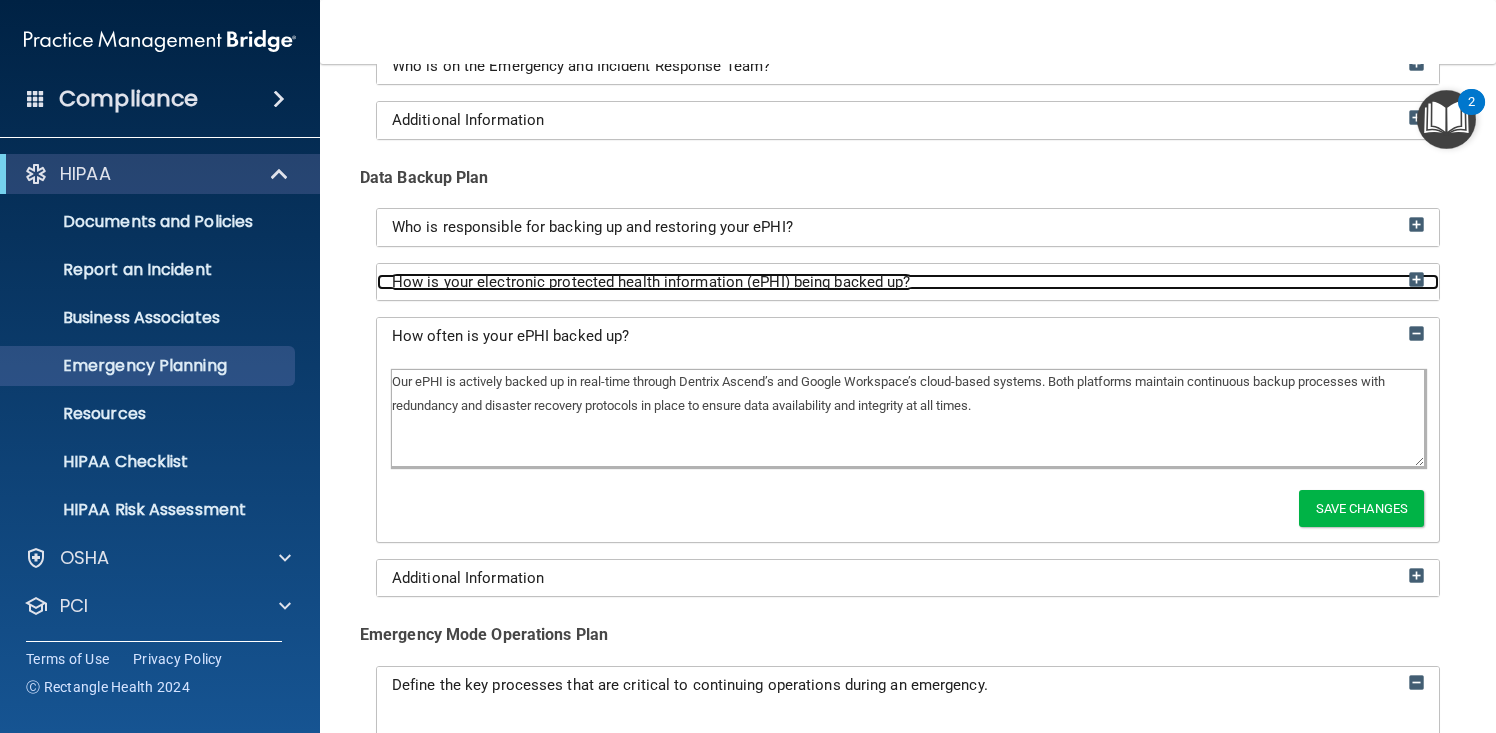 click on "How is your electronic protected health information (ePHI) being backed up?" at bounding box center [651, 282] 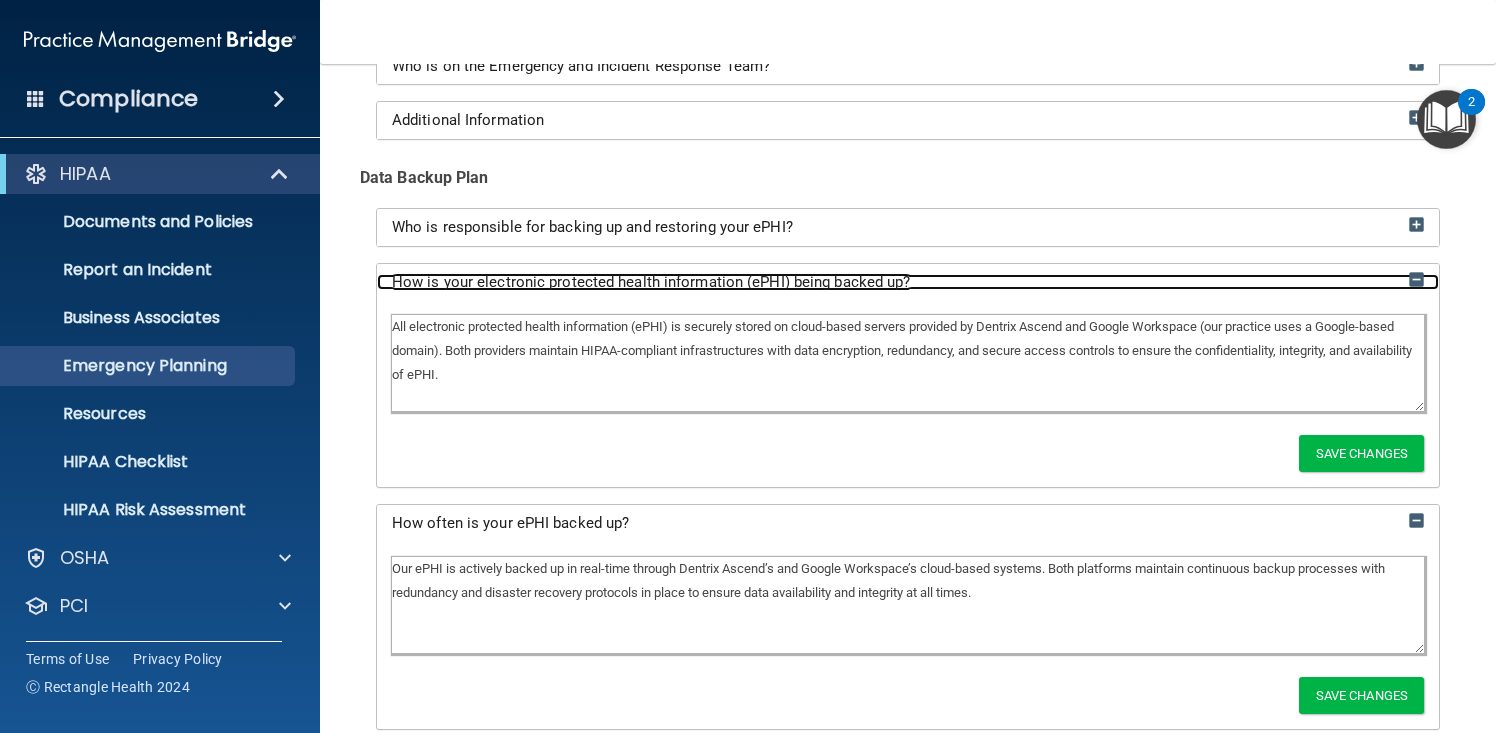 click on "How is your electronic protected health information (ePHI) being backed up?" at bounding box center [651, 282] 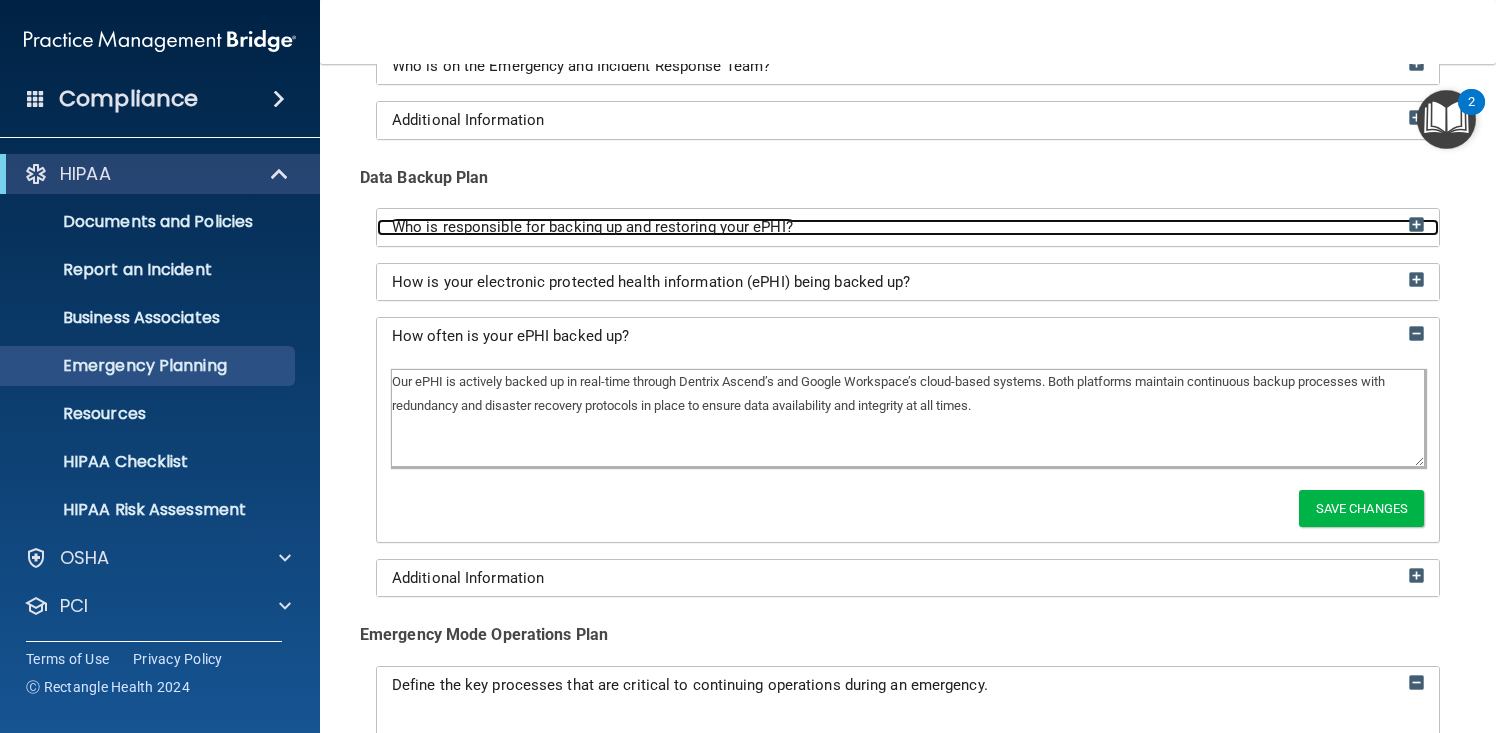 click on "Who is responsible for backing up and restoring your ePHI?" at bounding box center (592, 227) 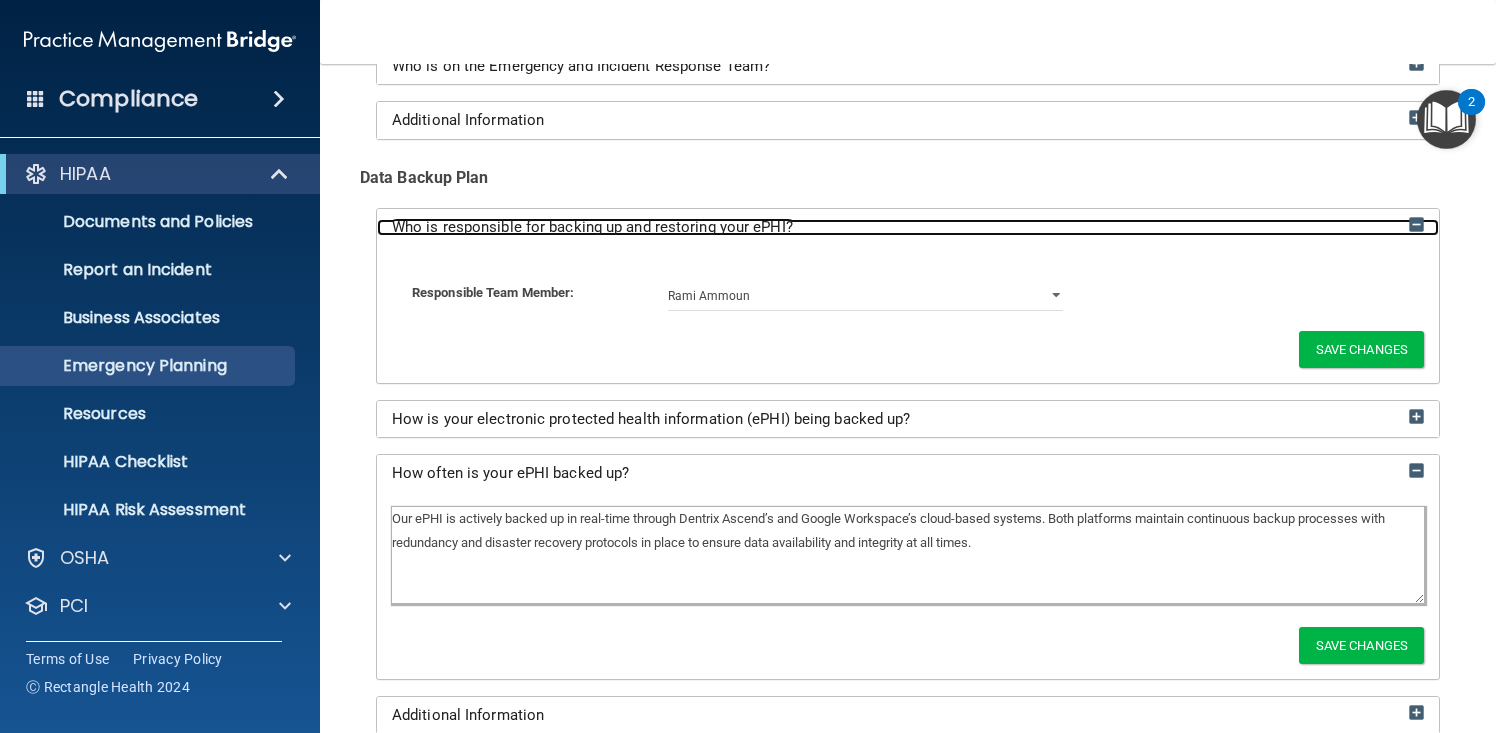 click on "Who is responsible for backing up and restoring your ePHI?" at bounding box center (592, 227) 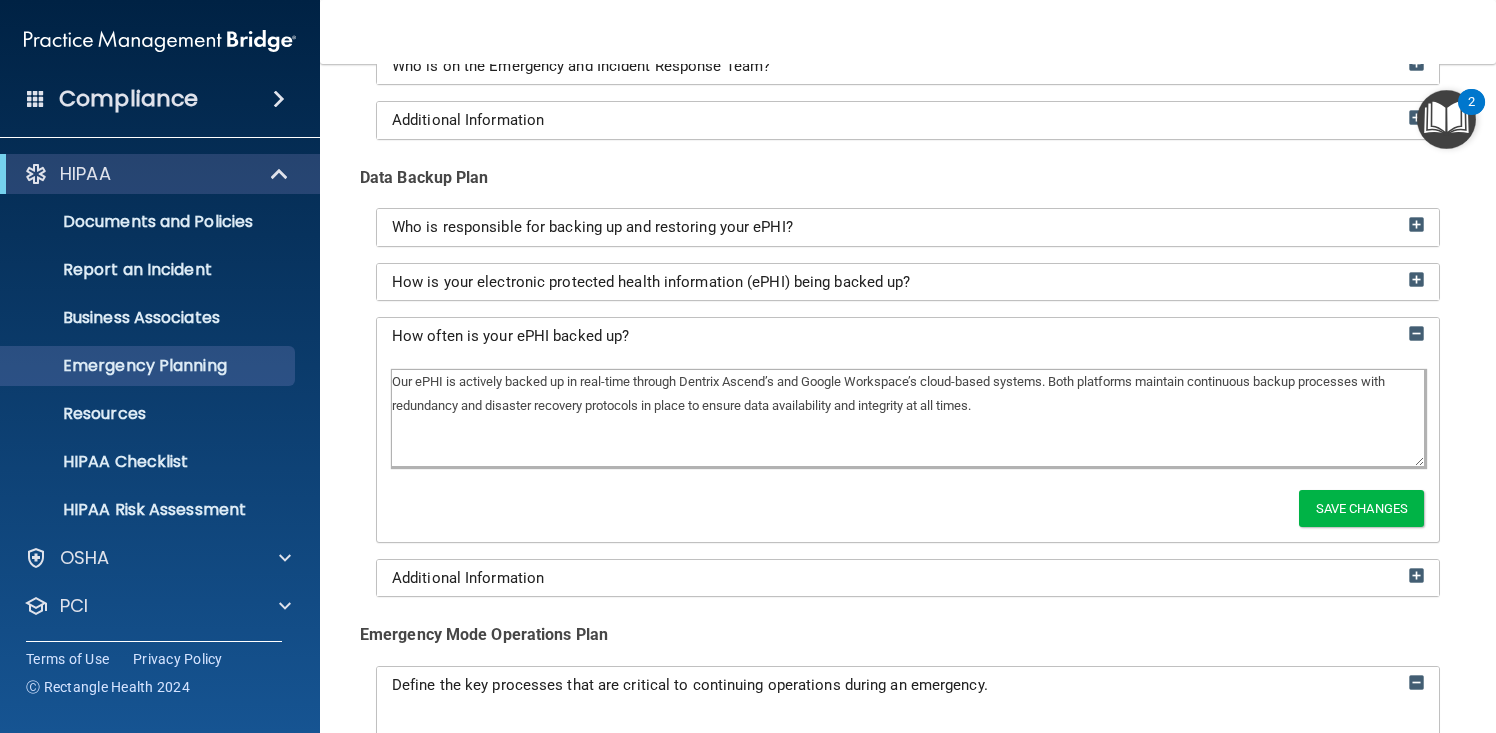 click on "Who is responsible for backing up and restoring your ePHI?
Responsible Team Member:       [NAME] [NAME] [NAME]                 Save Changes
How is your electronic protected health information (ePHI) being backed up?
All electronic protected health information (ePHI) is securely stored on cloud-based servers provided by Dentrix Ascend and Google Workspace (our practice uses a Google-based domain). Both providers maintain HIPAA-compliant infrastructures with data encryption, redundancy, and secure access controls to ensure the confidentiality, integrity, and availability of ePHI.               Save Changes
How often is your ePHI backed up?
Save Changes
Additional Information" at bounding box center (908, 402) 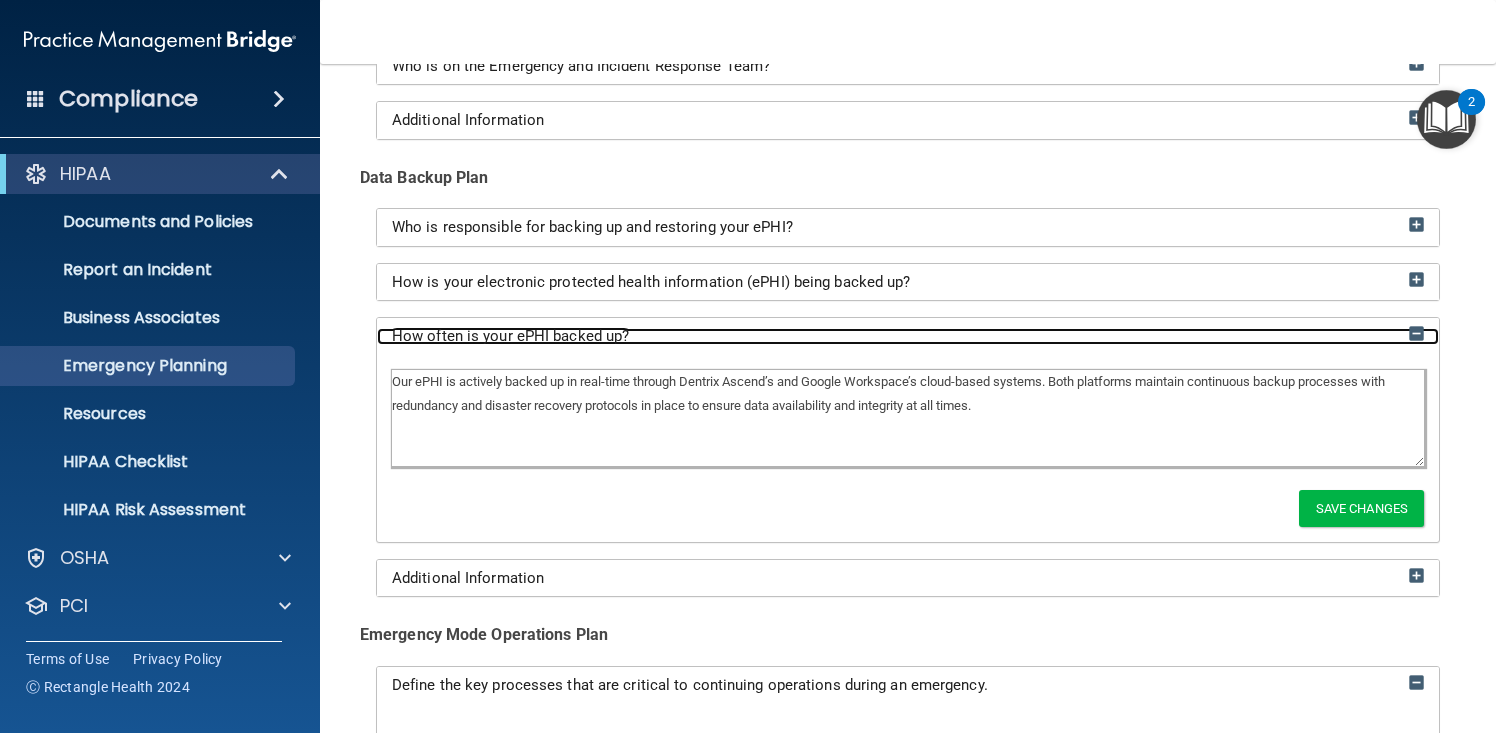 click on "How often is your ePHI backed up?" at bounding box center (908, 336) 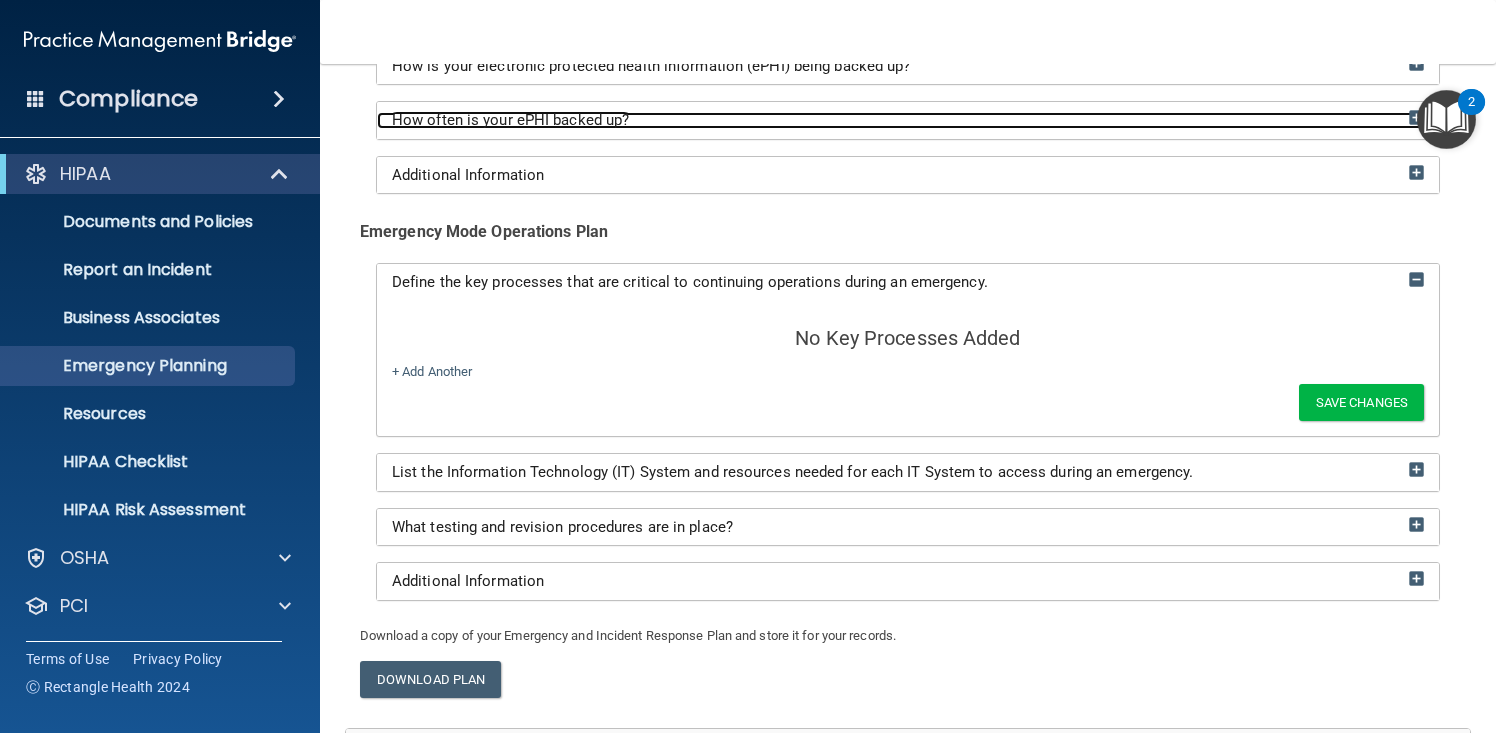 scroll, scrollTop: 499, scrollLeft: 0, axis: vertical 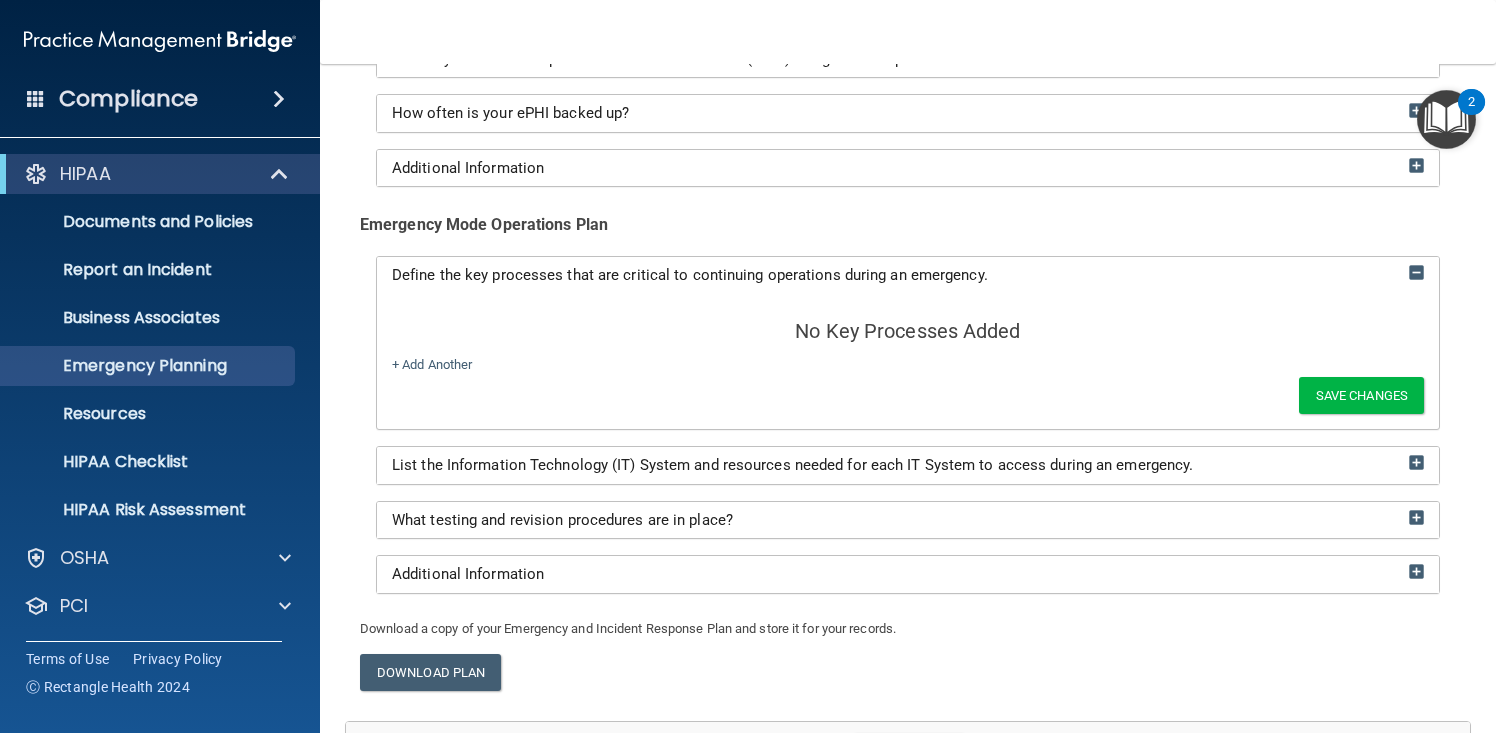 click on "No Key Processes Added               + Add Another           Save Changes" at bounding box center [908, 361] 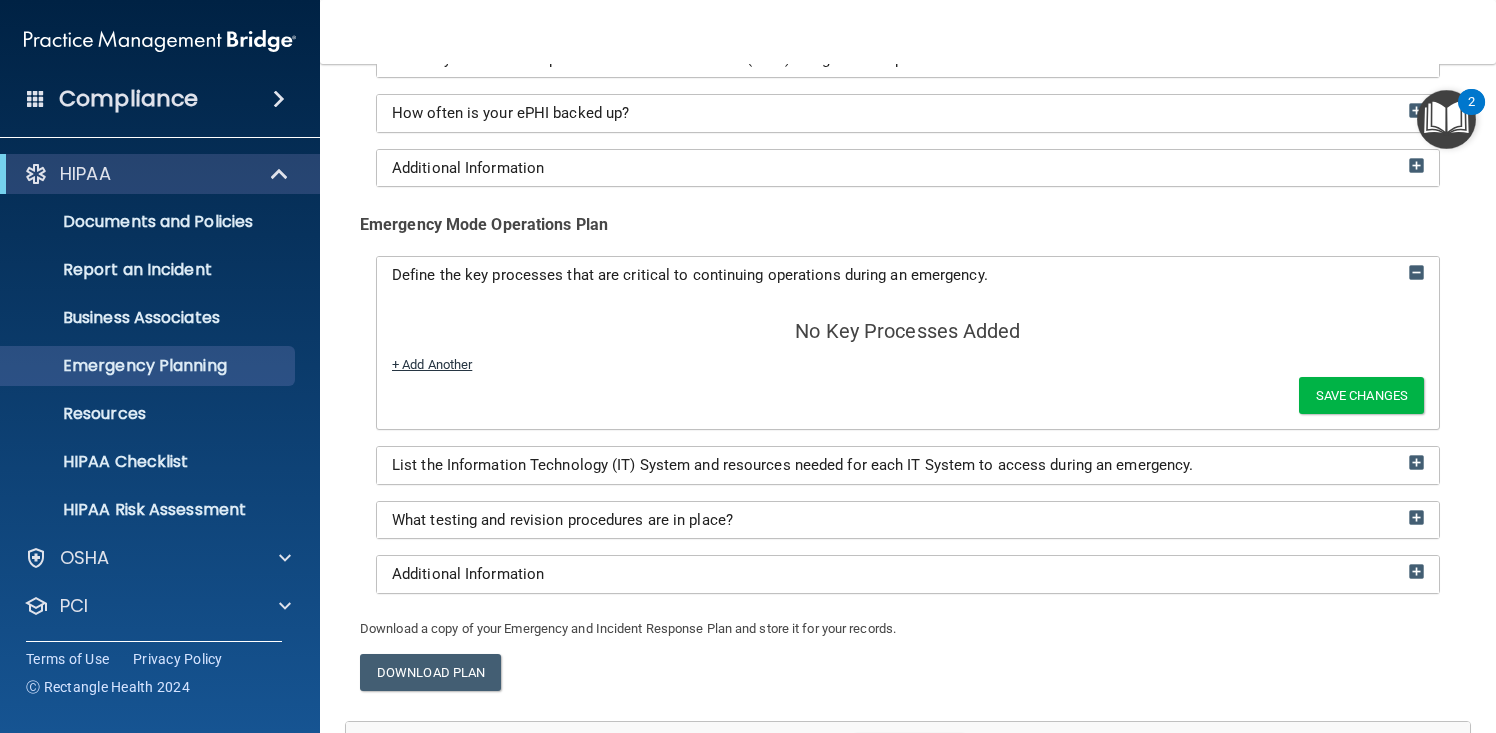 click on "+ Add Another" at bounding box center [432, 364] 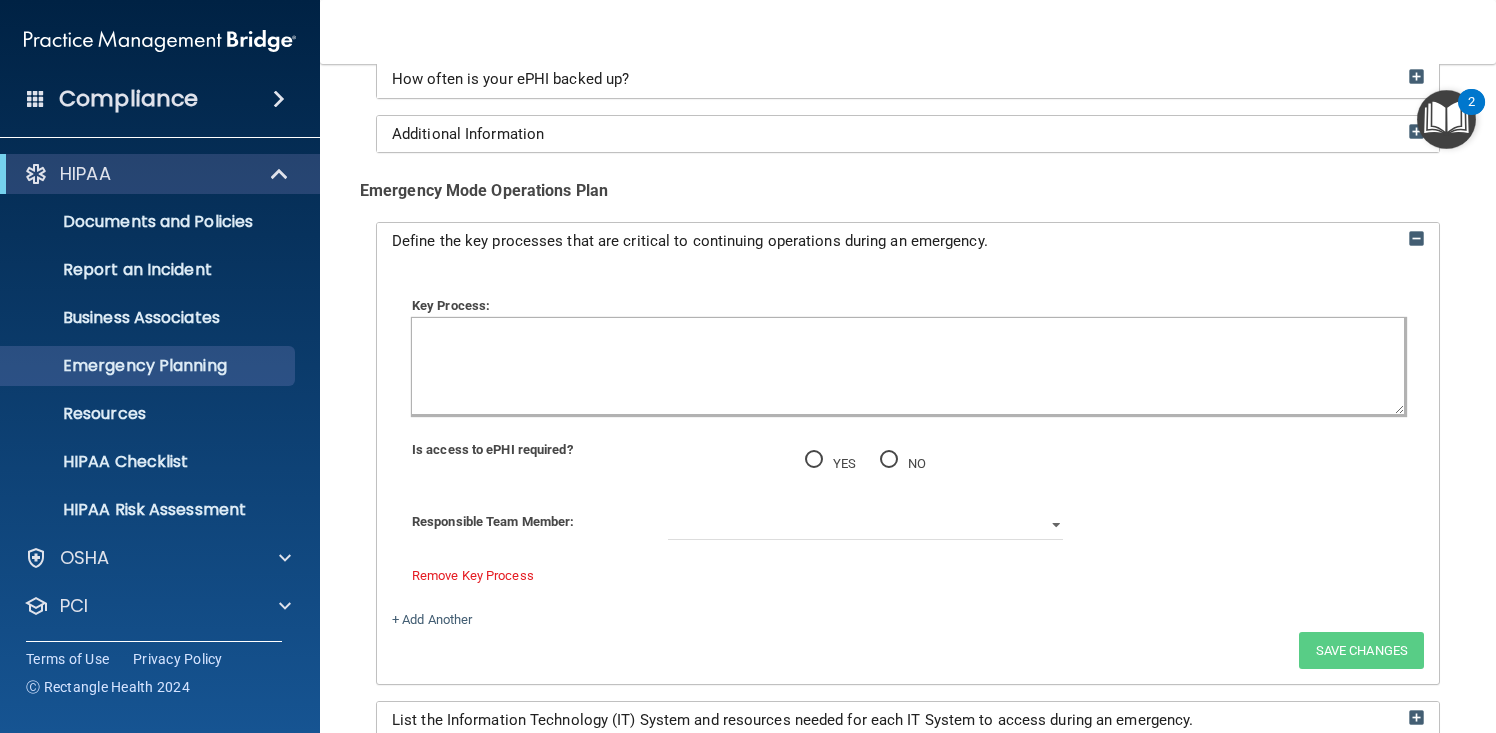 scroll, scrollTop: 549, scrollLeft: 0, axis: vertical 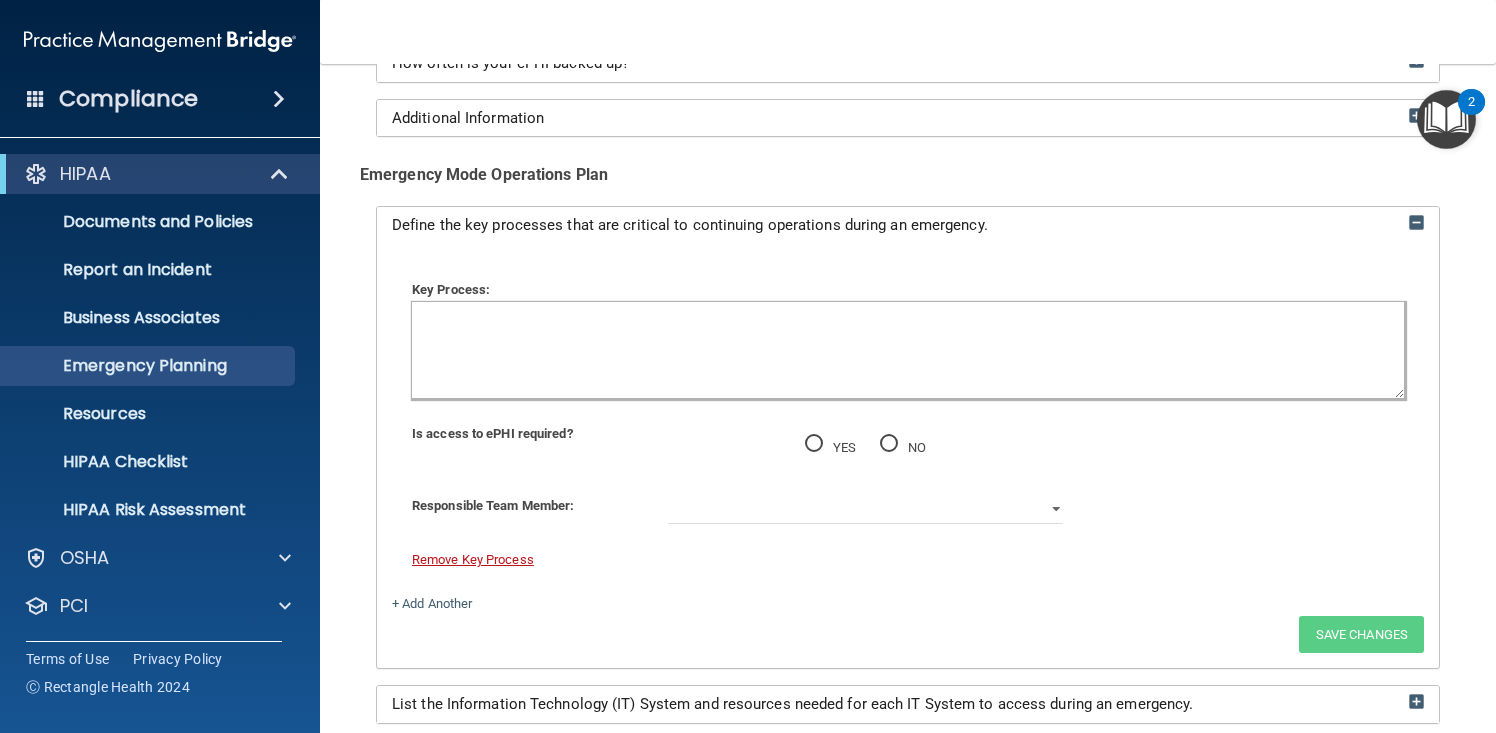 click on "Remove Key Process" 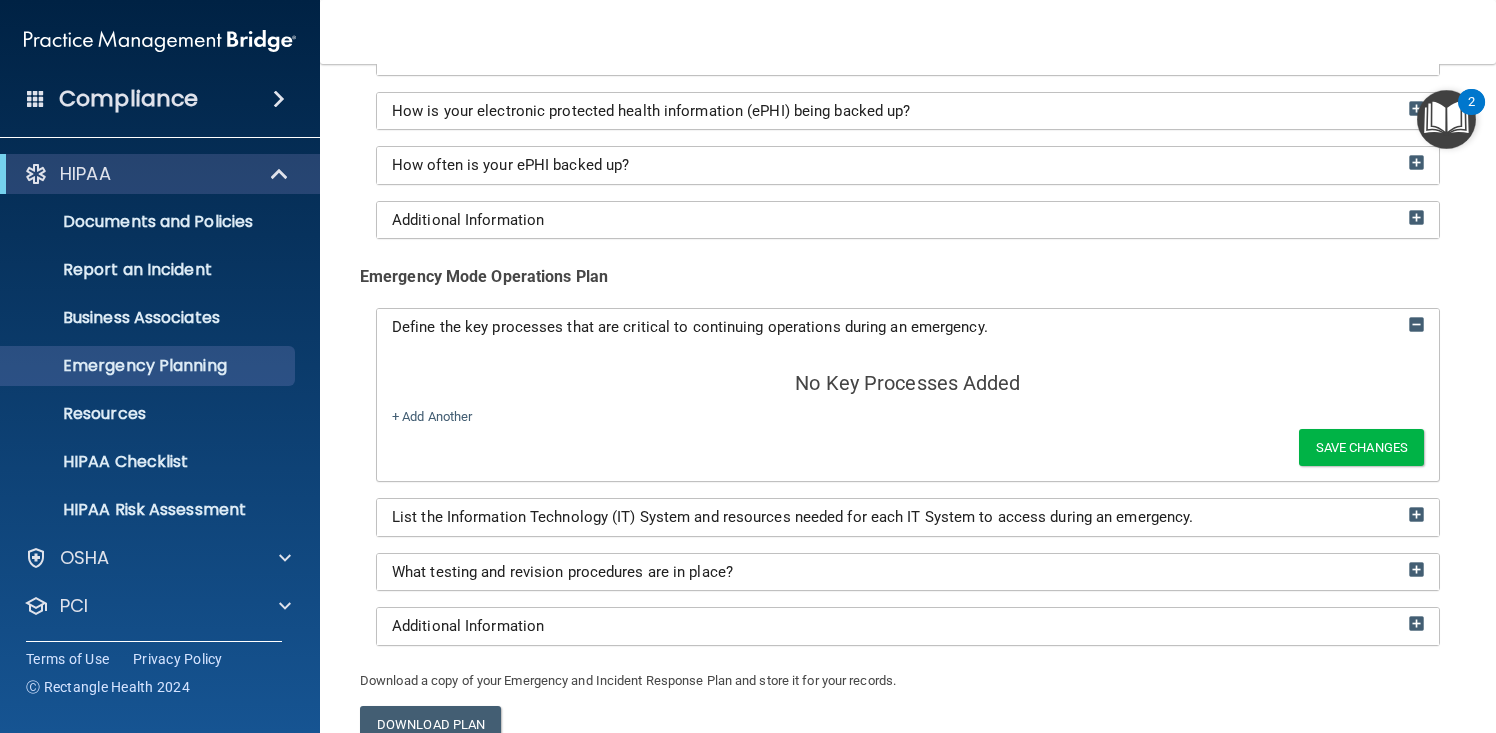 scroll, scrollTop: 445, scrollLeft: 0, axis: vertical 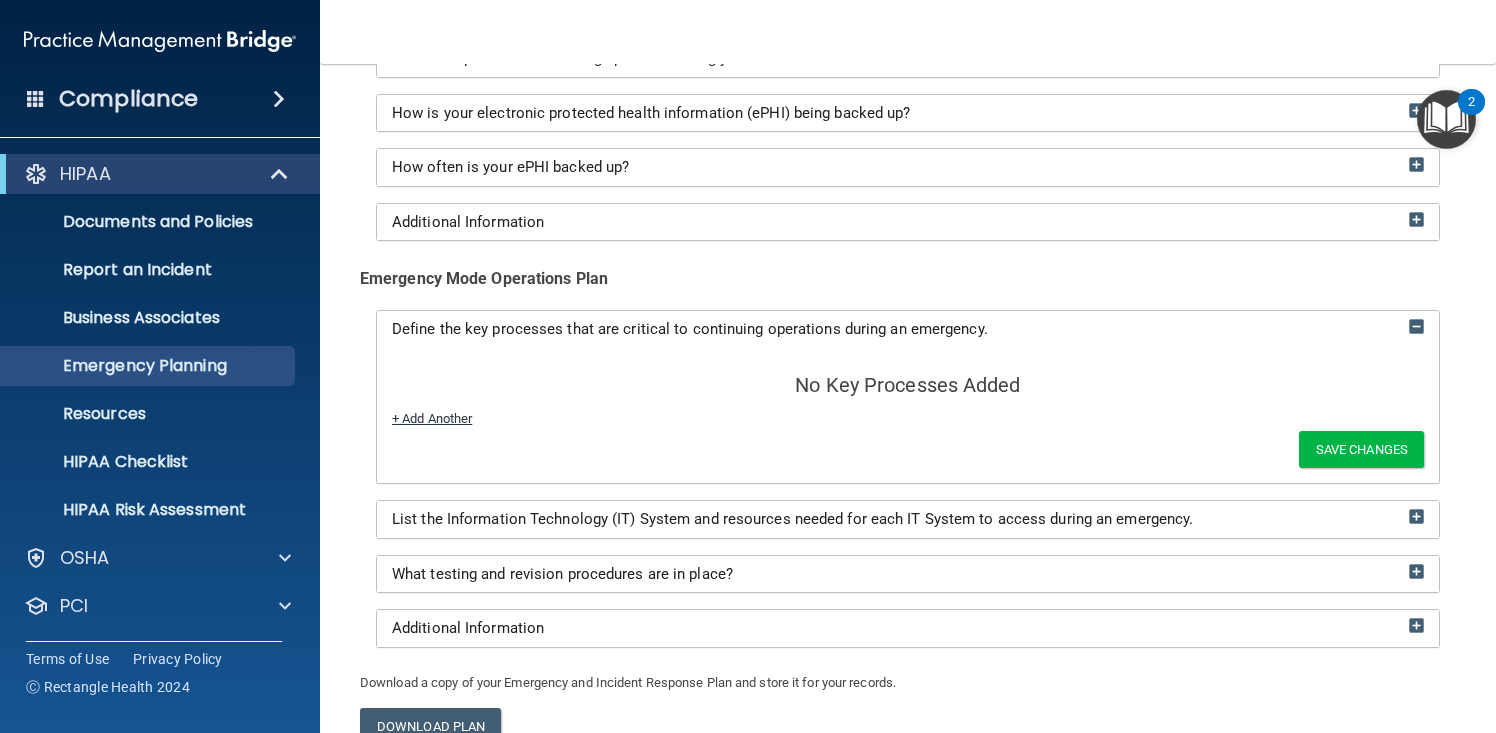 click on "+ Add Another" at bounding box center (432, 418) 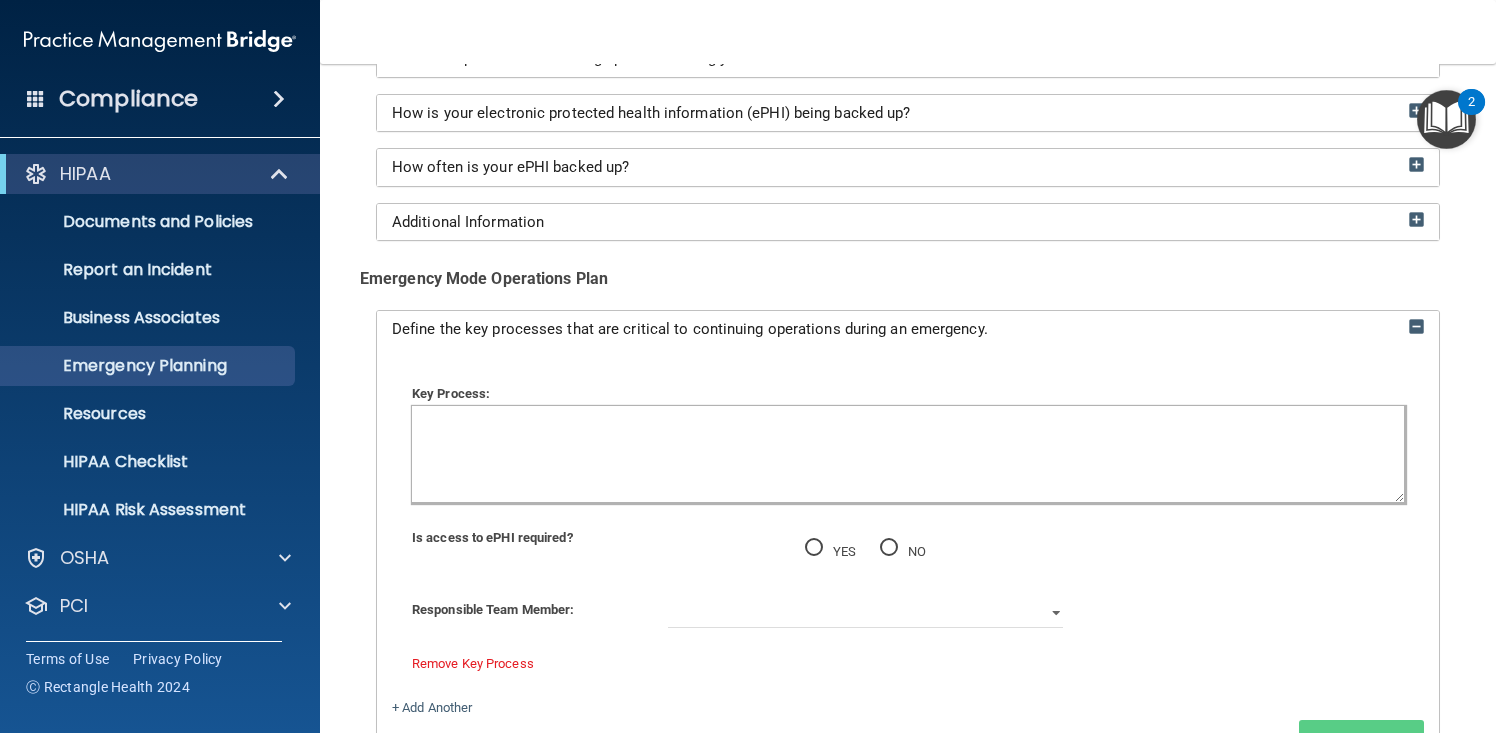 click 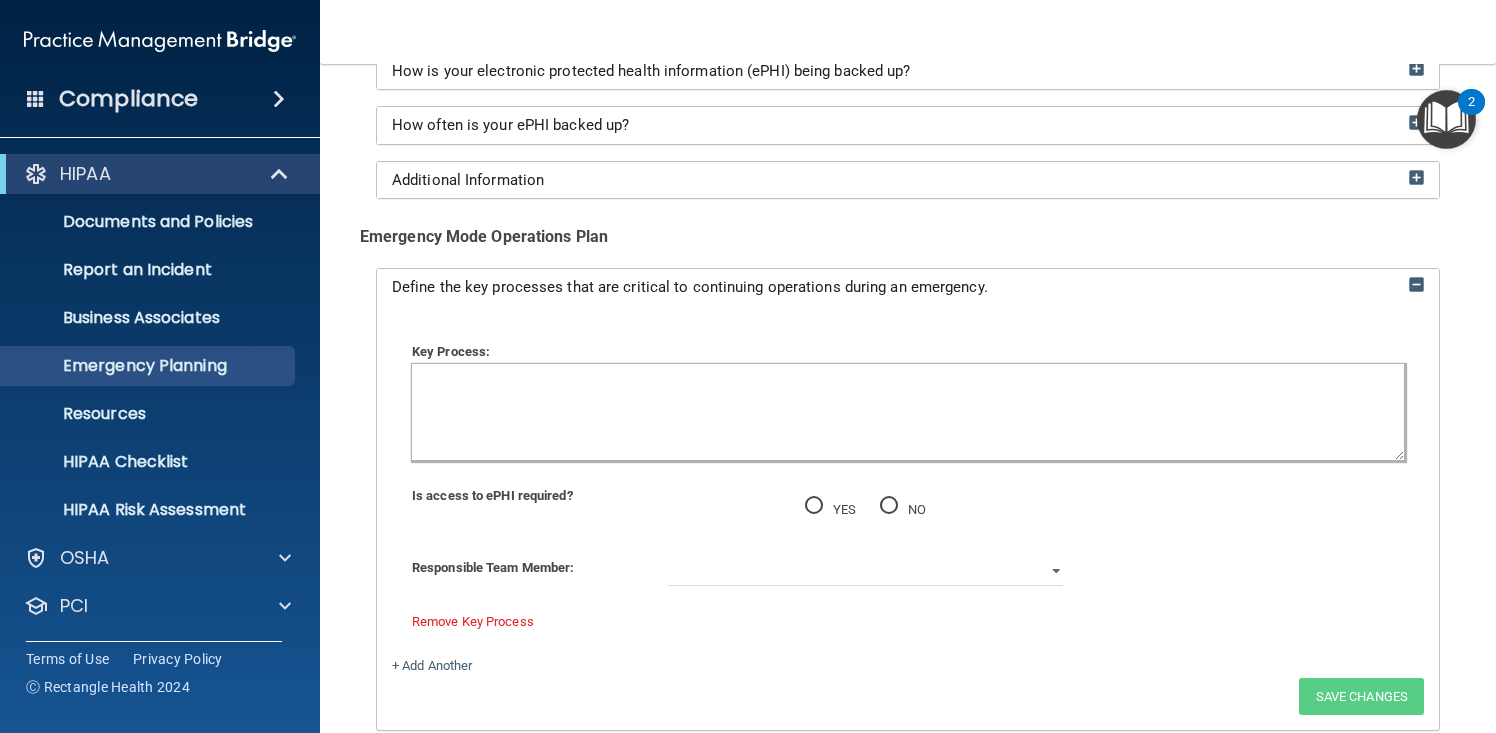 scroll, scrollTop: 503, scrollLeft: 0, axis: vertical 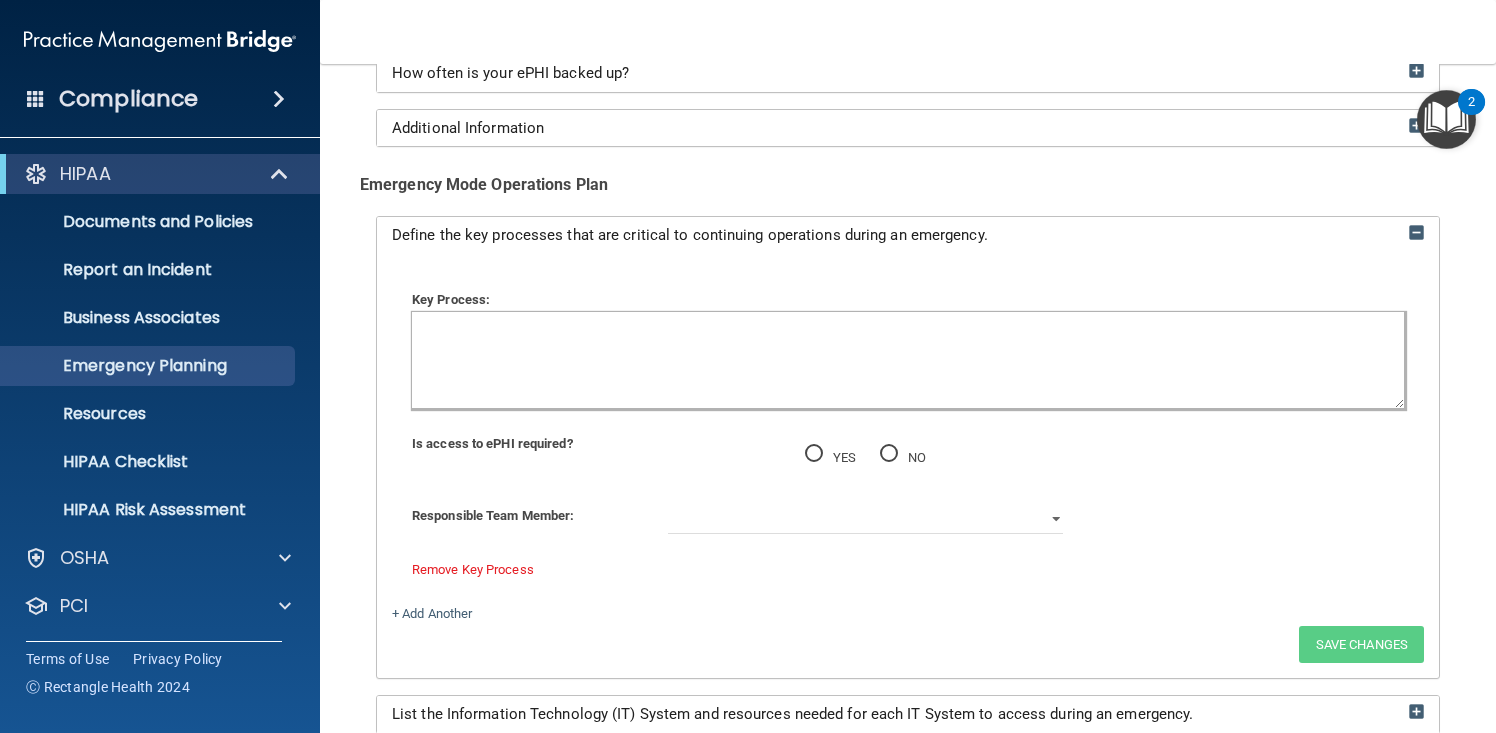 click 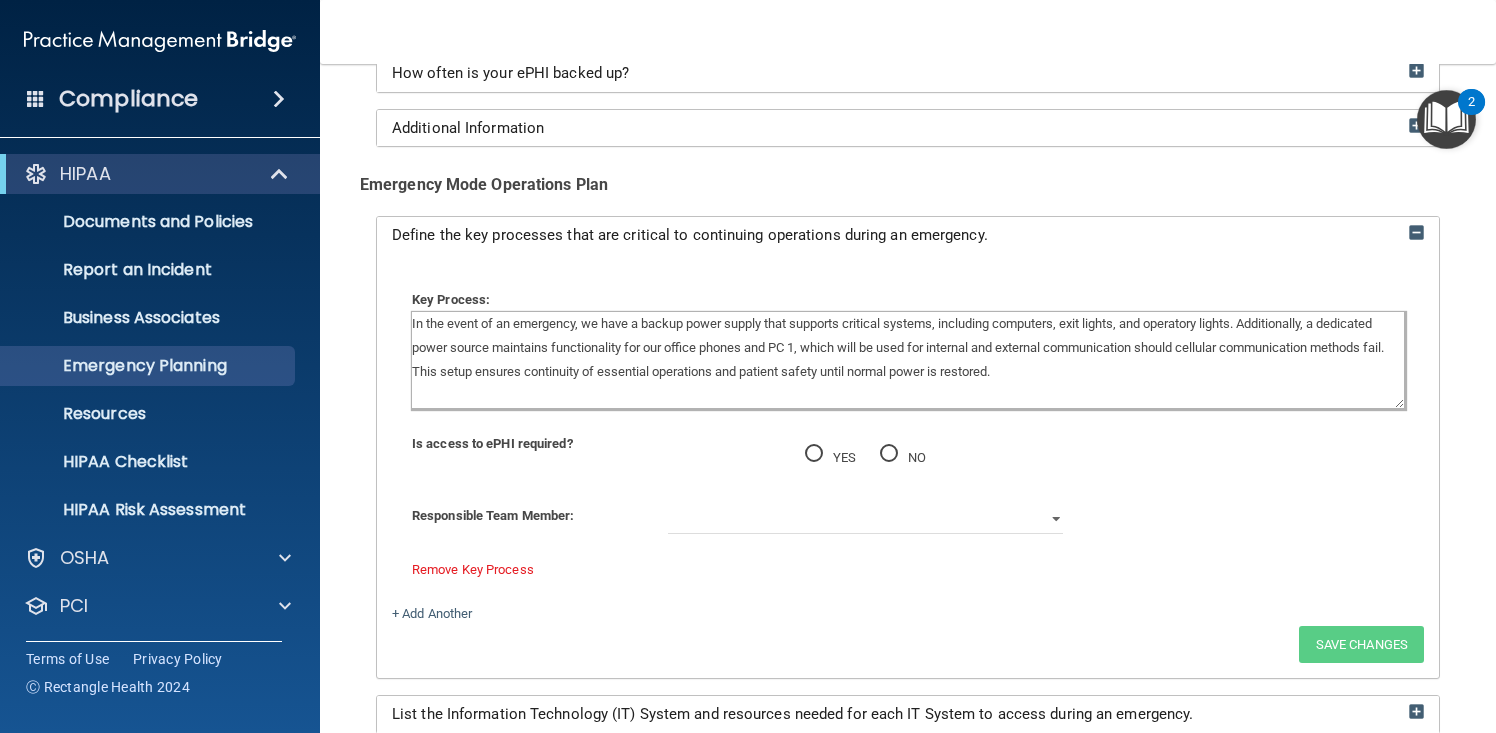 type on "In the event of an emergency, we have a backup power supply that supports critical systems, including computers, exit lights, and operatory lights. Additionally, a dedicated power source maintains functionality for our office phones and PC 1, which will be used for internal and external communication should cellular communication methods fail. This setup ensures continuity of essential operations and patient safety until normal power is restored." 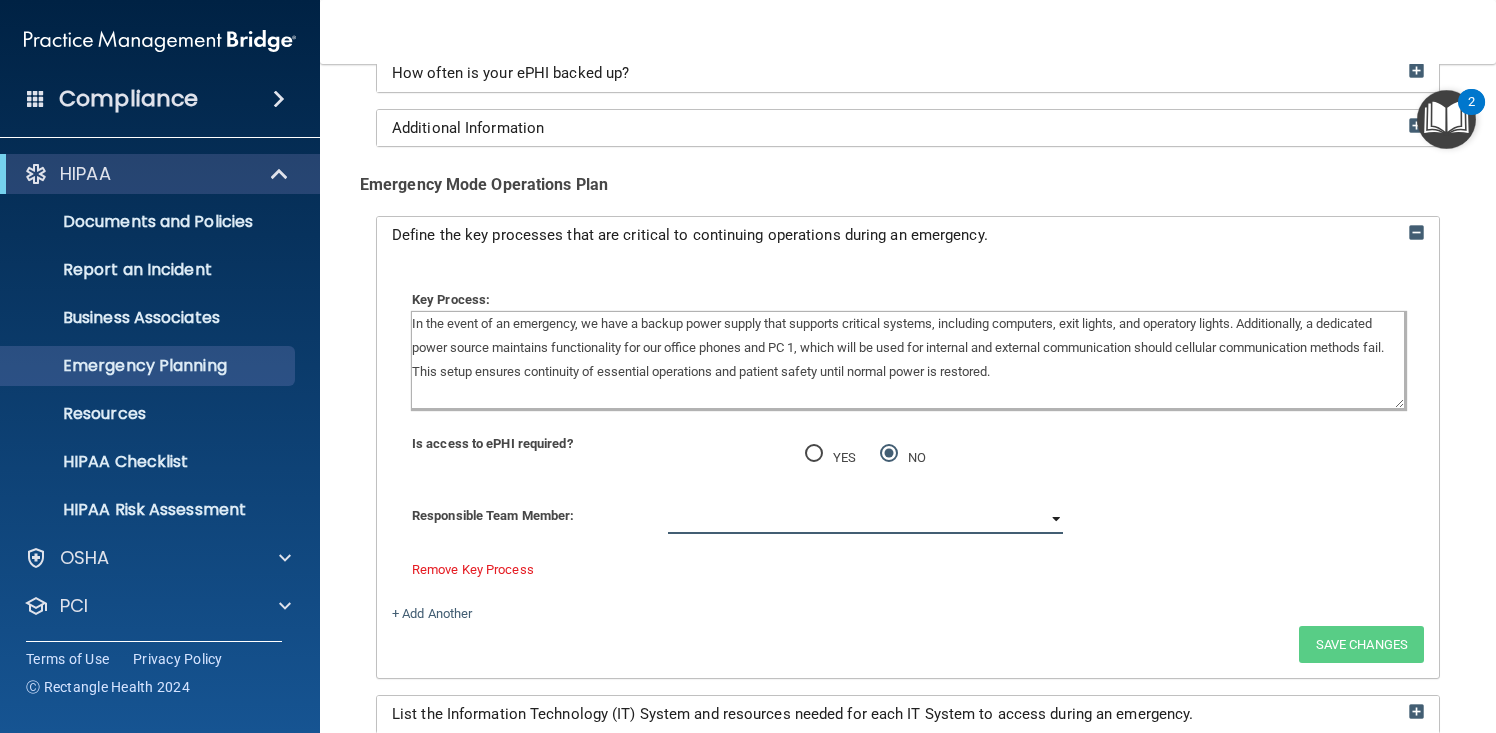 click on "Taylar Smith Jenna Spohnholtz Rami Ammoun" 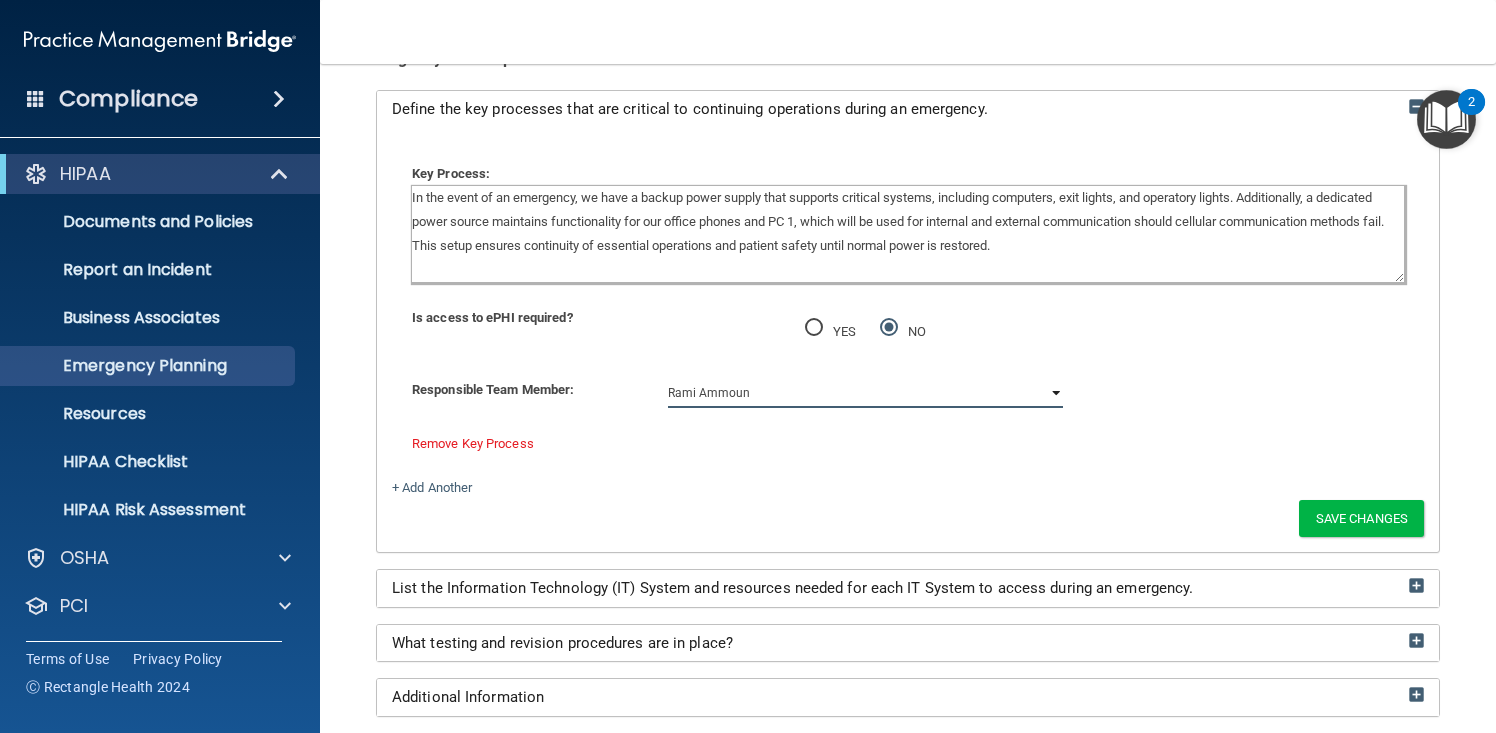 scroll, scrollTop: 681, scrollLeft: 0, axis: vertical 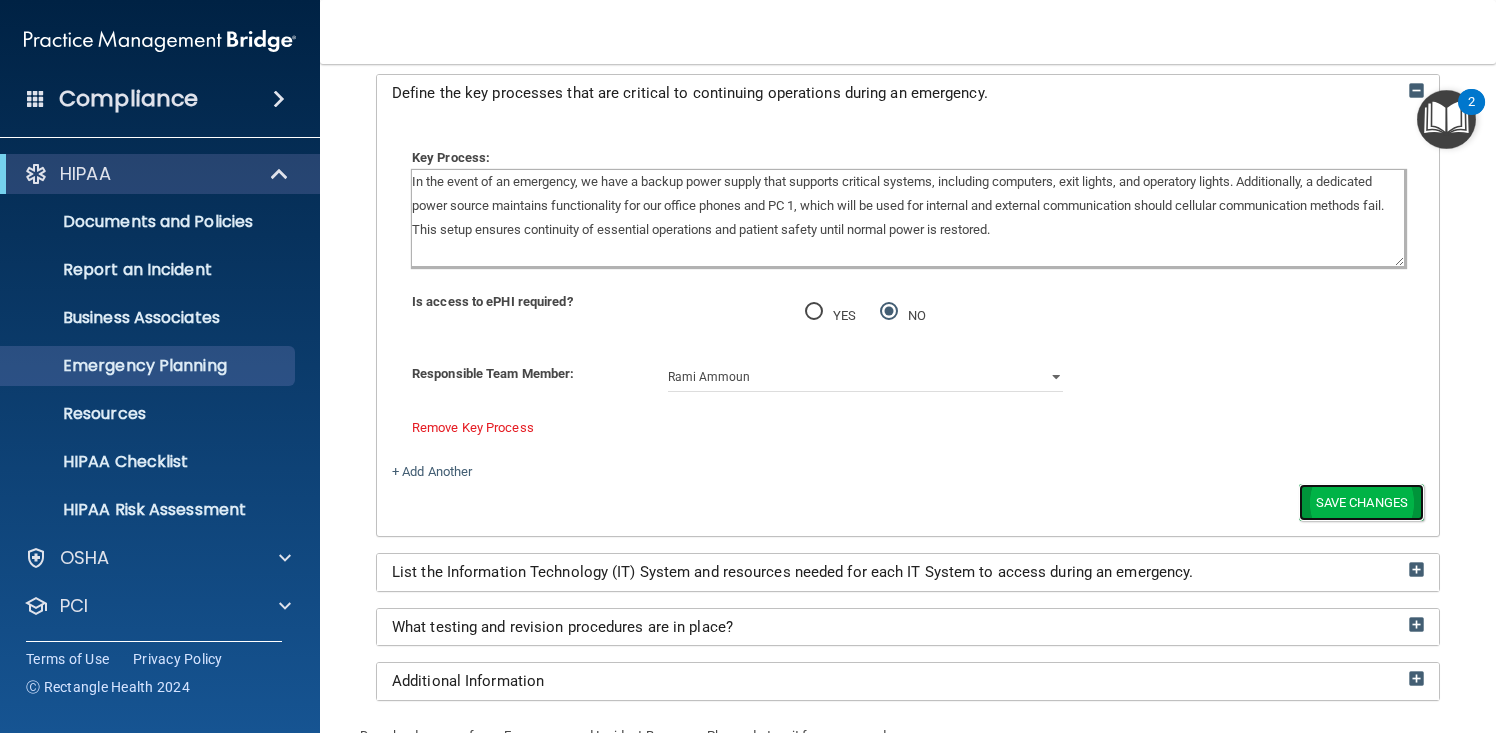 click on "Save Changes" at bounding box center [1361, 502] 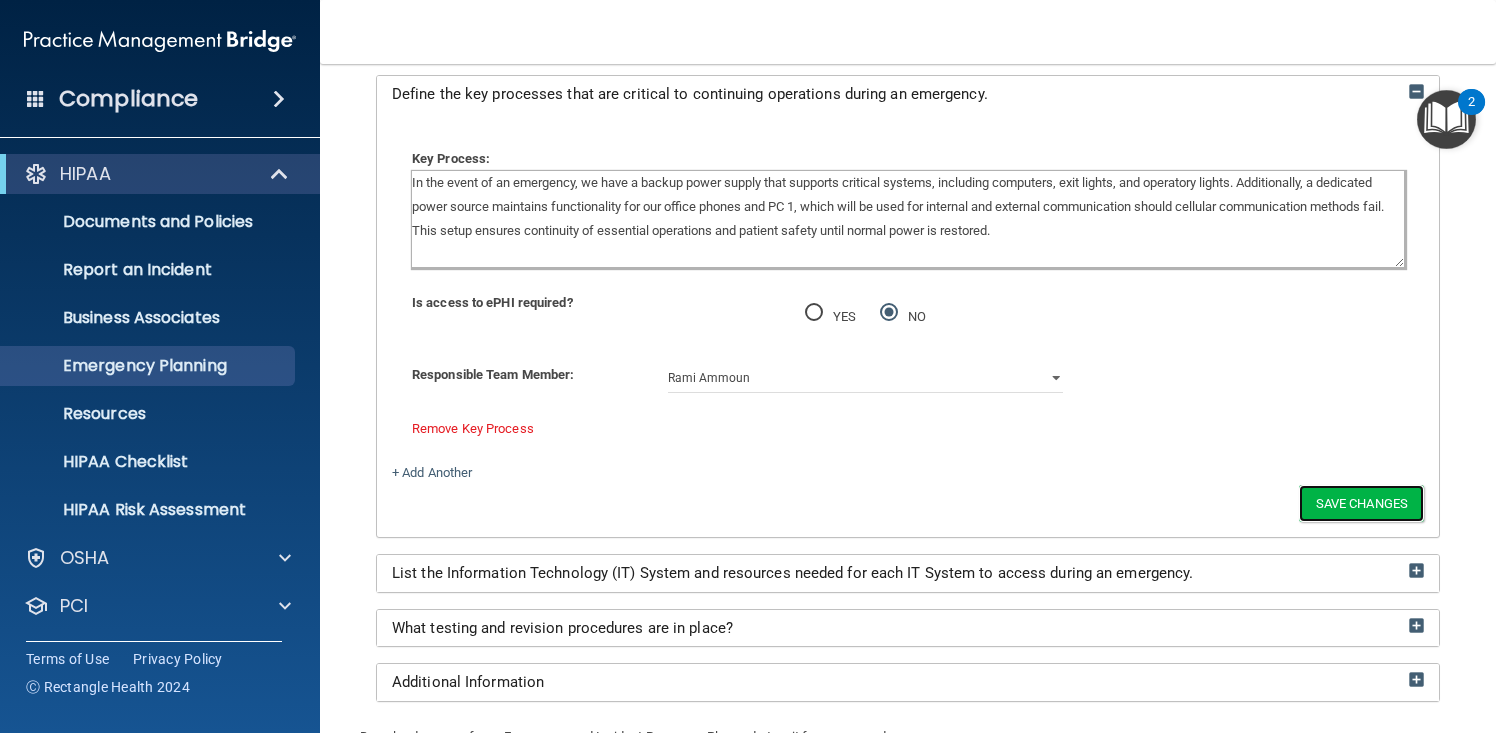 scroll, scrollTop: 806, scrollLeft: 0, axis: vertical 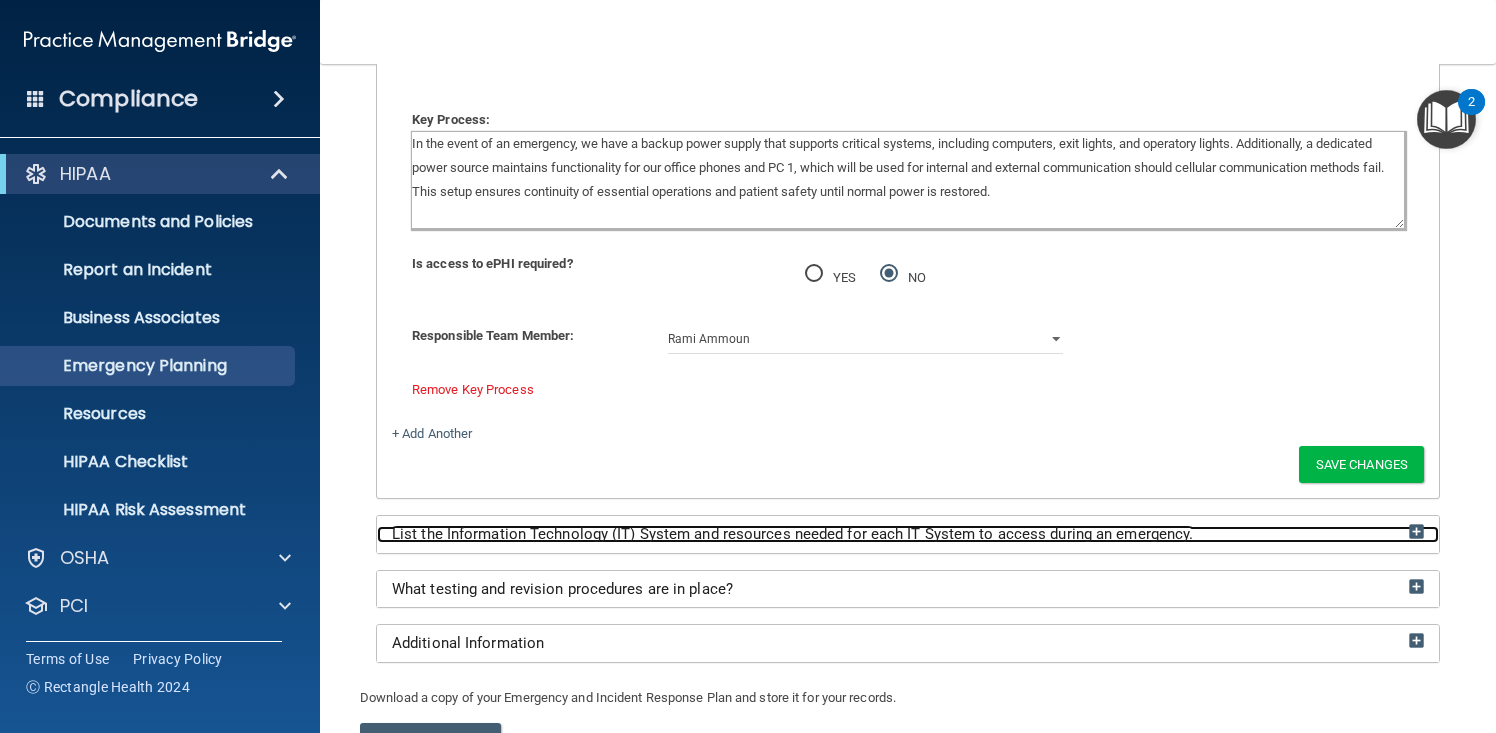 click on "List the Information Technology (IT) System and resources needed for each IT System to access during an emergency." at bounding box center [792, 534] 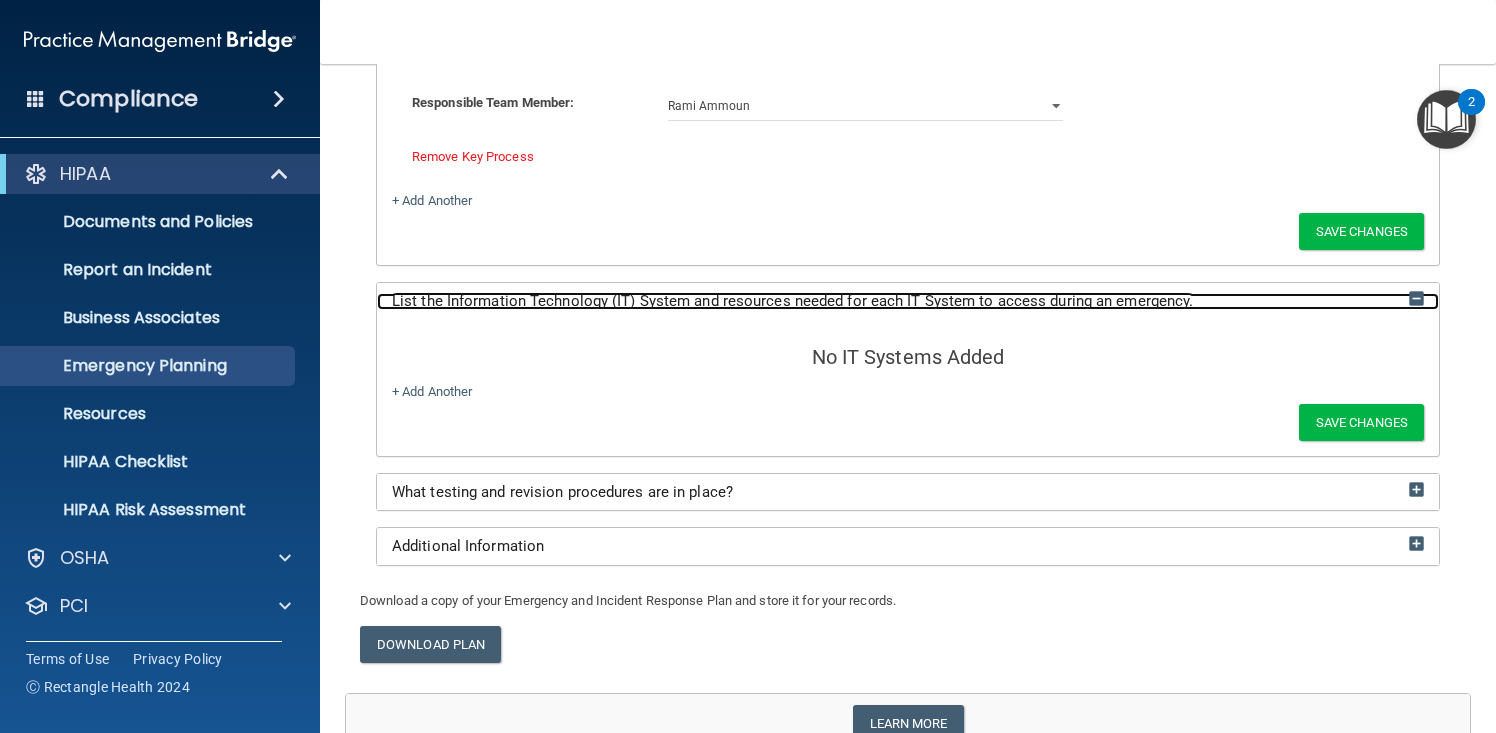 scroll, scrollTop: 952, scrollLeft: 0, axis: vertical 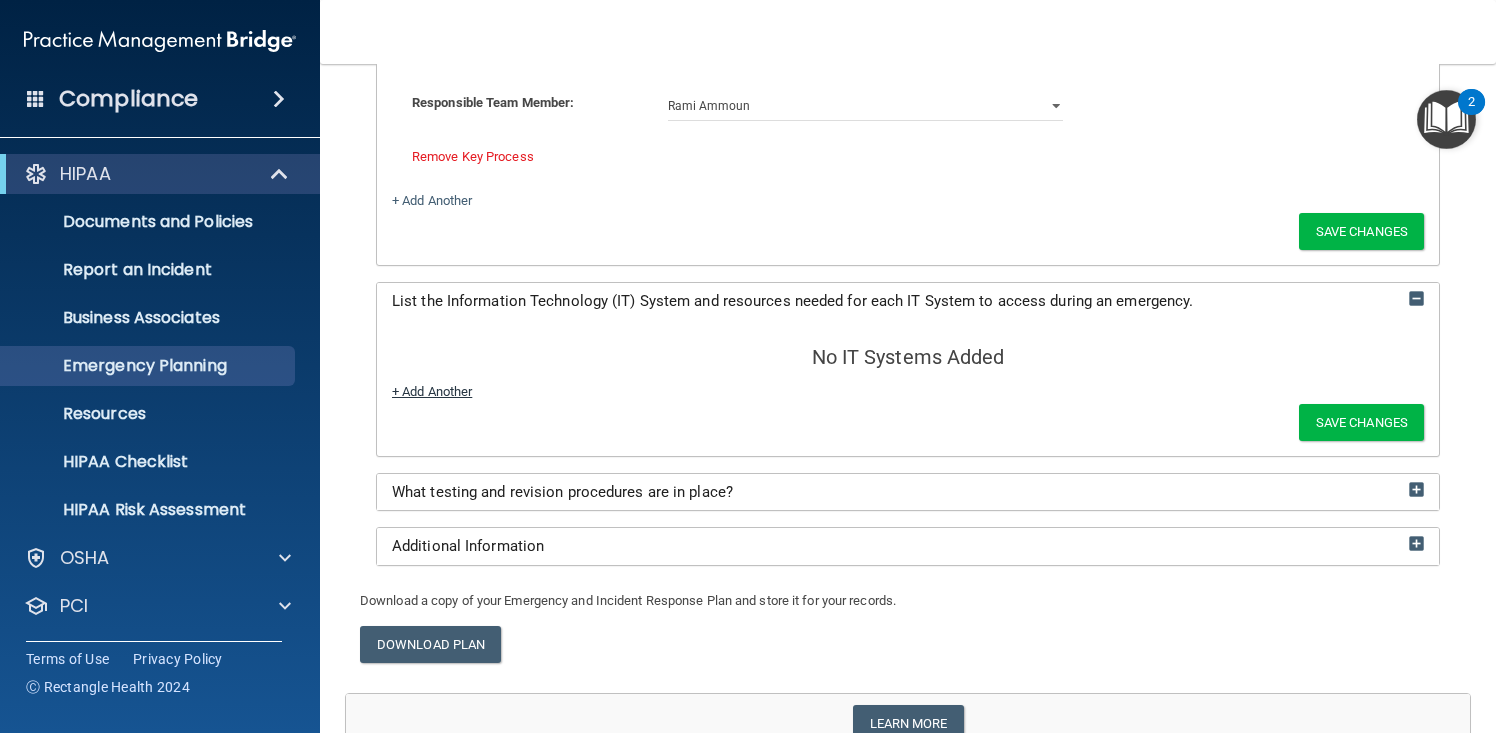 click on "+ Add Another" at bounding box center (432, 391) 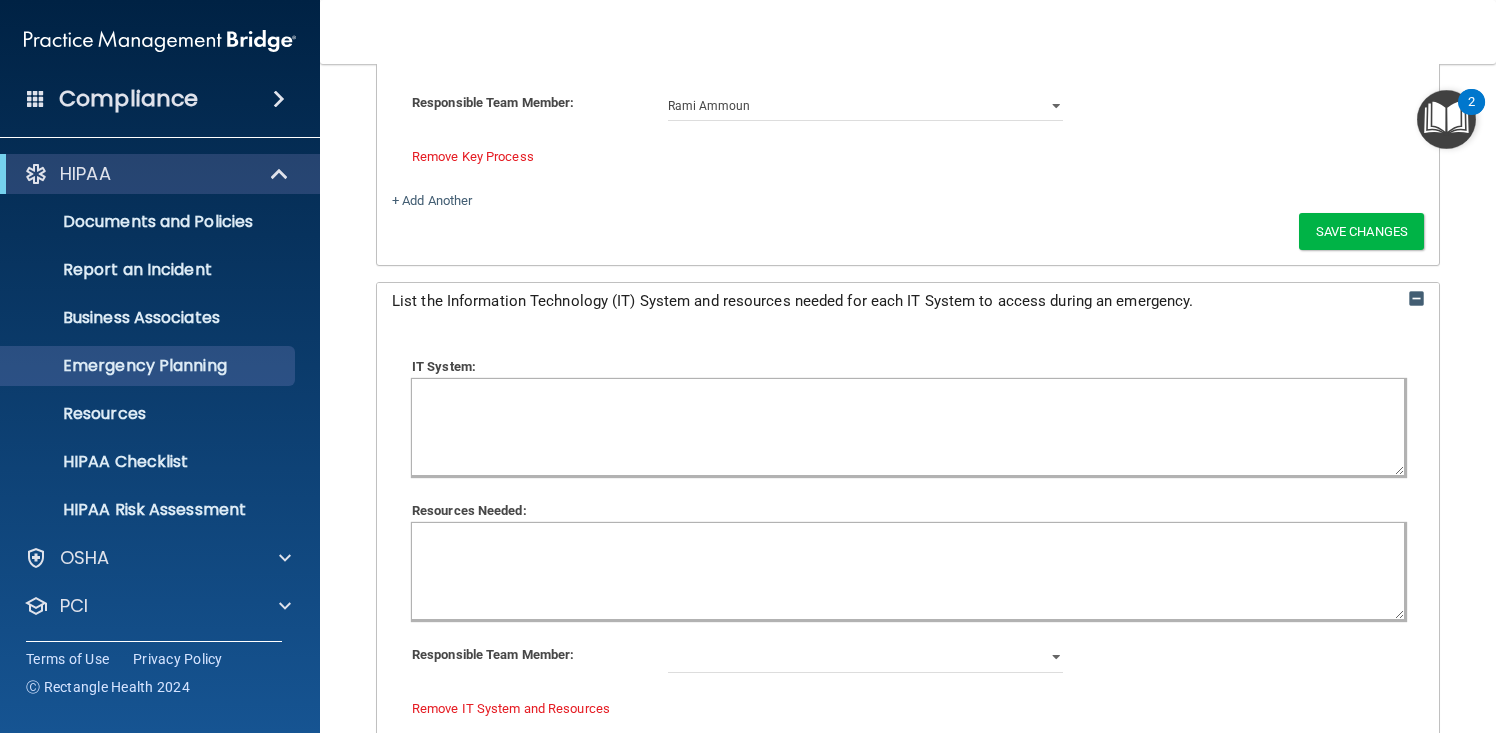 click 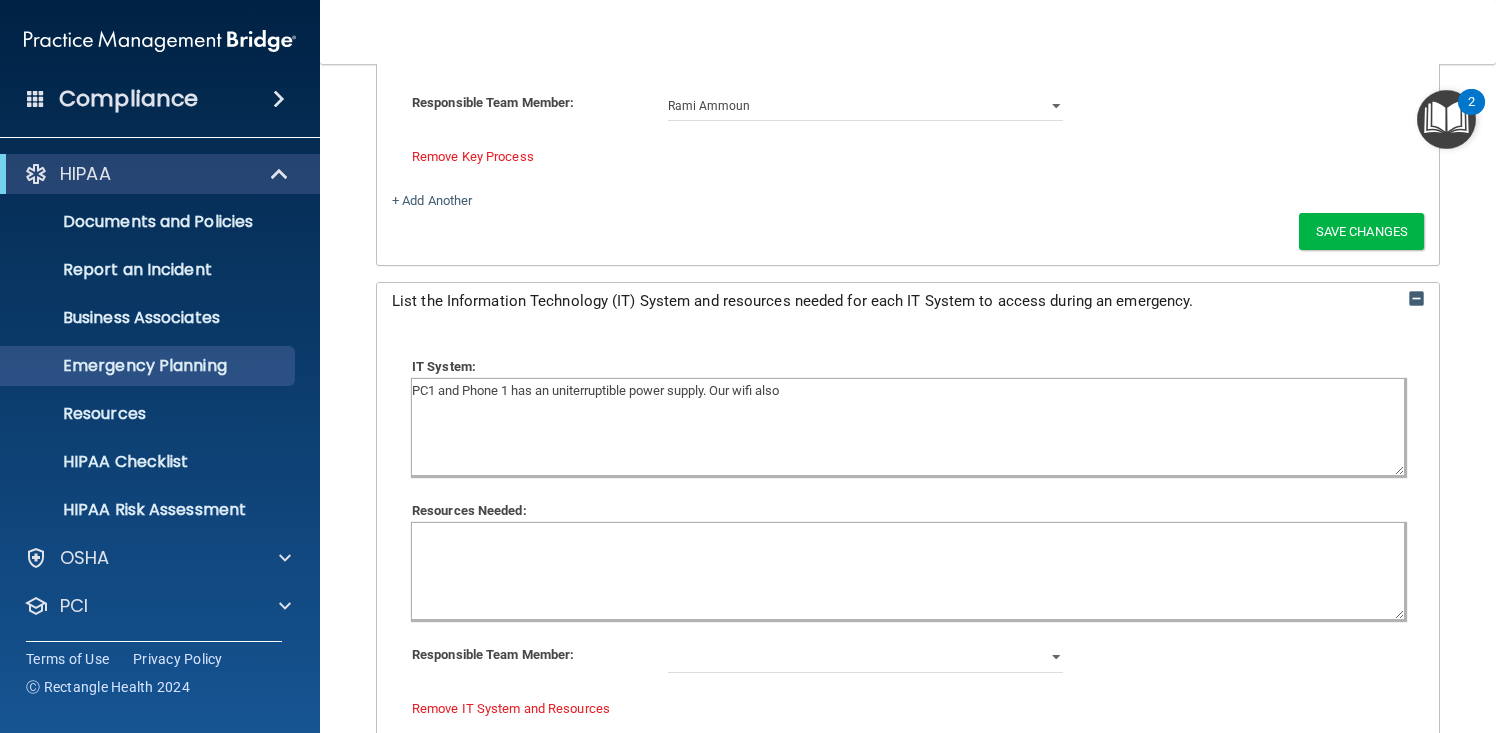 click on "IT System:" 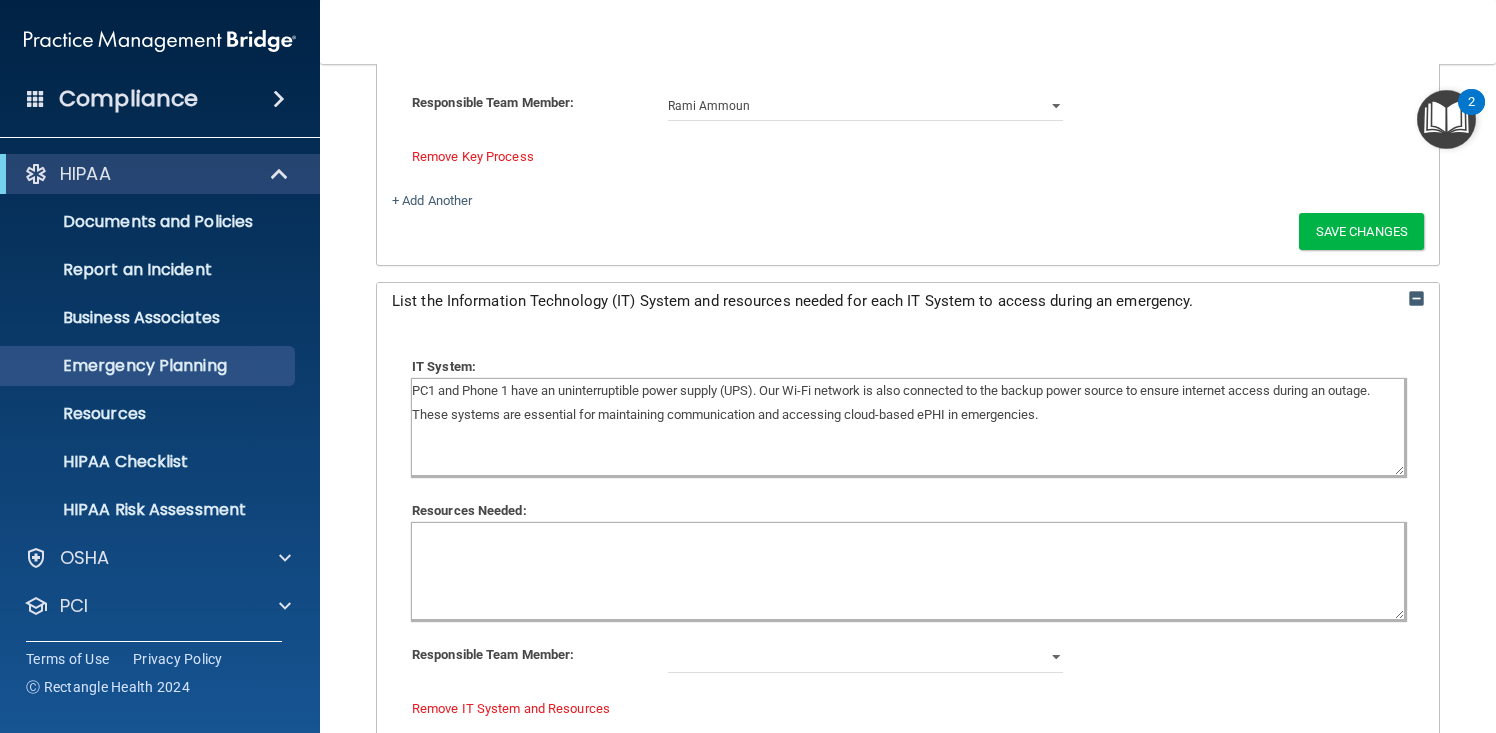 type on "PC1 and Phone 1 have an uninterruptible power supply (UPS). Our Wi-Fi network is also connected to the backup power source to ensure internet access during an outage. These systems are essential for maintaining communication and accessing cloud-based ePHI in emergencies." 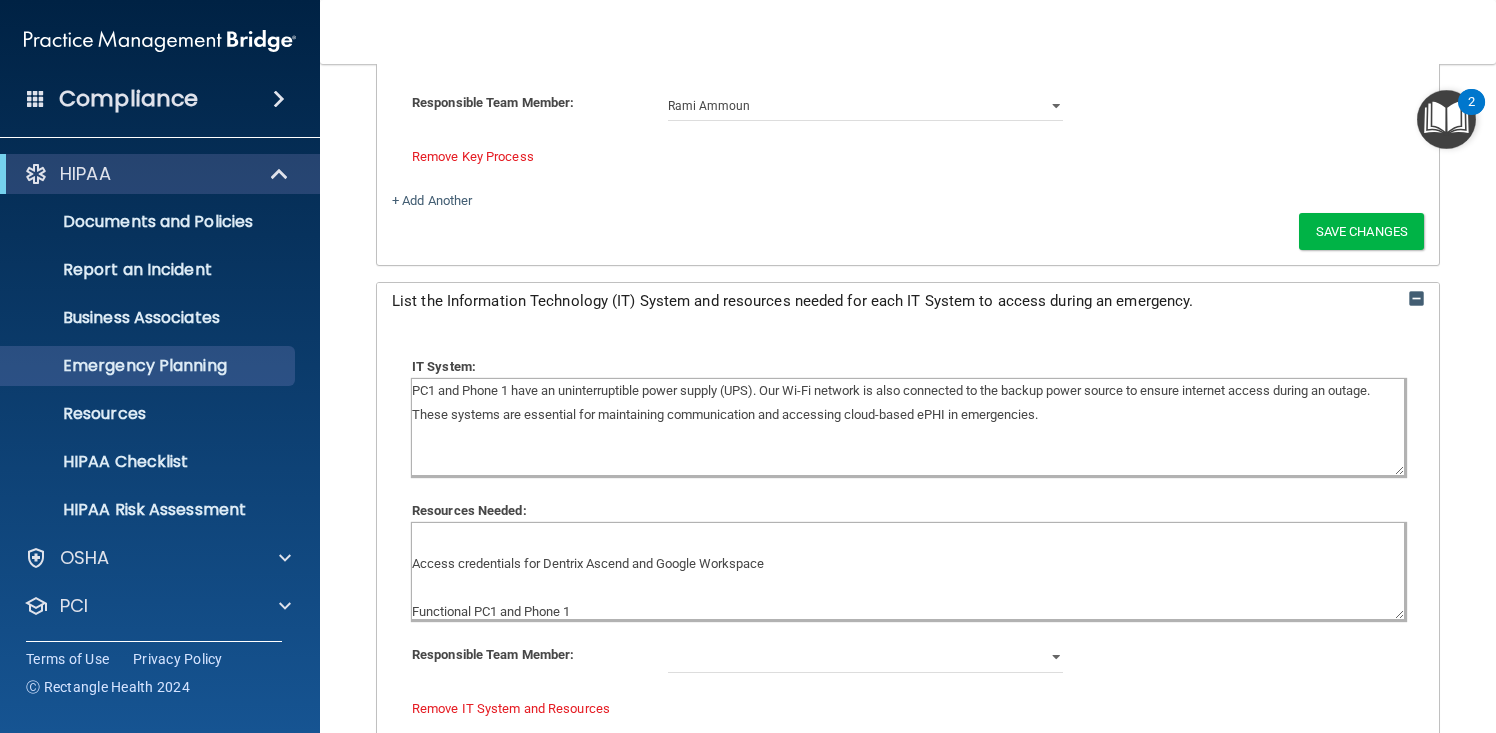 scroll, scrollTop: 72, scrollLeft: 0, axis: vertical 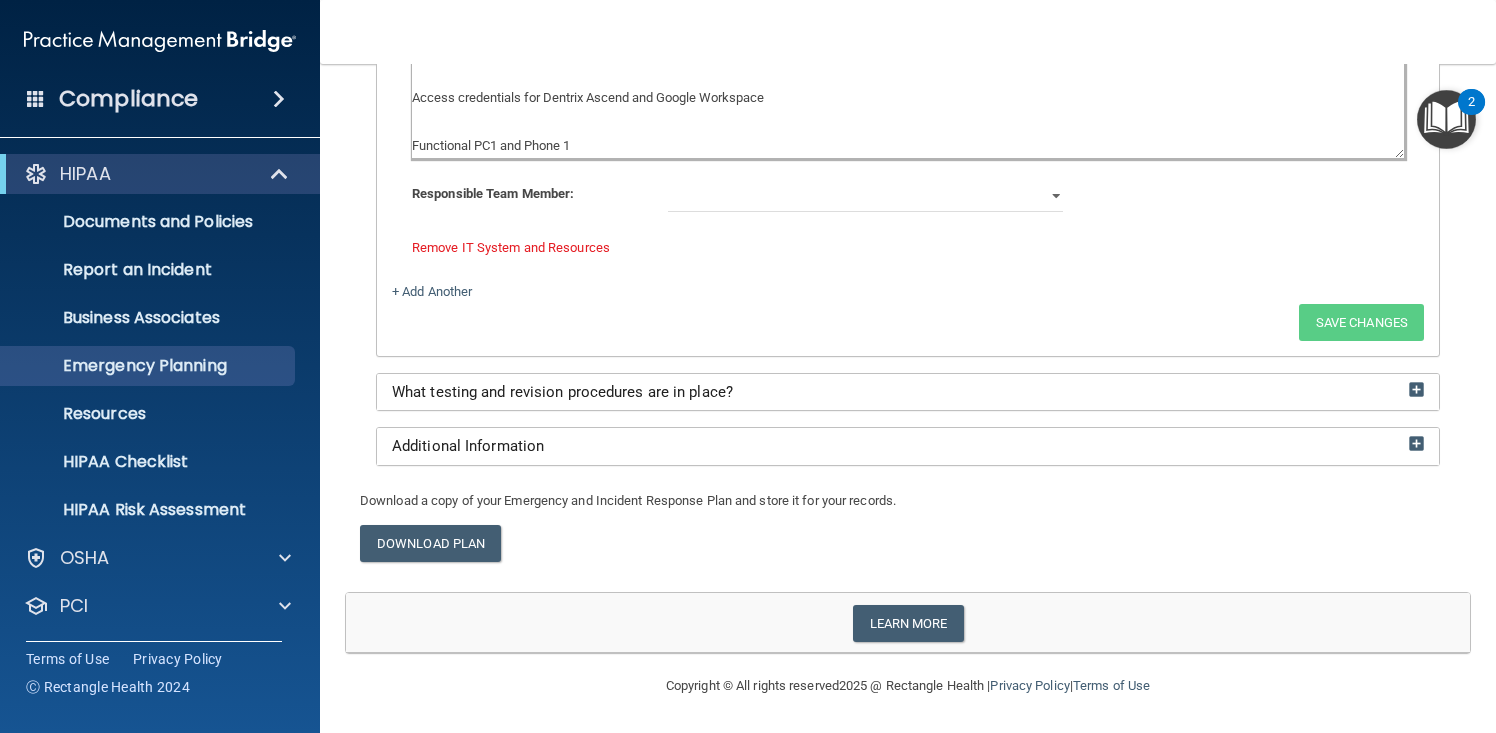 type on "Uninterruptible Power Supply (UPS)
Stable internet connection (Wi-Fi router with backup power)
Access credentials for Dentrix Ascend and Google Workspace
Functional PC1 and Phone 1" 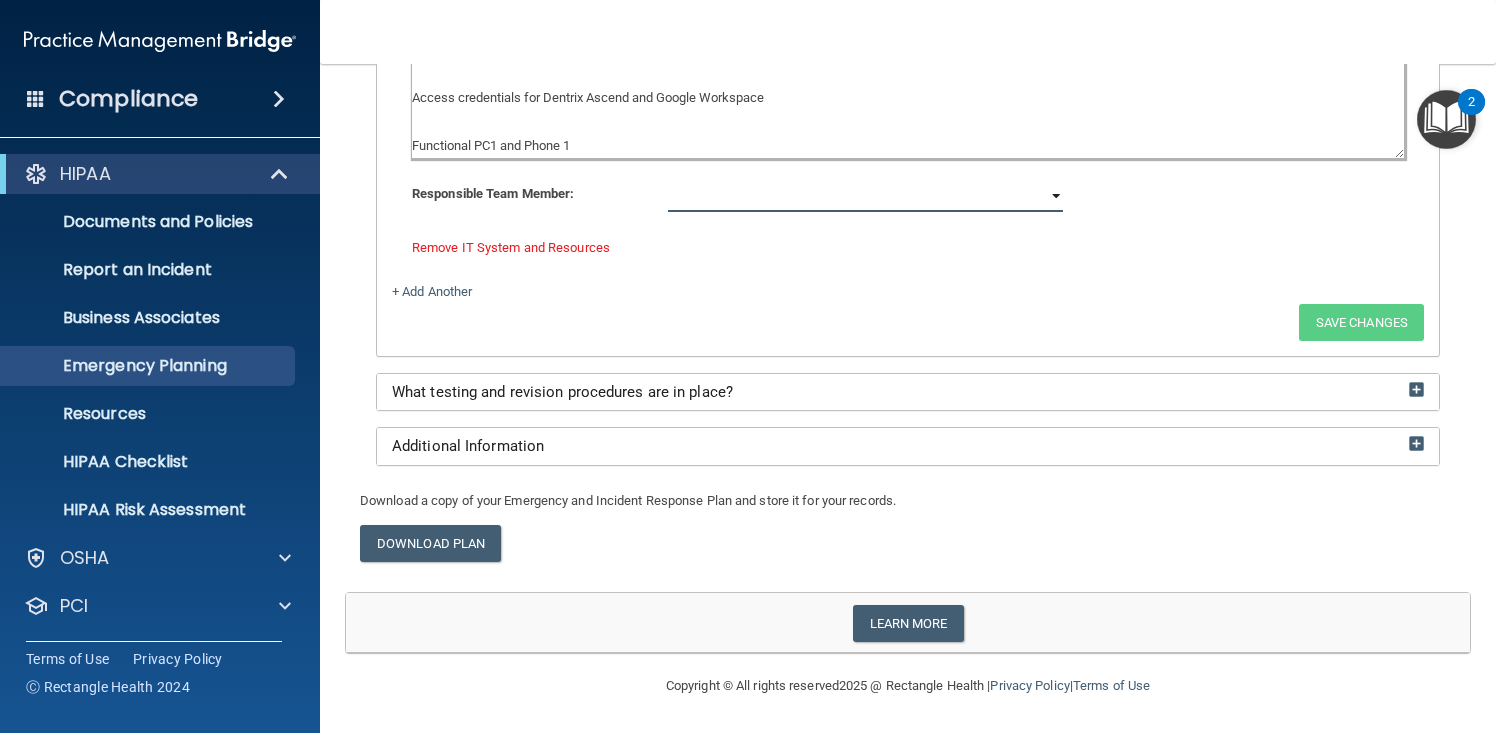 click on "Taylar Smith Jenna Spohnholtz Rami Ammoun" 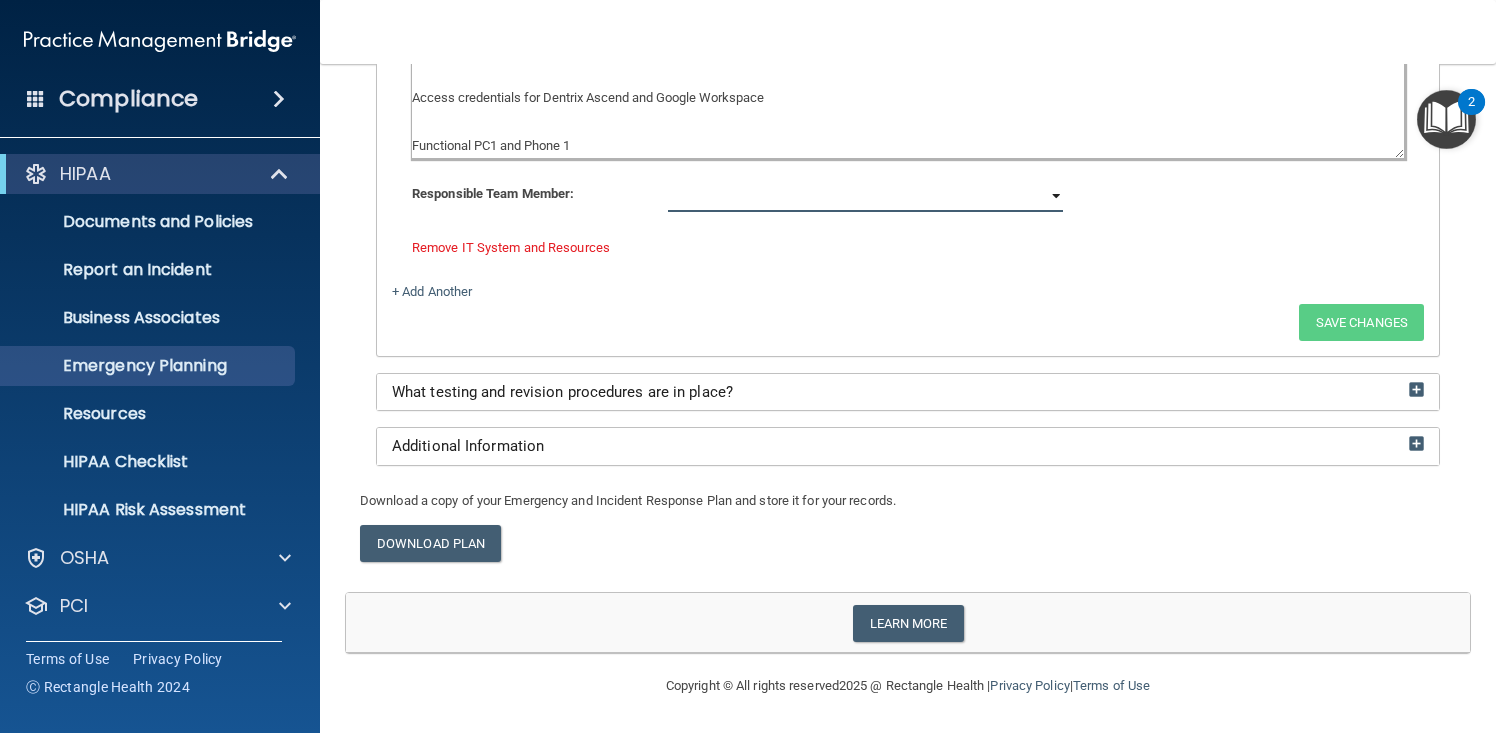 click on "Taylar Smith Jenna Spohnholtz Rami Ammoun" 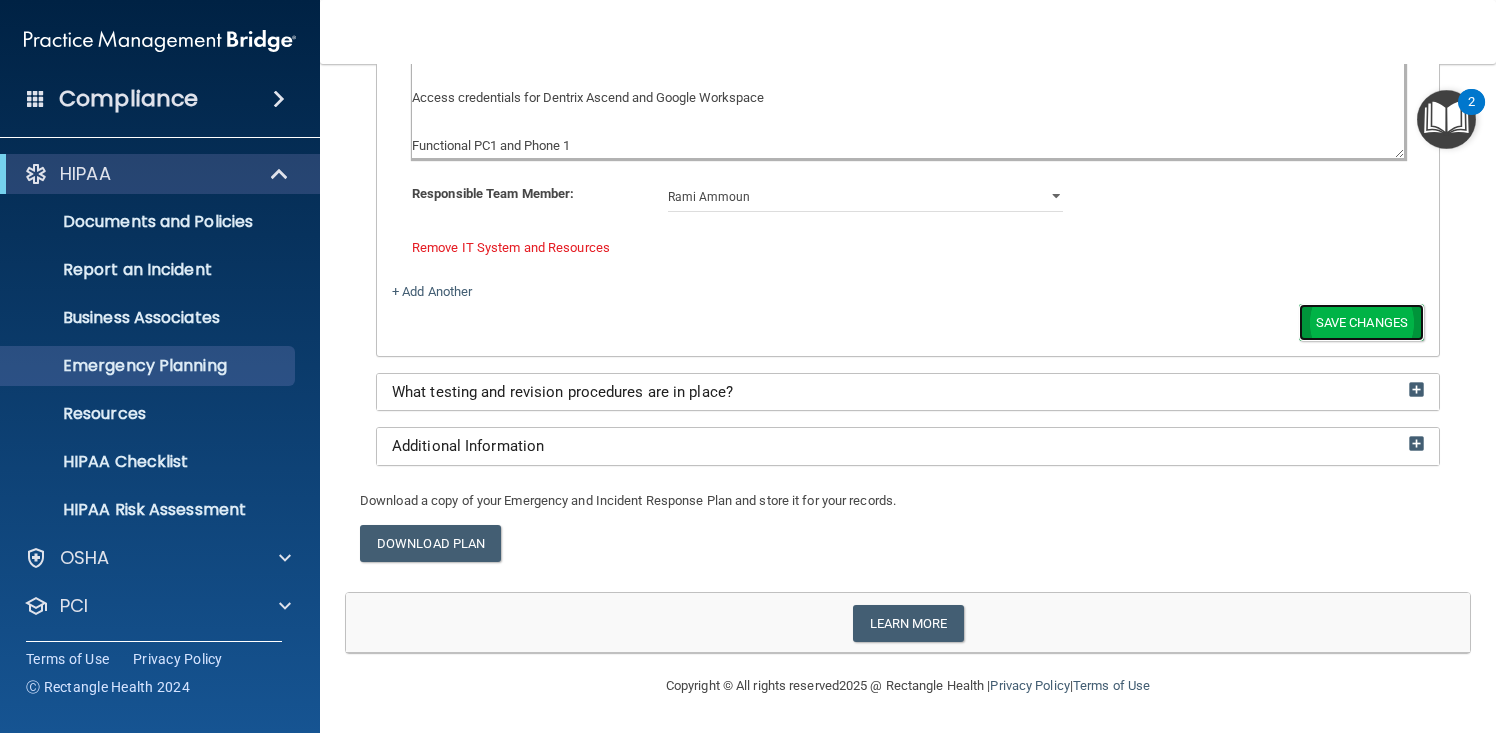 click on "Save Changes" at bounding box center (1361, 322) 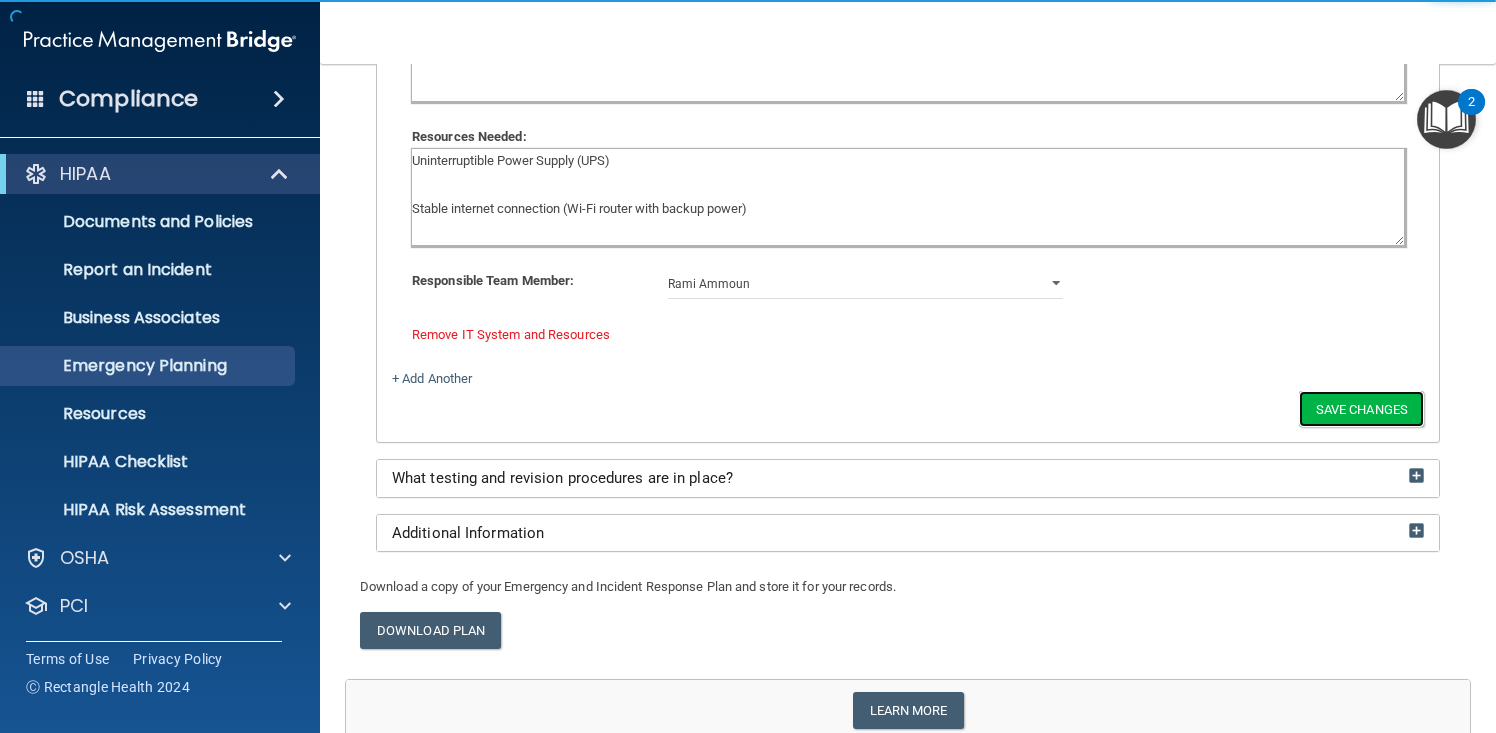 scroll, scrollTop: 1500, scrollLeft: 0, axis: vertical 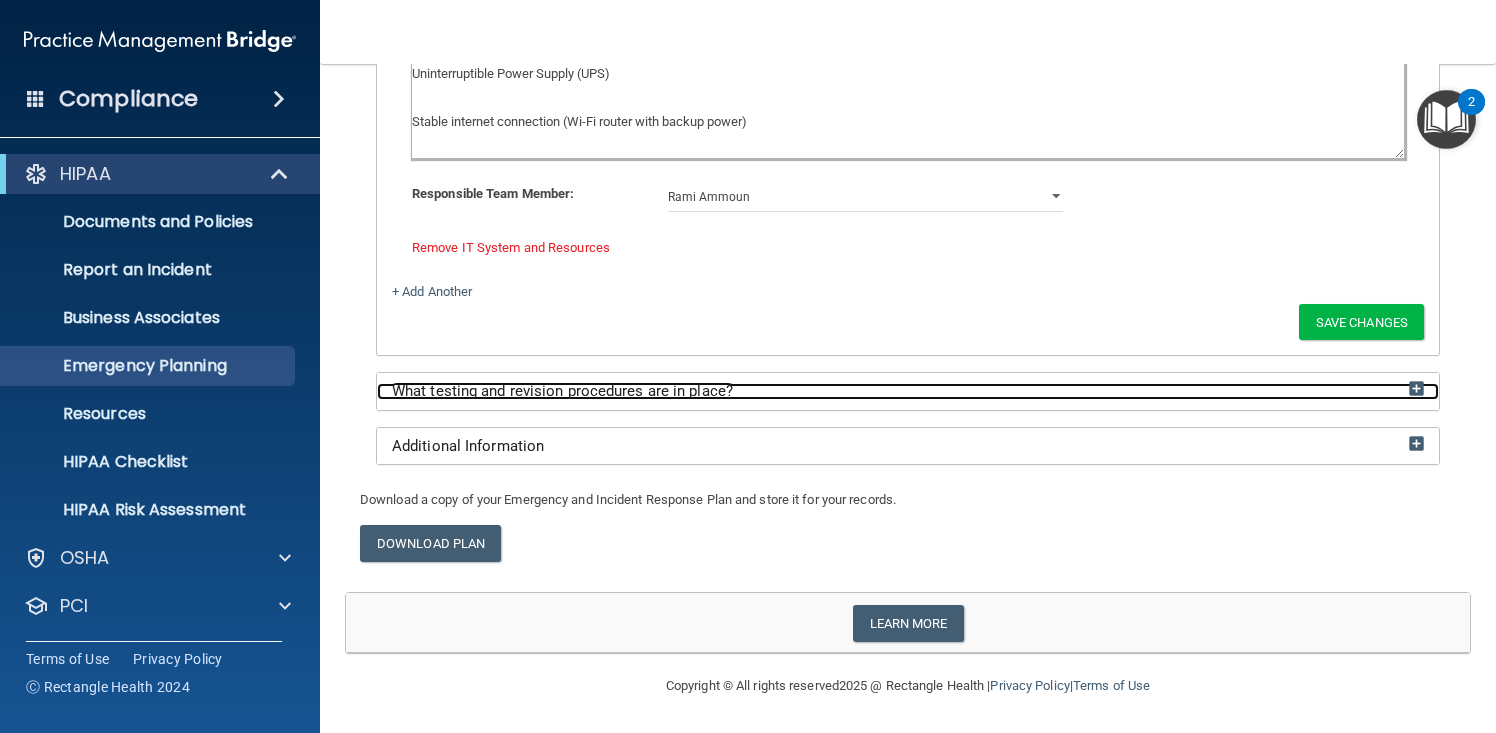click on "What testing and revision procedures are in place?" at bounding box center [562, 391] 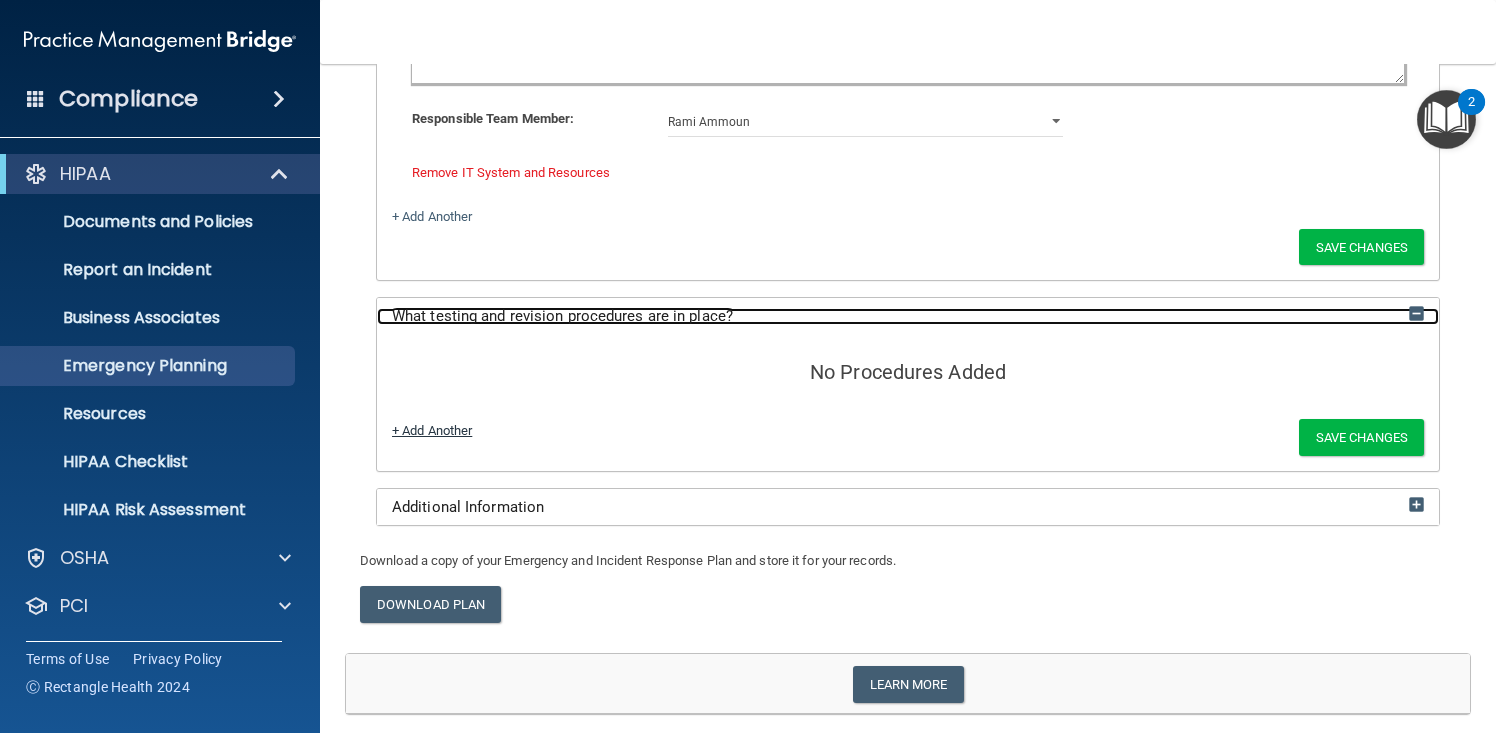 scroll, scrollTop: 1574, scrollLeft: 0, axis: vertical 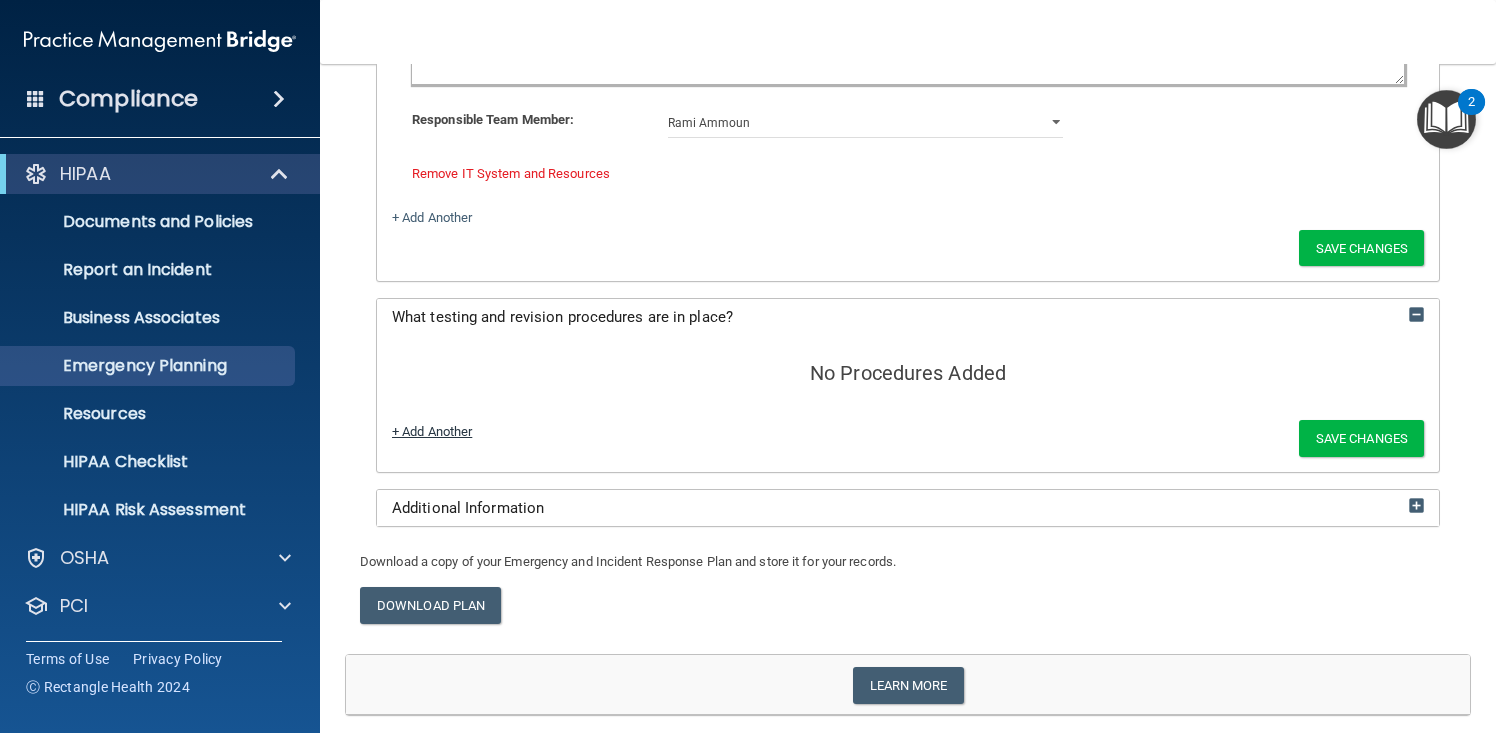 click on "+ Add Another" at bounding box center [432, 431] 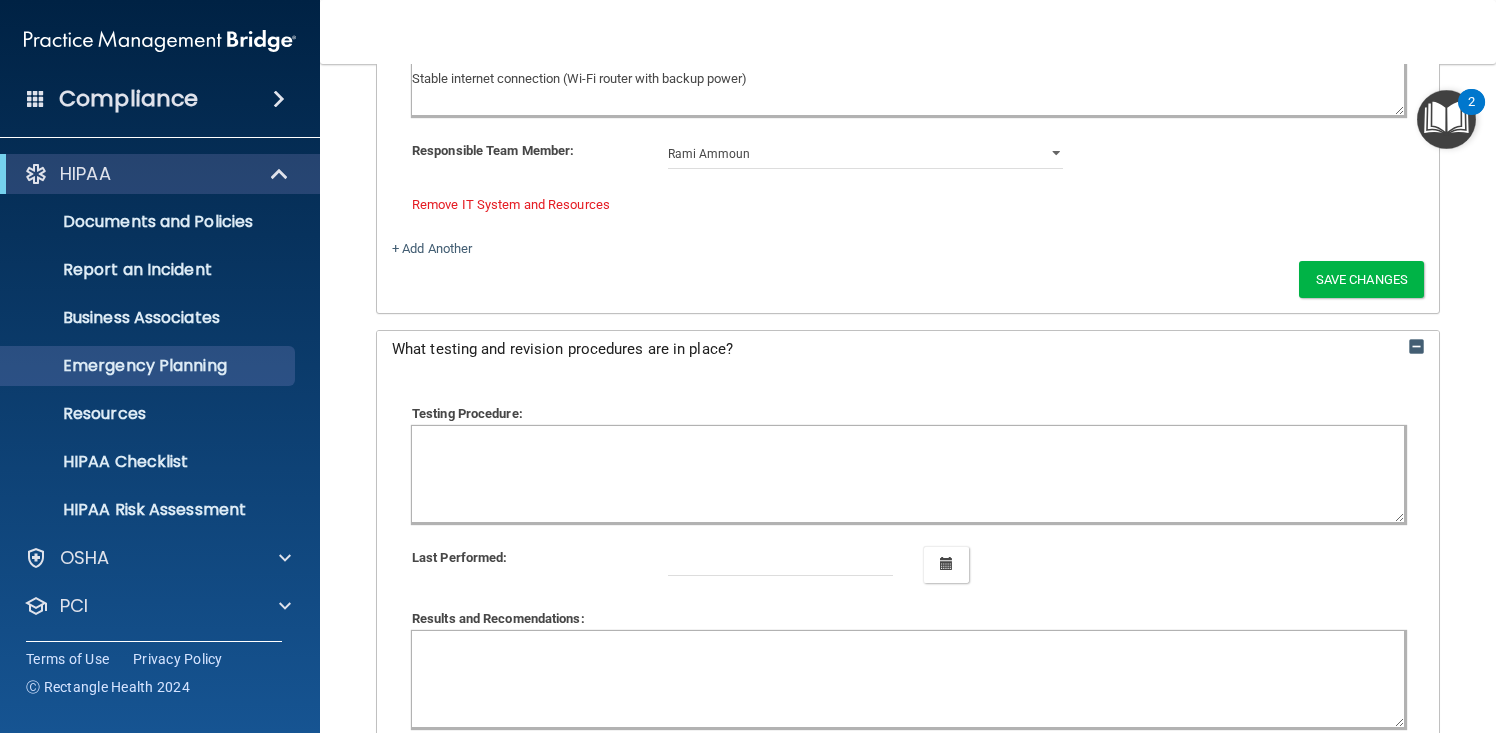 scroll, scrollTop: 1448, scrollLeft: 0, axis: vertical 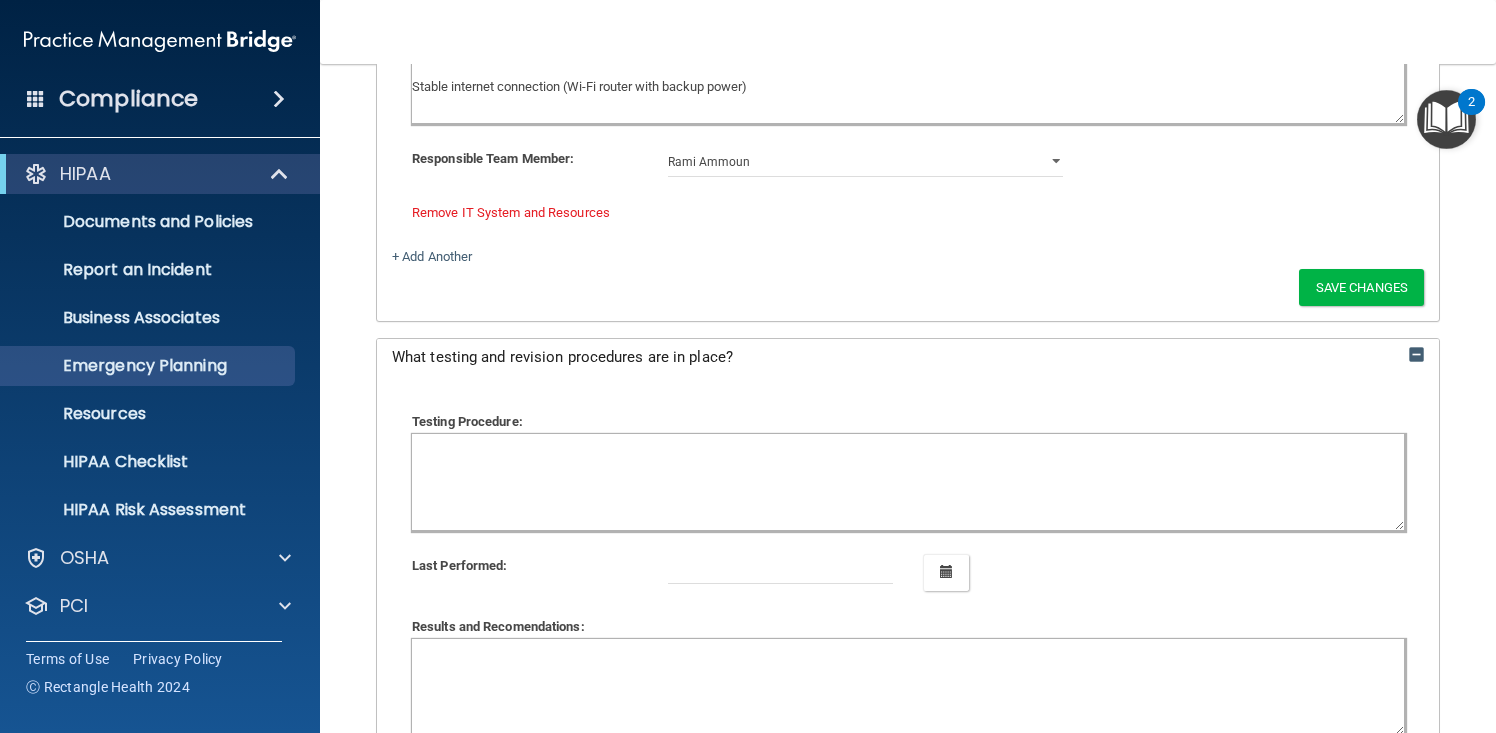 click 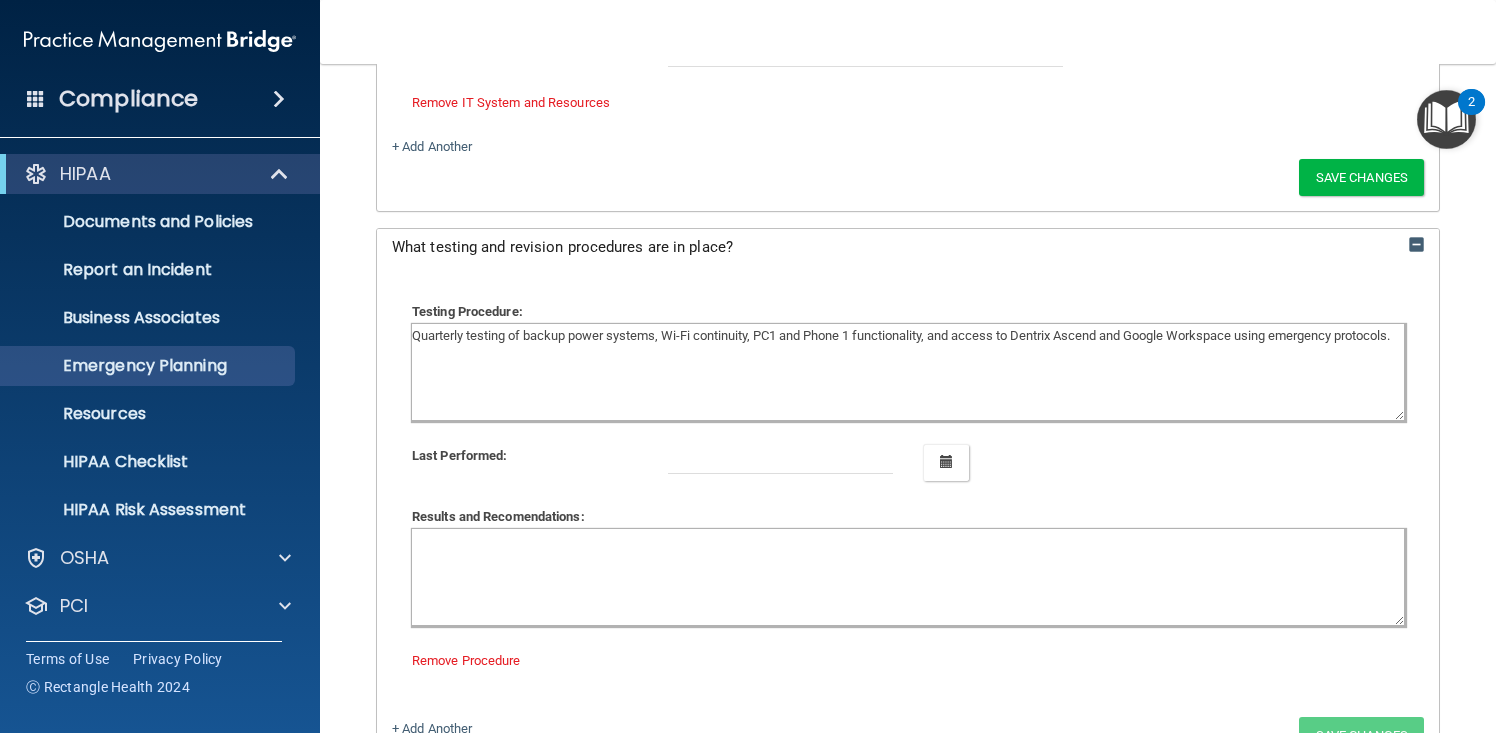 scroll, scrollTop: 1566, scrollLeft: 0, axis: vertical 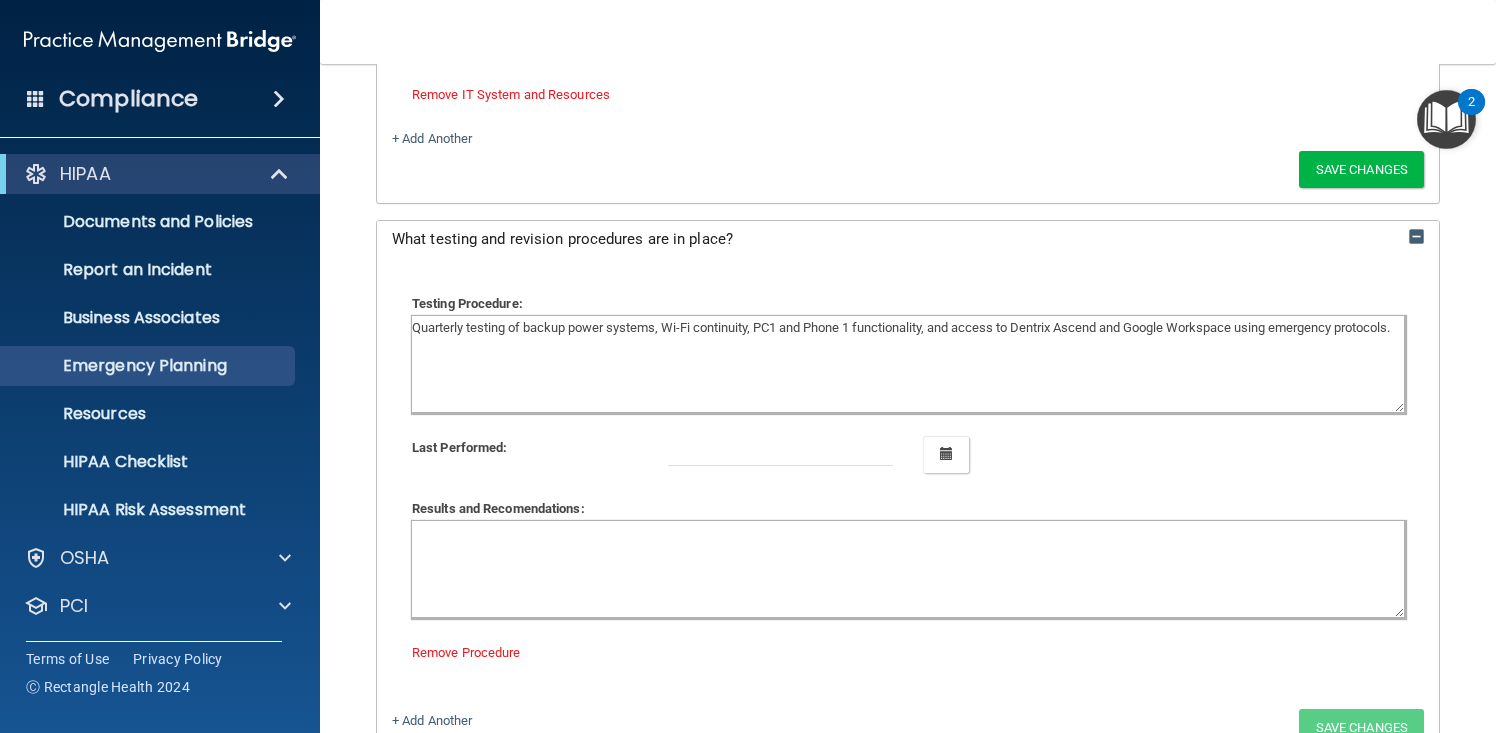 type on "Quarterly testing of backup power systems, Wi-Fi continuity, PC1 and Phone 1 functionality, and access to Dentrix Ascend and Google Workspace using emergency protocols." 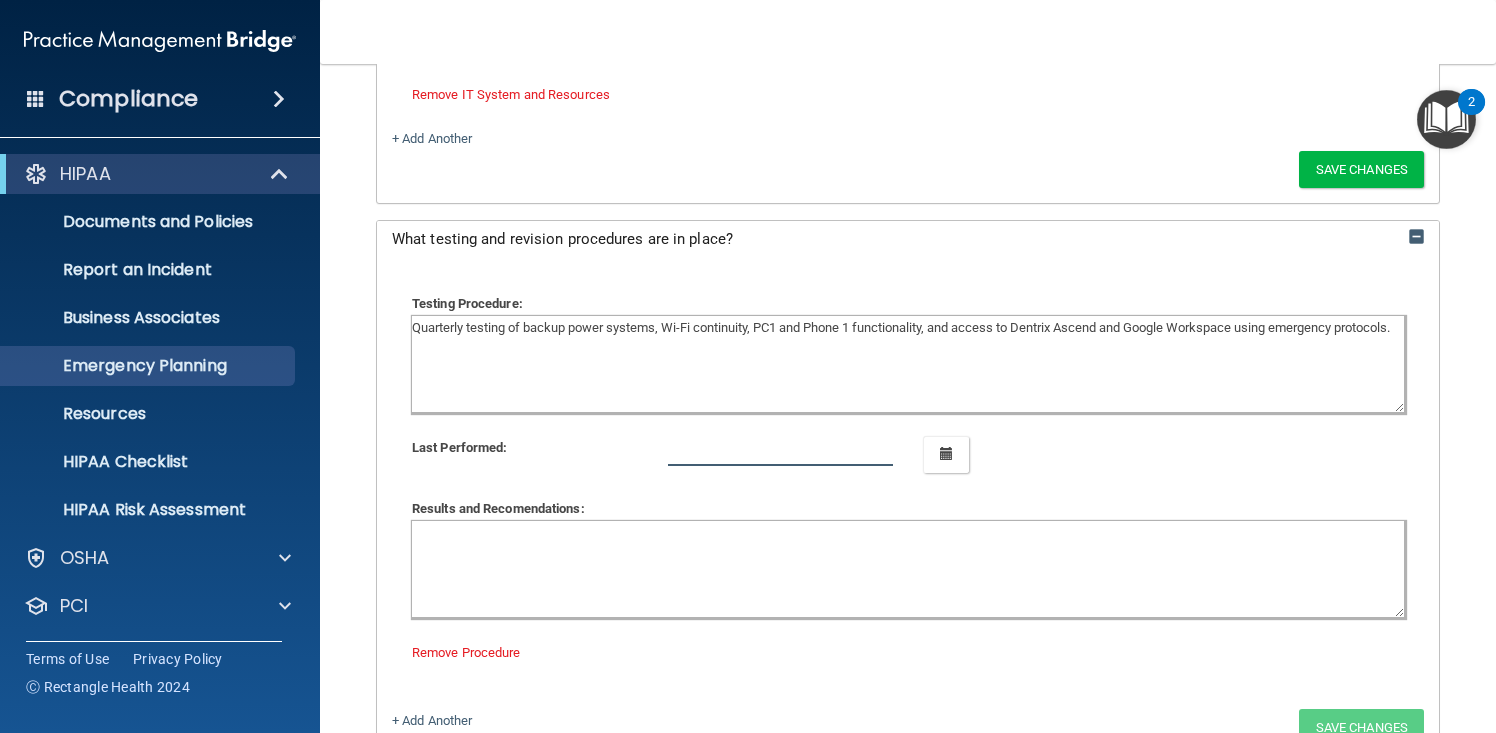 click 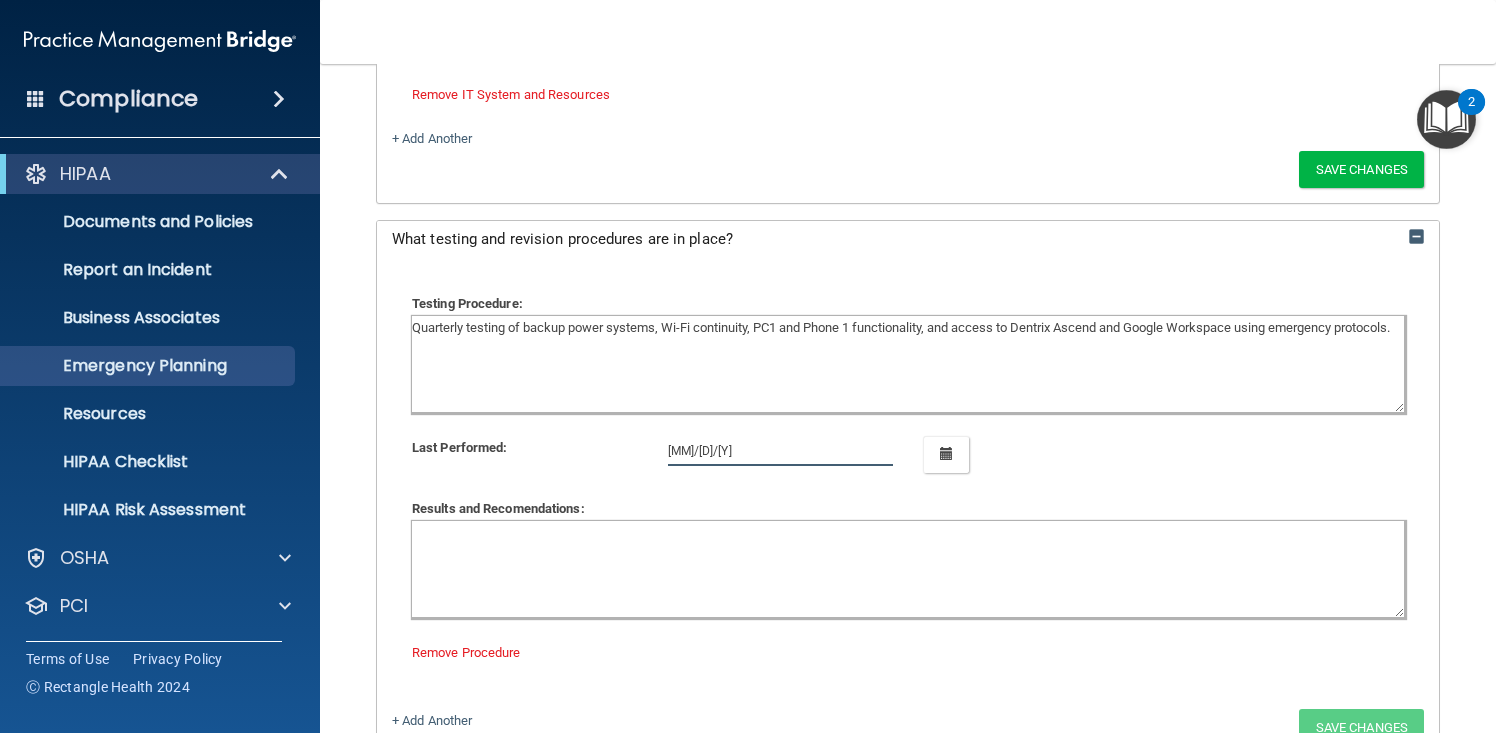 type on "8/1/2025" 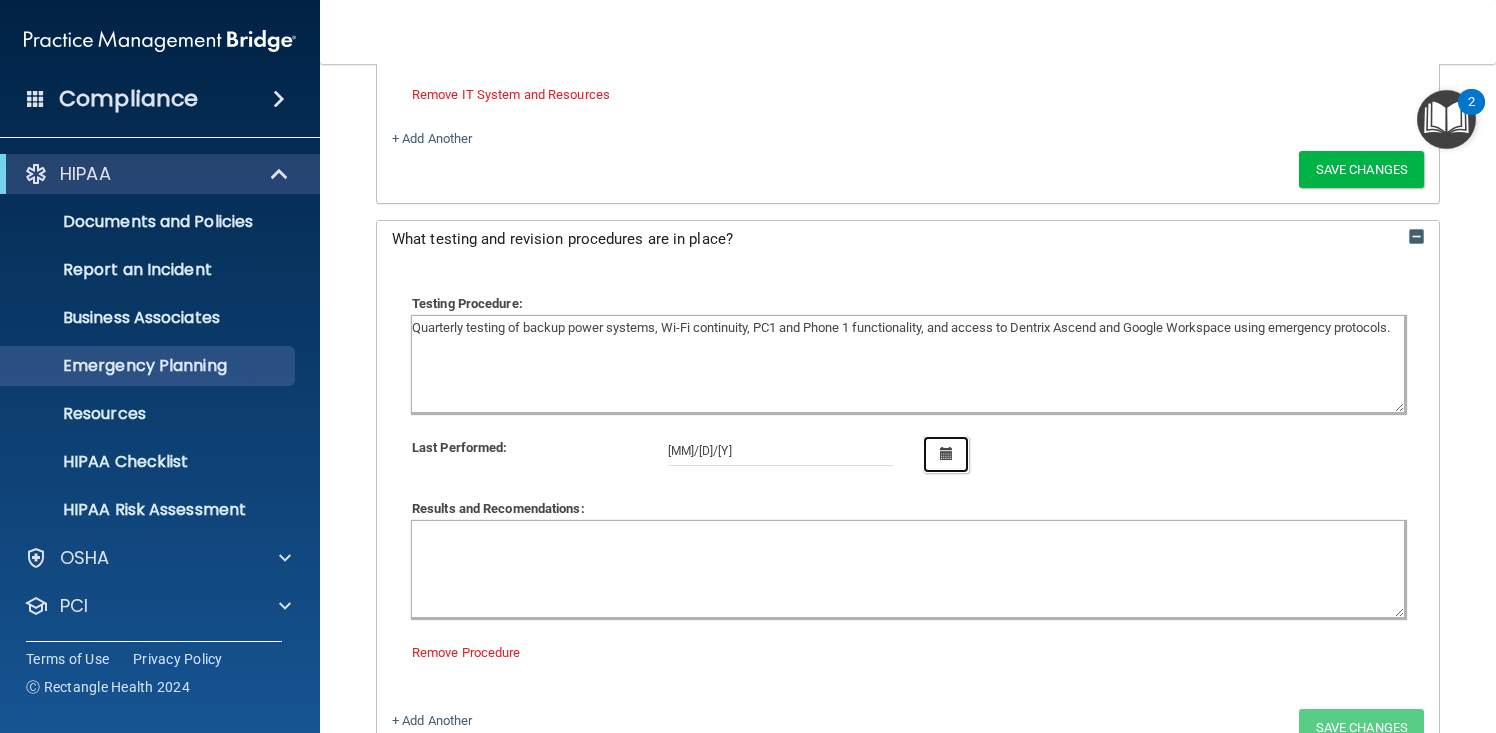 type 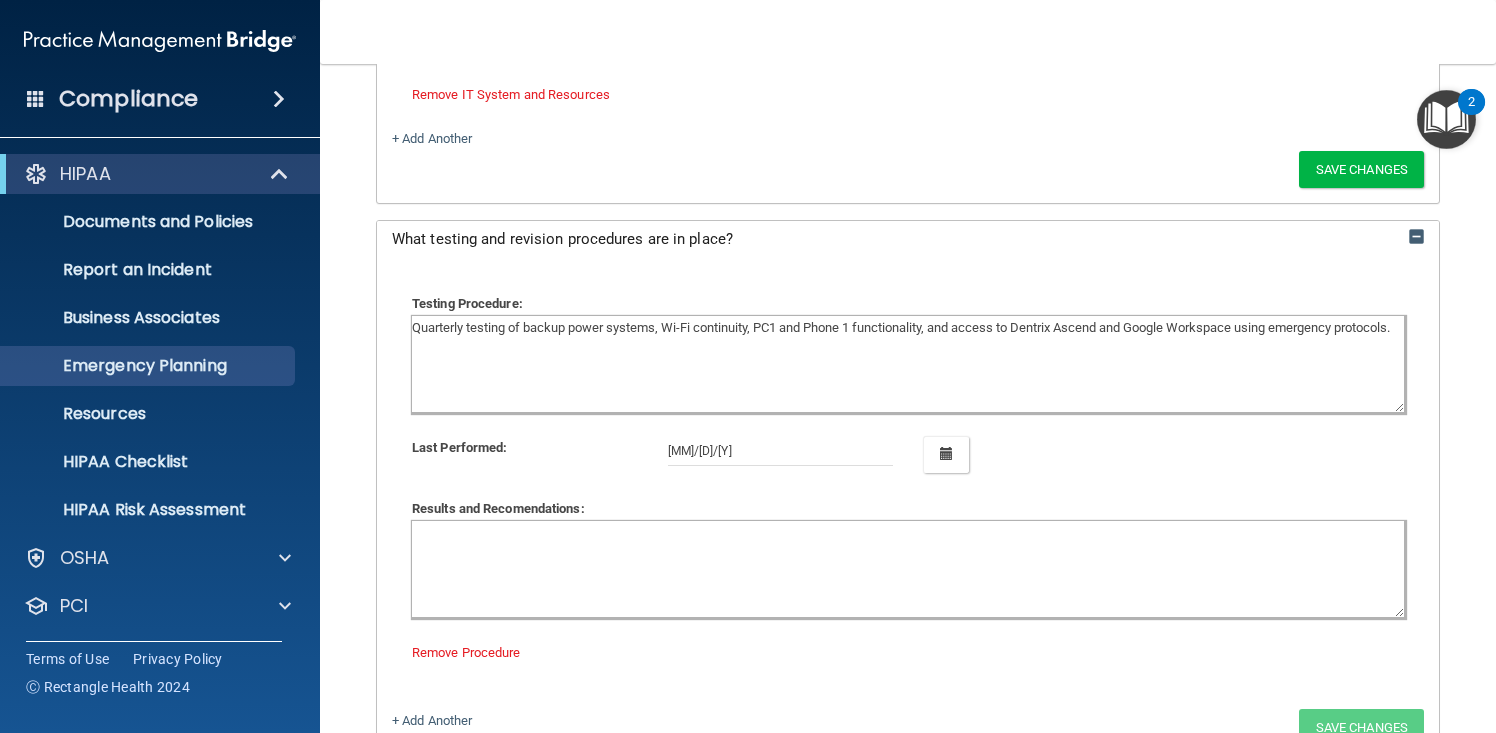 click 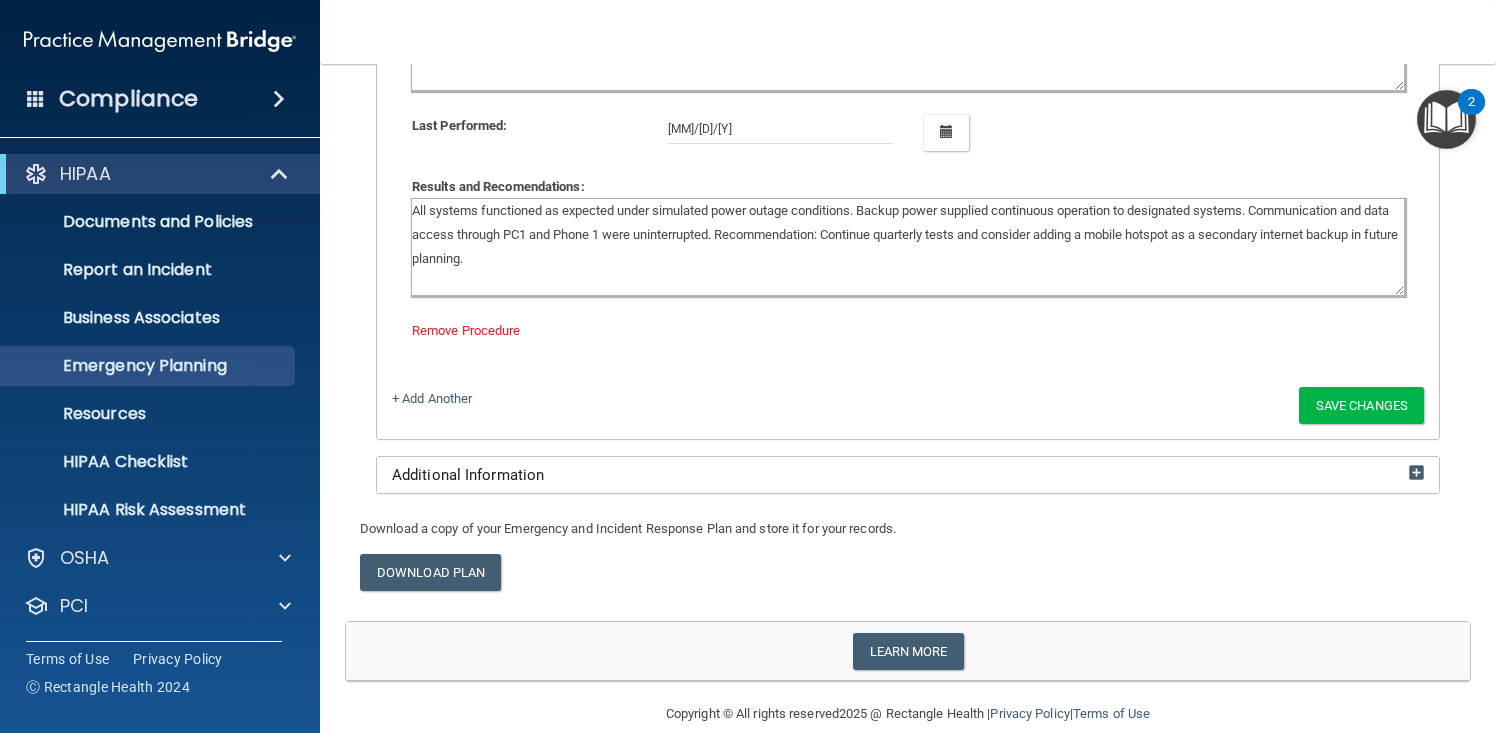 scroll, scrollTop: 1887, scrollLeft: 0, axis: vertical 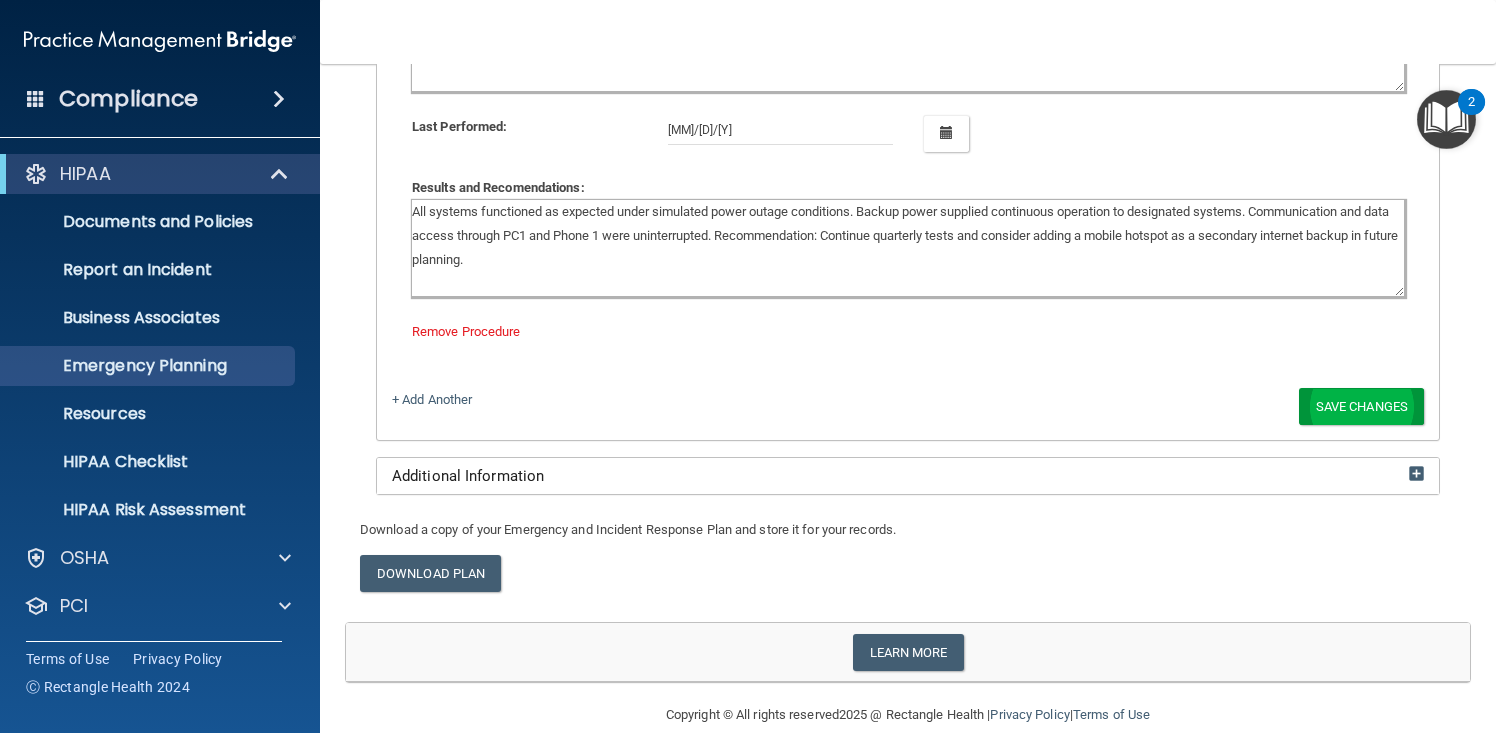 type on "All systems functioned as expected under simulated power outage conditions. Backup power supplied continuous operation to designated systems. Communication and data access through PC1 and Phone 1 were uninterrupted. Recommendation: Continue quarterly tests and consider adding a mobile hotspot as a secondary internet backup in future planning." 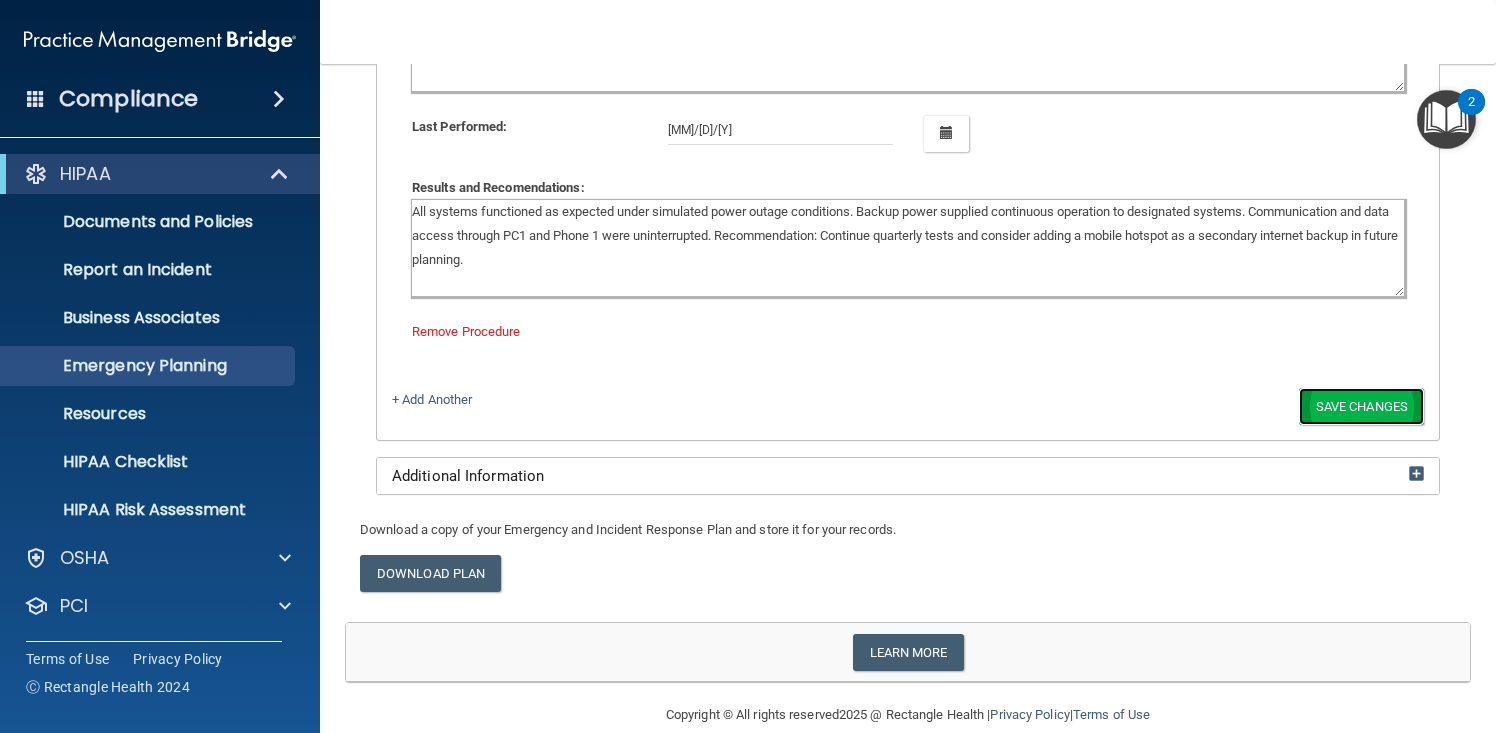 click on "Save Changes" at bounding box center [1361, 406] 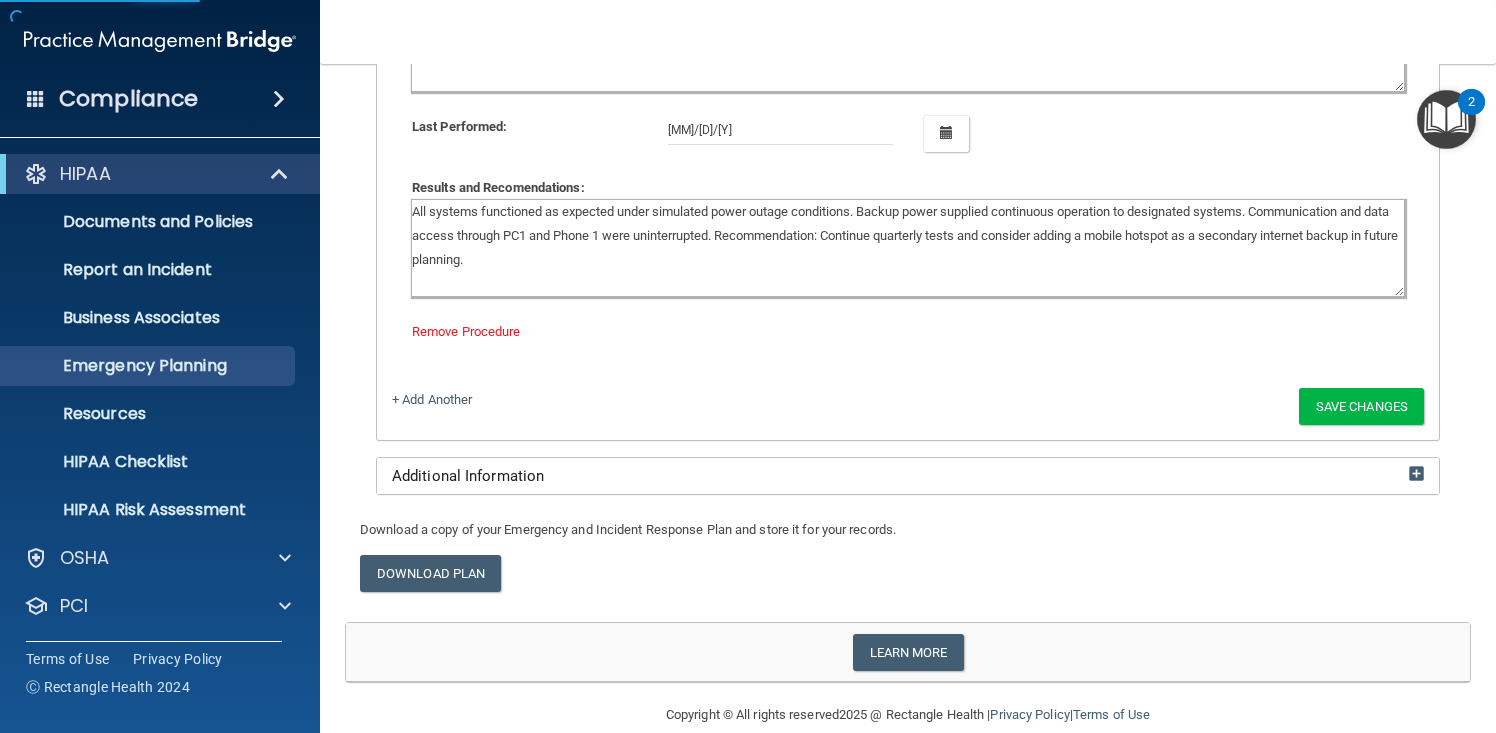 click on "Additional Information" at bounding box center (908, 476) 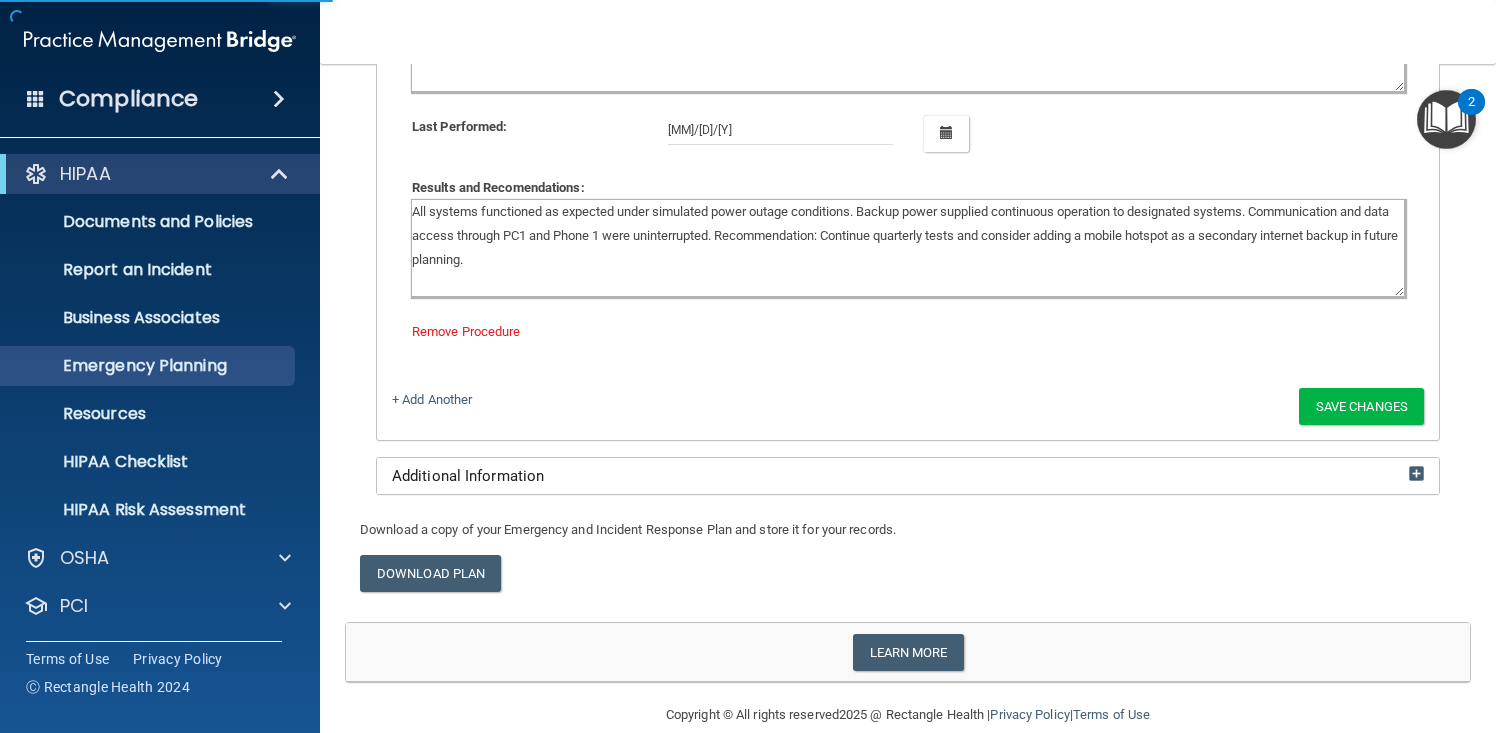 click on "Additional Information" at bounding box center (908, 476) 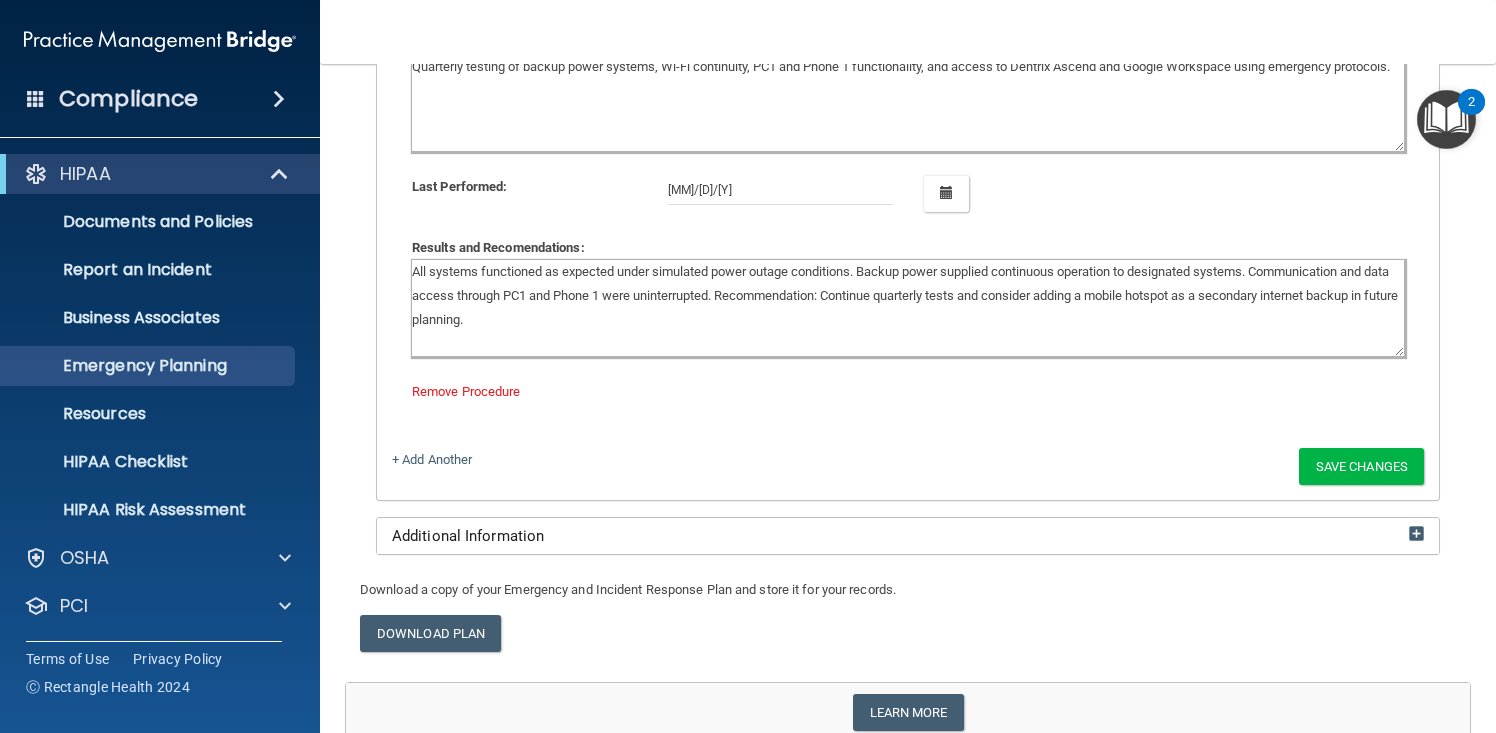 scroll, scrollTop: 1917, scrollLeft: 0, axis: vertical 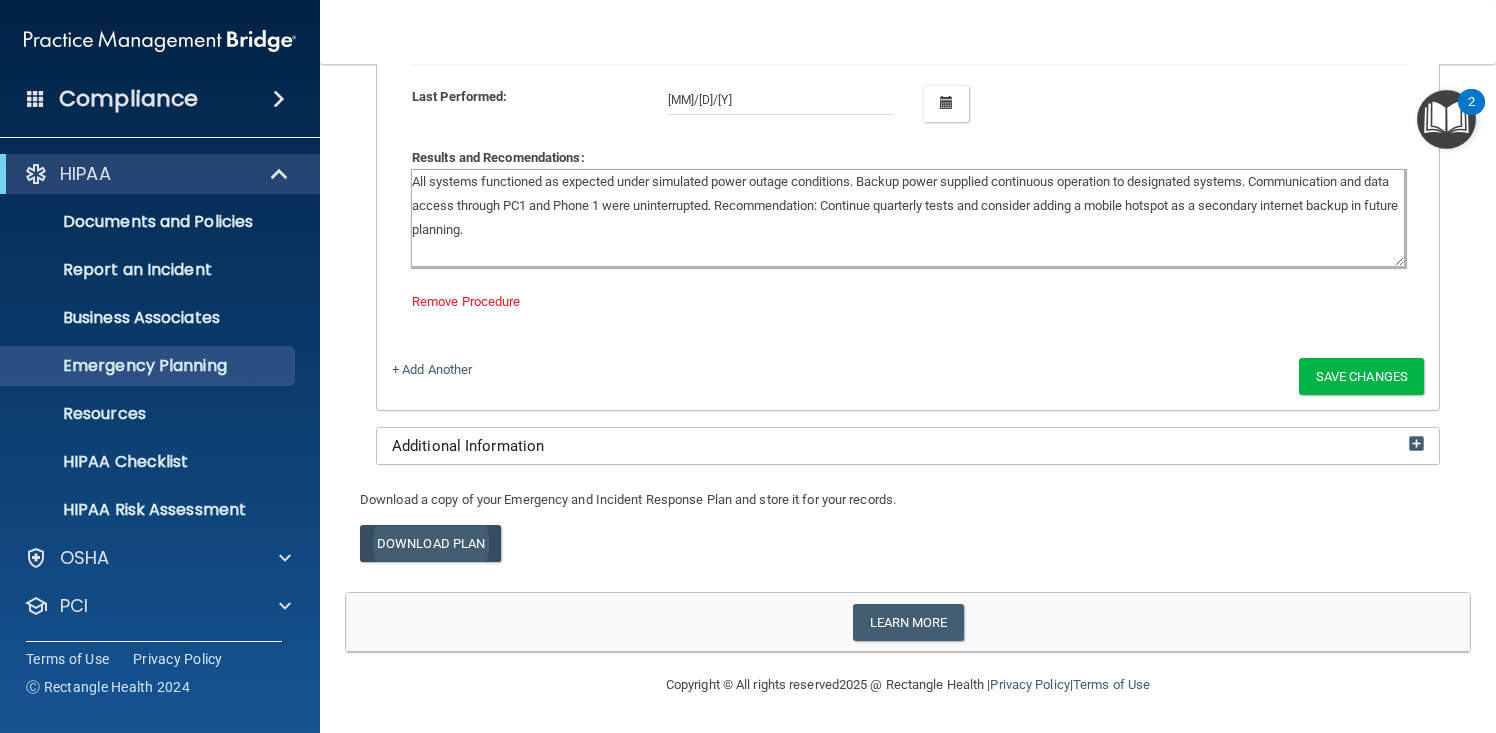 click on "Download Plan" at bounding box center (430, 543) 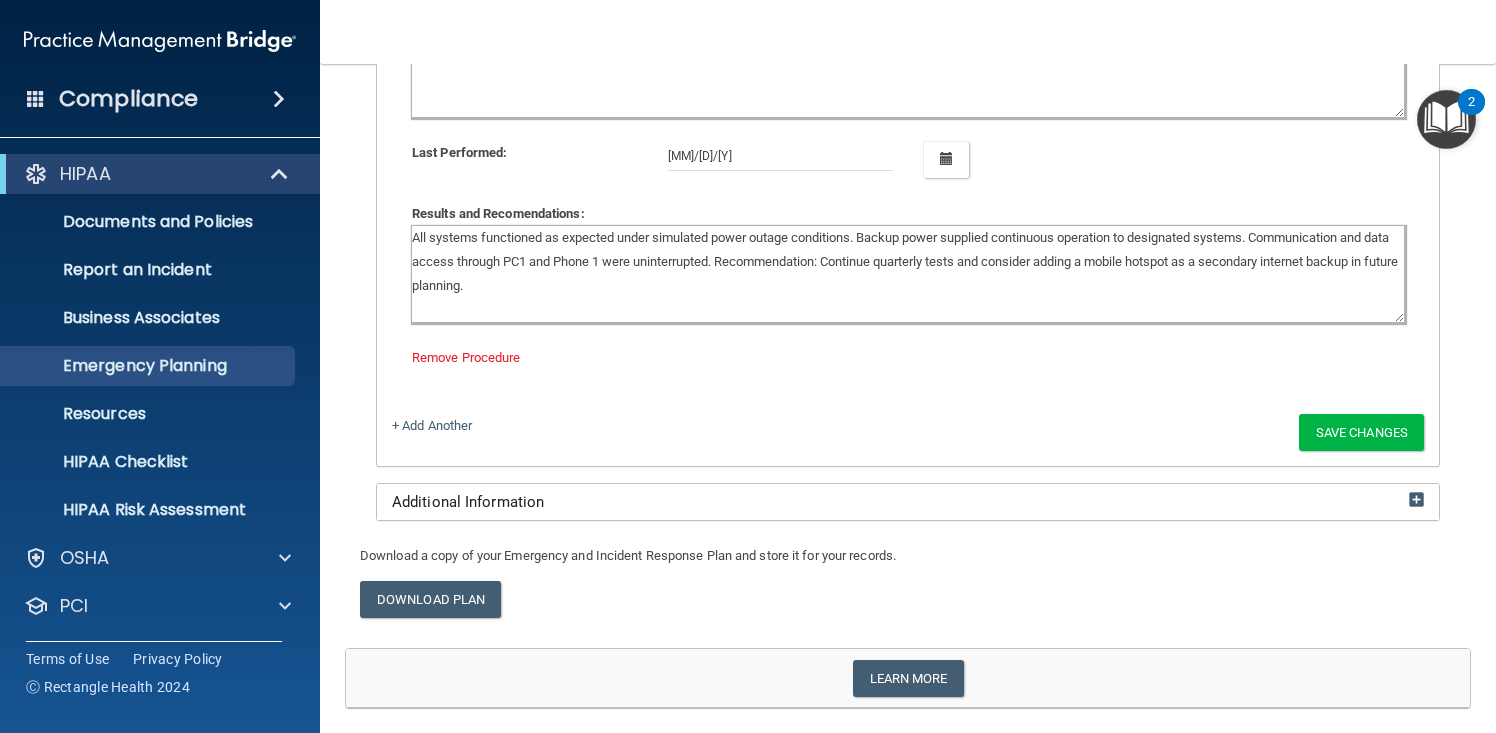 scroll, scrollTop: 1780, scrollLeft: 0, axis: vertical 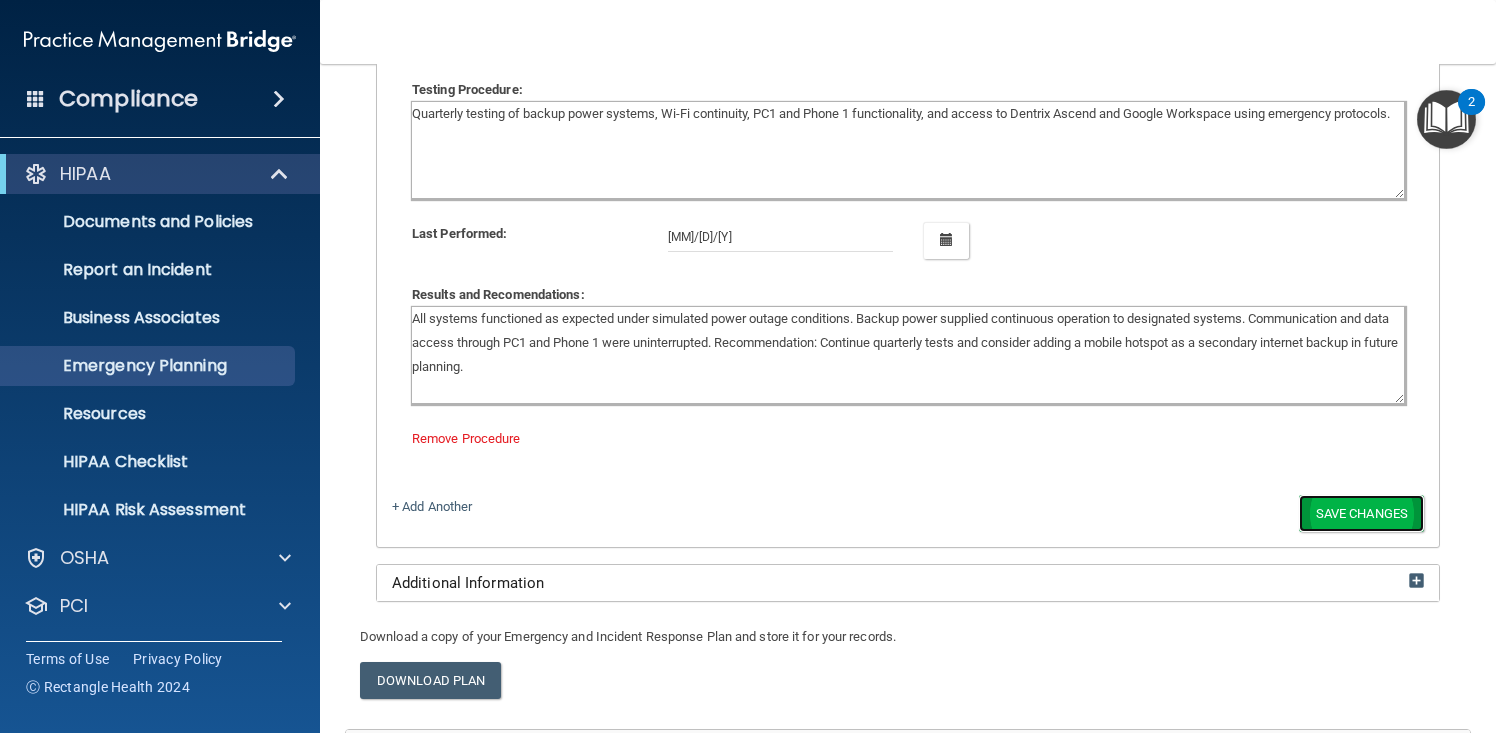 click on "Save Changes" at bounding box center [1361, 513] 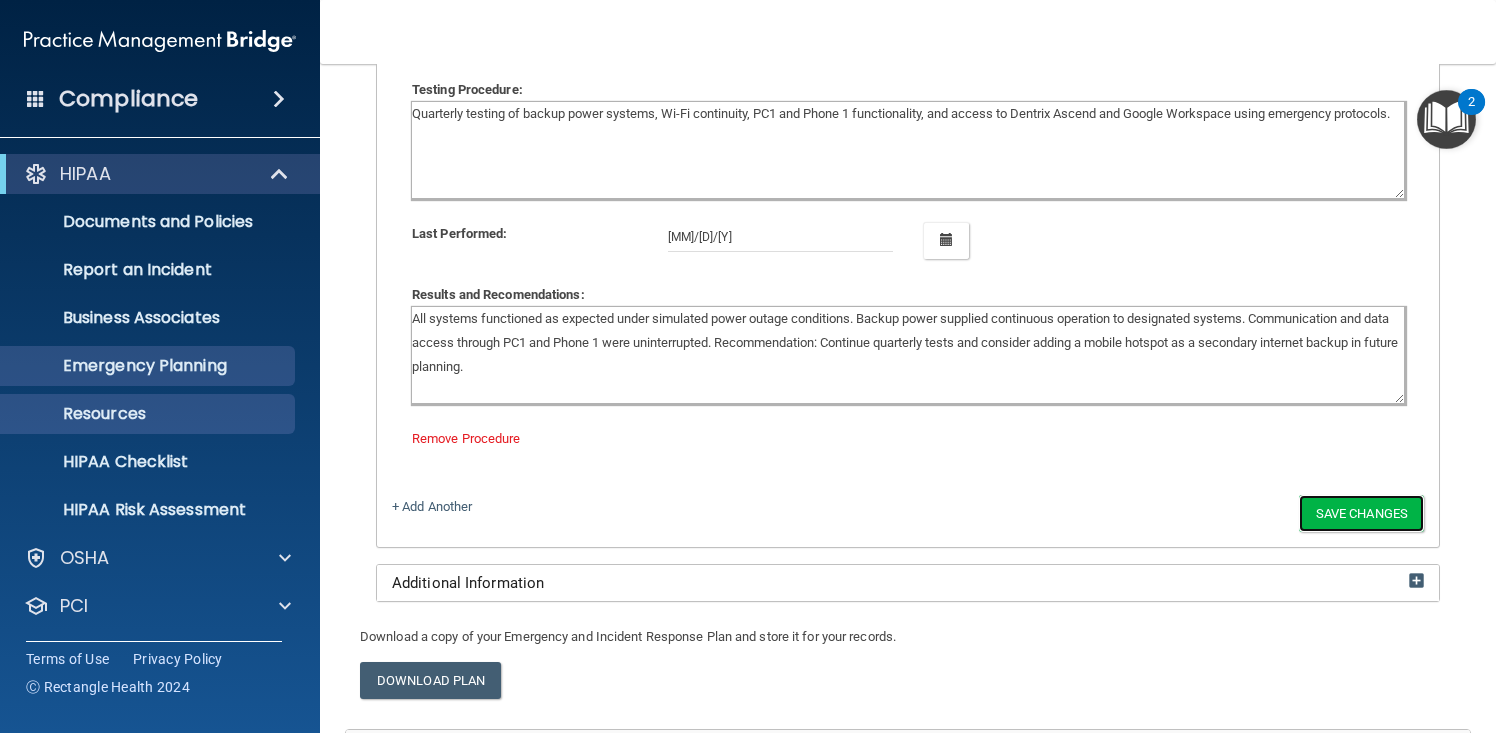 scroll, scrollTop: 1780, scrollLeft: 0, axis: vertical 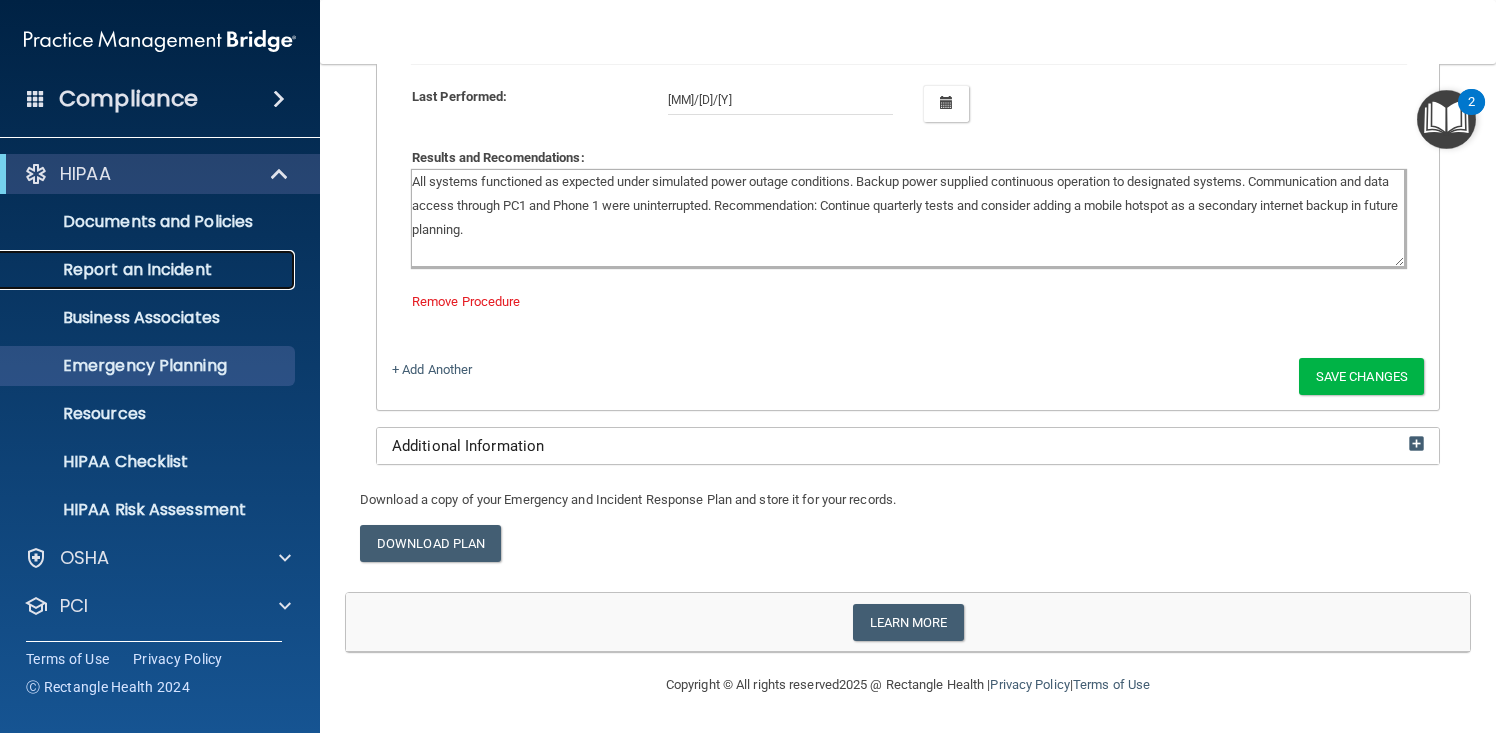 click on "Report an Incident" at bounding box center [149, 270] 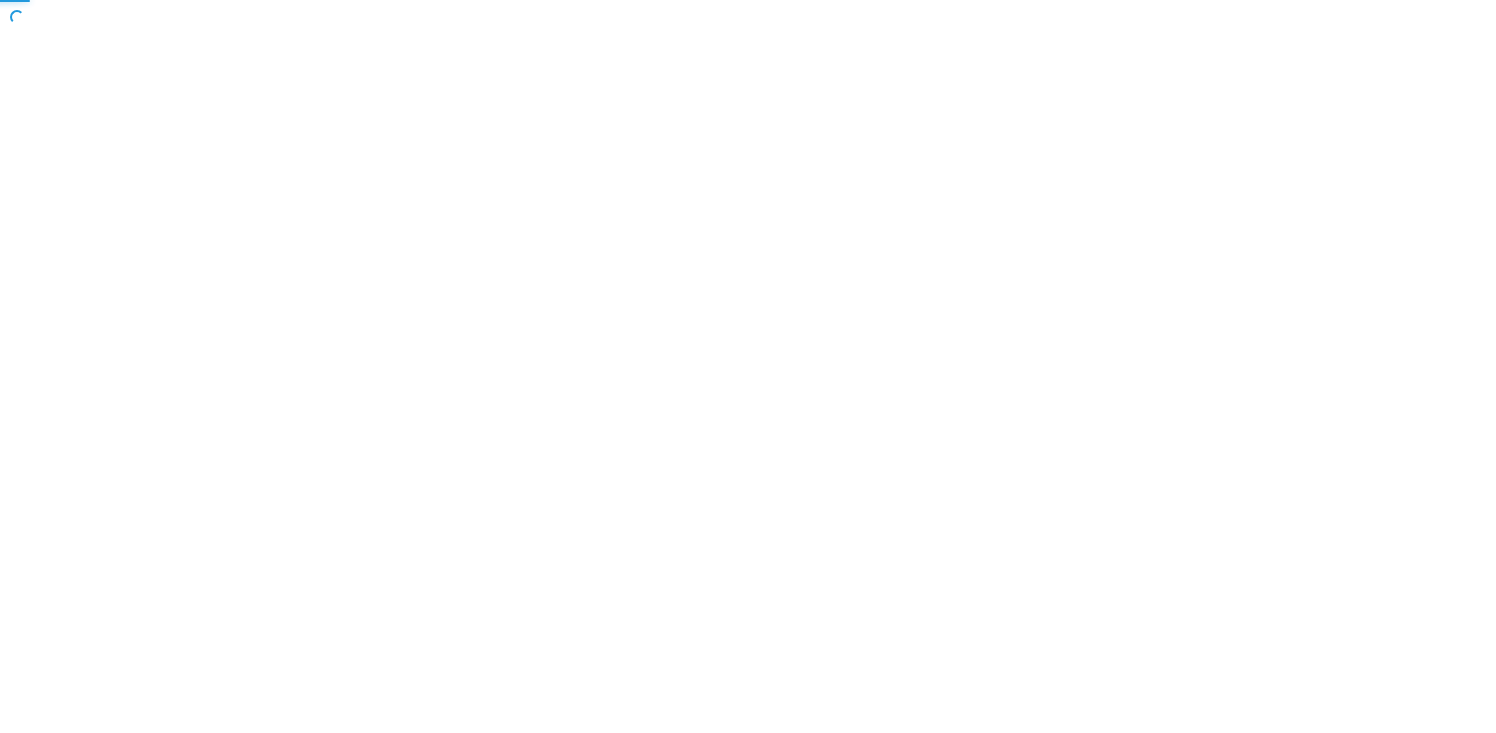 scroll, scrollTop: 0, scrollLeft: 0, axis: both 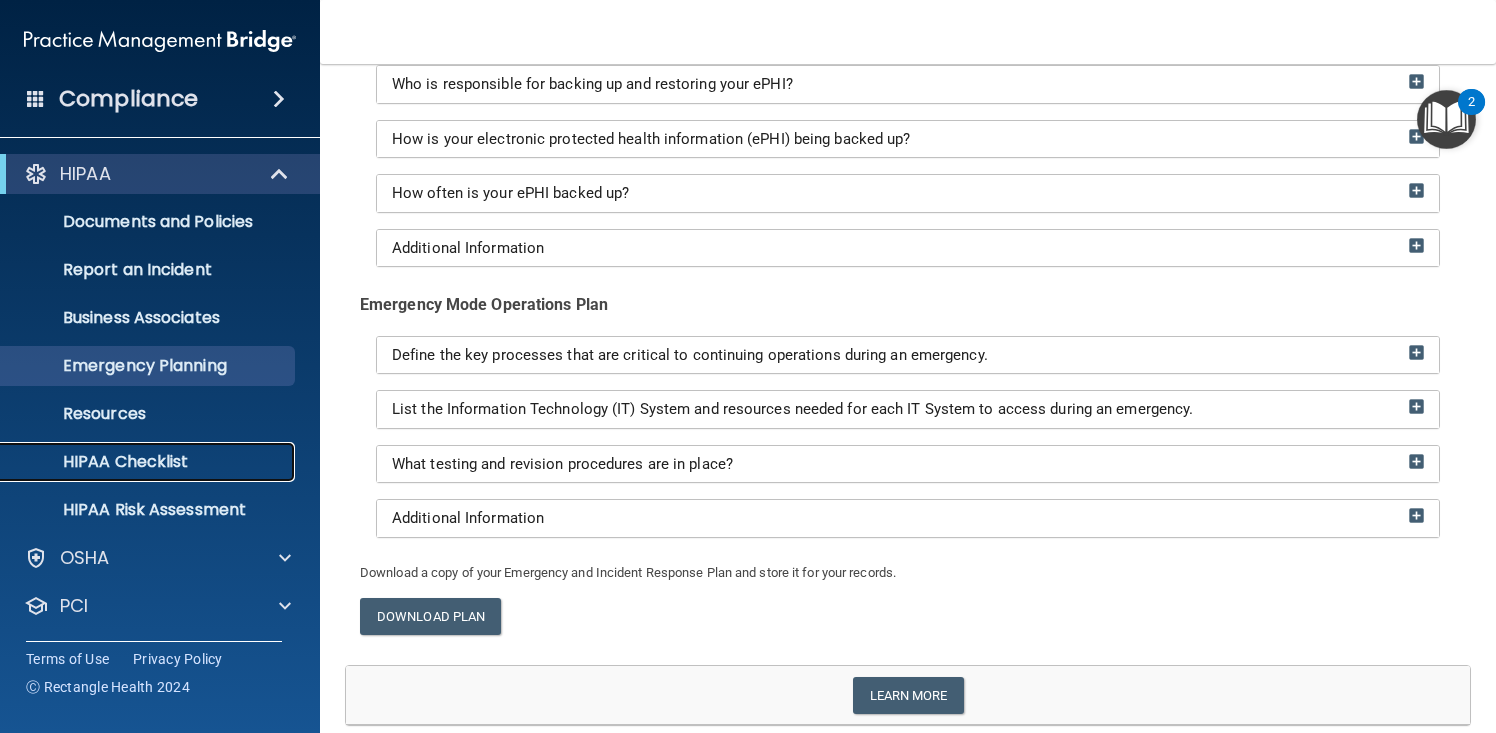 click on "HIPAA Checklist" at bounding box center (137, 462) 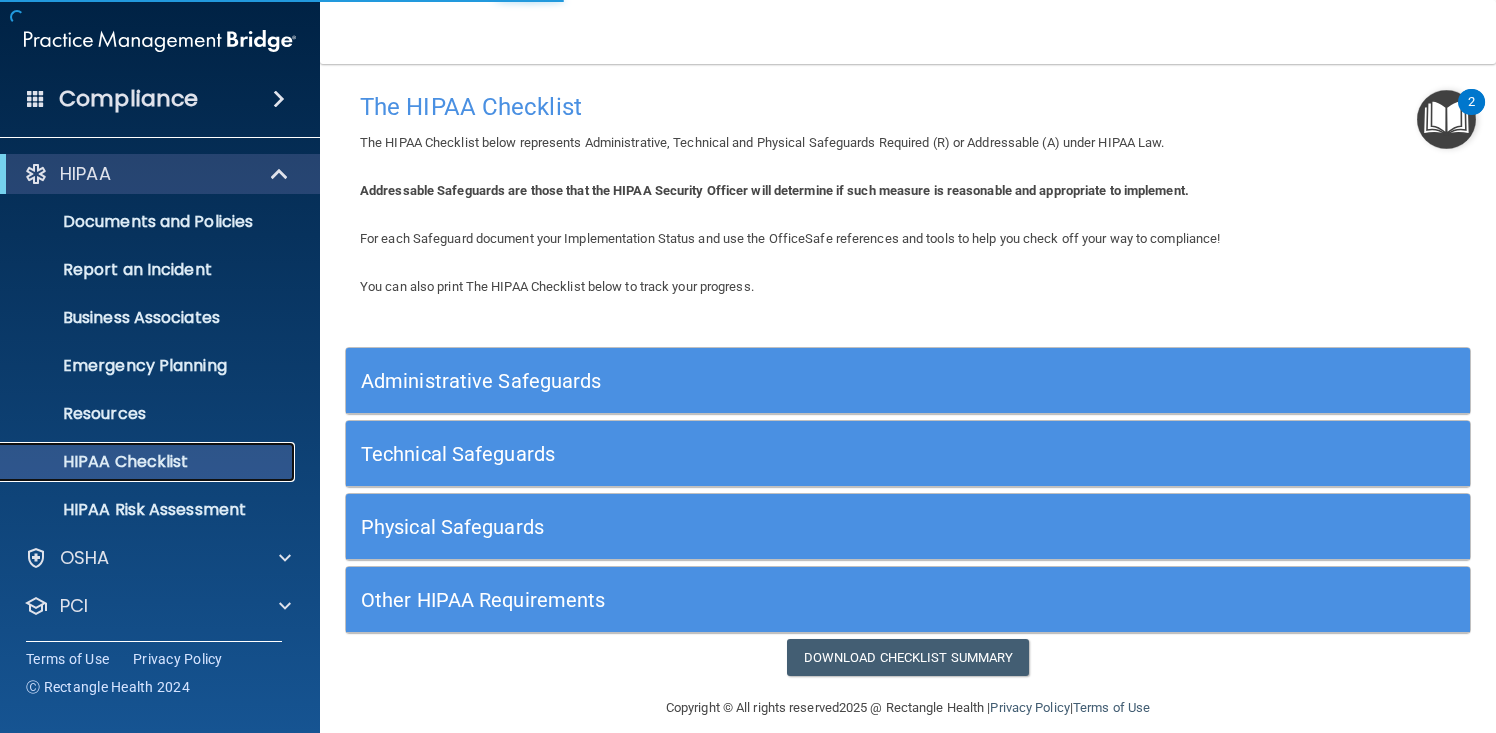 scroll, scrollTop: 0, scrollLeft: 0, axis: both 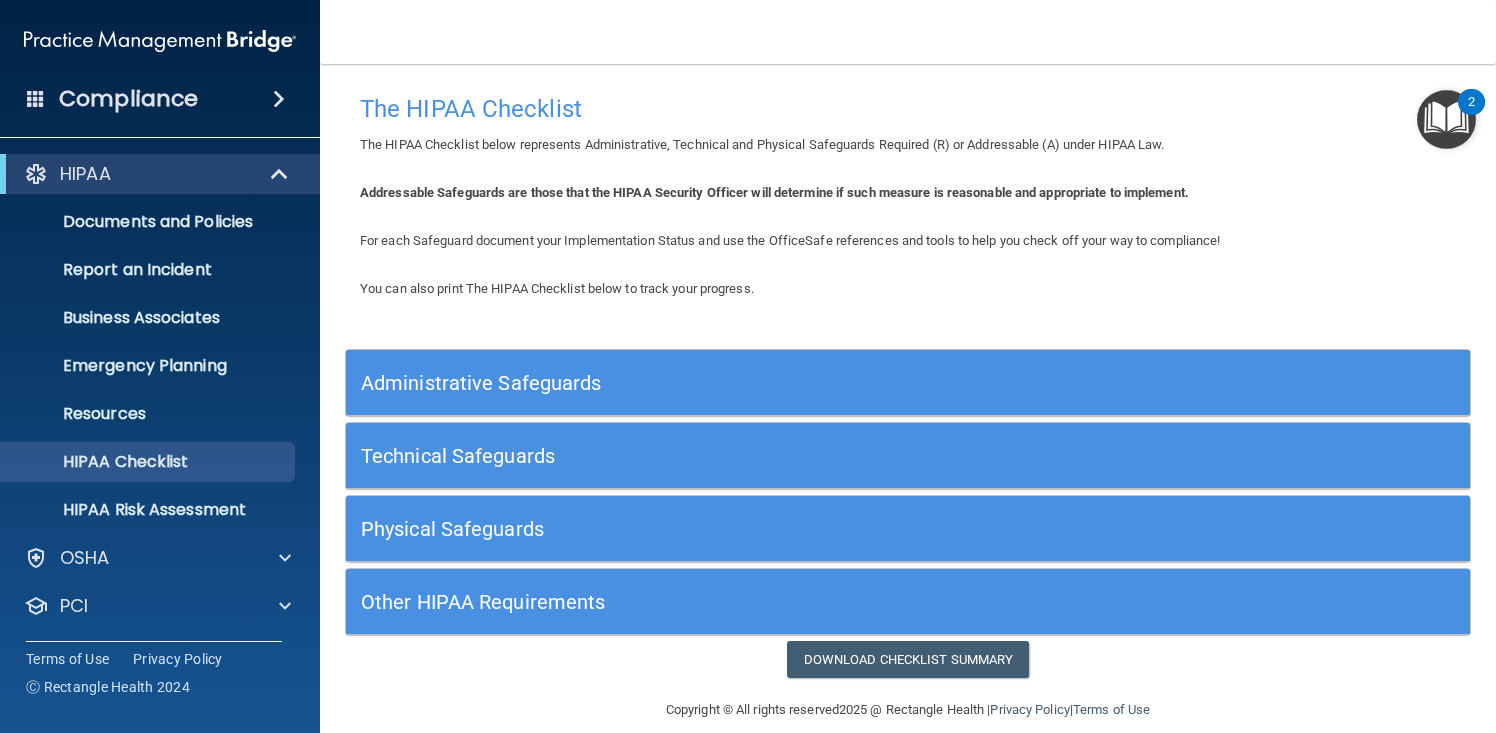click on "Administrative Safeguards" at bounding box center (767, 383) 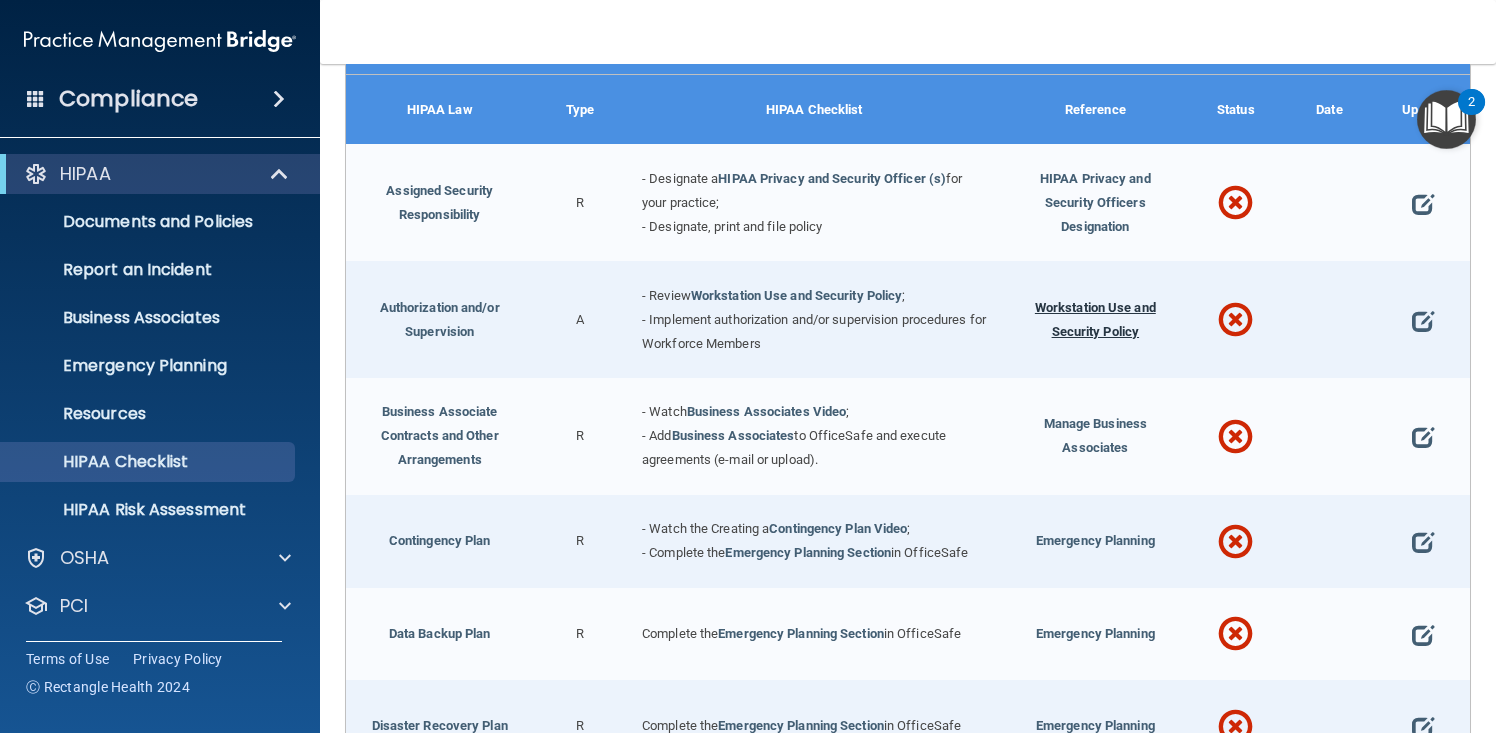 scroll, scrollTop: 245, scrollLeft: 0, axis: vertical 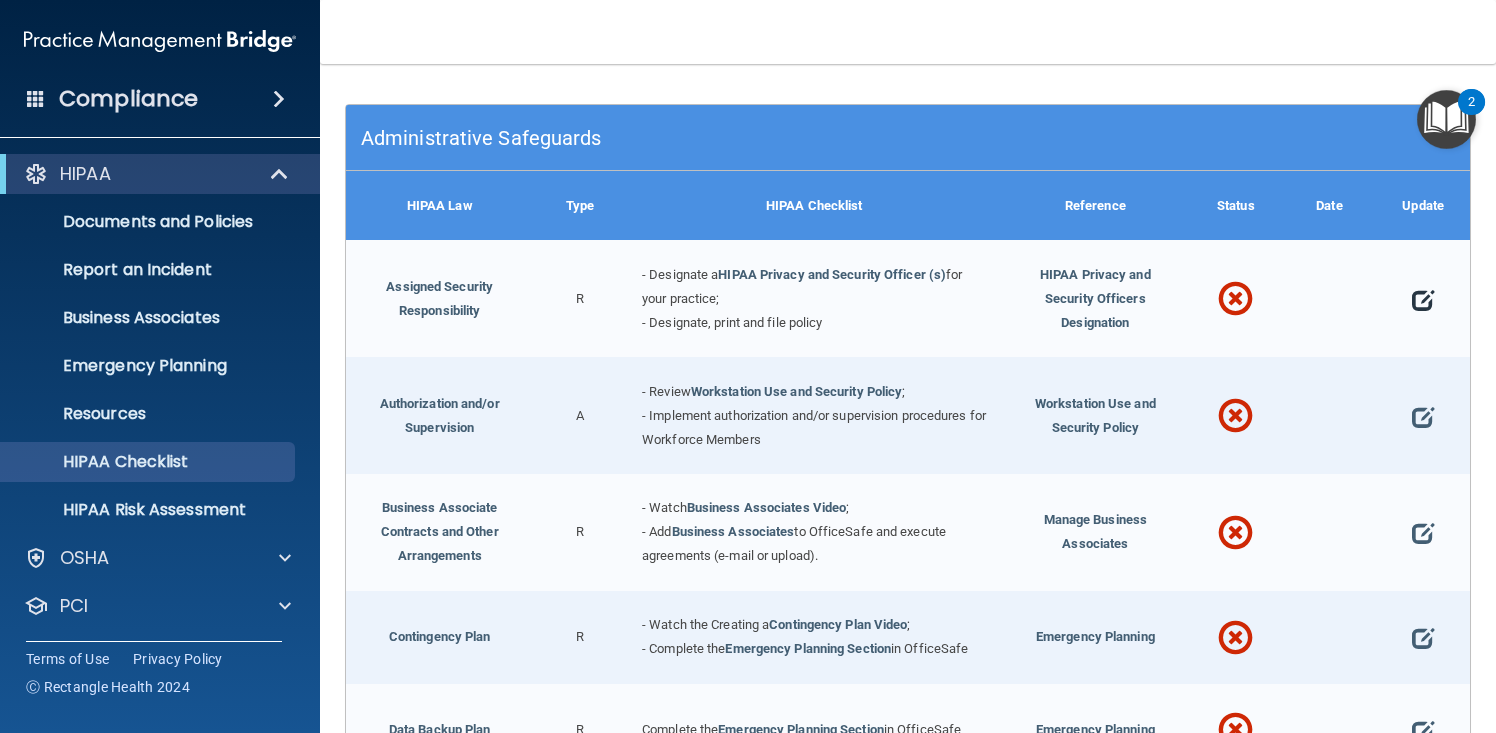 click at bounding box center (1423, 299) 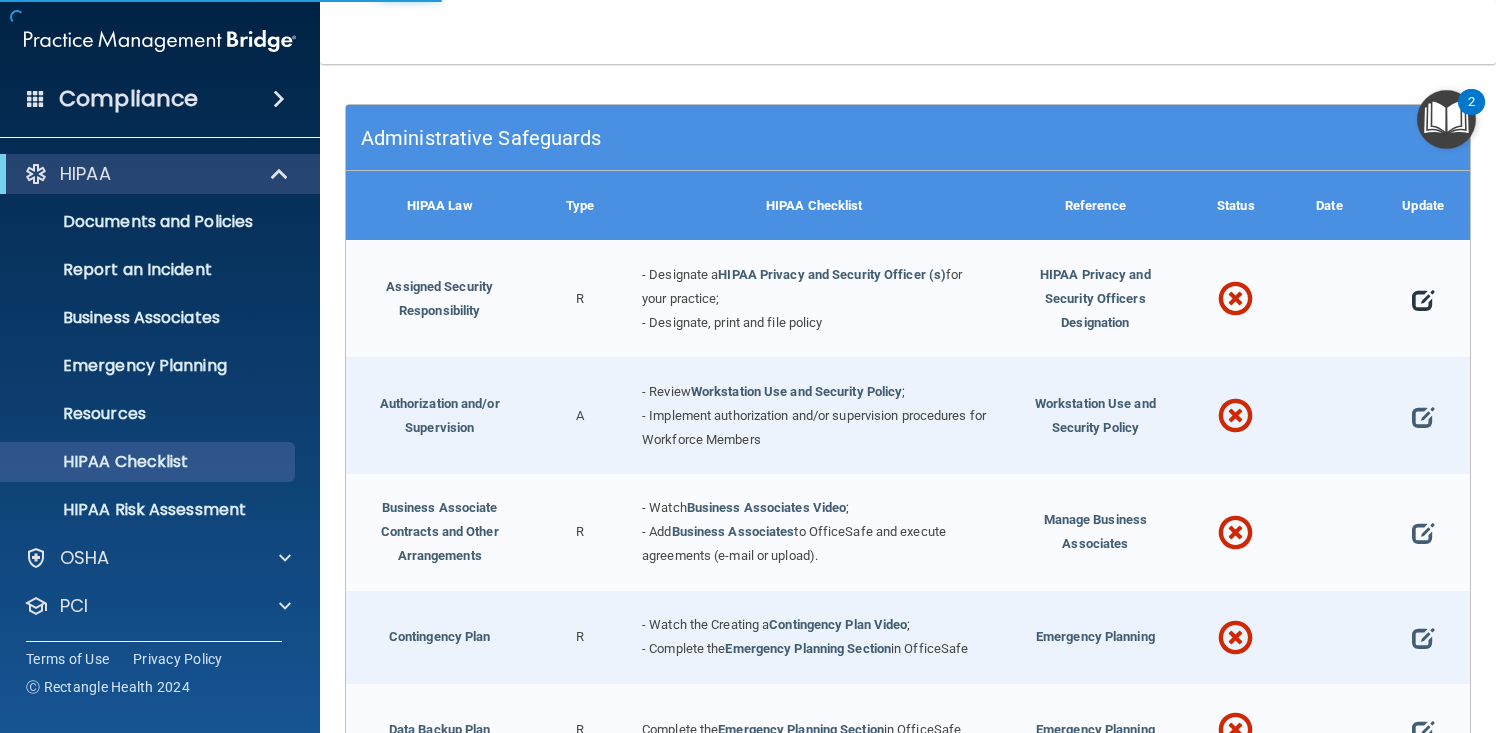 click at bounding box center [1423, 299] 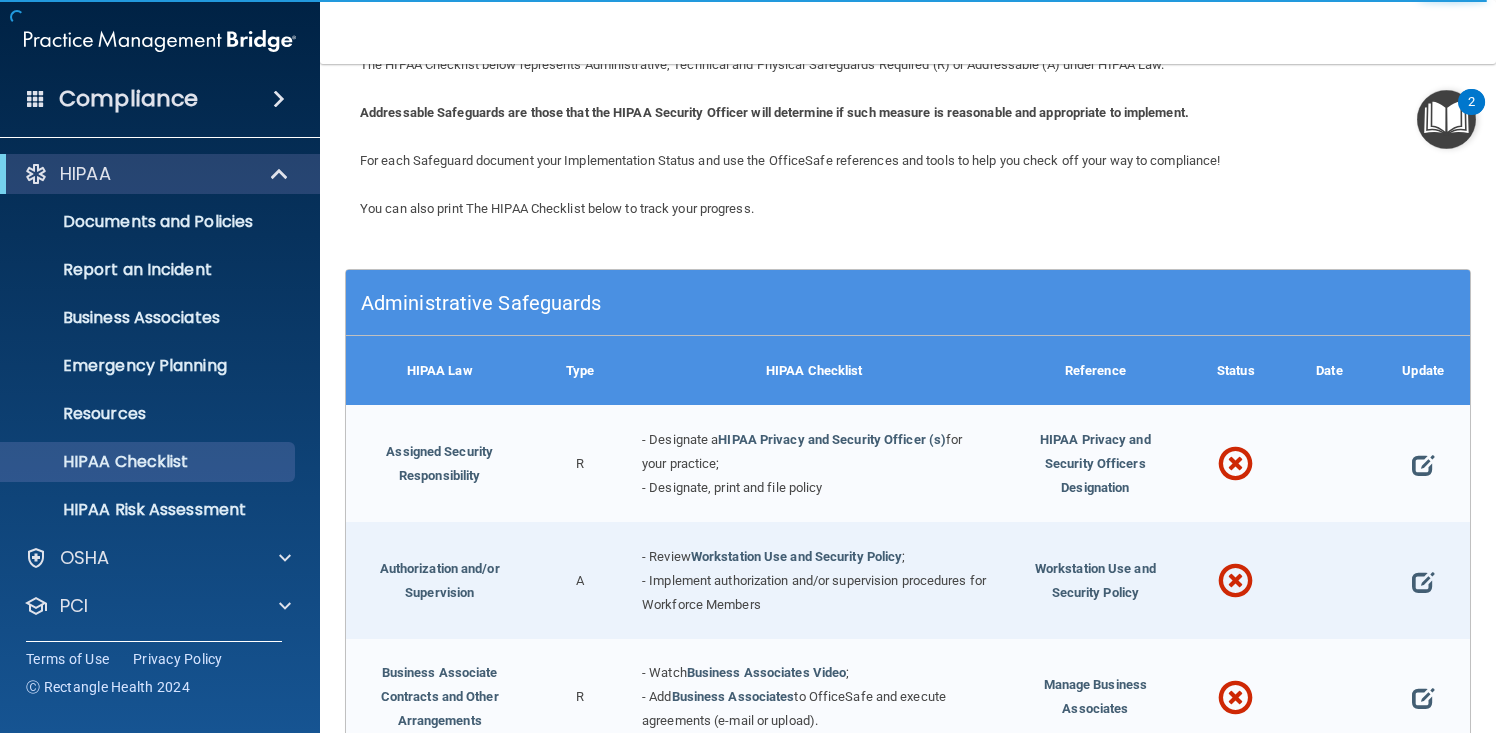 scroll, scrollTop: 83, scrollLeft: 0, axis: vertical 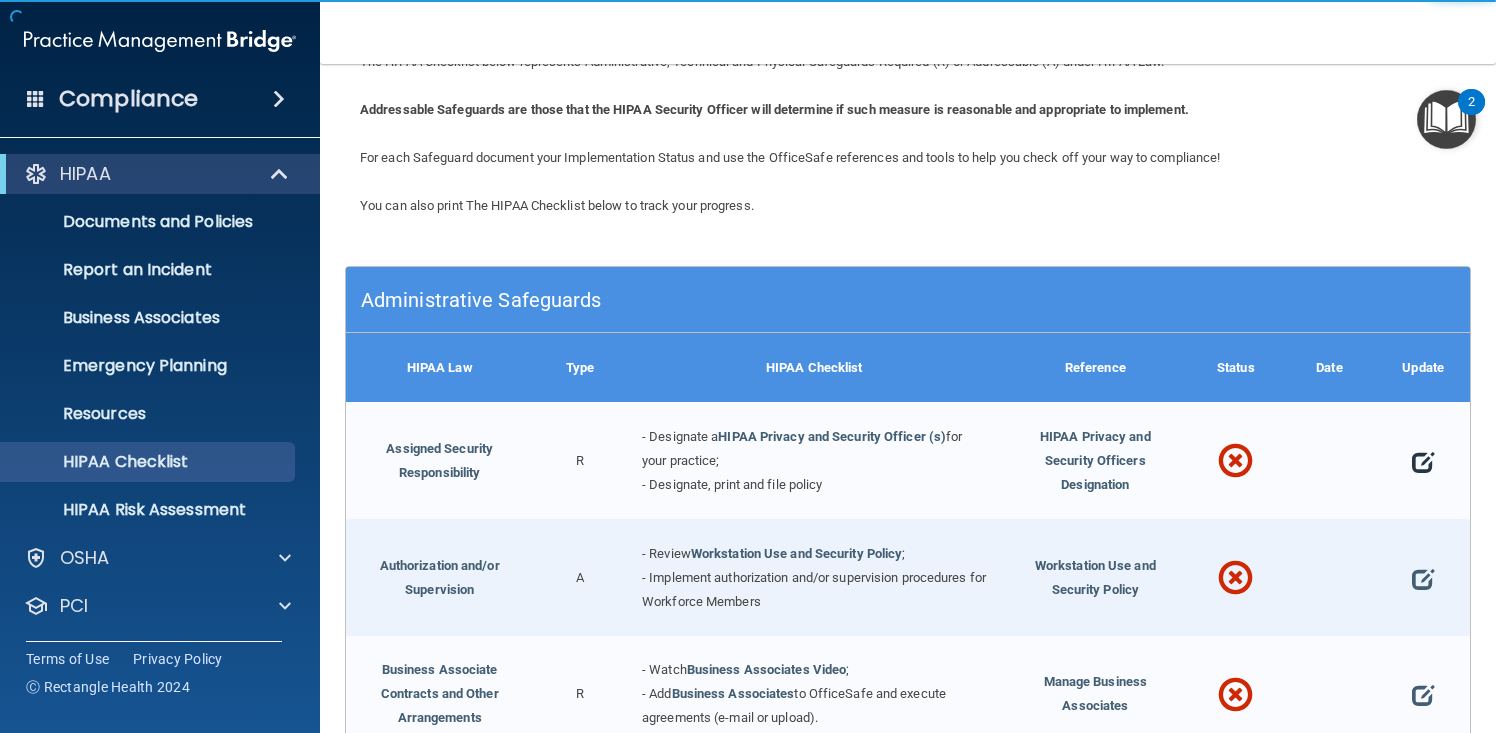 click at bounding box center (1423, 461) 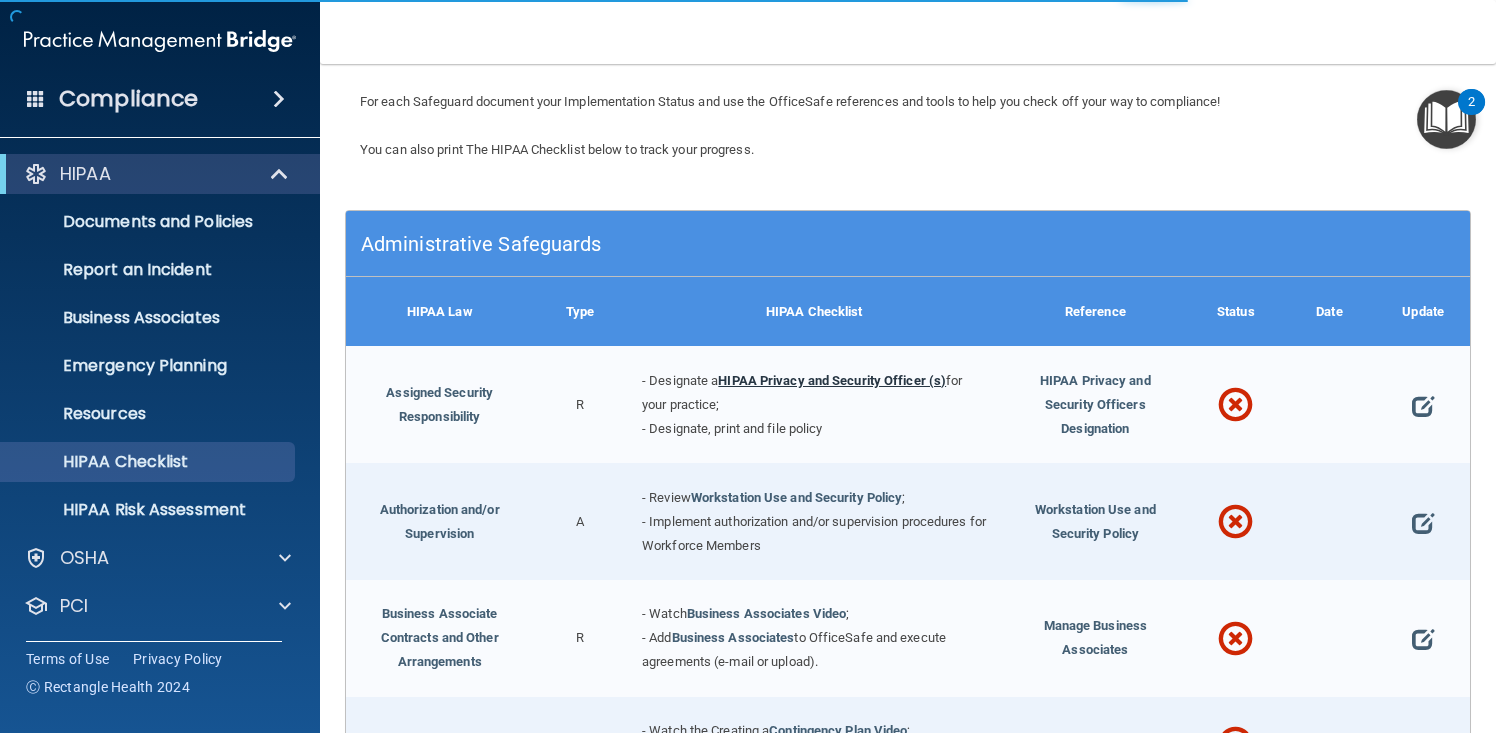 scroll, scrollTop: 155, scrollLeft: 0, axis: vertical 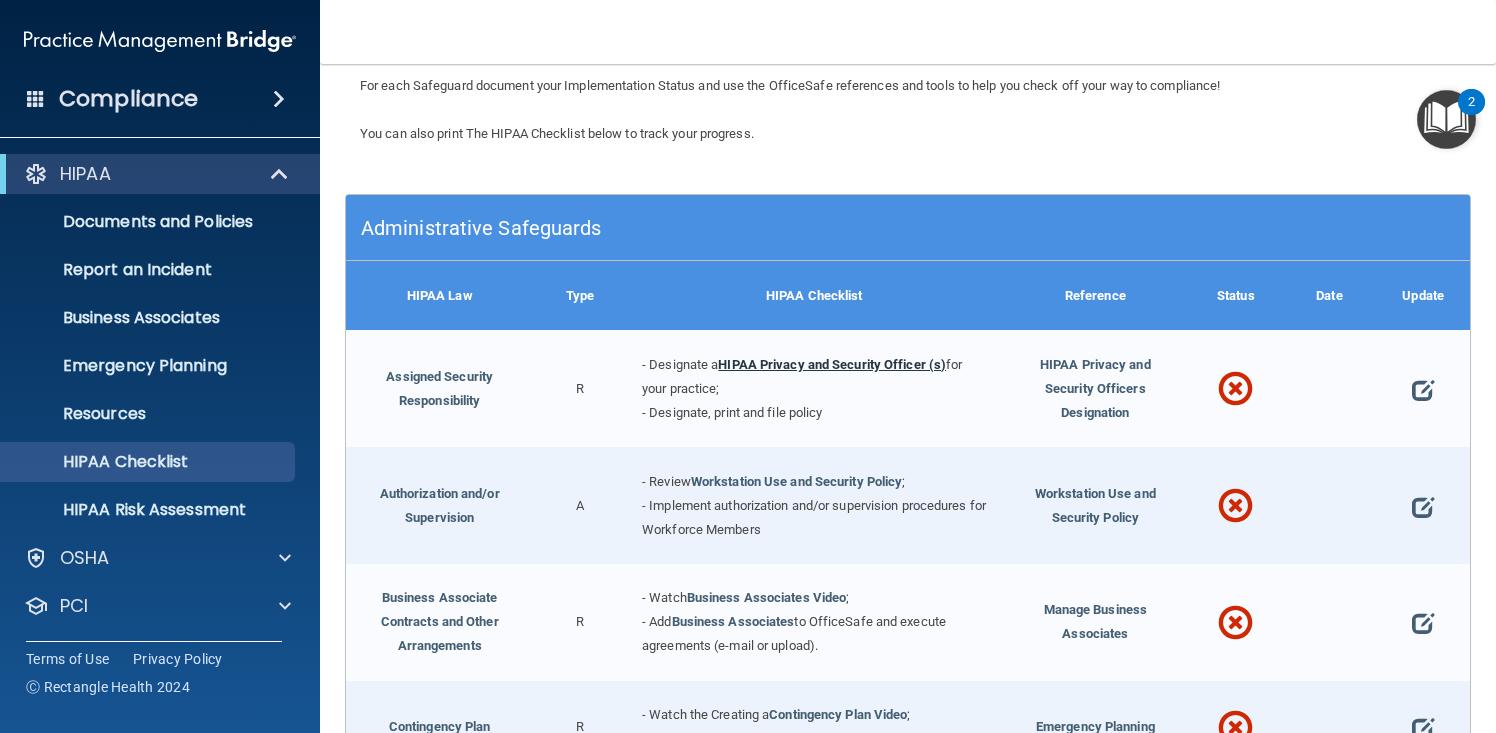 click on "HIPAA Privacy and Security Officer (s)" at bounding box center (832, 364) 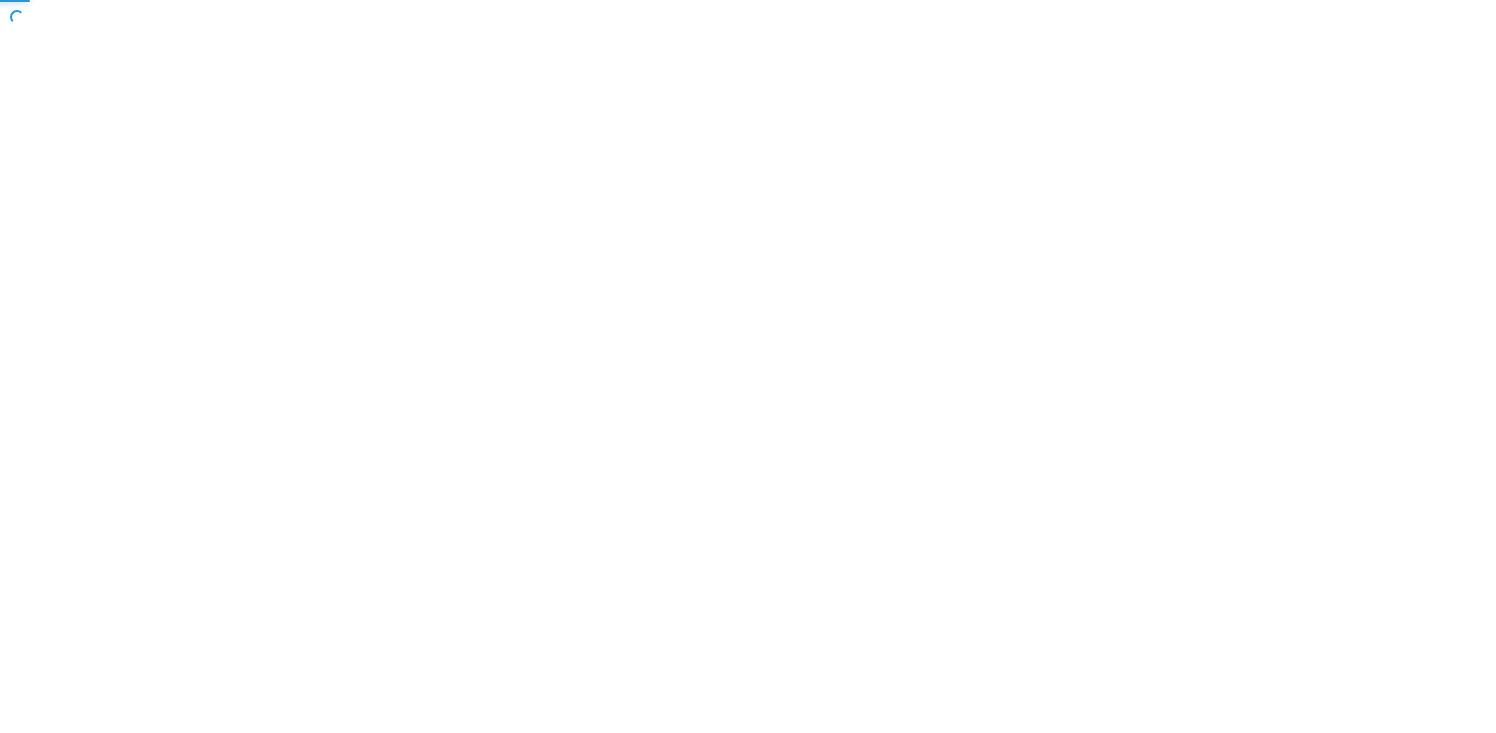 scroll, scrollTop: 0, scrollLeft: 0, axis: both 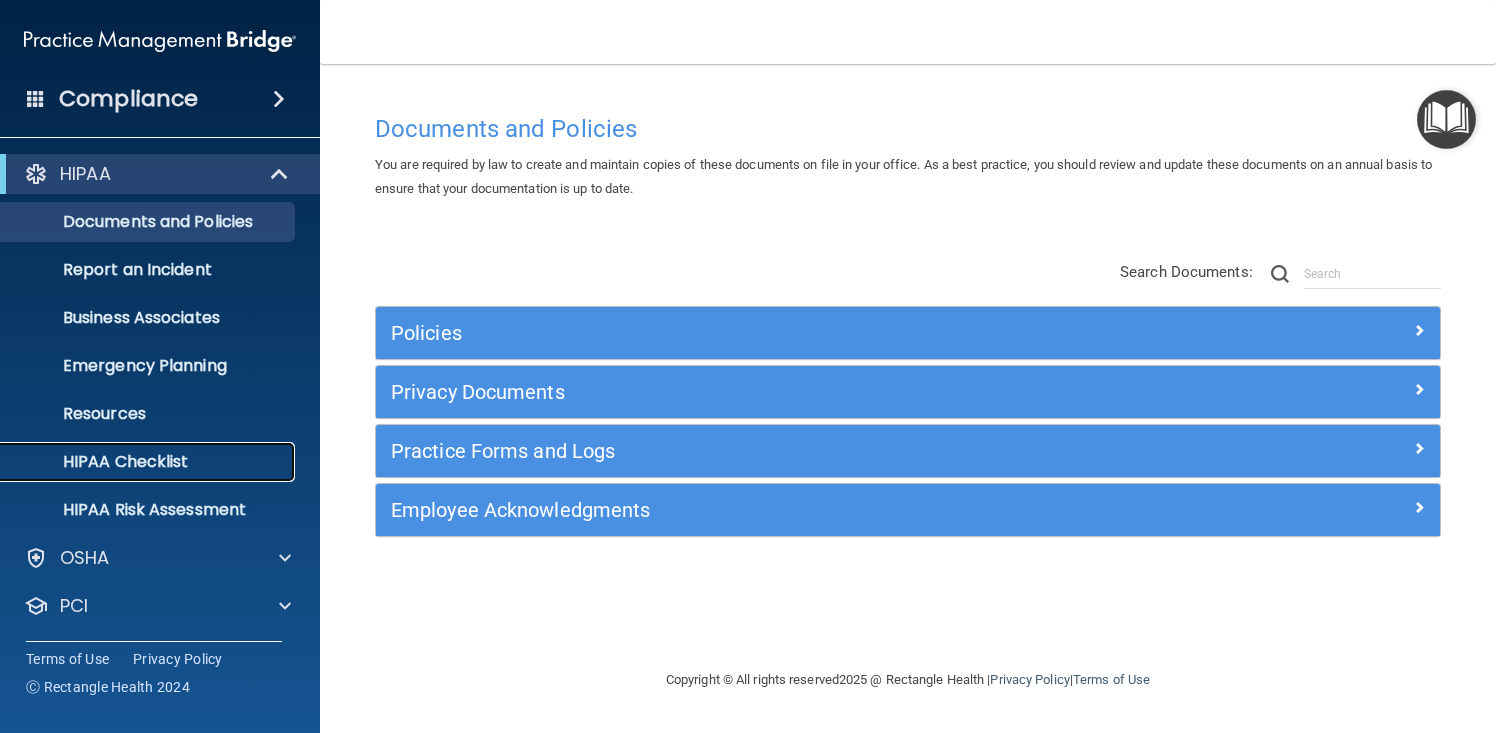 click on "HIPAA Checklist" at bounding box center [149, 462] 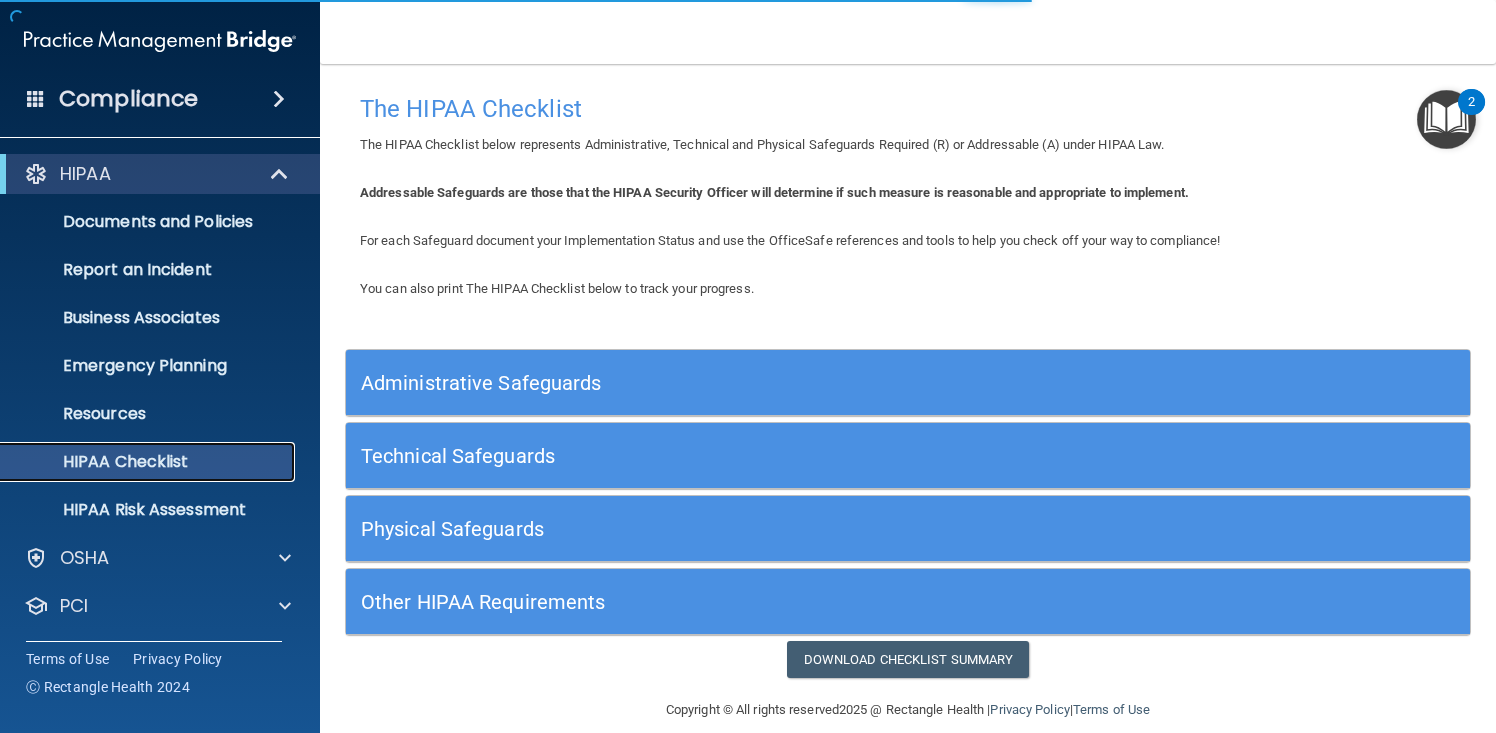 scroll, scrollTop: 25, scrollLeft: 0, axis: vertical 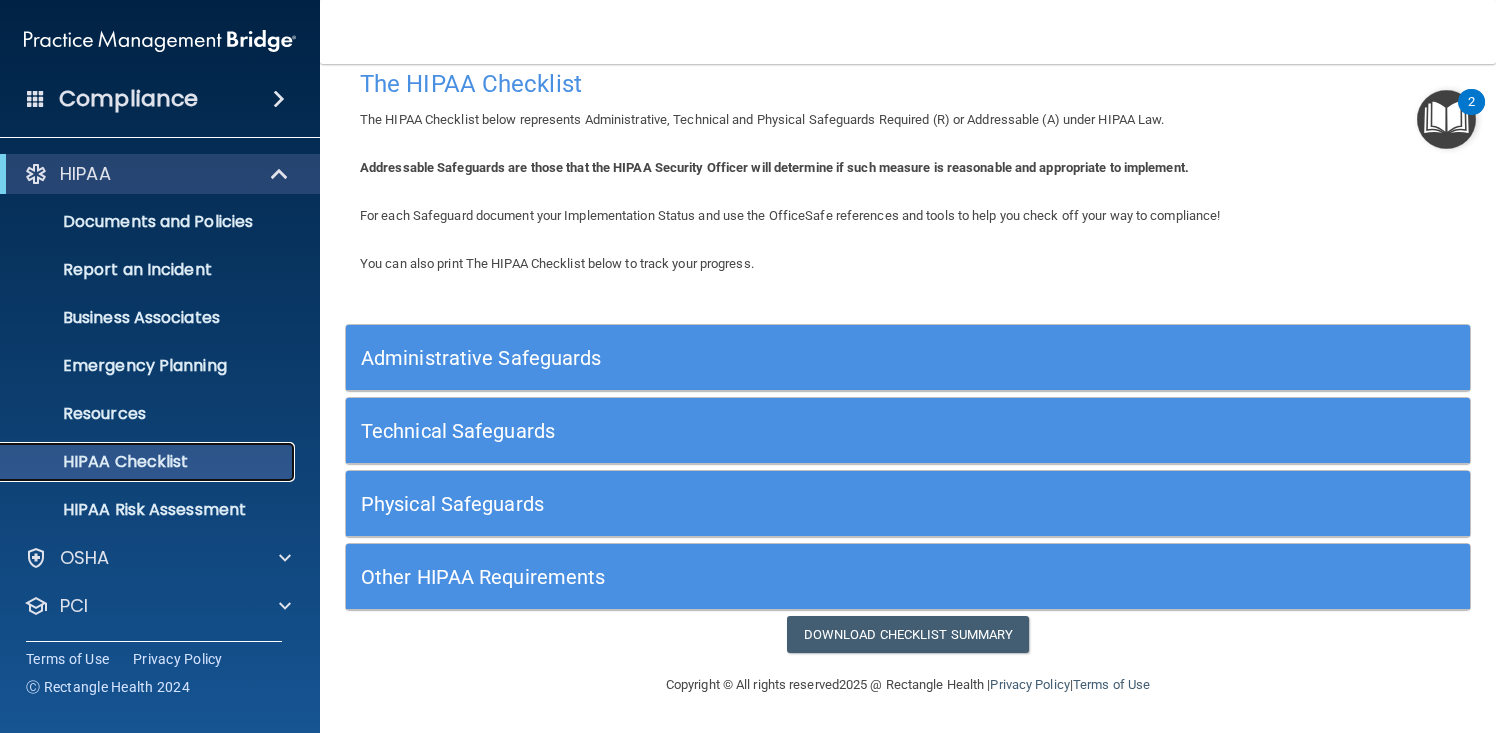 click on "HIPAA Checklist" at bounding box center [149, 462] 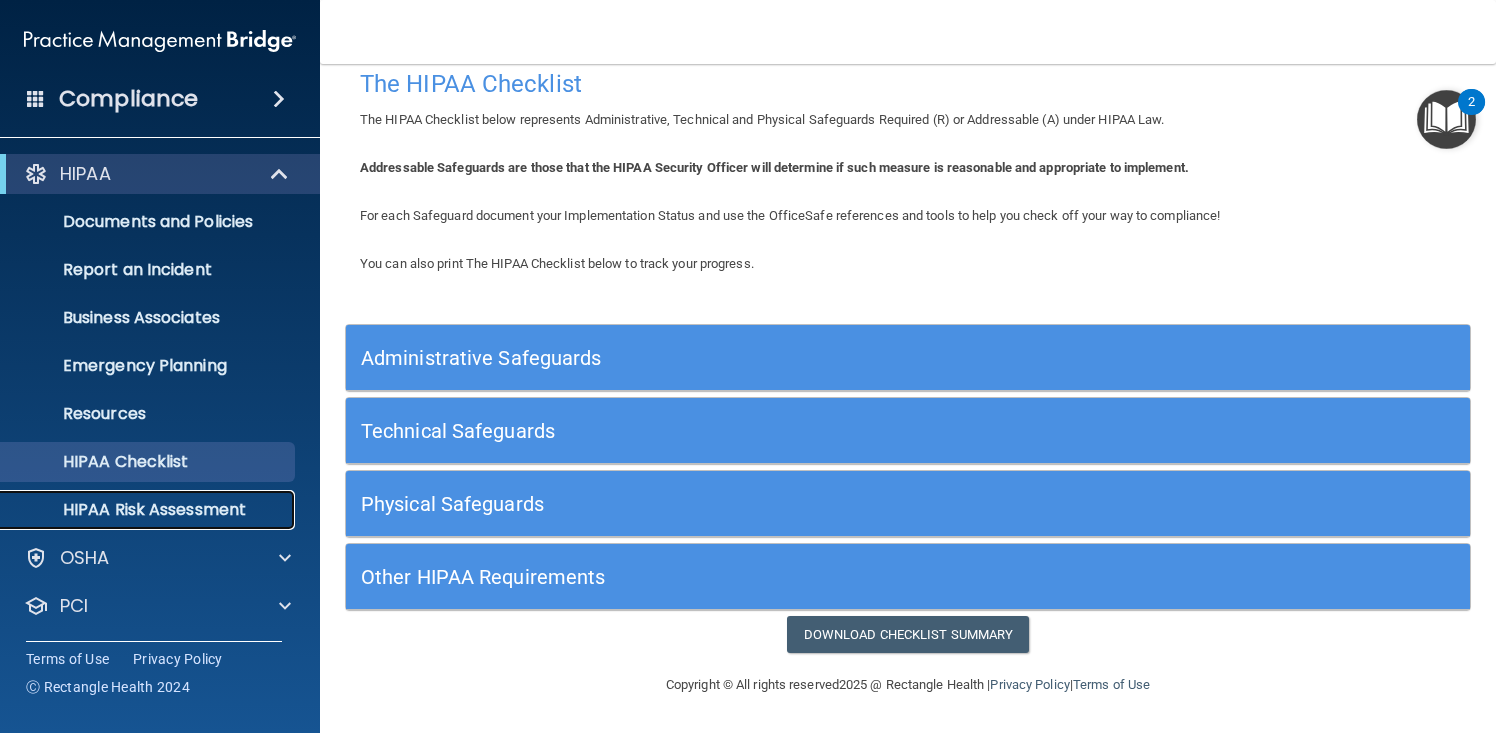 click on "HIPAA Risk Assessment" at bounding box center [137, 510] 